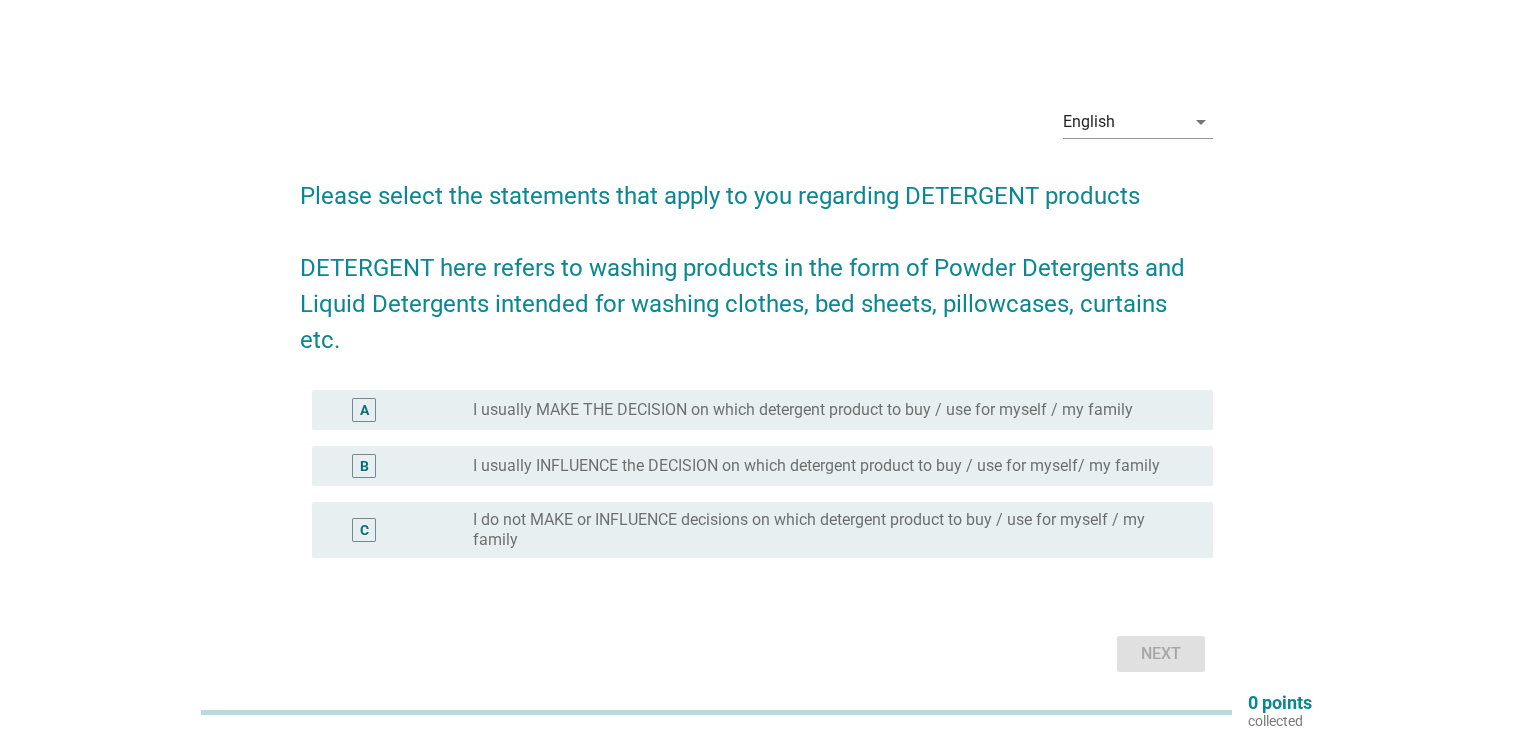 scroll, scrollTop: 0, scrollLeft: 0, axis: both 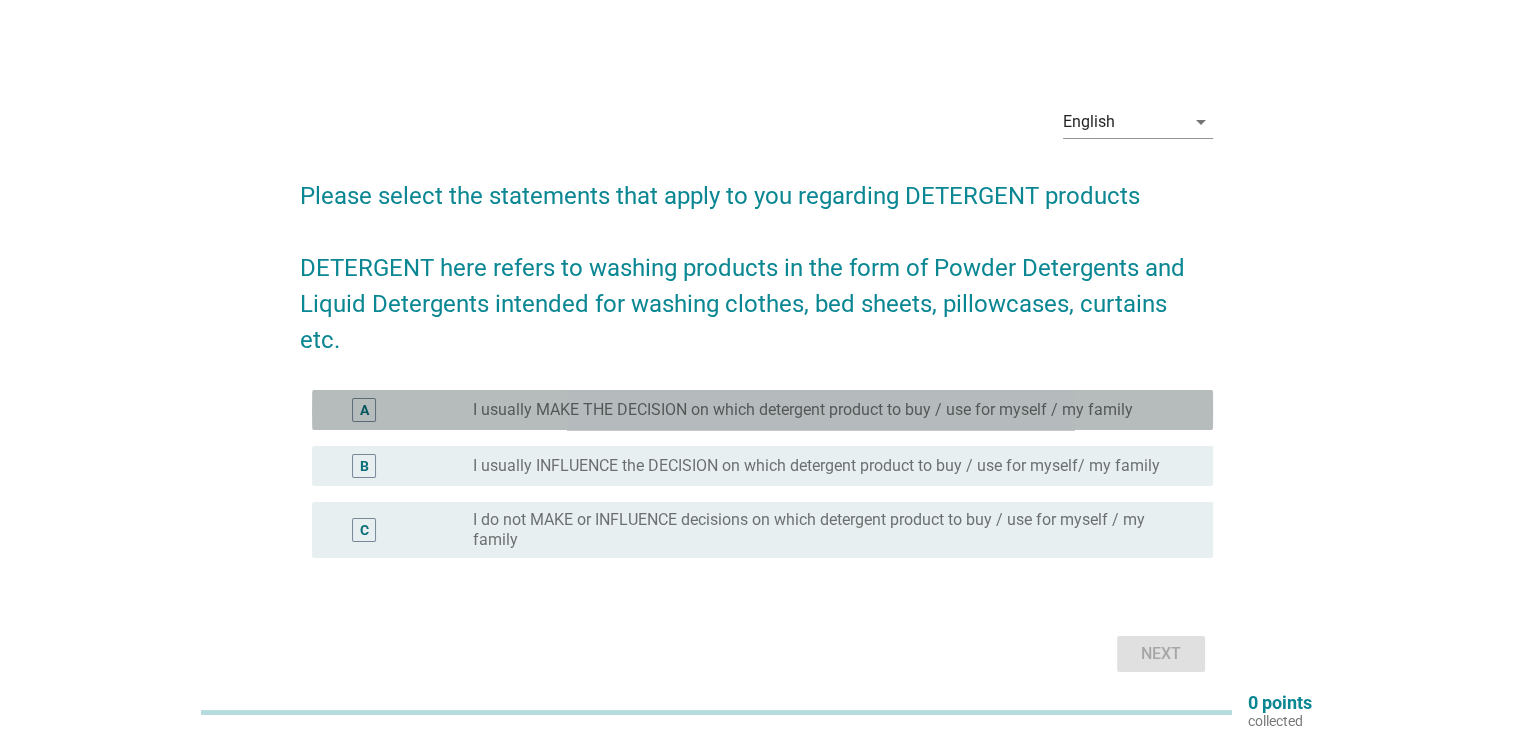 click on "I usually MAKE THE DECISION on which detergent product to buy / use for myself / my family" at bounding box center [803, 410] 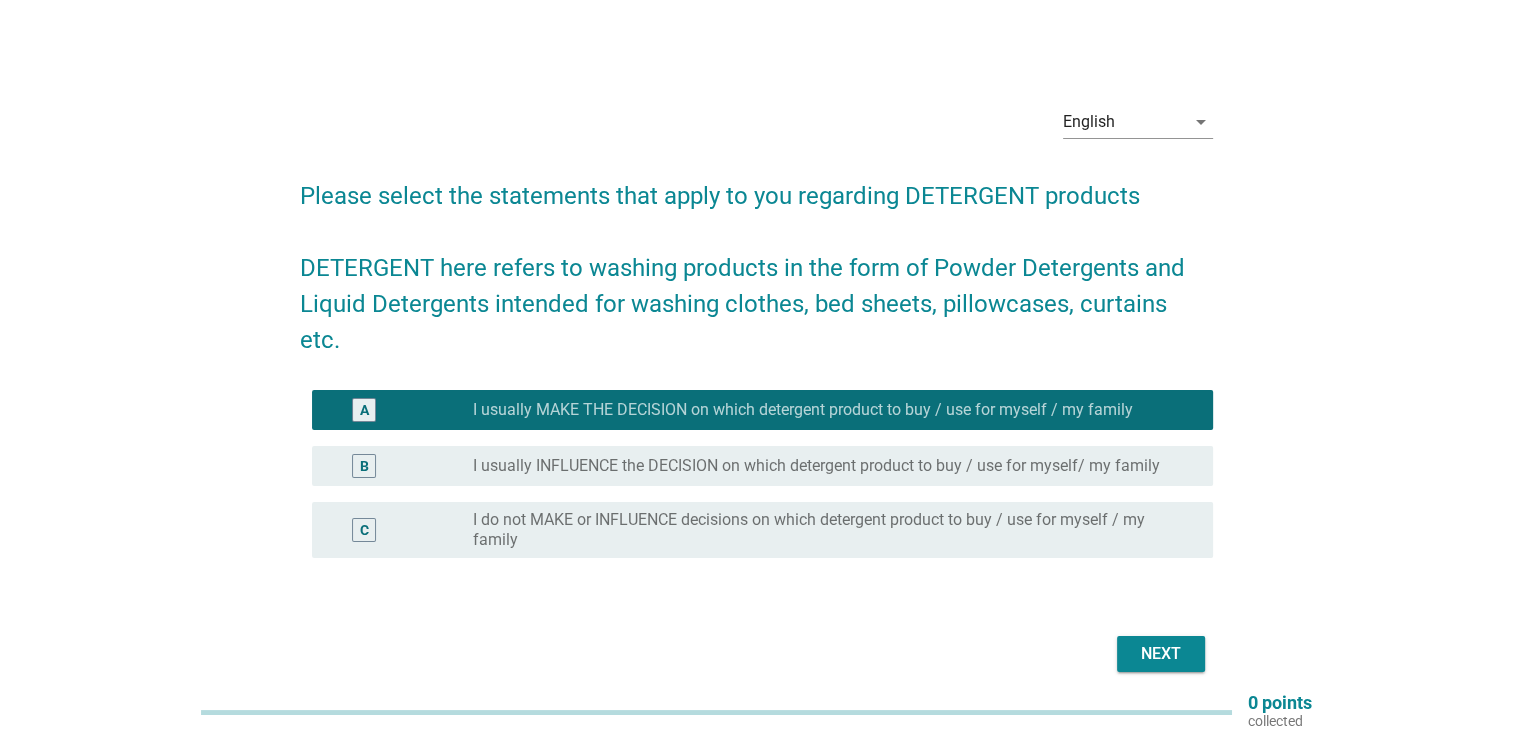 click on "Next" at bounding box center (1161, 654) 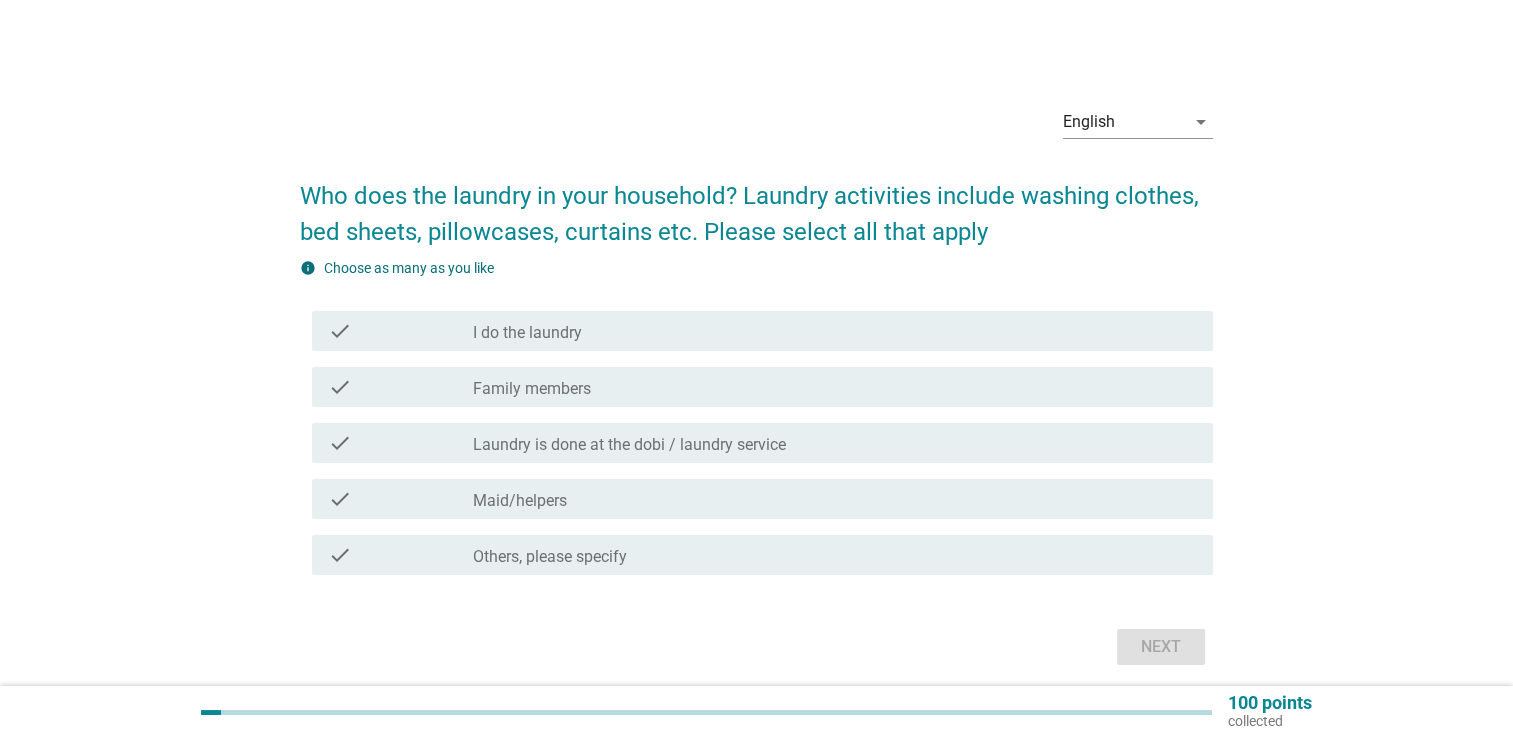 click on "check_box_outline_blank I do the laundry" at bounding box center [835, 331] 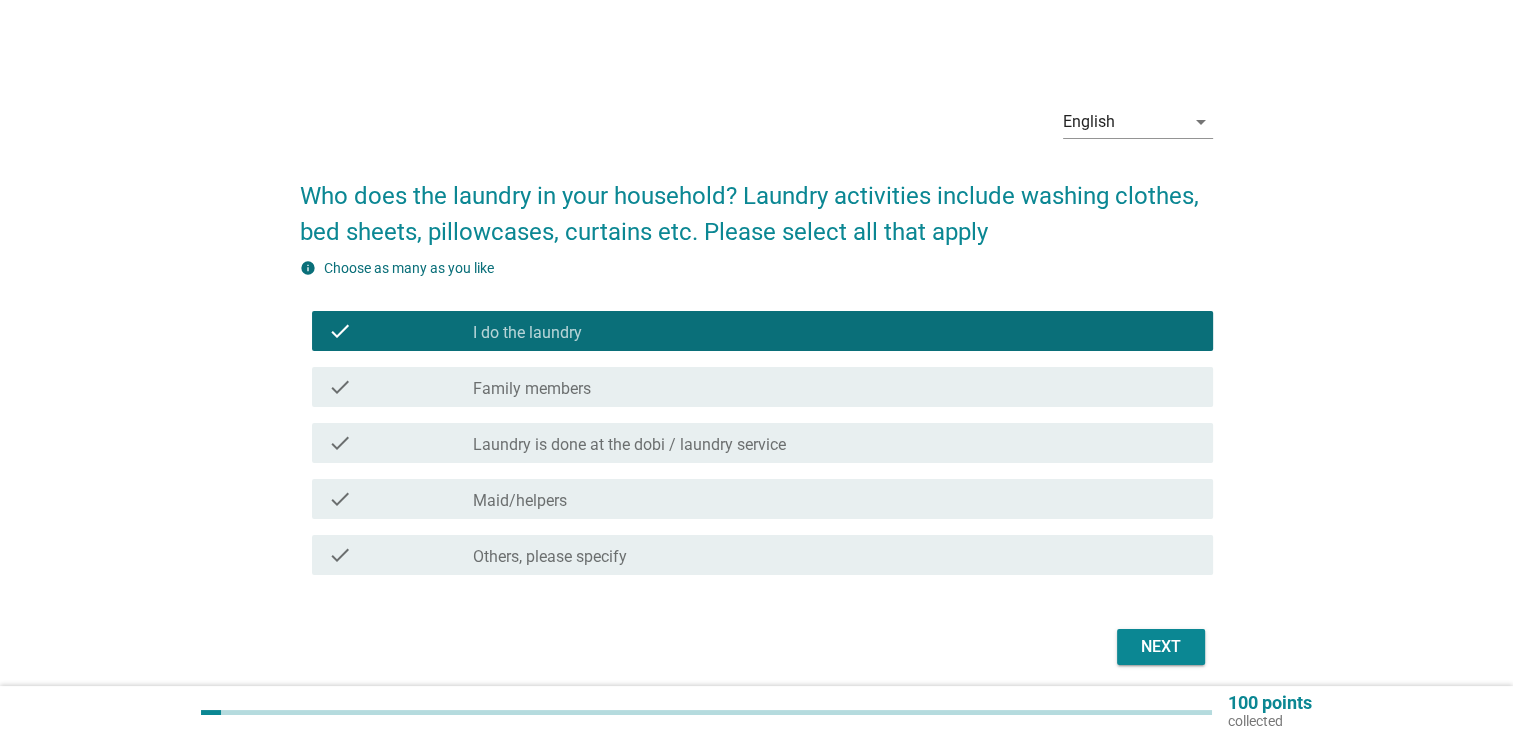 click on "check     check_box_outline_blank Family members" at bounding box center [756, 387] 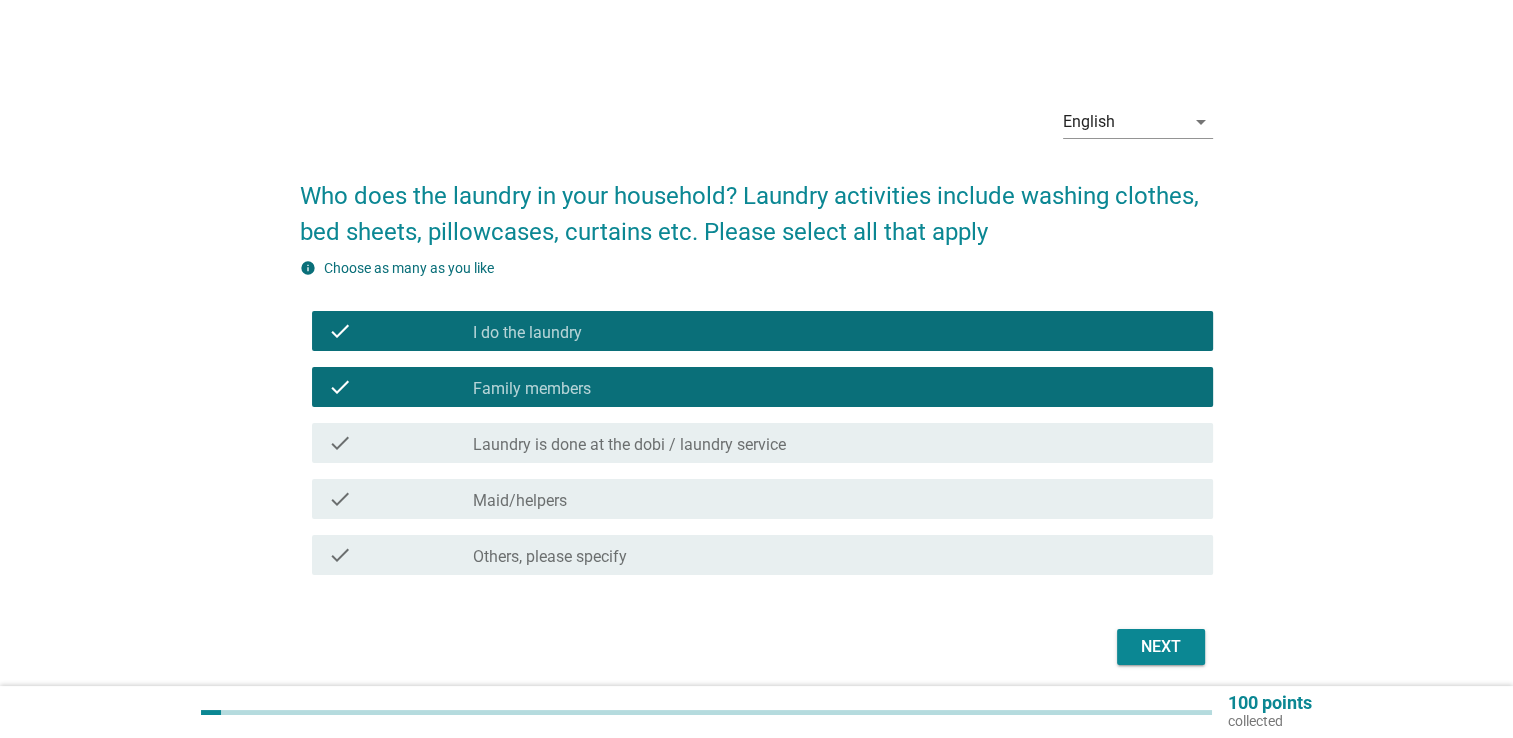 click on "Next" at bounding box center [1161, 647] 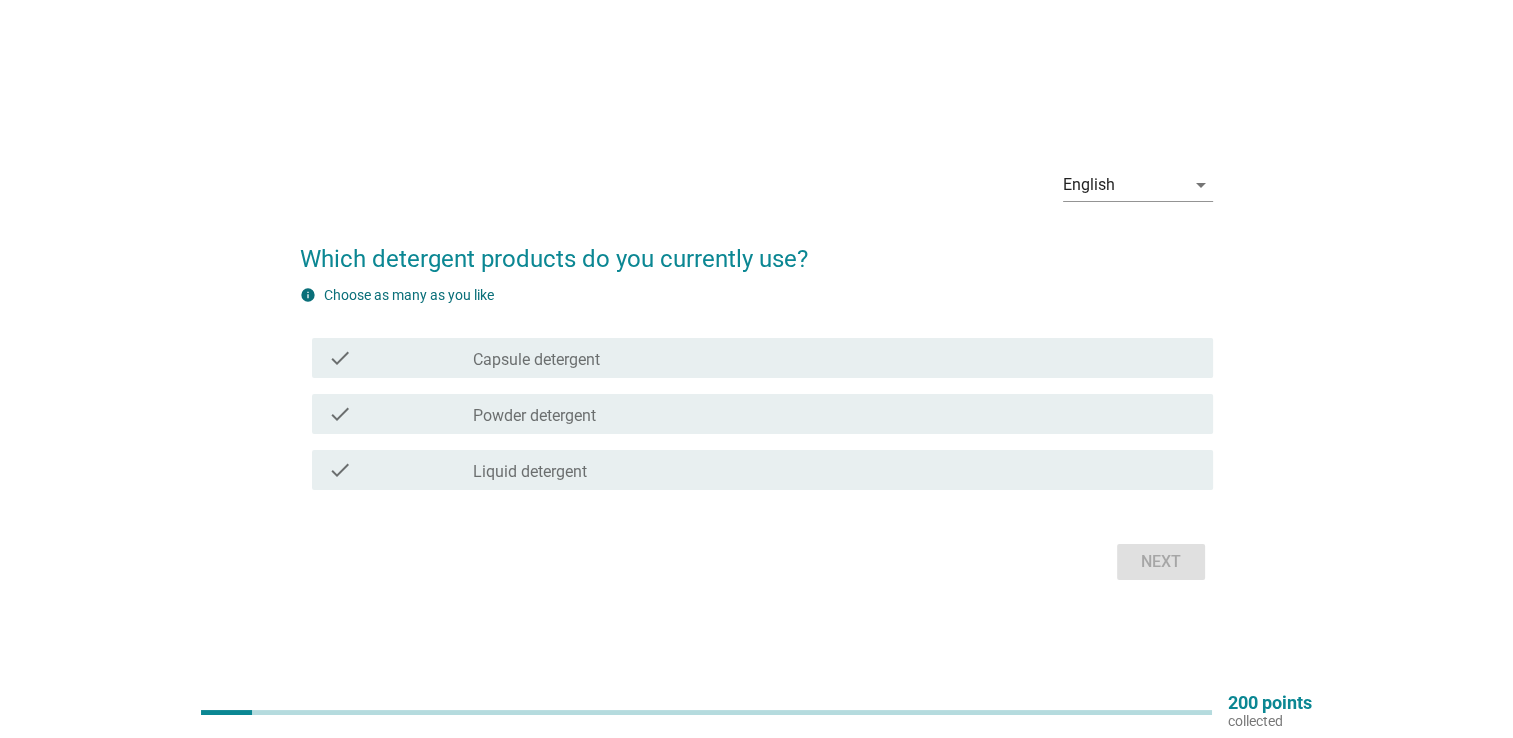 click on "check_box_outline_blank Powder detergent" at bounding box center (835, 414) 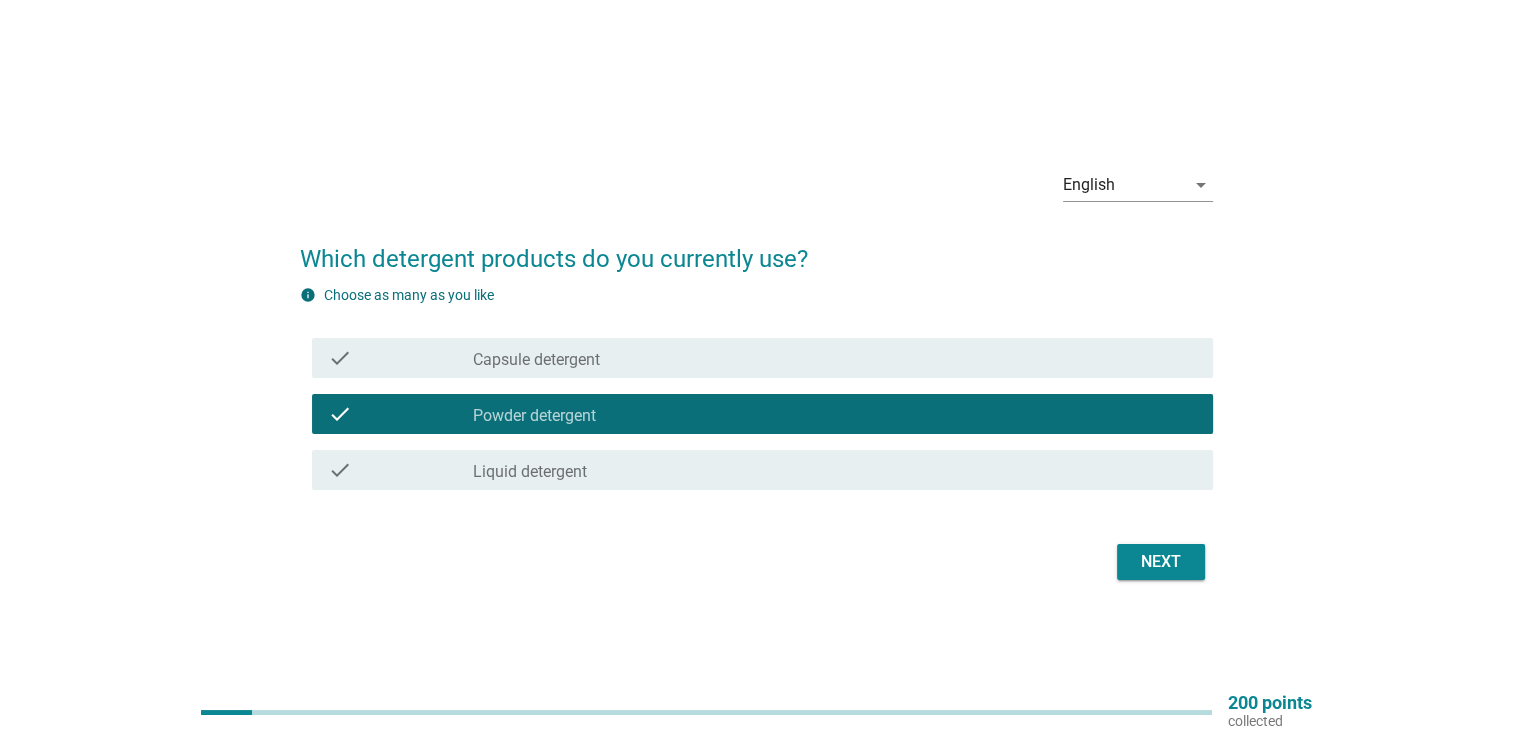 drag, startPoint x: 876, startPoint y: 470, endPoint x: 1053, endPoint y: 542, distance: 191.08376 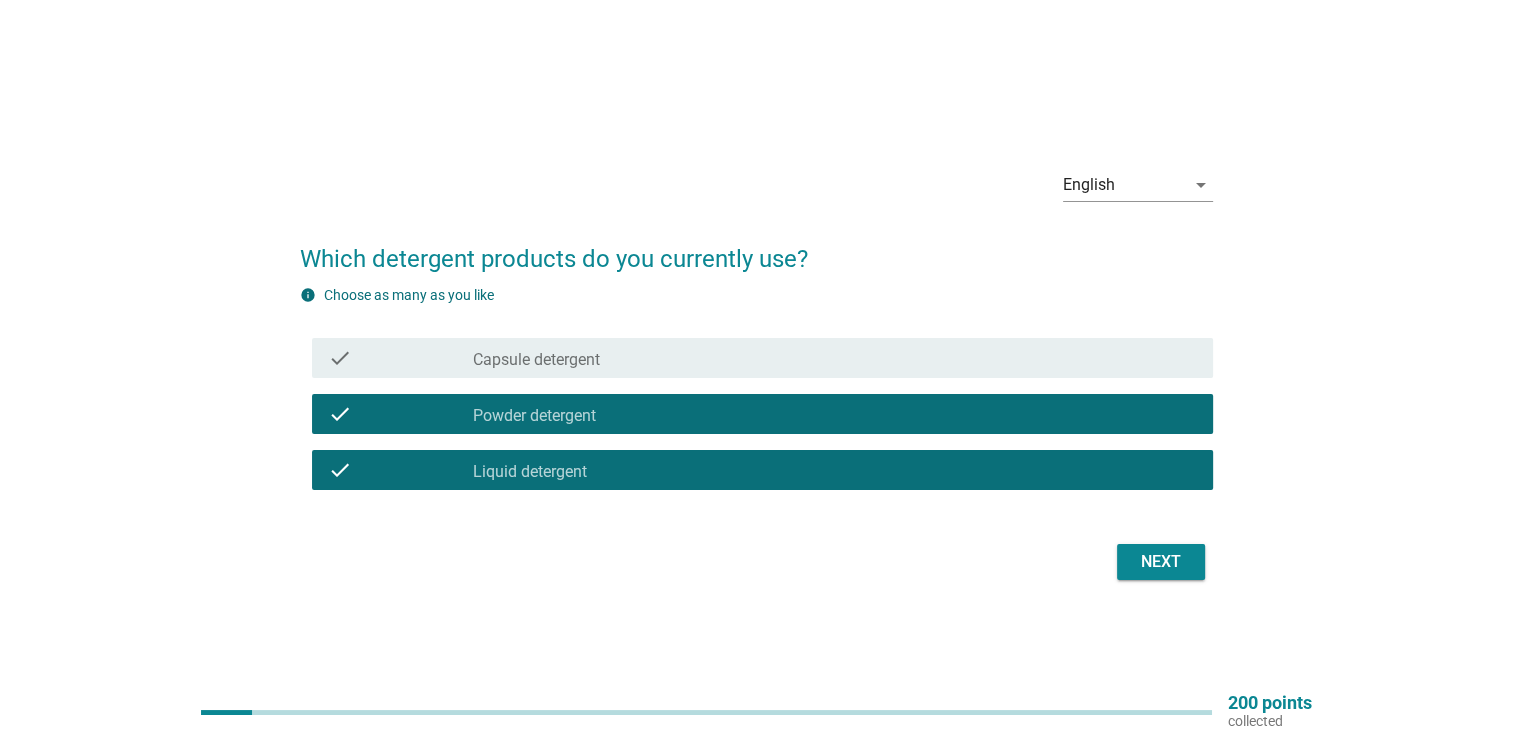 click on "Next" at bounding box center (1161, 562) 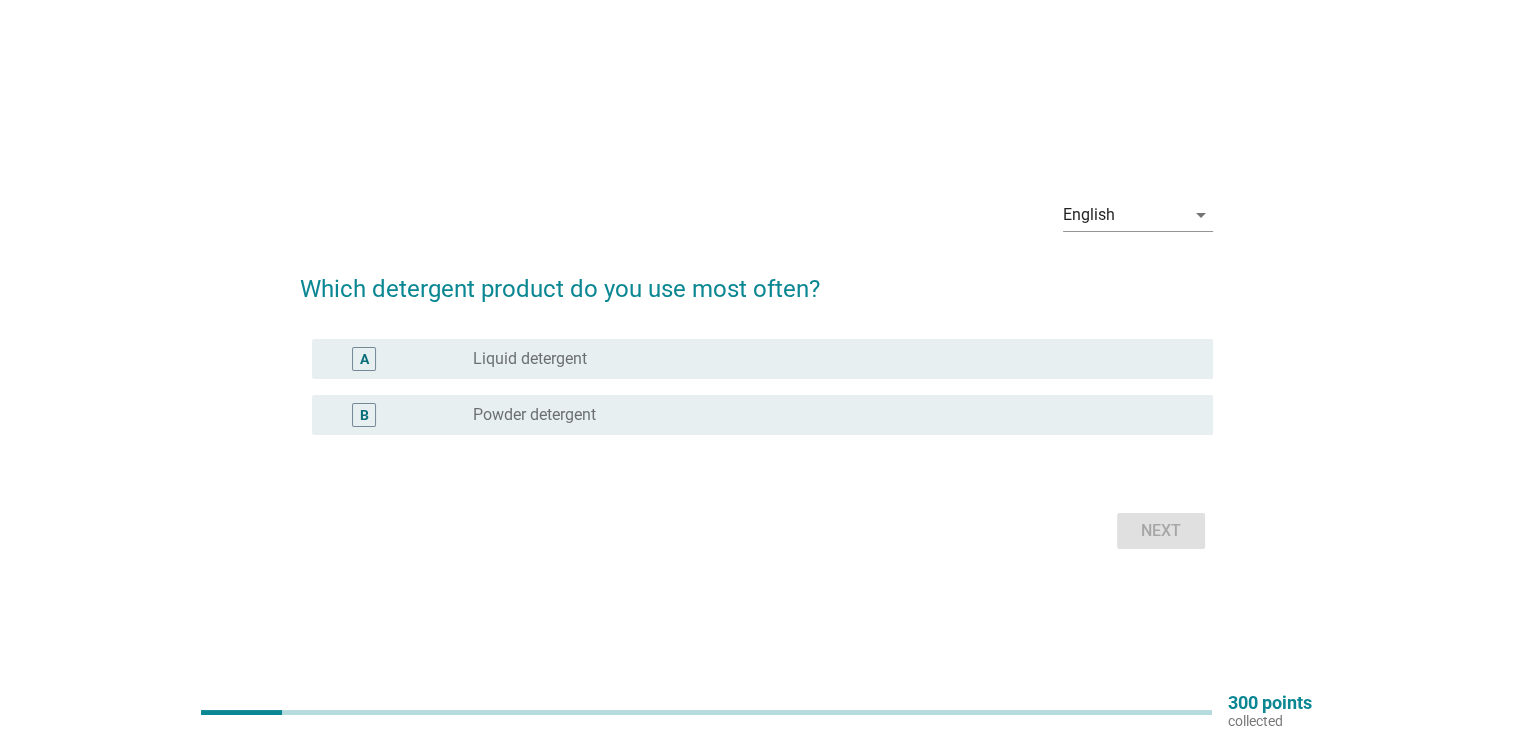 click on "A     radio_button_unchecked Liquid detergent" at bounding box center [762, 359] 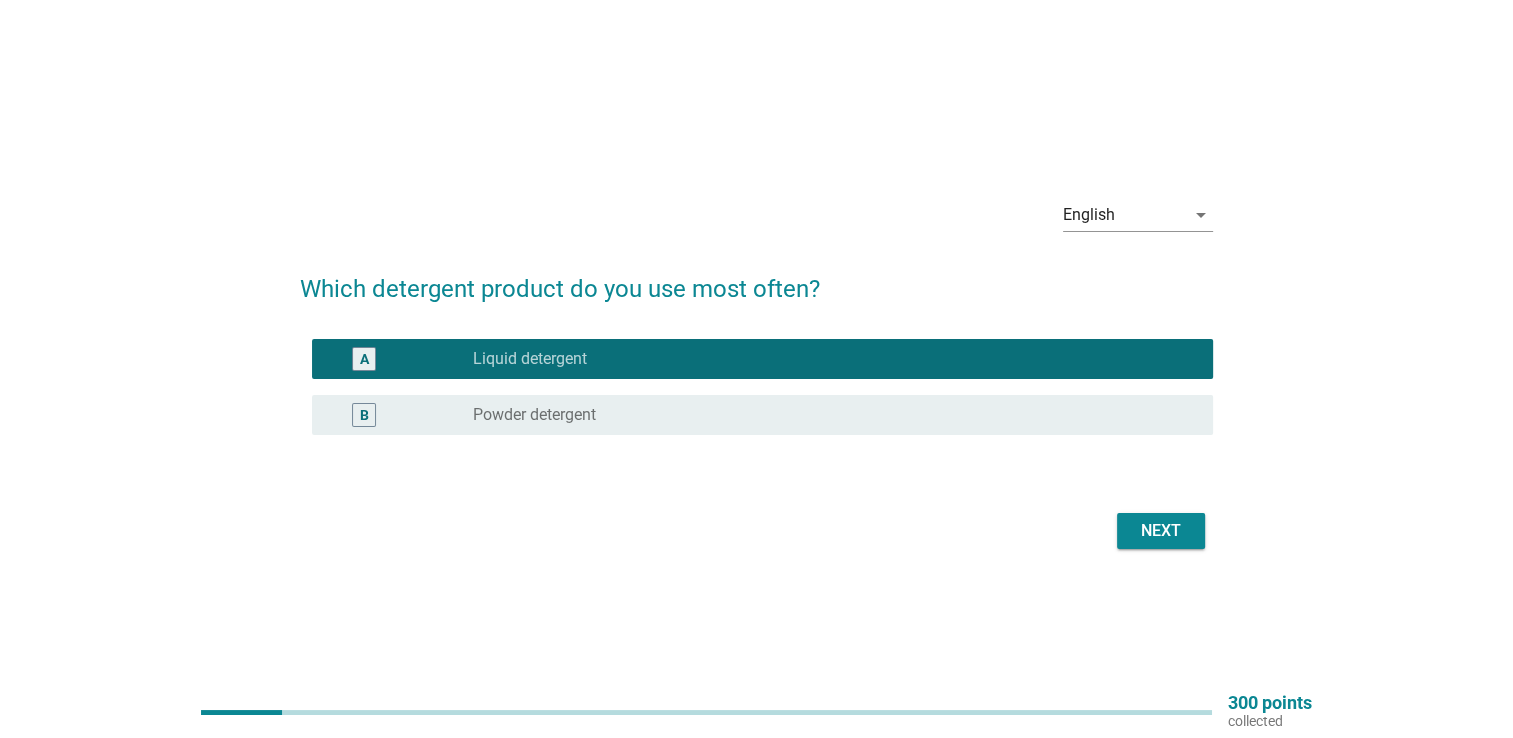 click on "Next" at bounding box center [1161, 531] 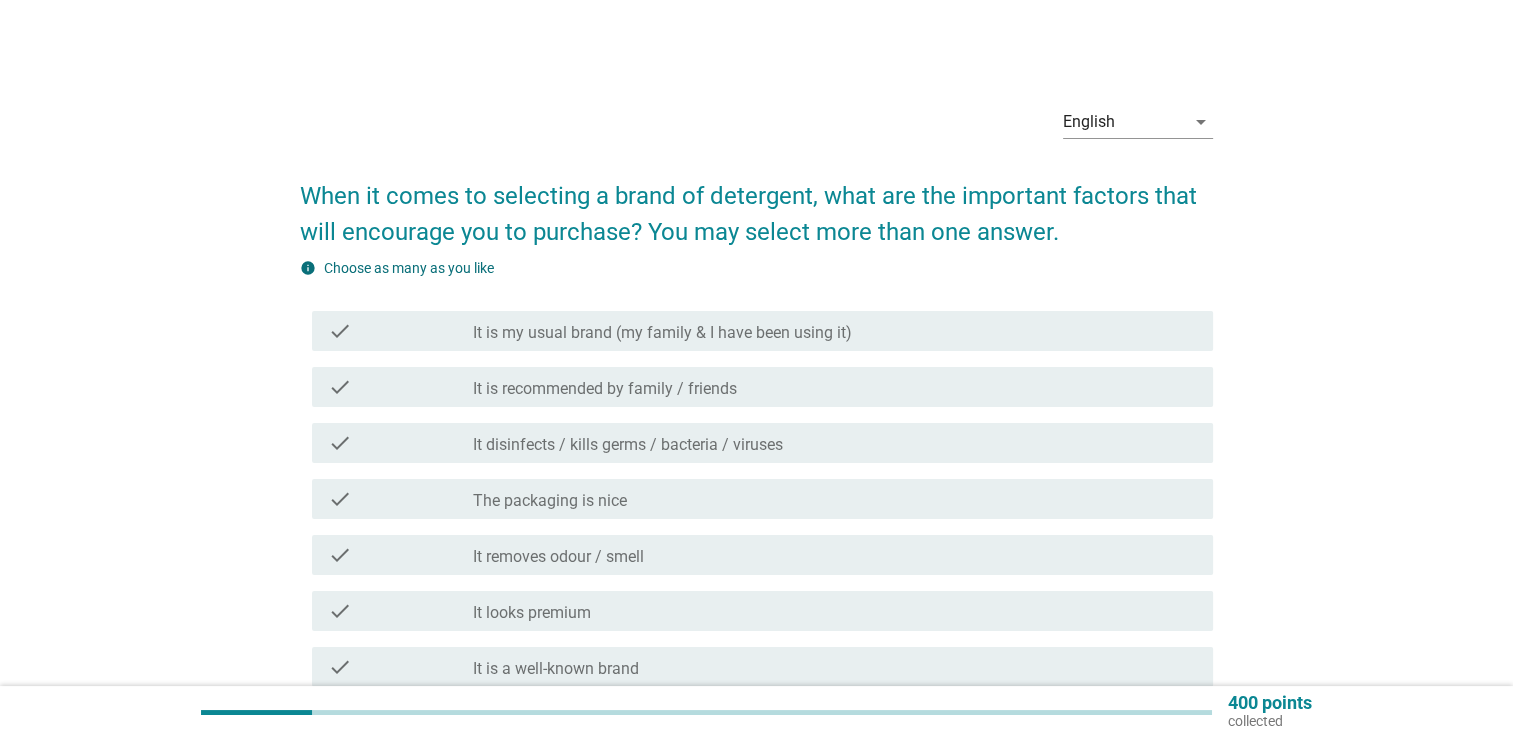 click on "check_box_outline_blank It is my usual brand (my family & I have been using it)" at bounding box center [835, 331] 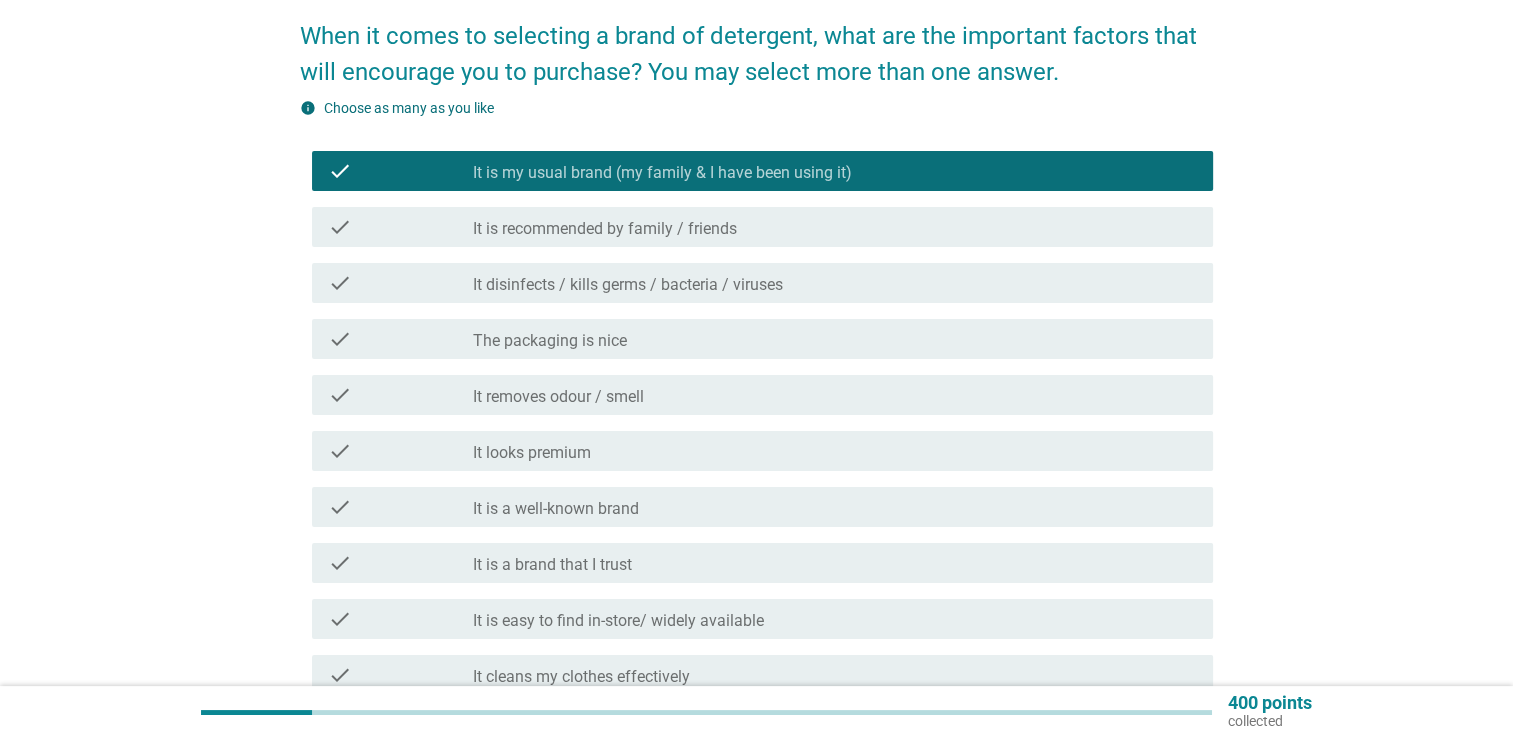 scroll, scrollTop: 300, scrollLeft: 0, axis: vertical 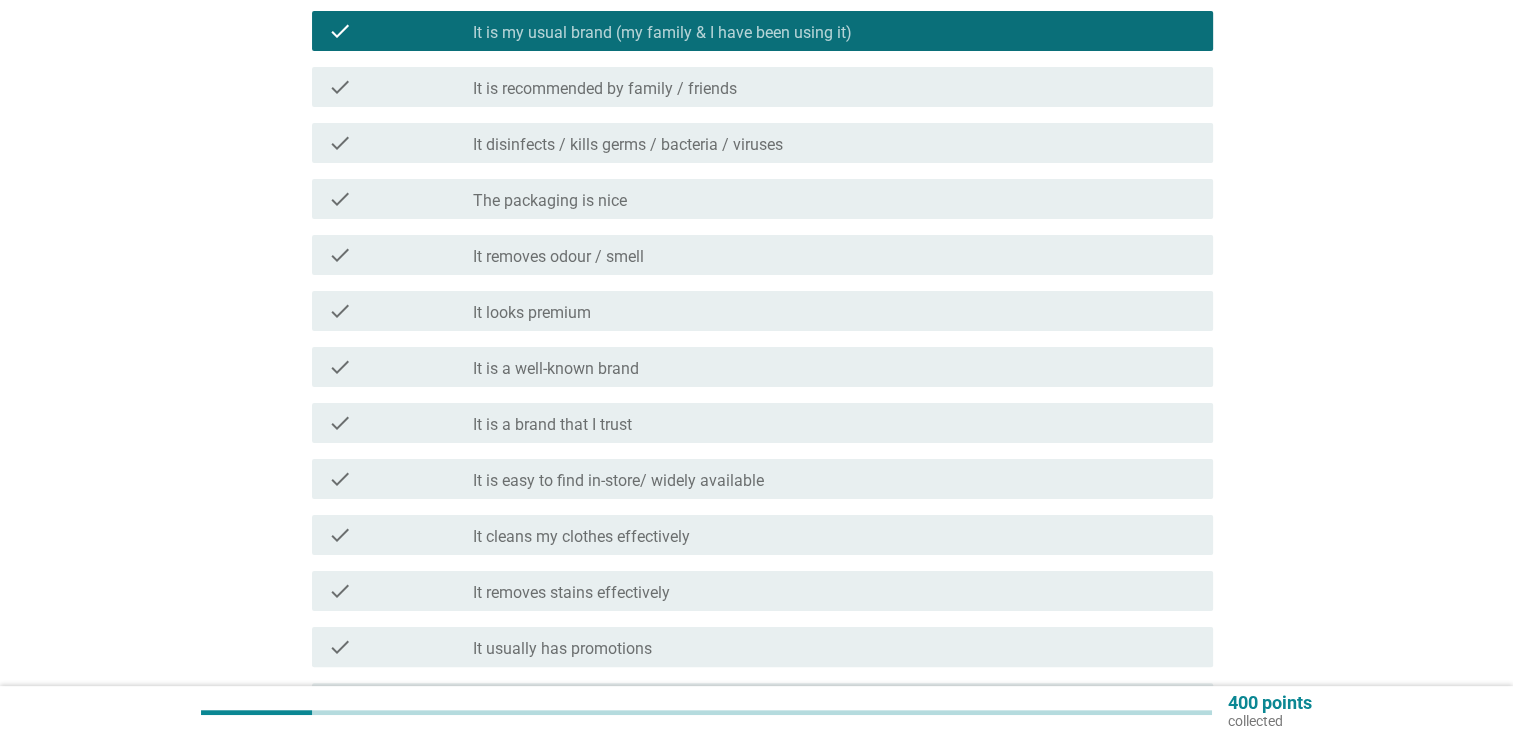 click on "check_box_outline_blank It is recommended by family / friends" at bounding box center (835, 87) 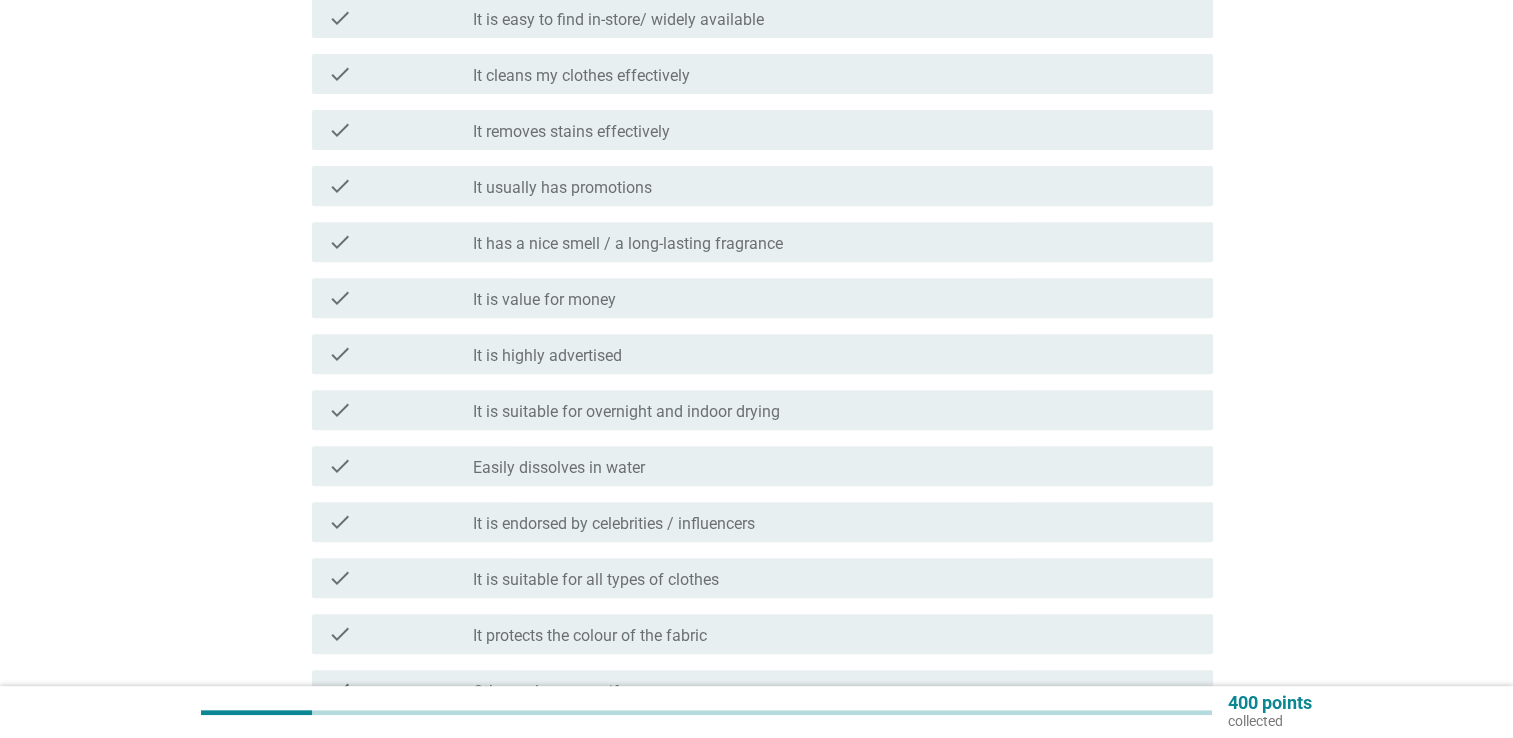 scroll, scrollTop: 970, scrollLeft: 0, axis: vertical 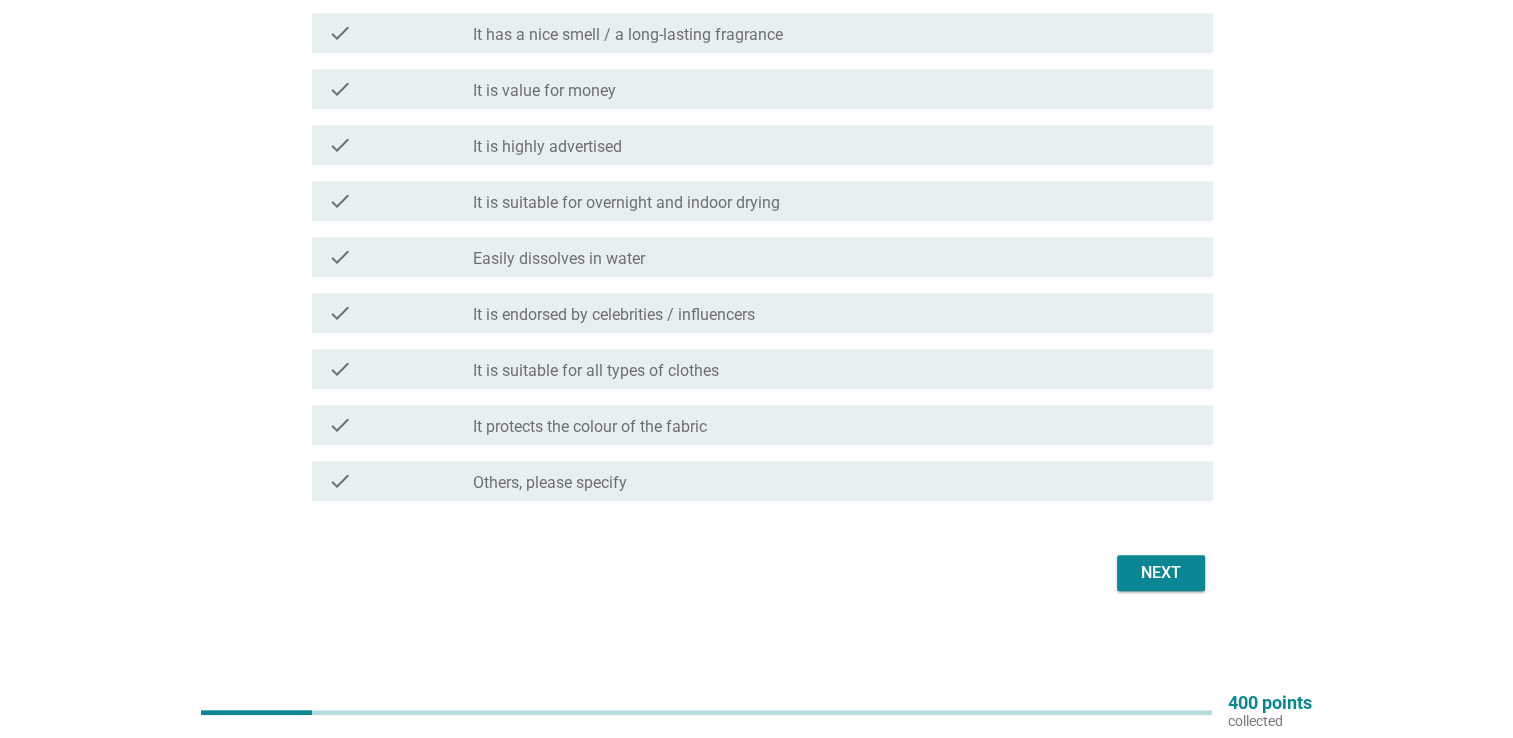 click on "Next" at bounding box center (1161, 573) 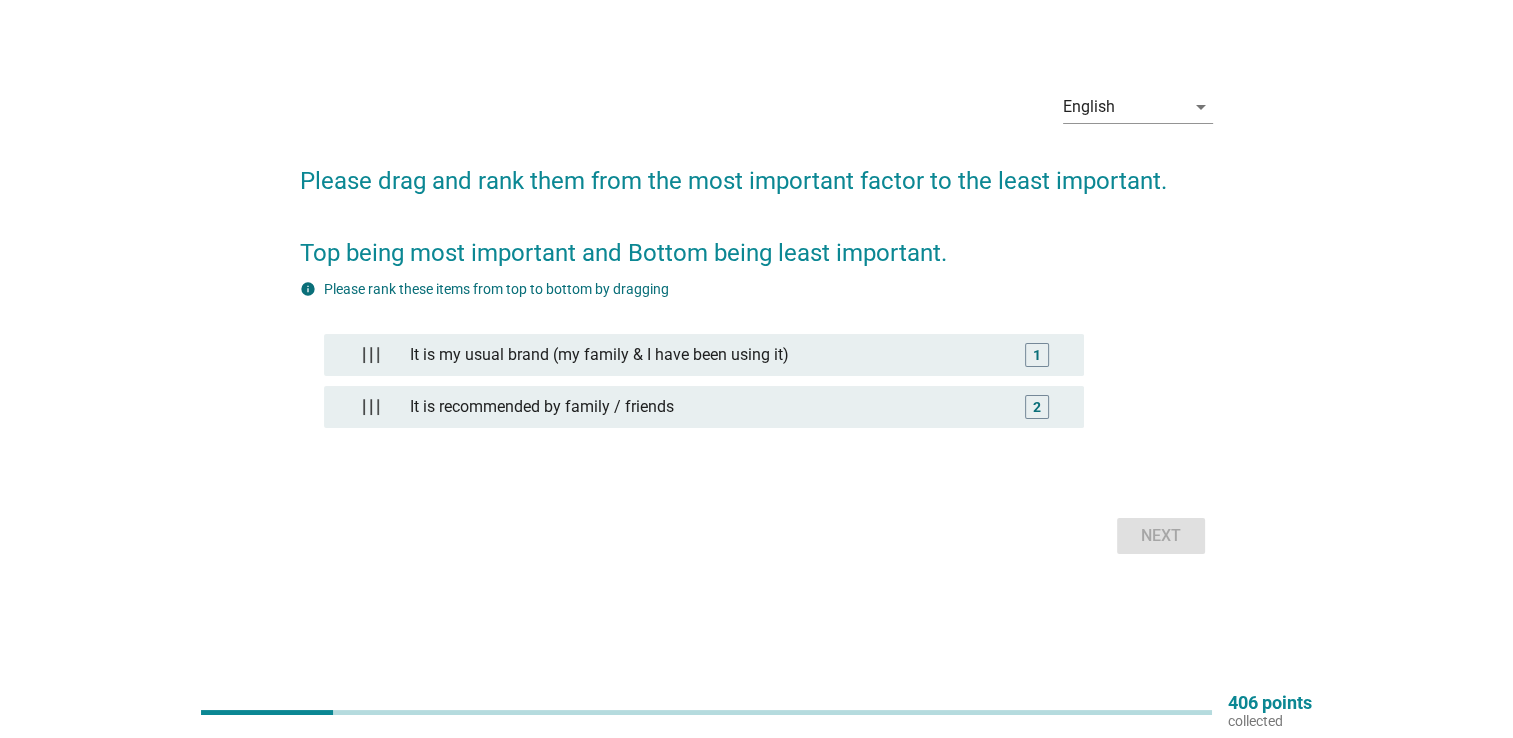 scroll, scrollTop: 0, scrollLeft: 0, axis: both 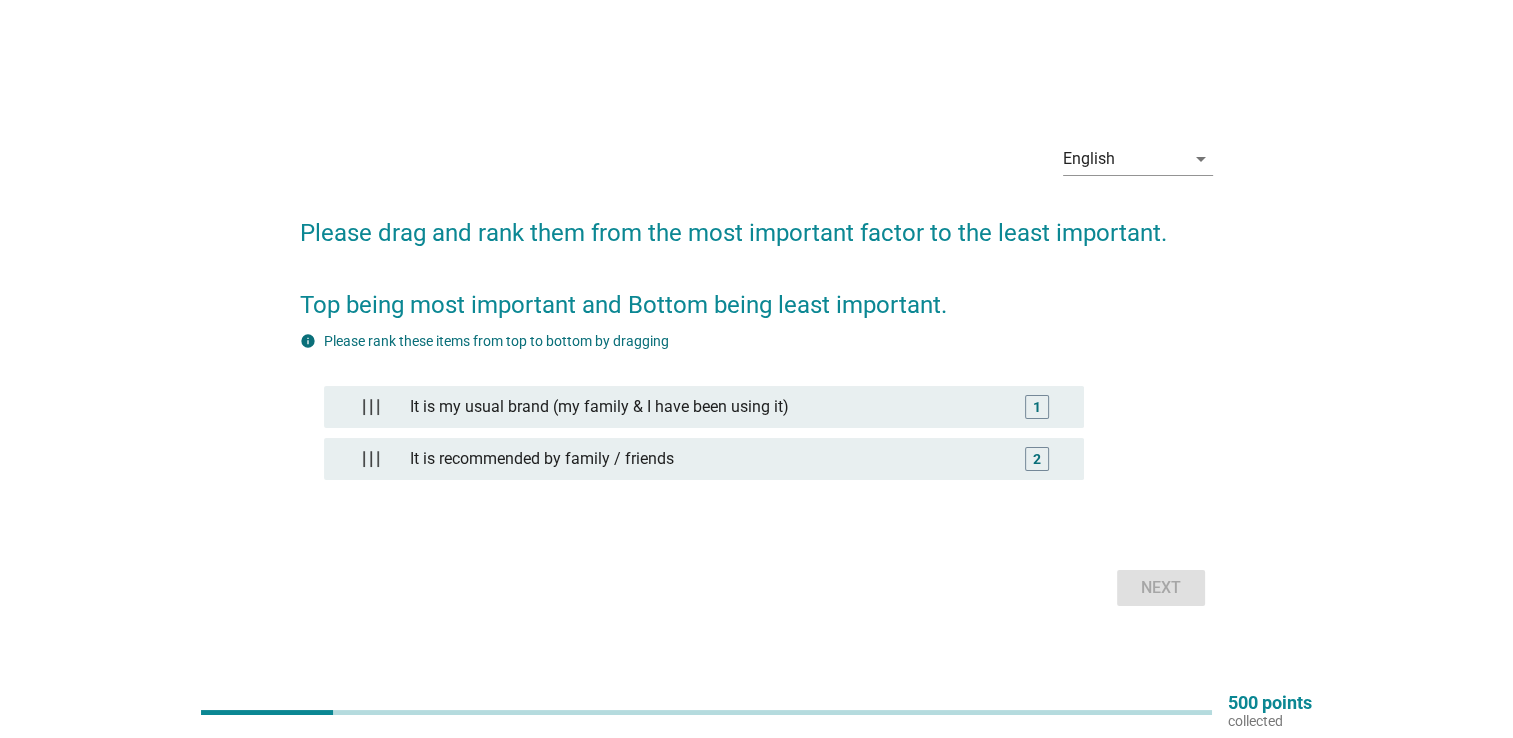 click on "Next" at bounding box center [756, 588] 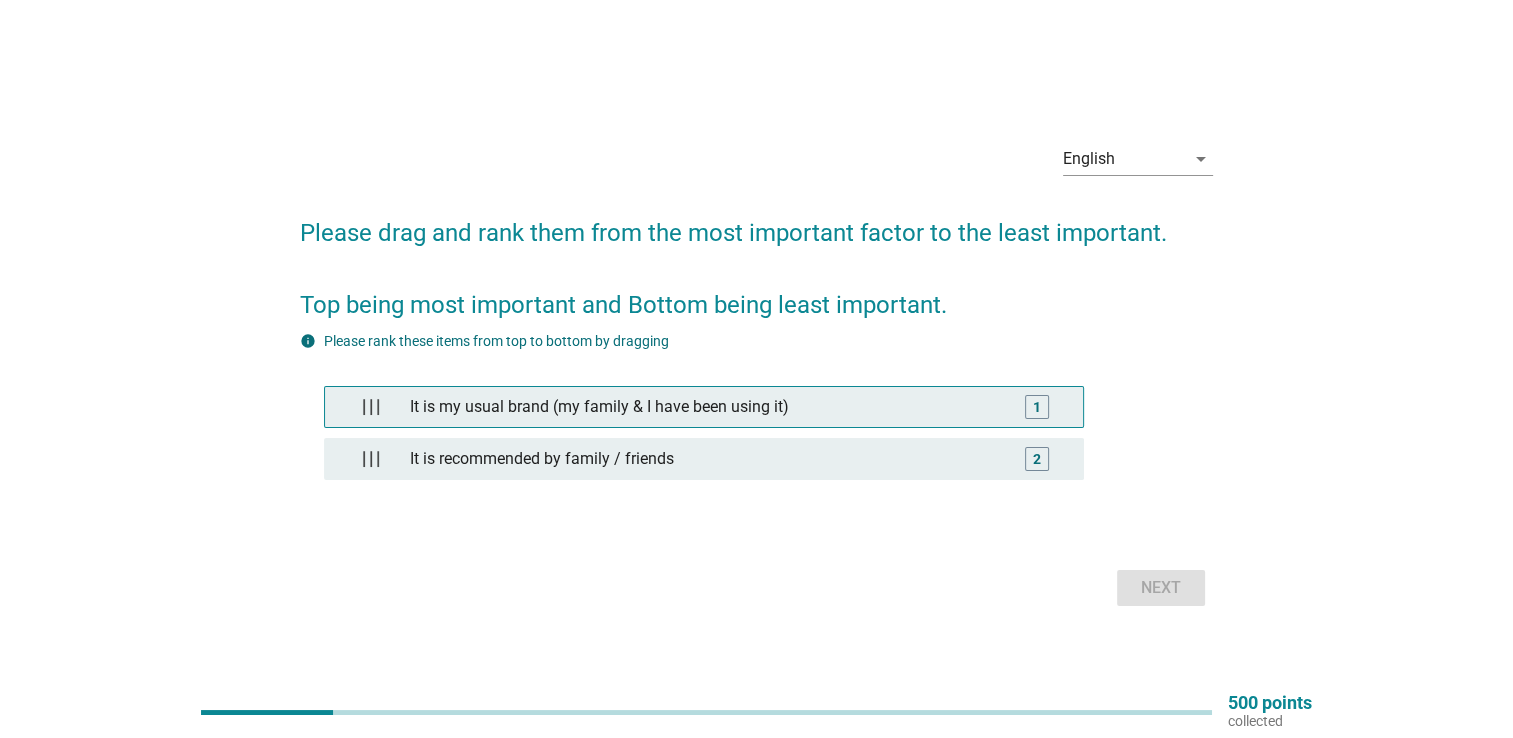 click on "It is my usual brand (my family & I have been using it)" at bounding box center (704, 407) 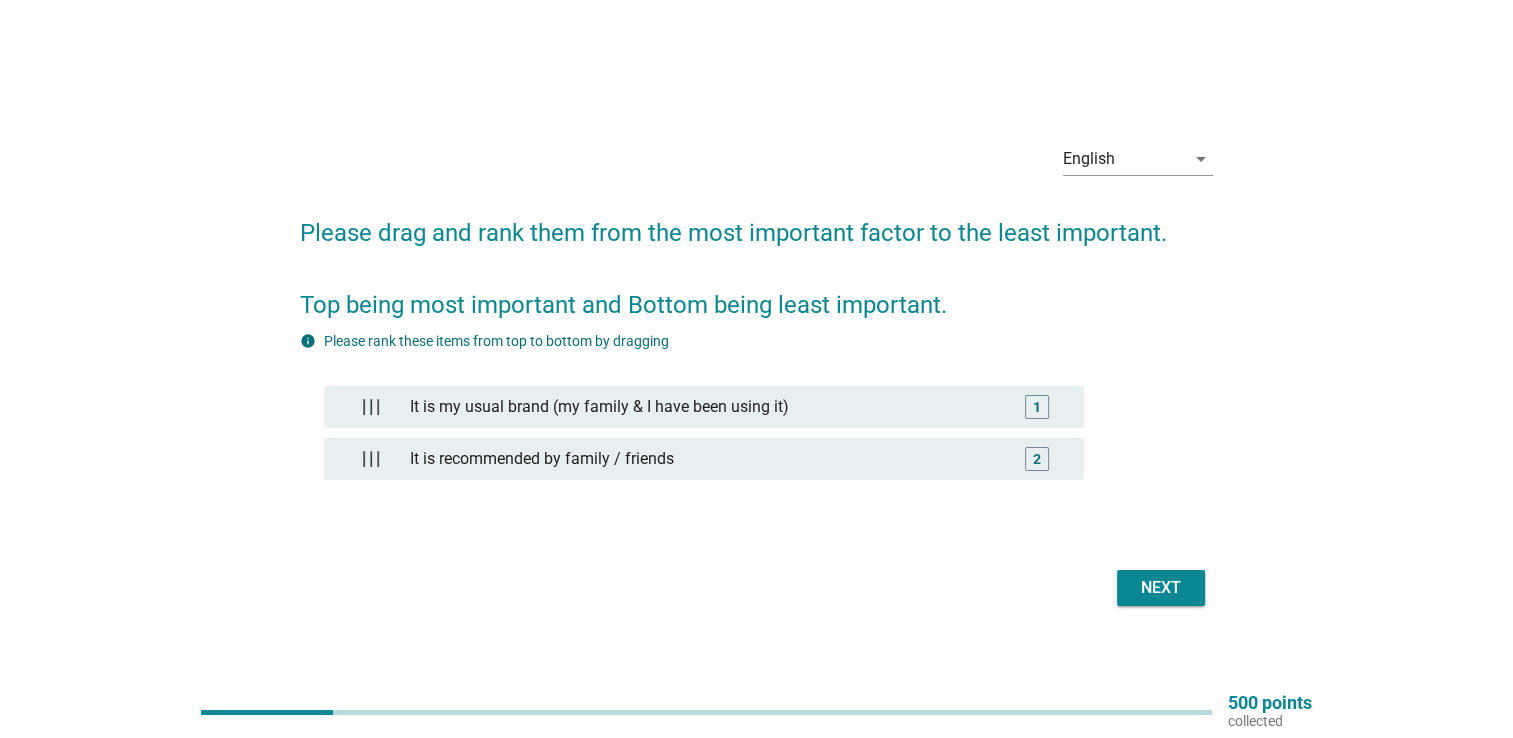 click on "Next" at bounding box center [1161, 588] 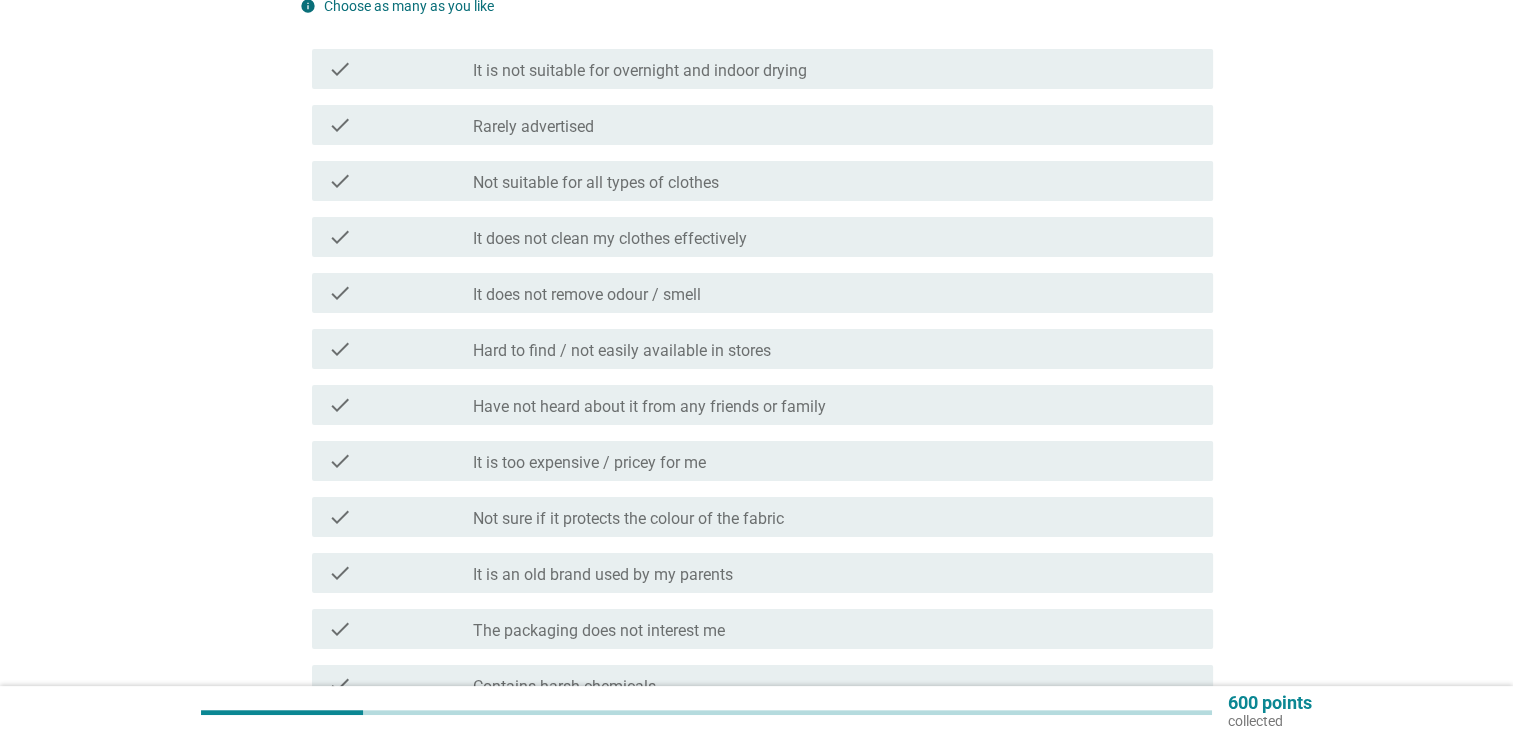scroll, scrollTop: 300, scrollLeft: 0, axis: vertical 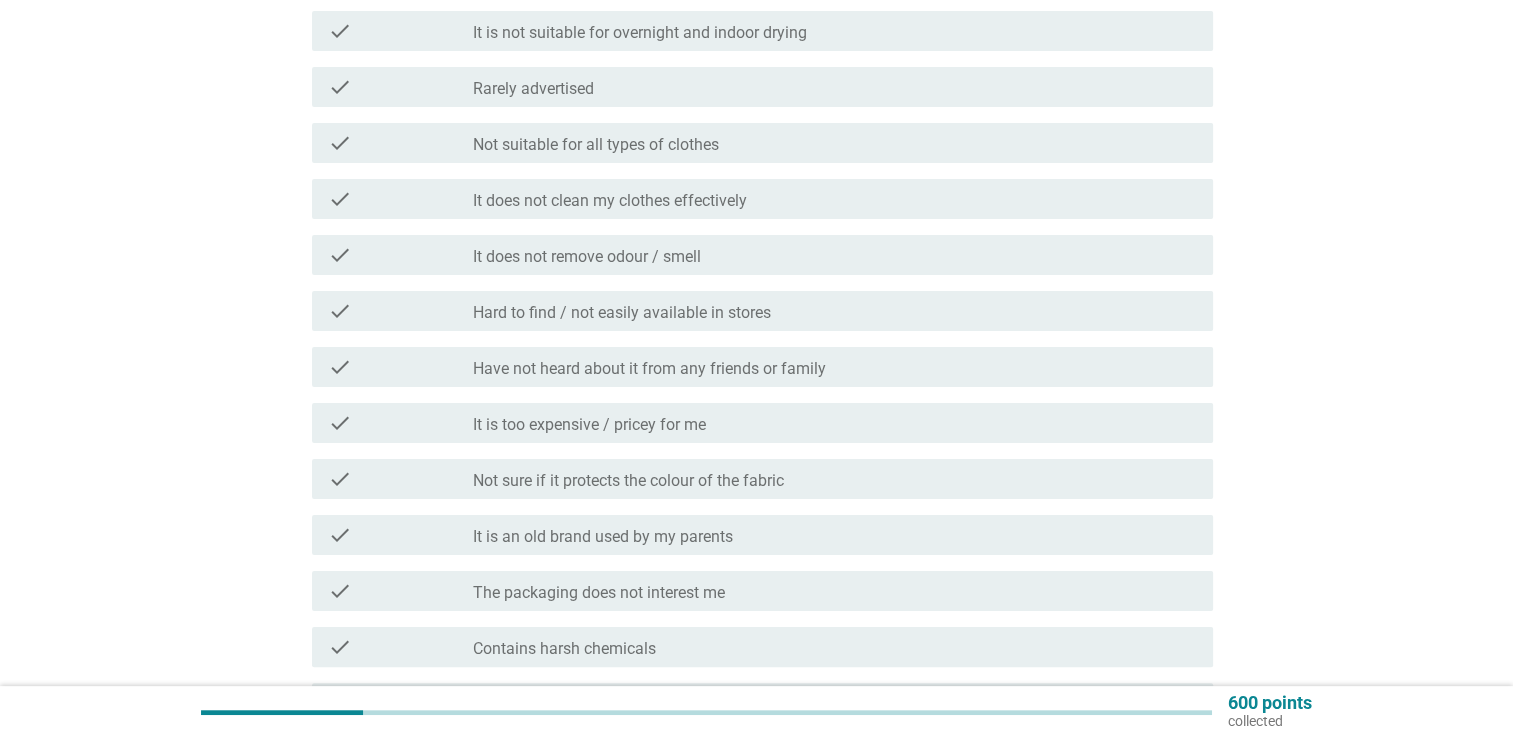 click on "It does not remove odour / smell" at bounding box center [587, 257] 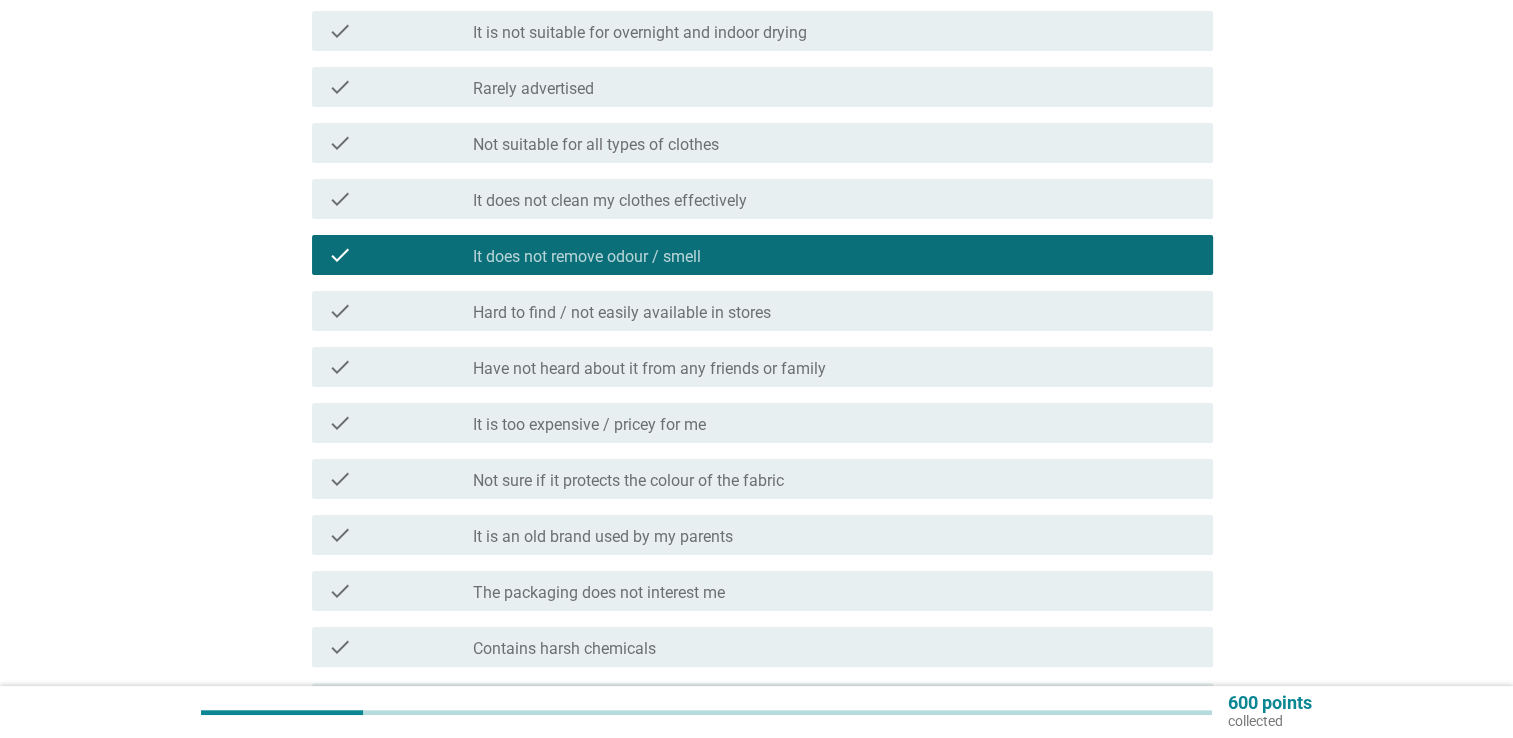 click on "check_box_outline_blank Hard to find / not easily available in stores" at bounding box center (835, 311) 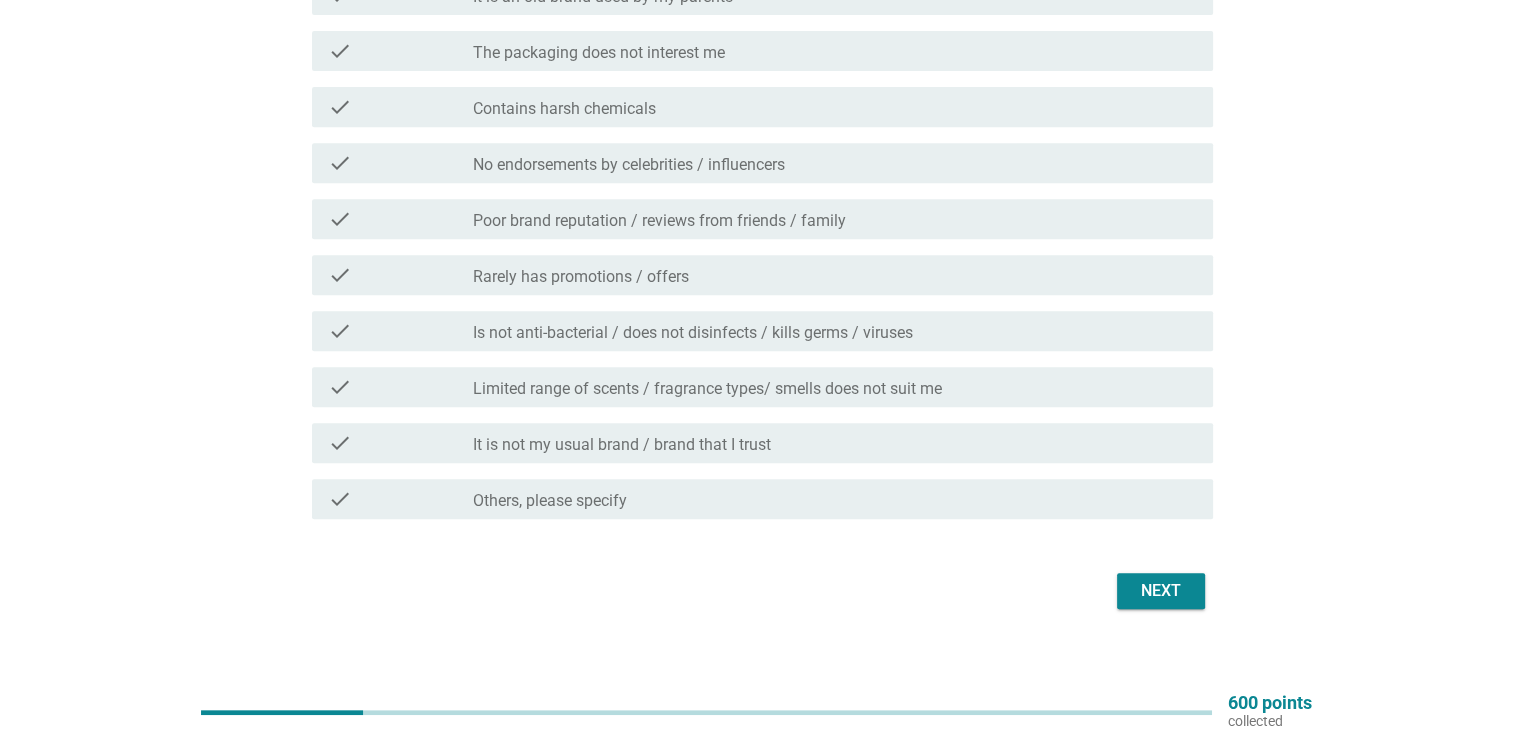 scroll, scrollTop: 358, scrollLeft: 0, axis: vertical 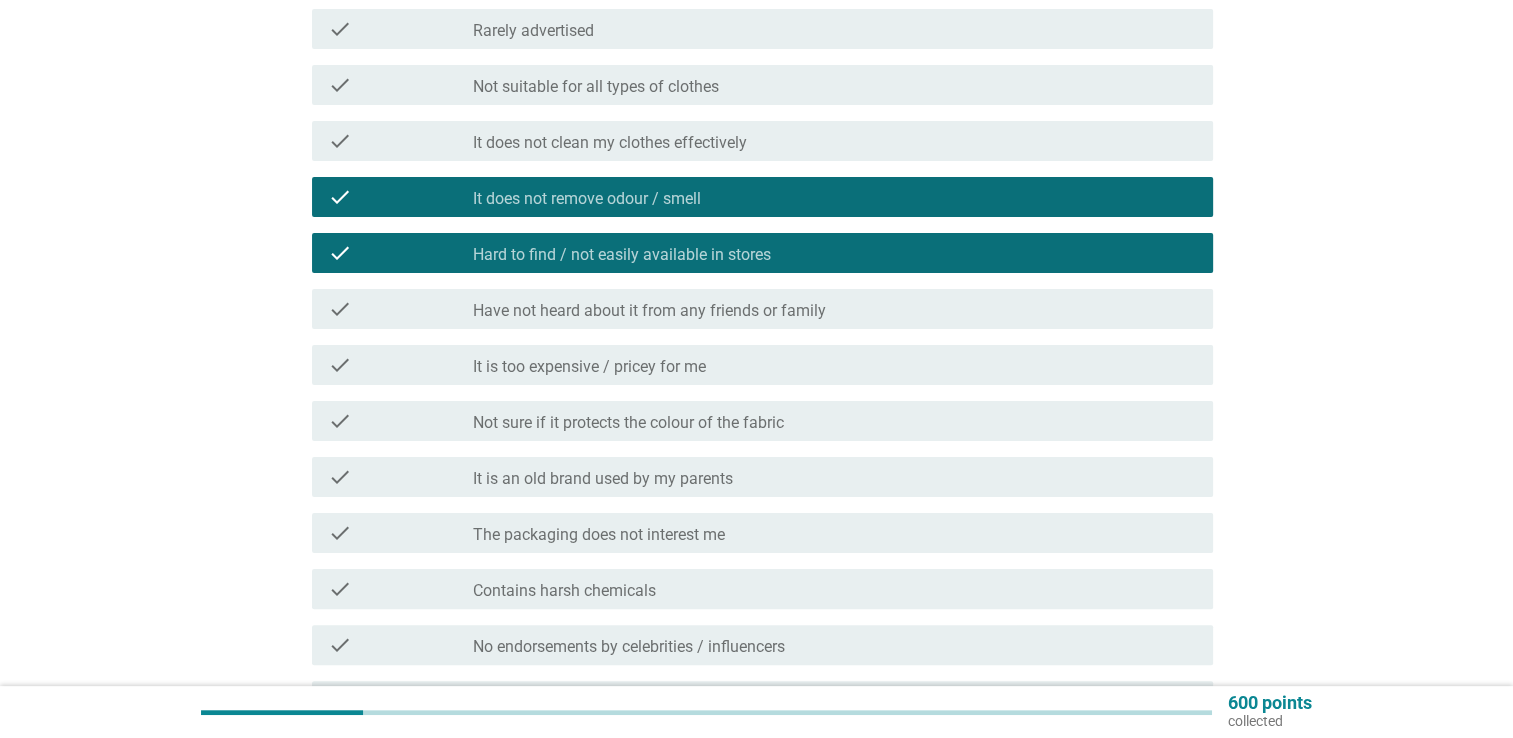 click on "It does not clean my clothes effectively" at bounding box center [610, 143] 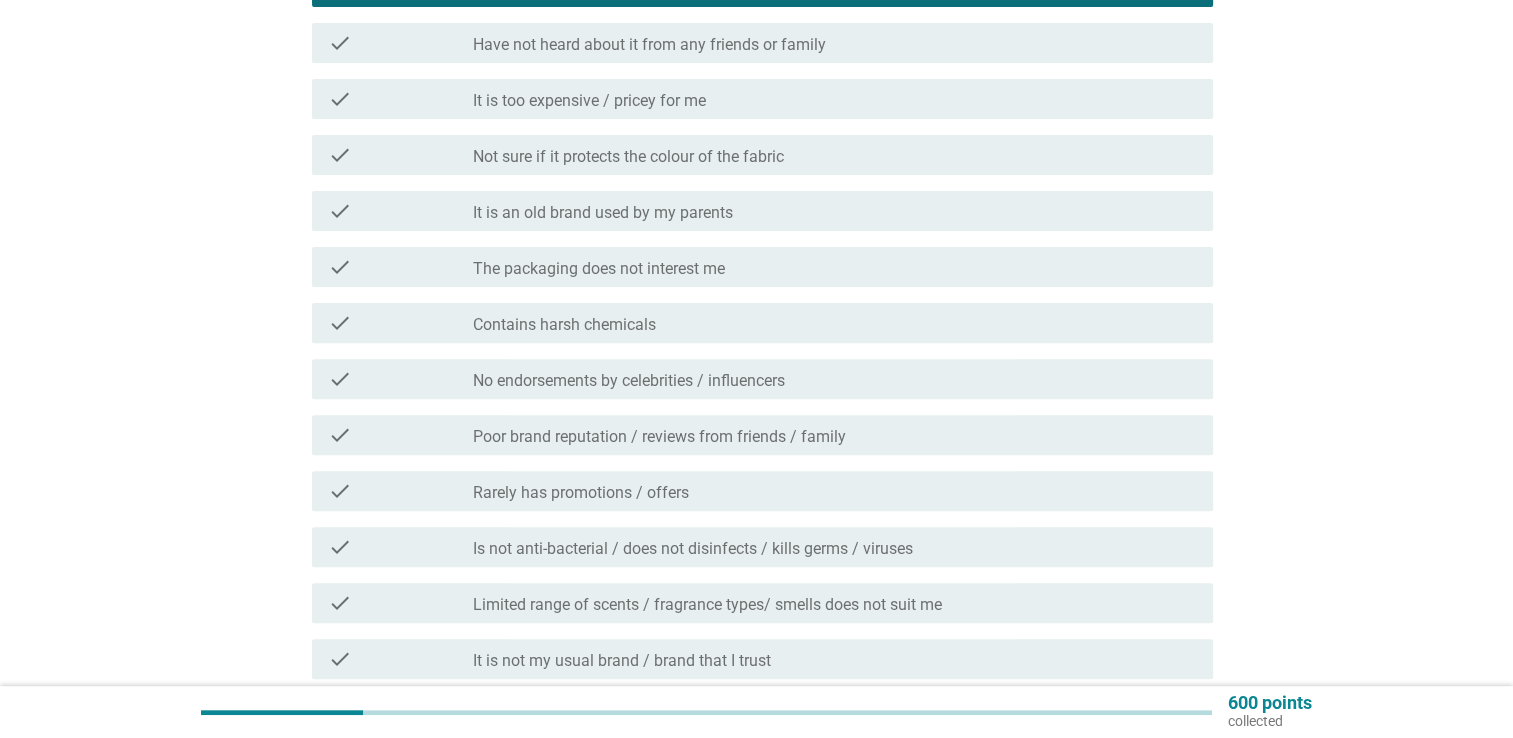 scroll, scrollTop: 758, scrollLeft: 0, axis: vertical 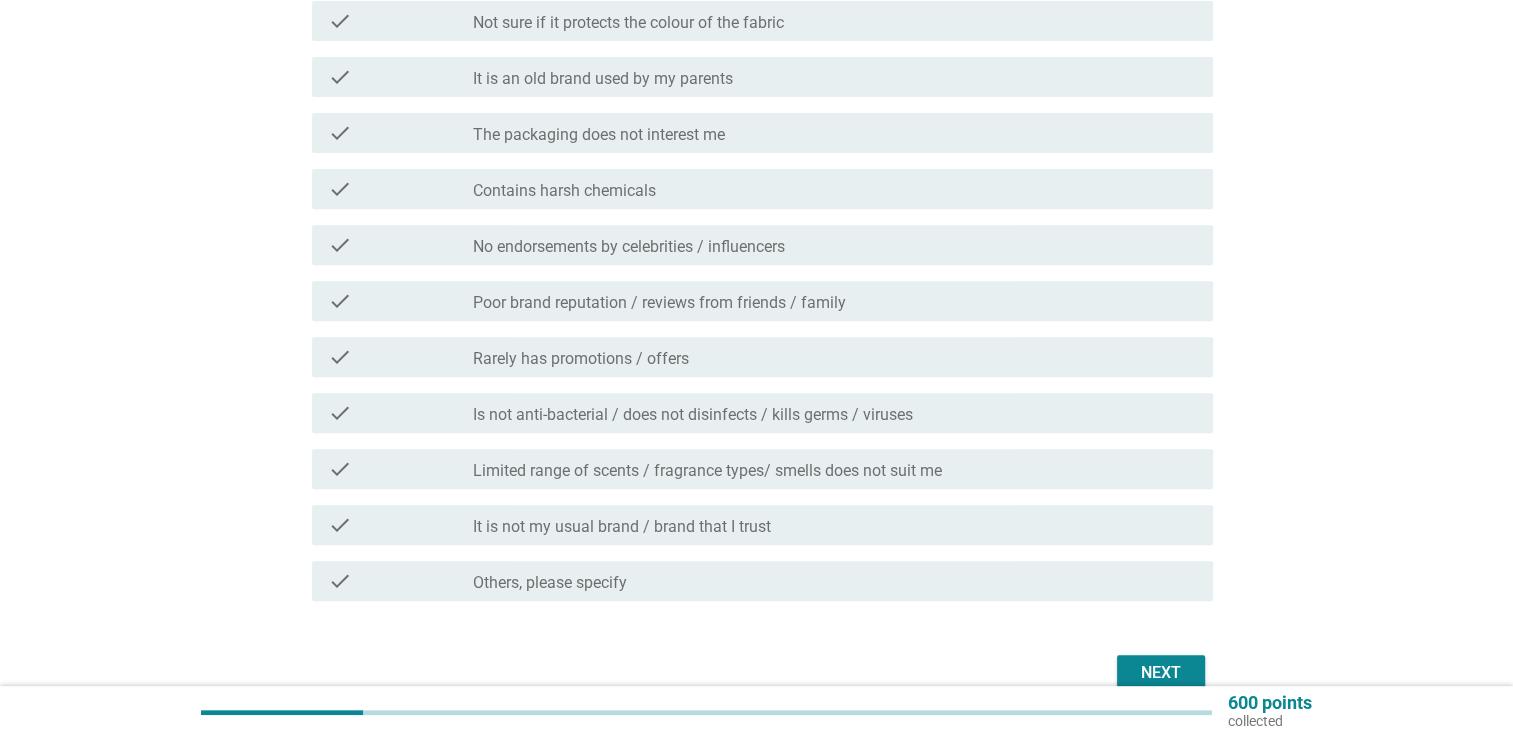 click on "check_box_outline_blank Contains harsh chemicals" at bounding box center [835, 189] 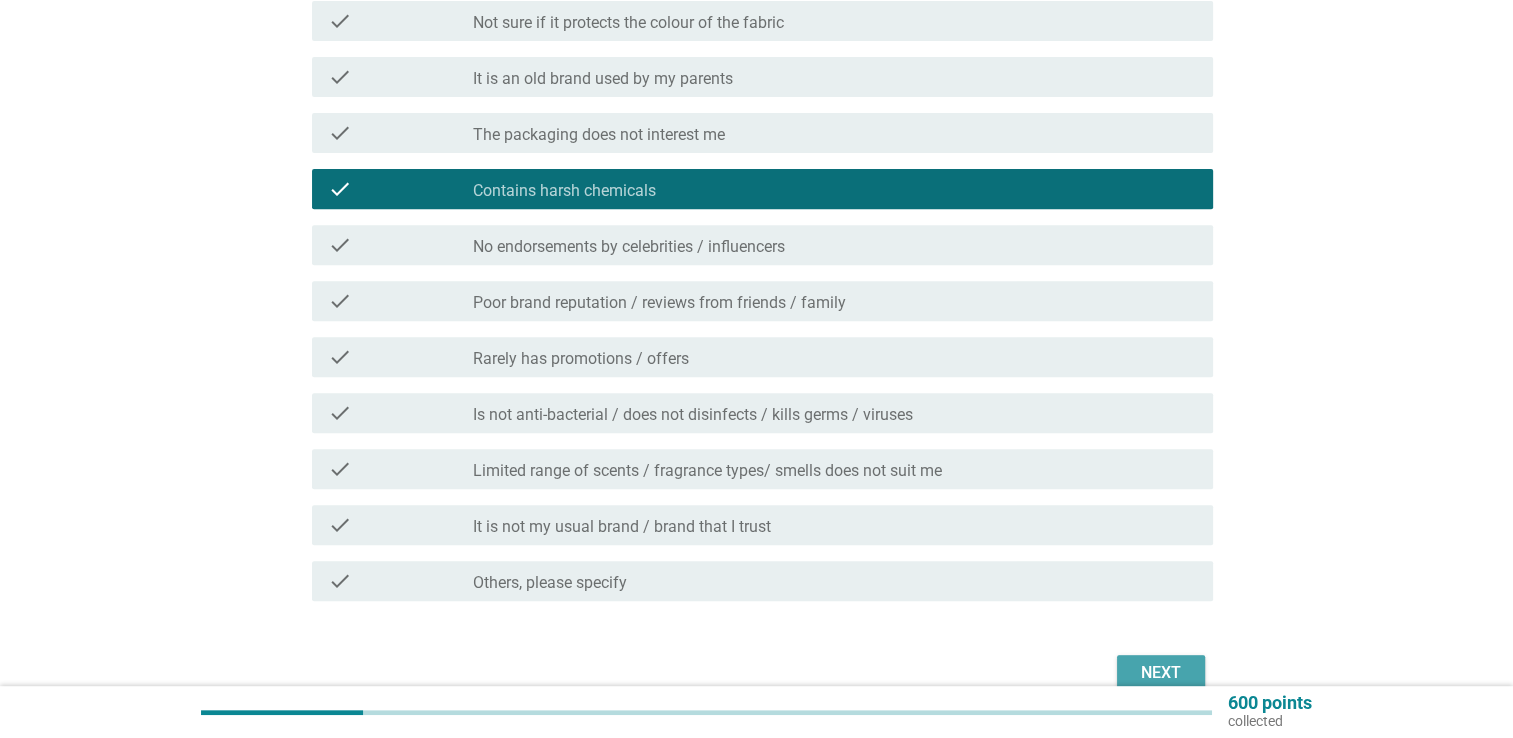 click on "Next" at bounding box center [1161, 673] 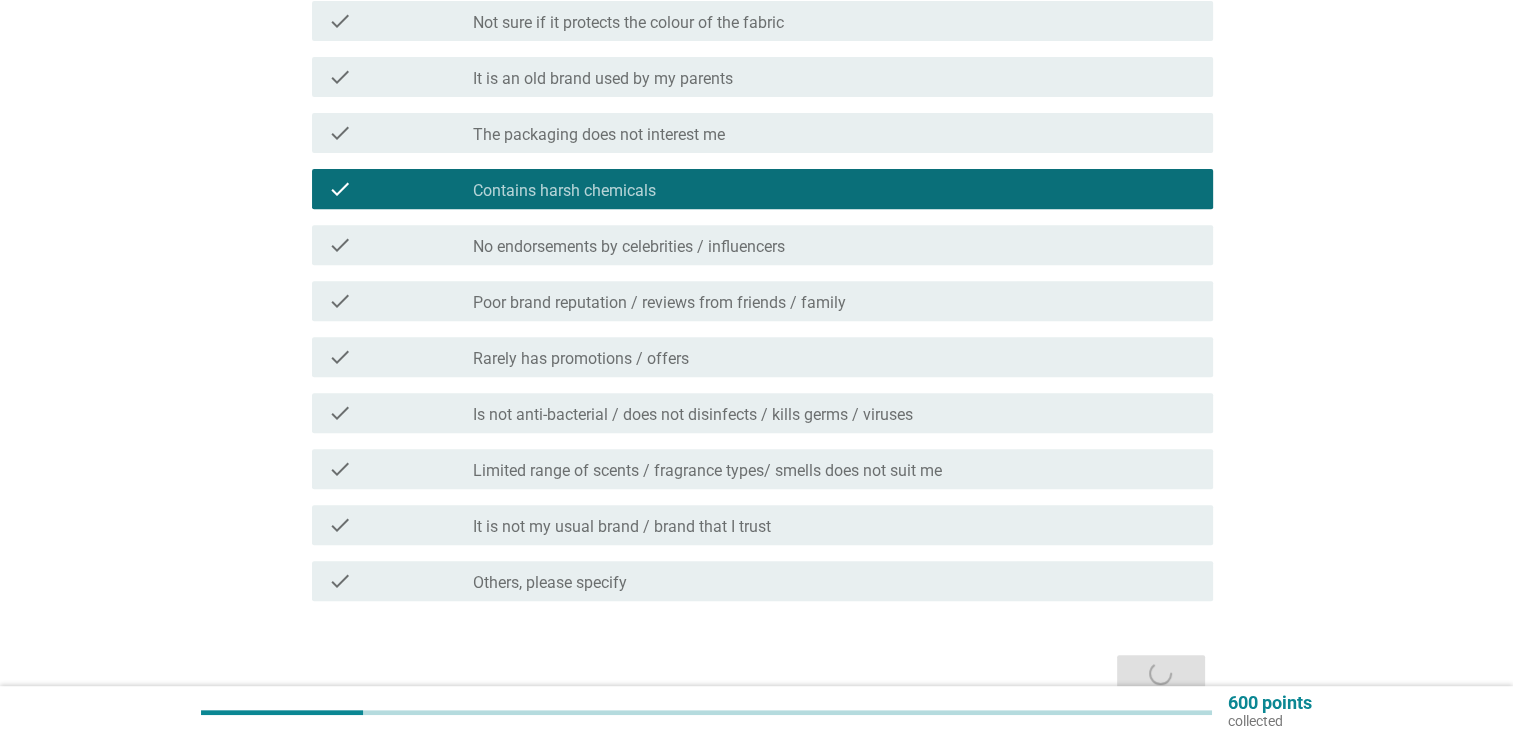 scroll, scrollTop: 0, scrollLeft: 0, axis: both 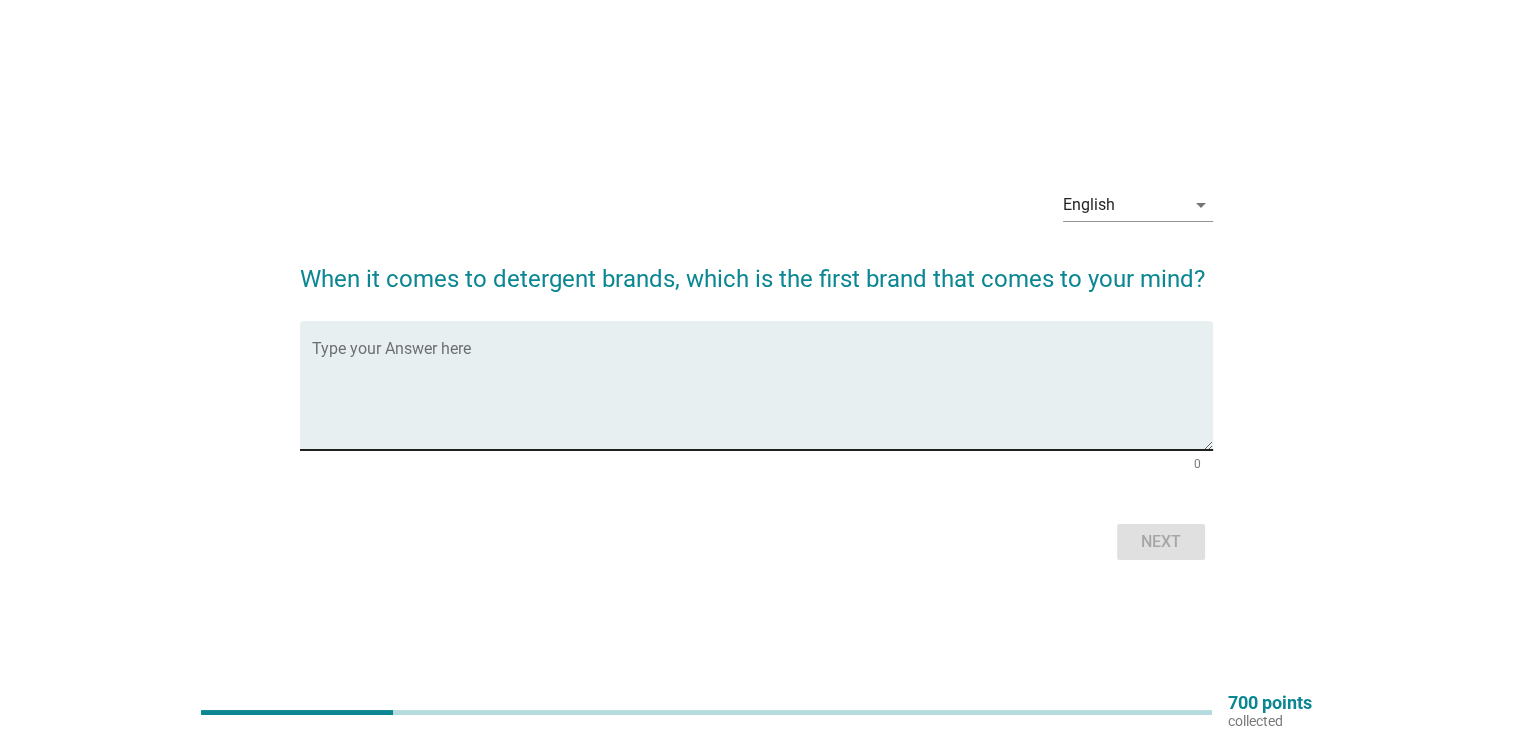 click at bounding box center (762, 397) 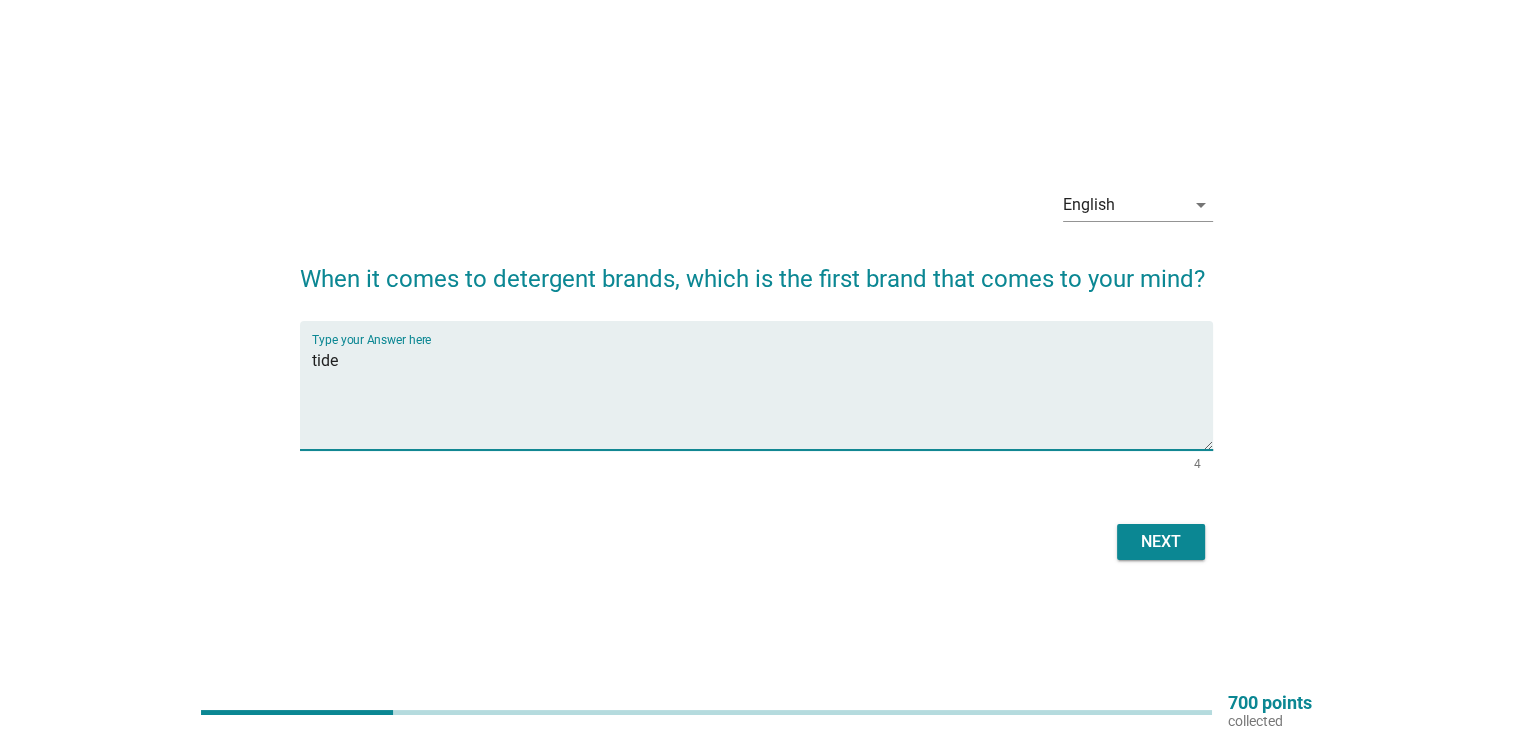 type on "tide" 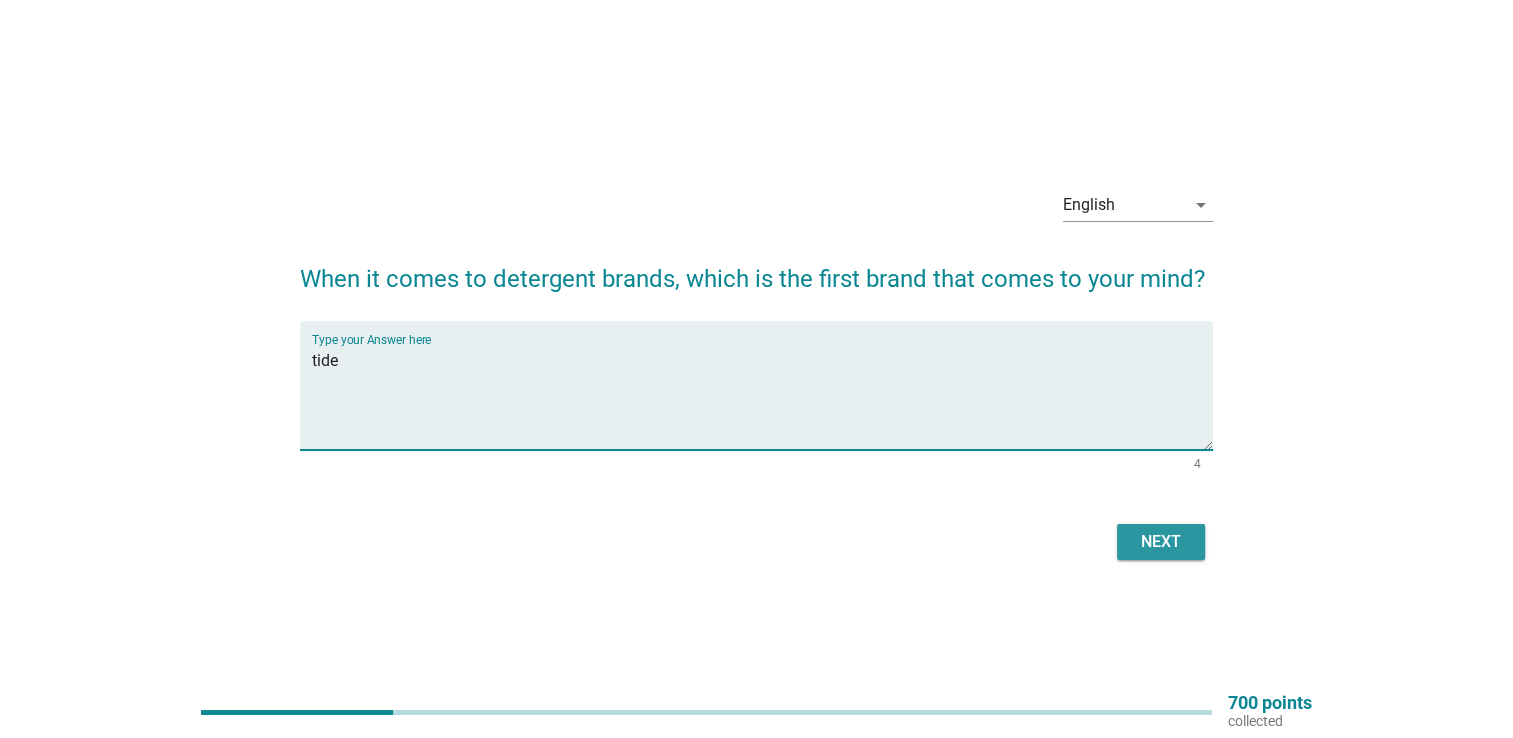 click on "Next" at bounding box center (1161, 542) 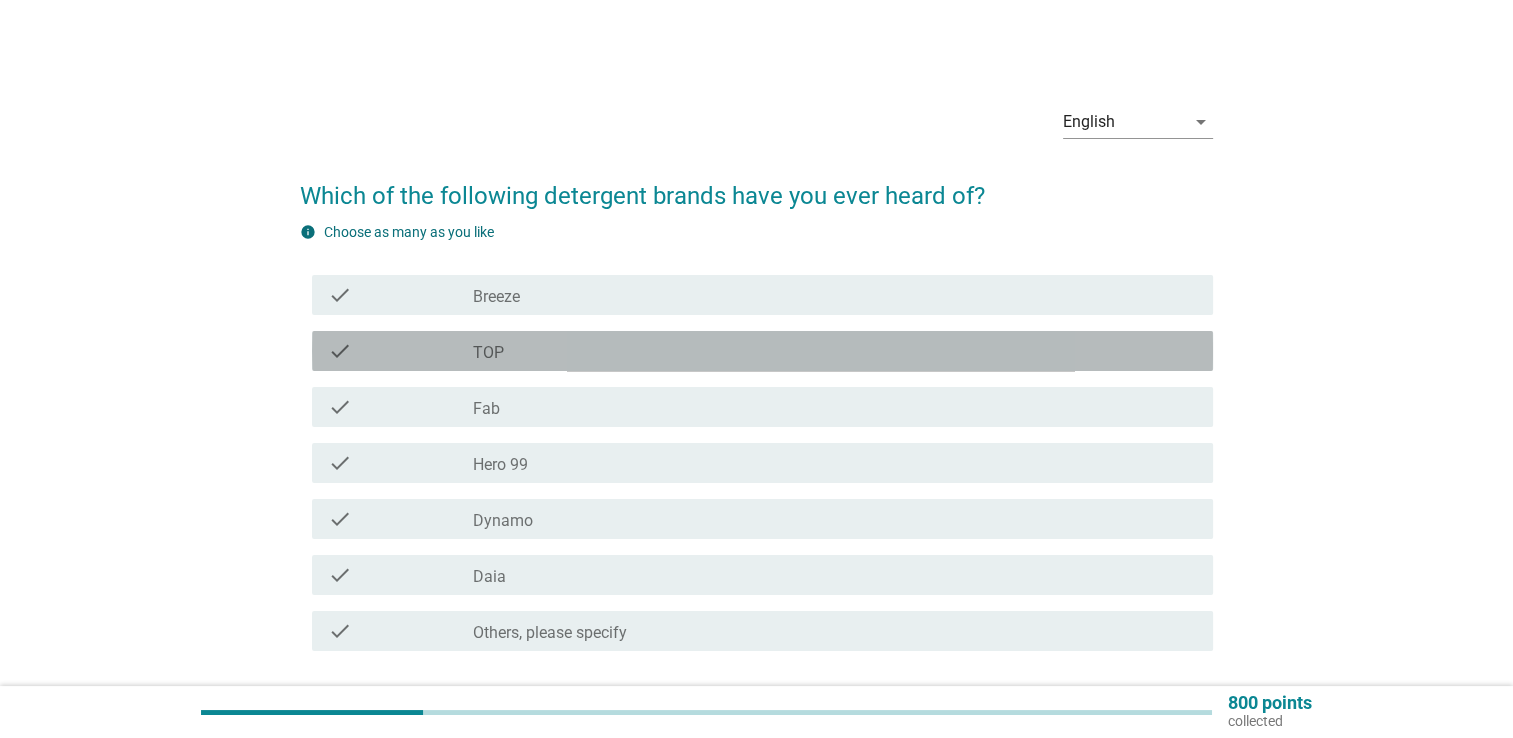 click on "check_box_outline_blank TOP" at bounding box center (835, 351) 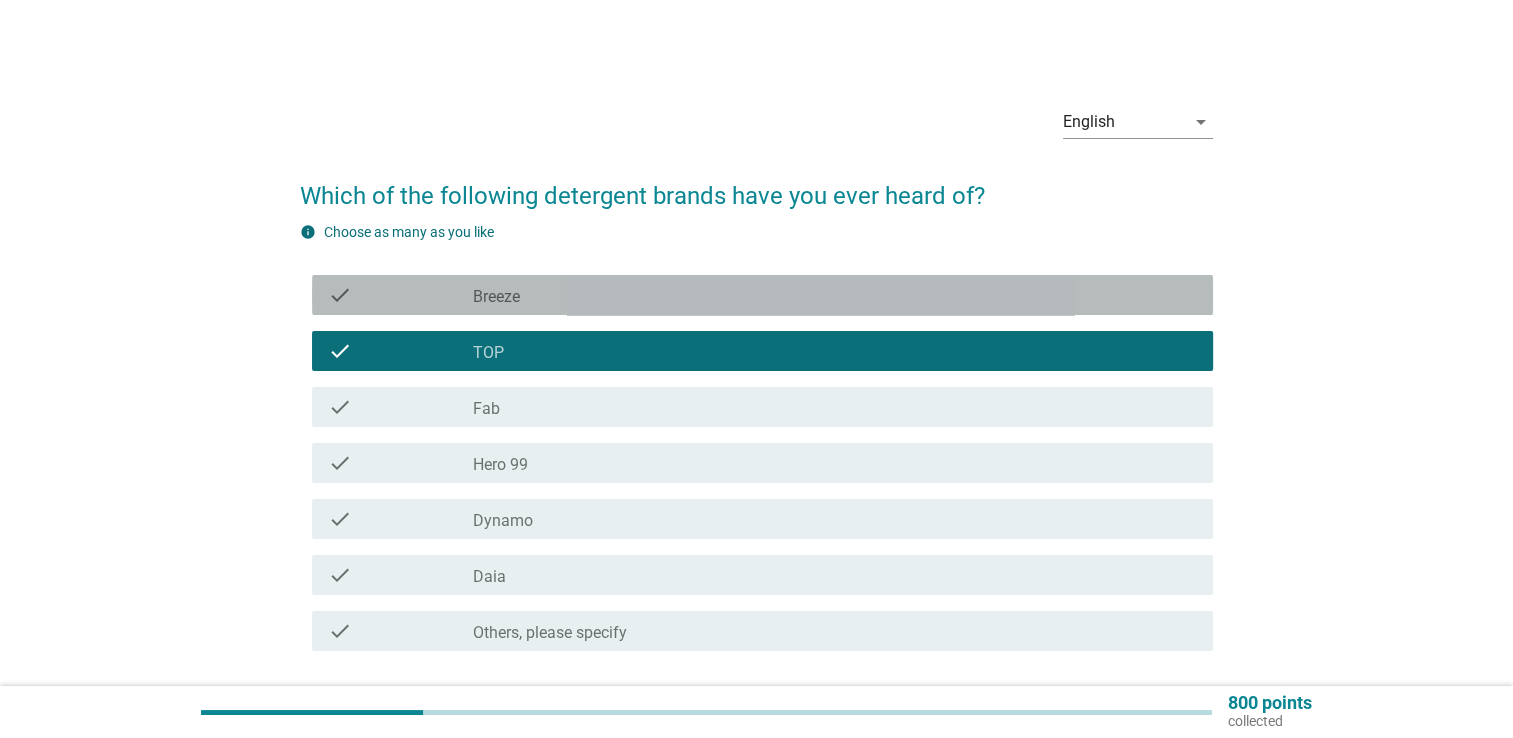 click on "check_box_outline_blank Breeze" at bounding box center (835, 295) 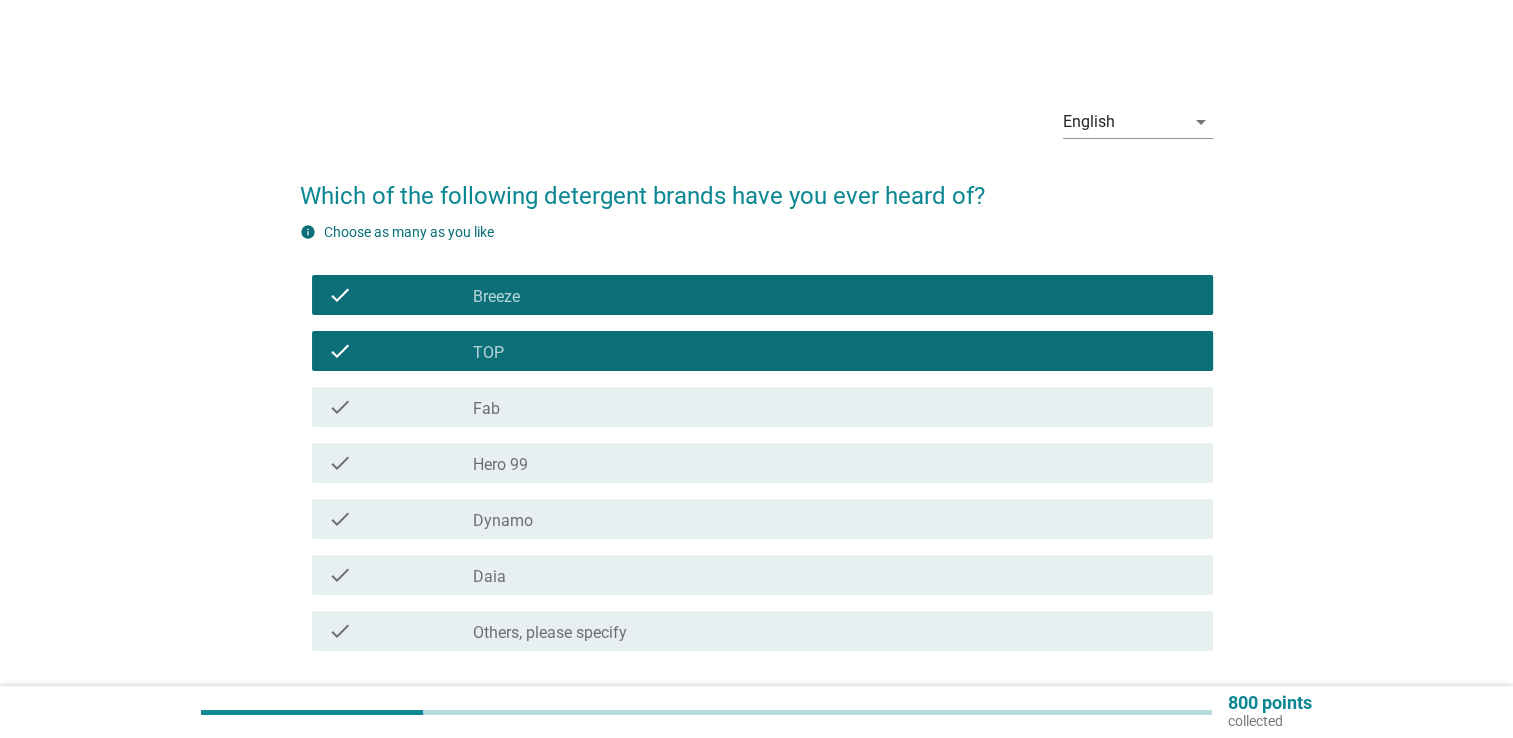 click on "check     check_box_outline_blank Hero 99" at bounding box center (756, 463) 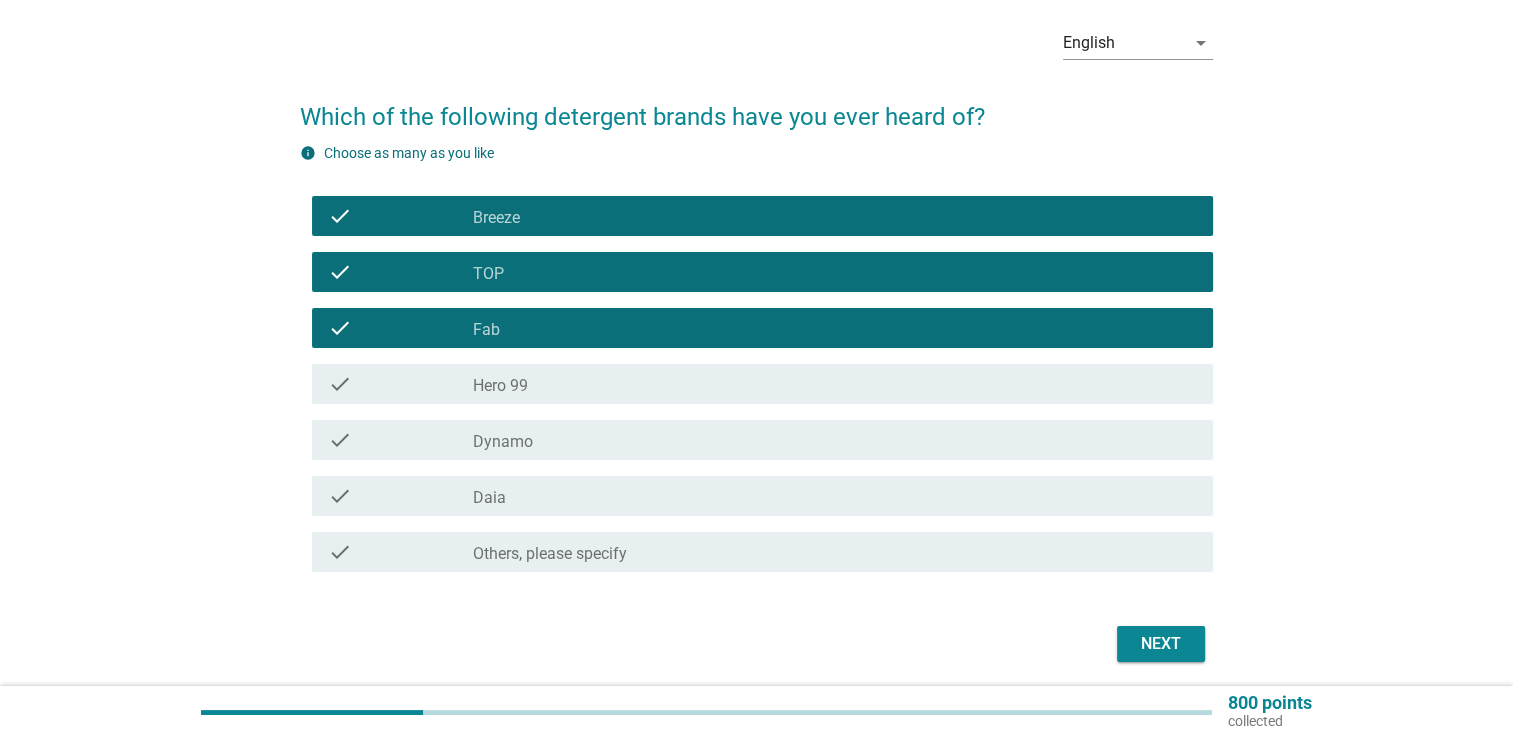 scroll, scrollTop: 150, scrollLeft: 0, axis: vertical 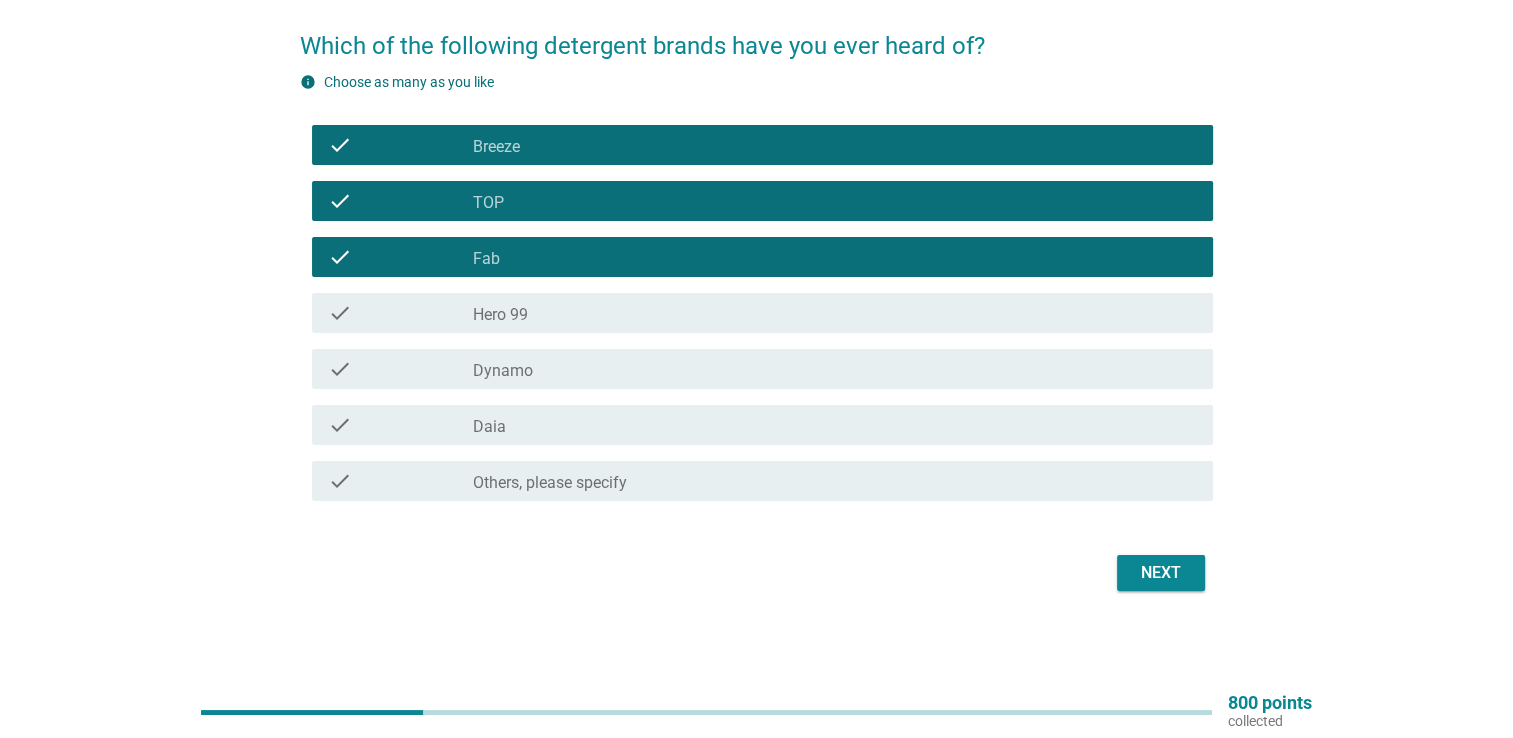 click on "check_box_outline_blank Dynamo" at bounding box center [835, 369] 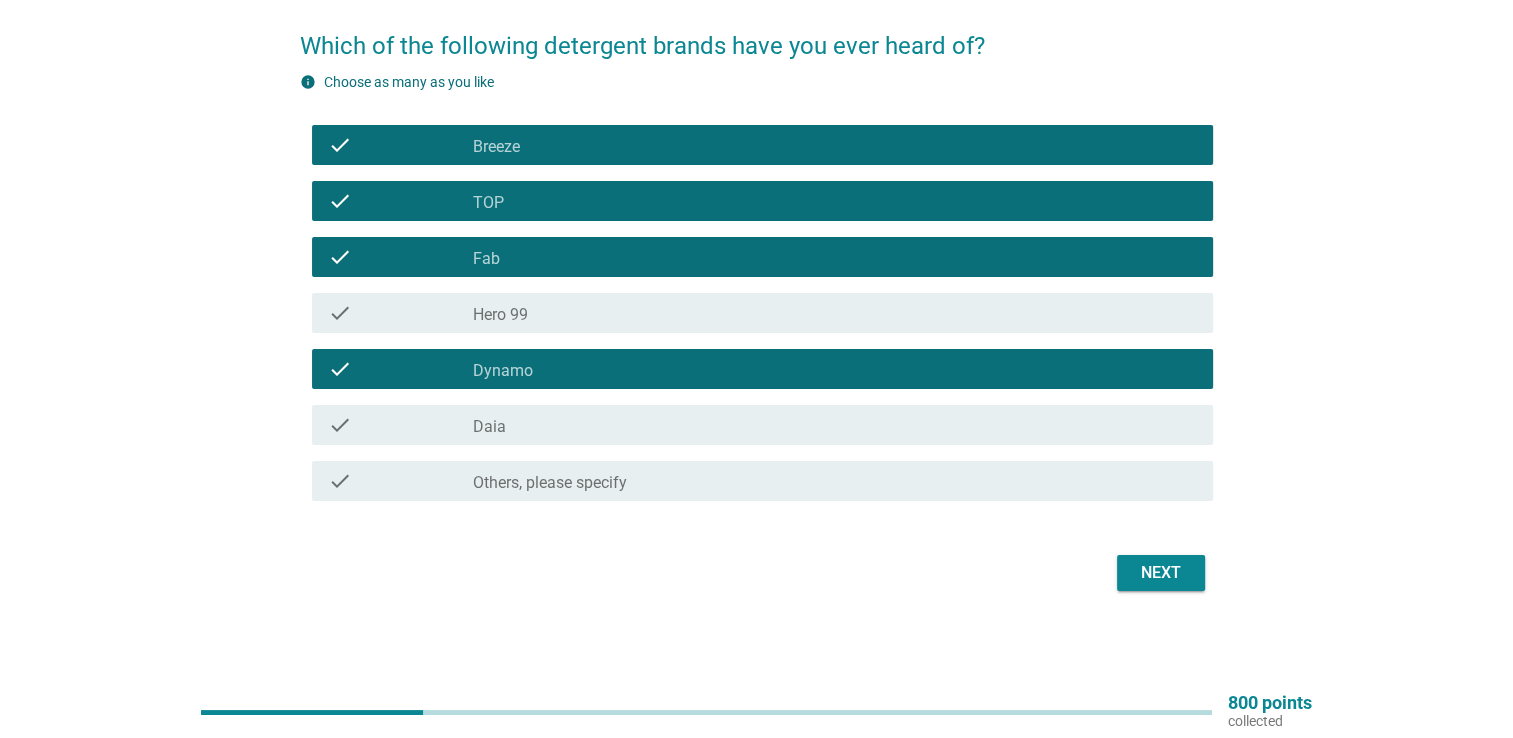 click on "check_box_outline_blank Daia" at bounding box center (835, 425) 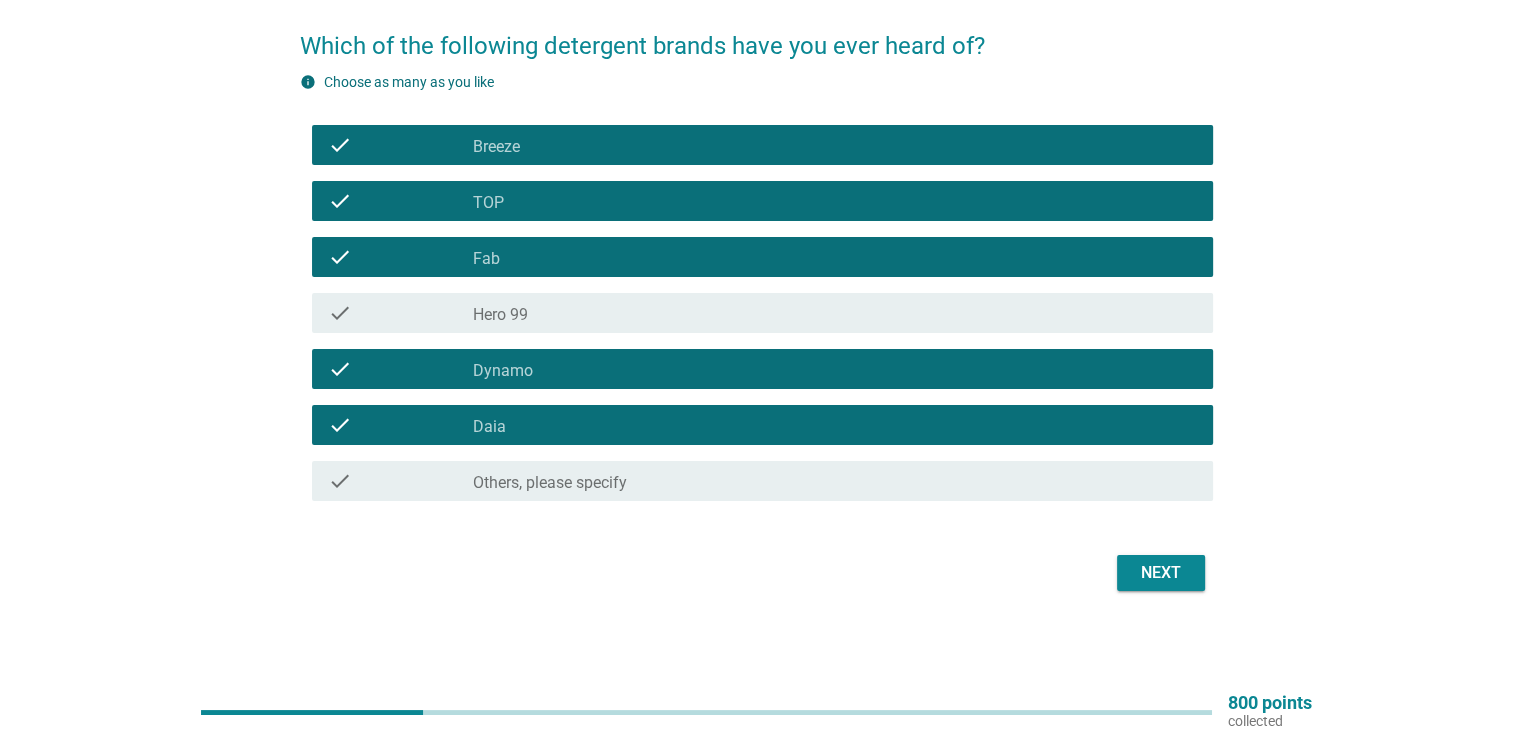 click on "Next" at bounding box center [1161, 573] 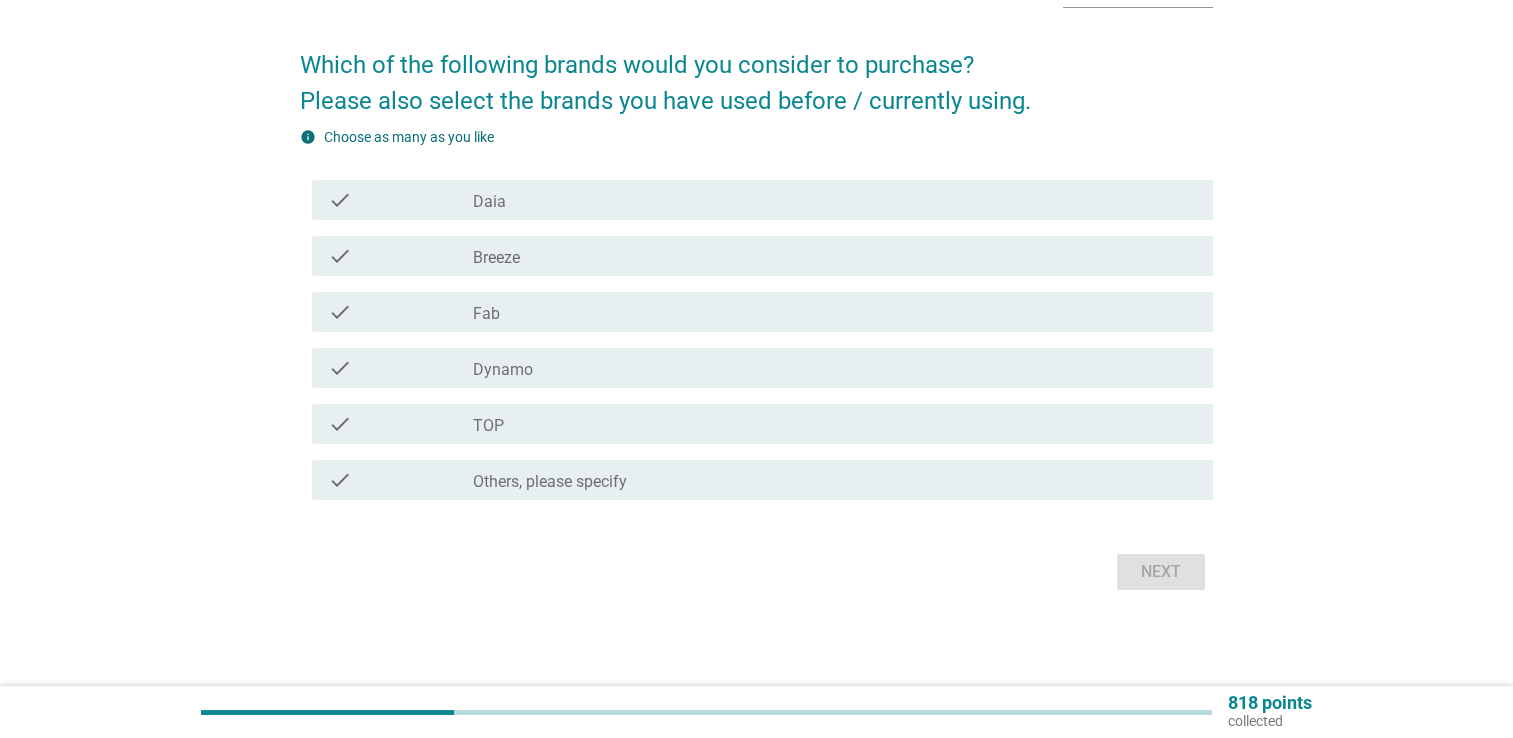 scroll, scrollTop: 0, scrollLeft: 0, axis: both 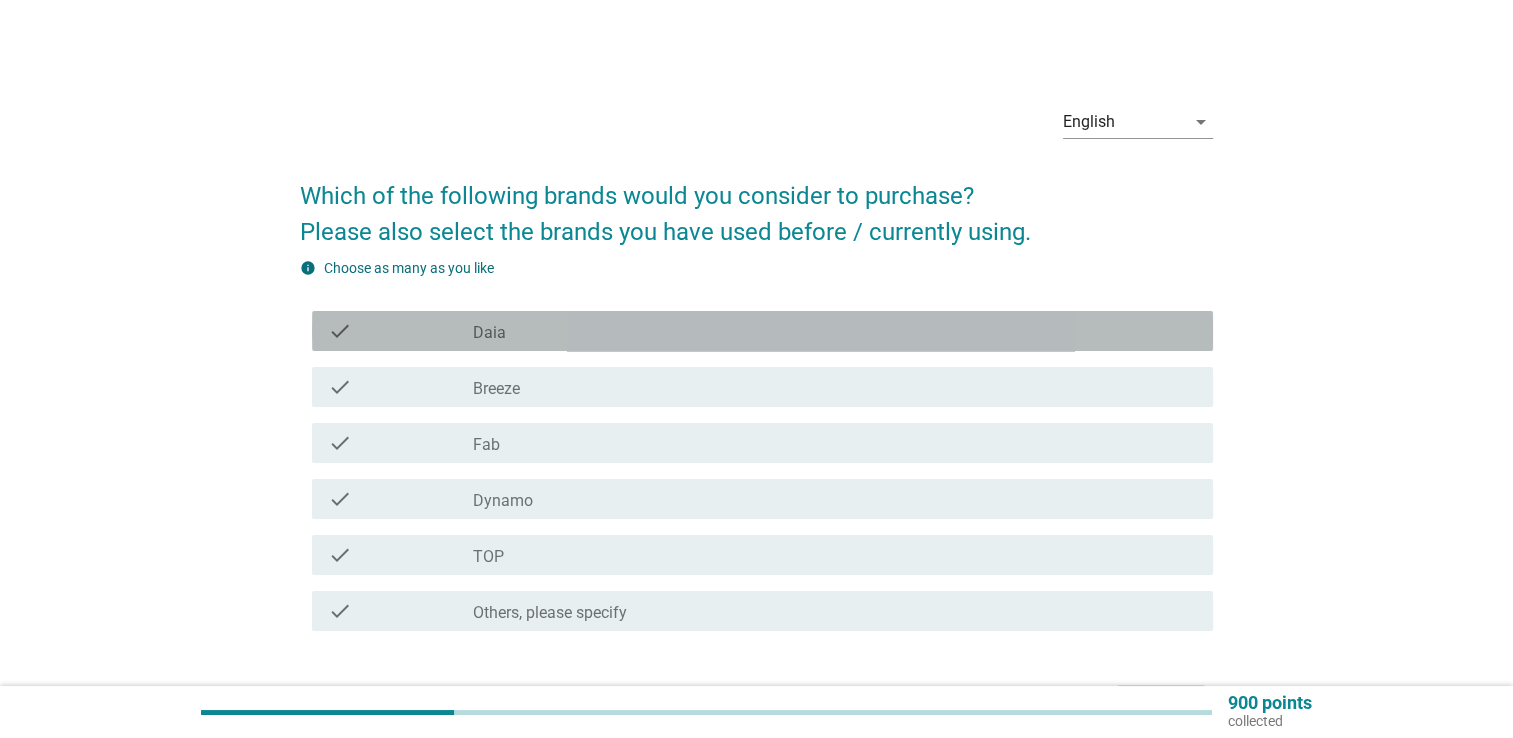 click on "check_box_outline_blank Daia" at bounding box center [835, 331] 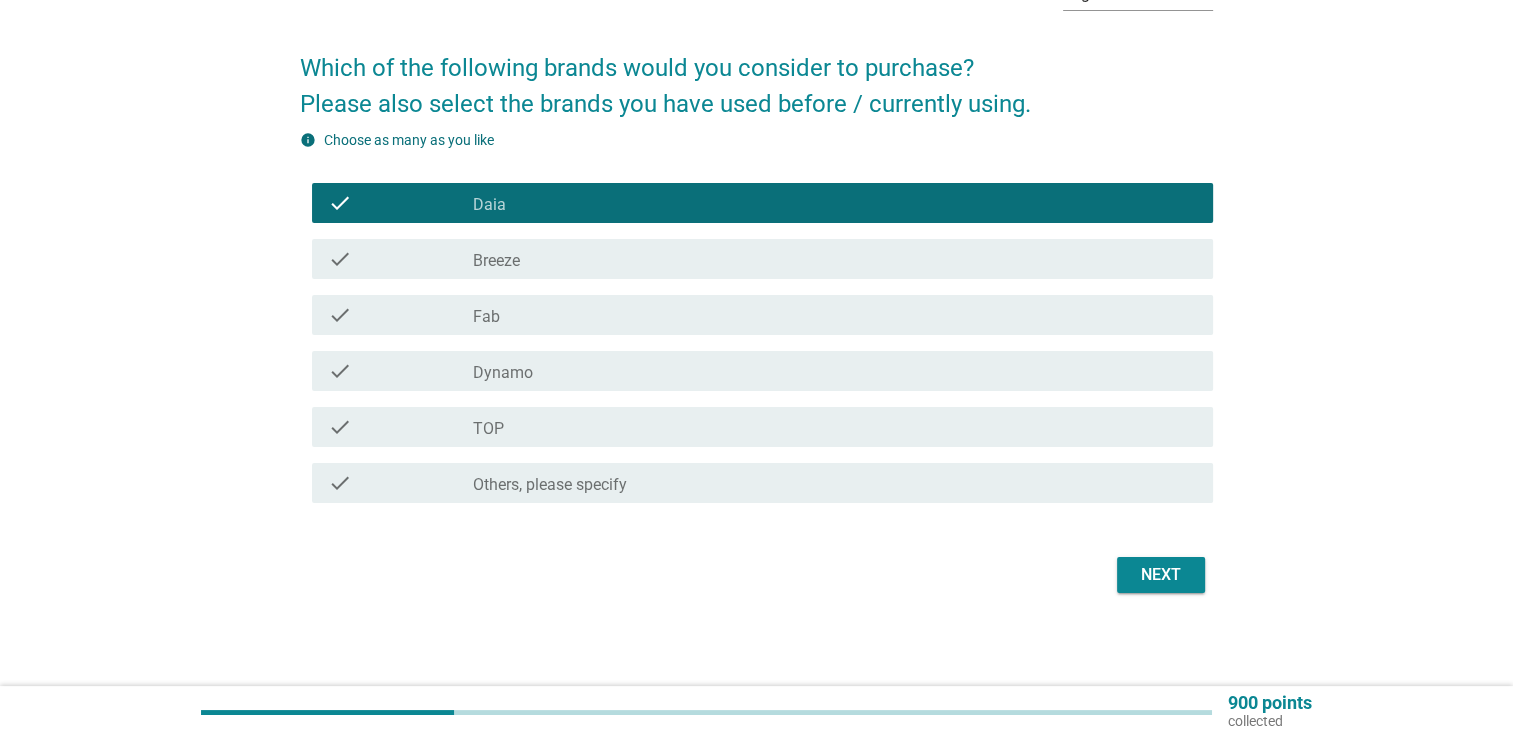 scroll, scrollTop: 130, scrollLeft: 0, axis: vertical 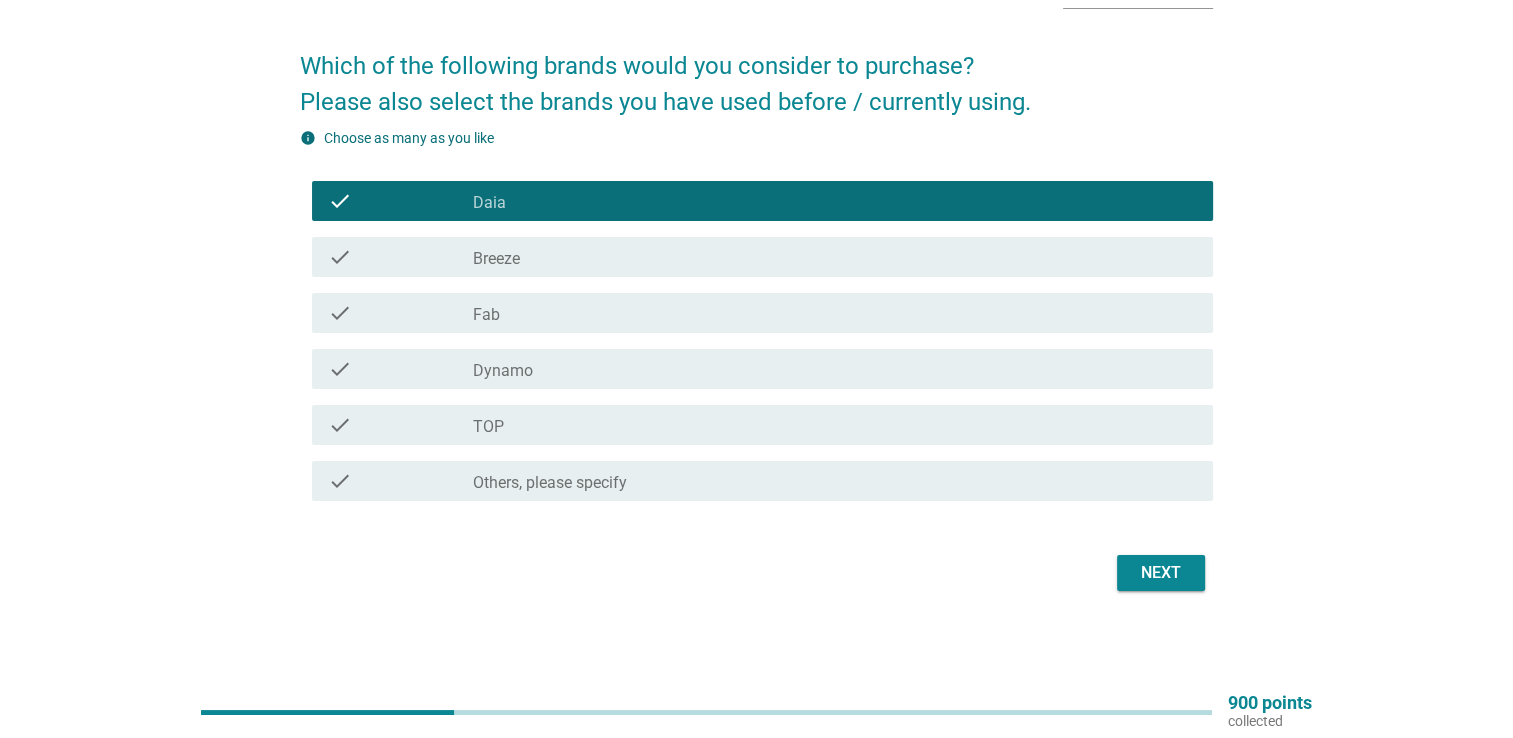 click on "Next" at bounding box center (1161, 573) 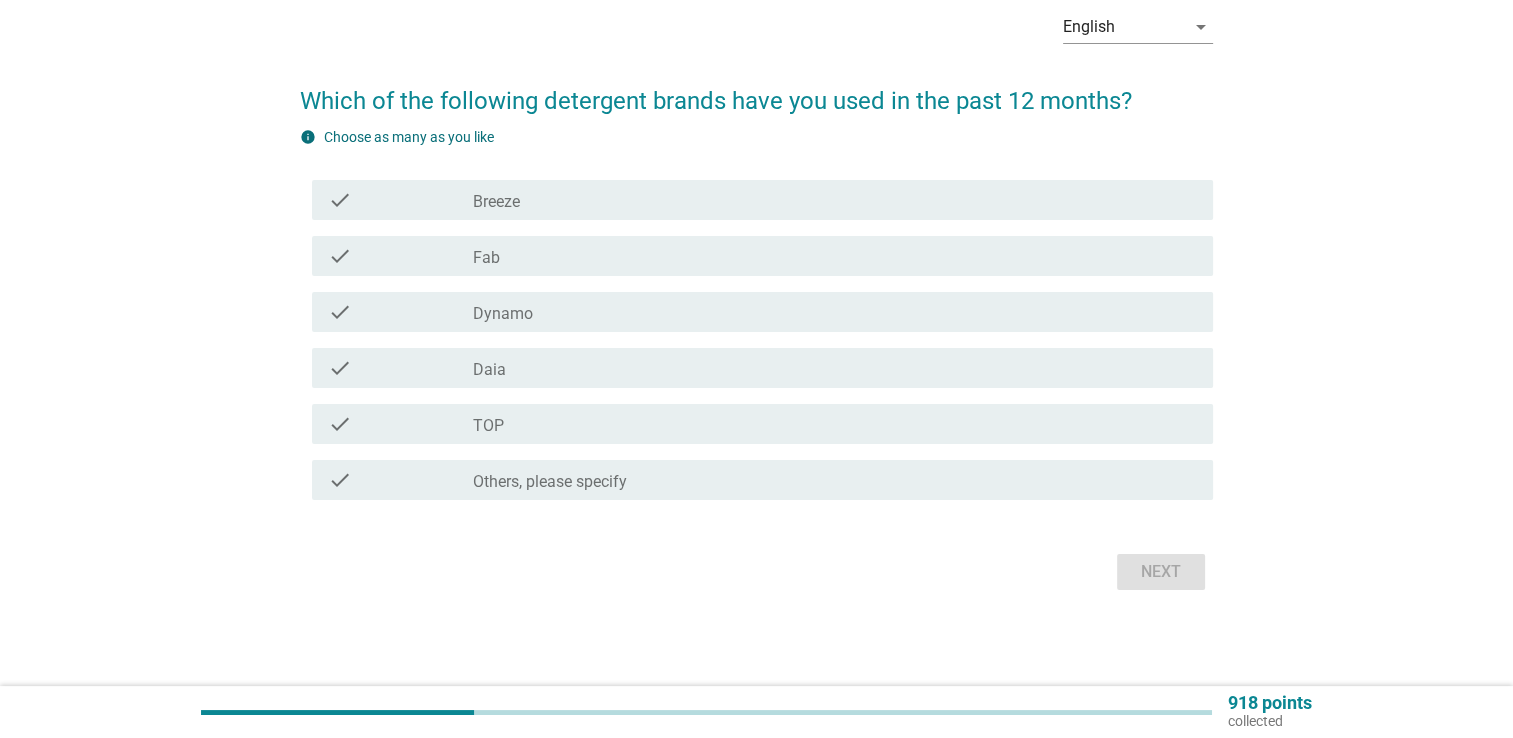 scroll, scrollTop: 0, scrollLeft: 0, axis: both 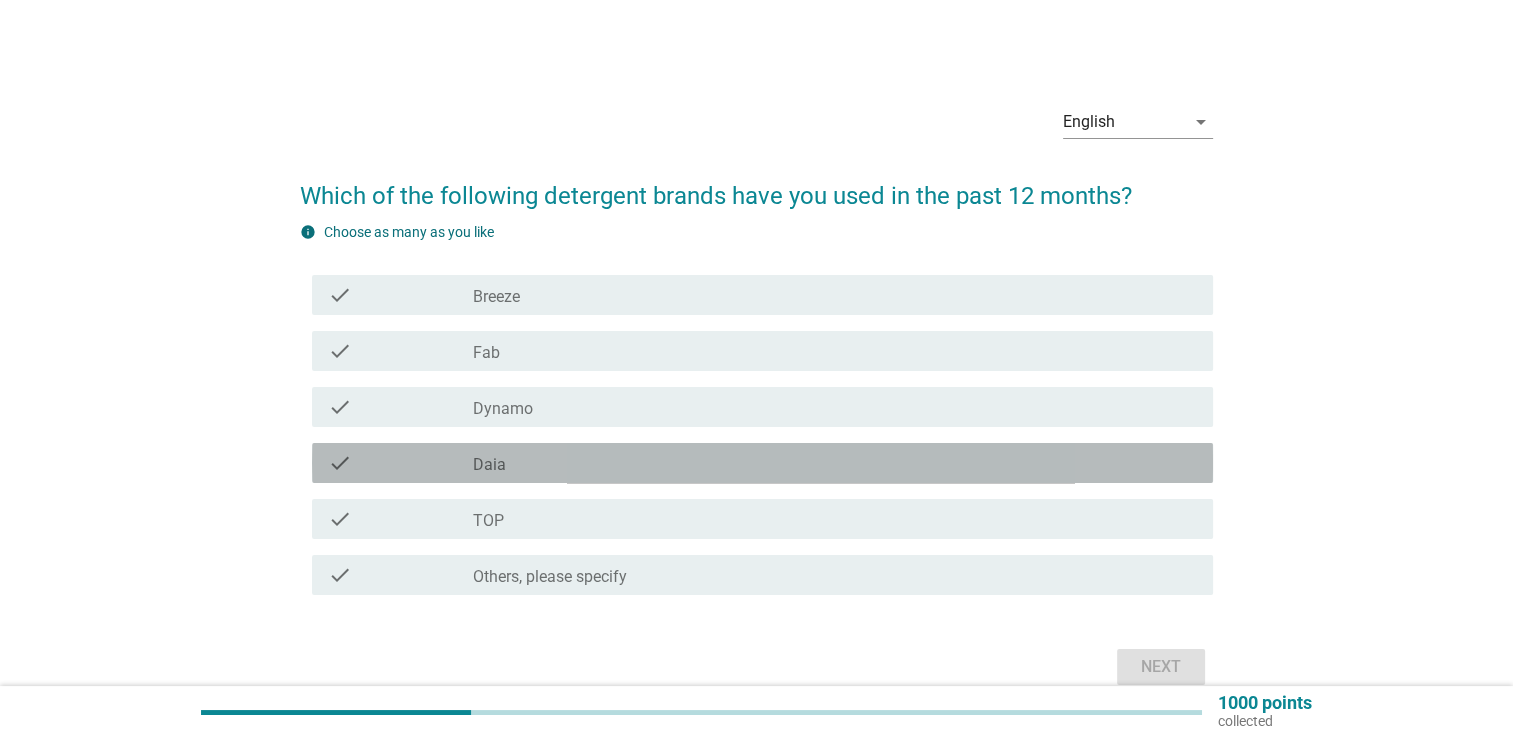 click on "check_box Daia" at bounding box center [835, 463] 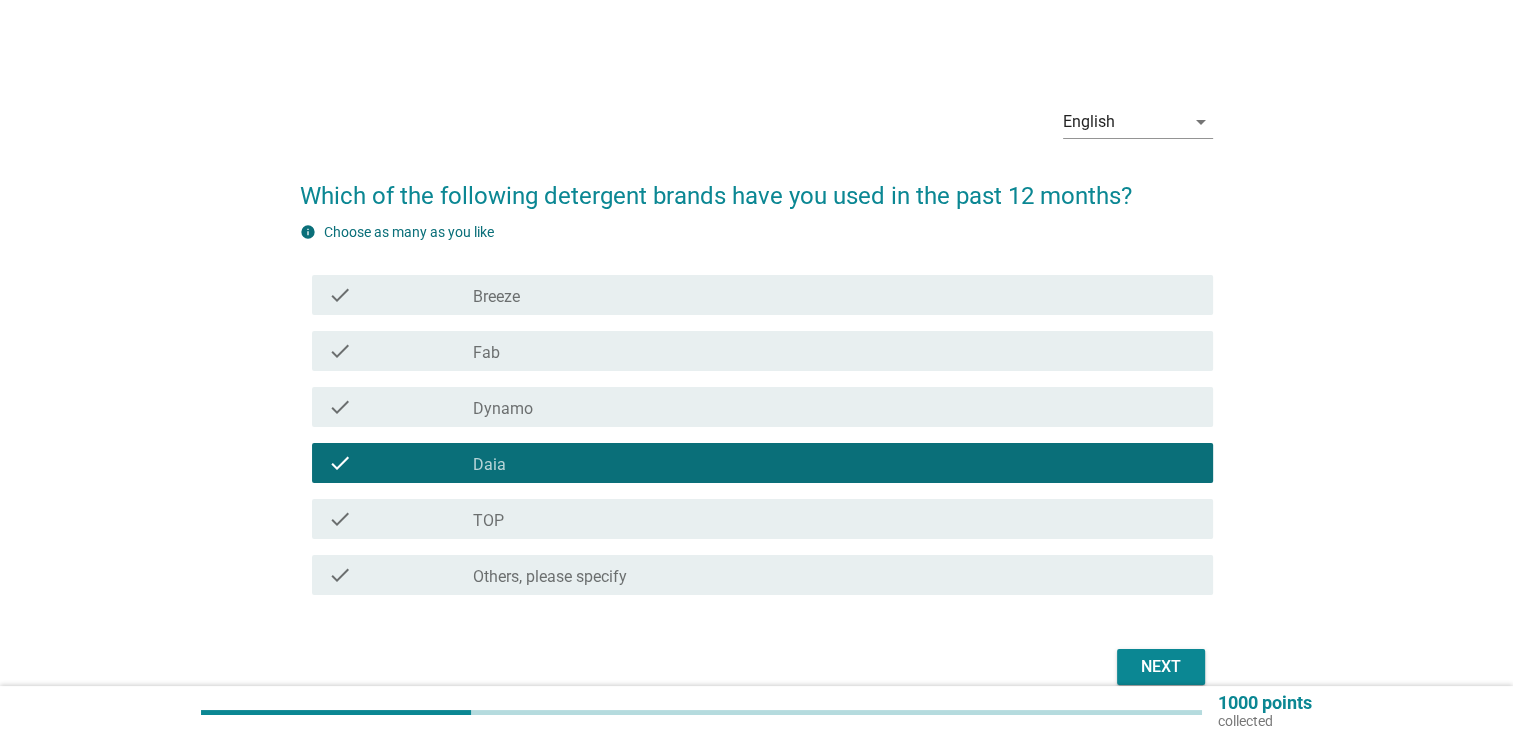 click on "check     check_box Others, please specify" at bounding box center (762, 575) 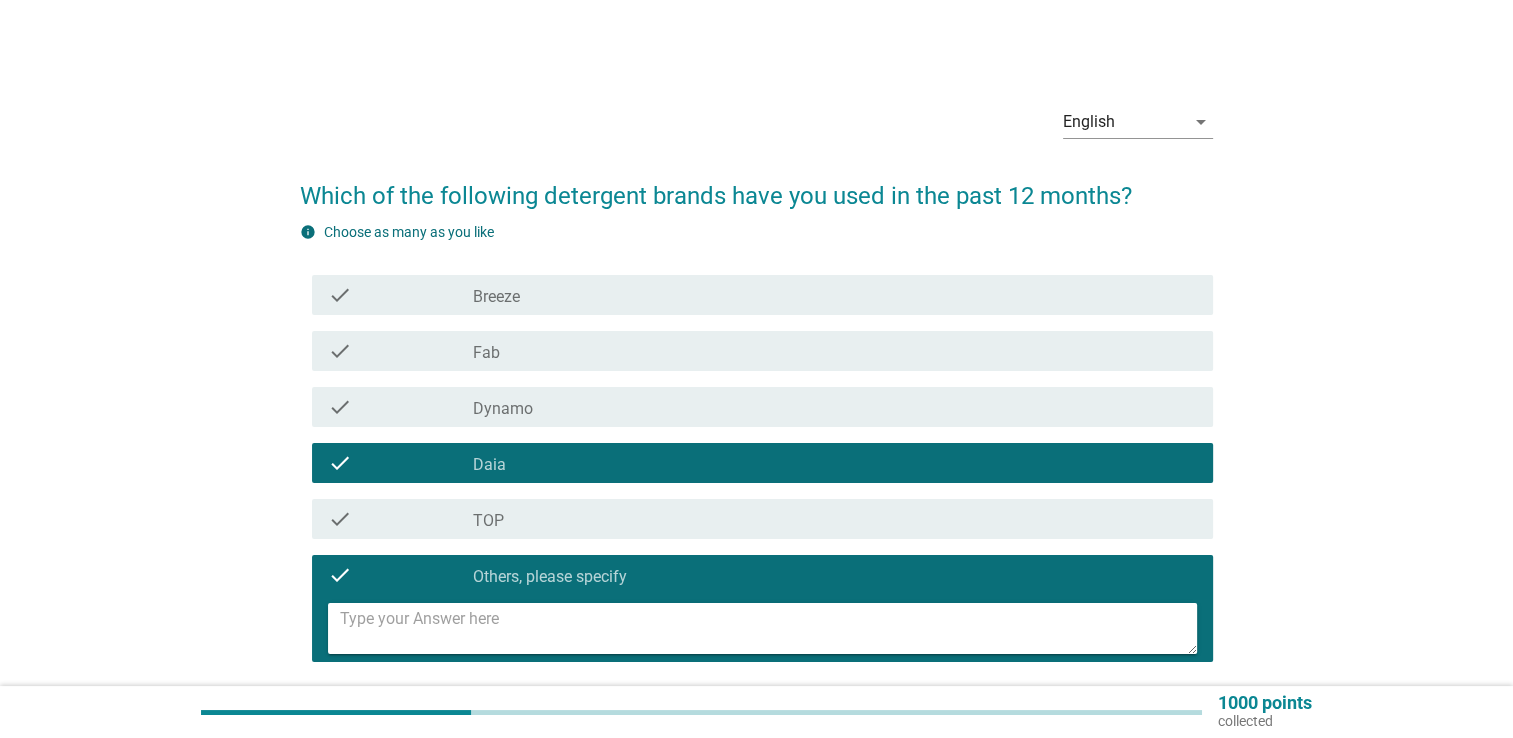 click at bounding box center [768, 628] 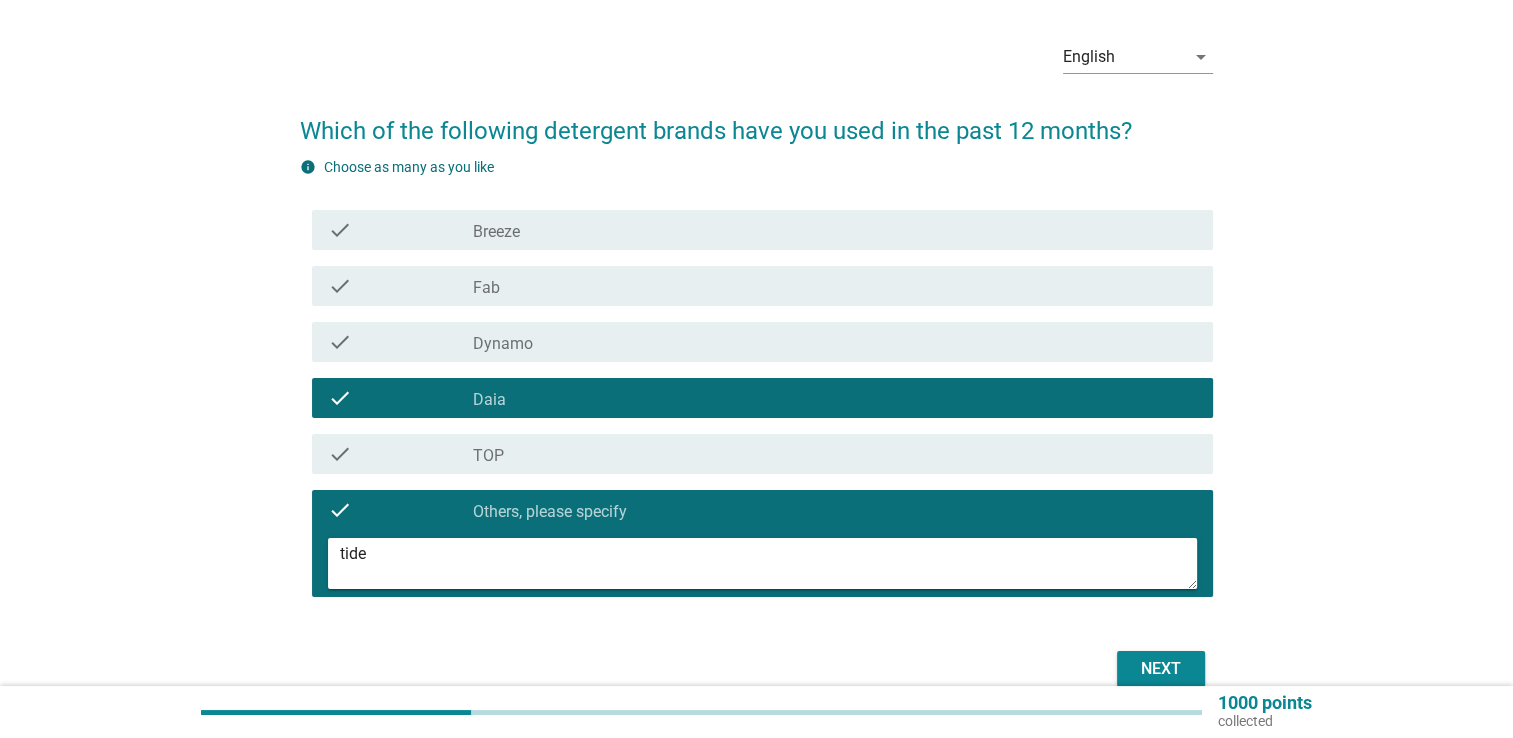 scroll, scrollTop: 100, scrollLeft: 0, axis: vertical 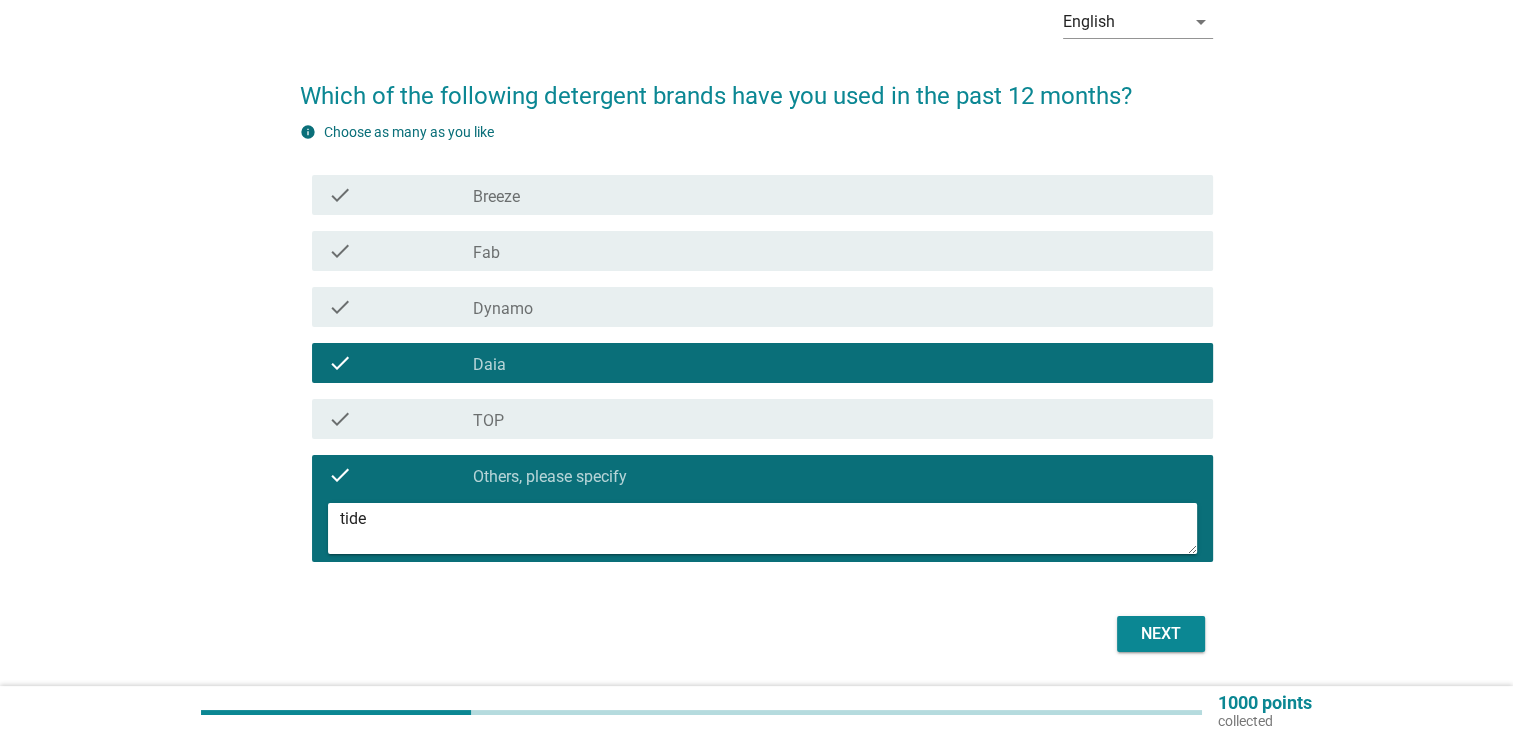 type on "tide" 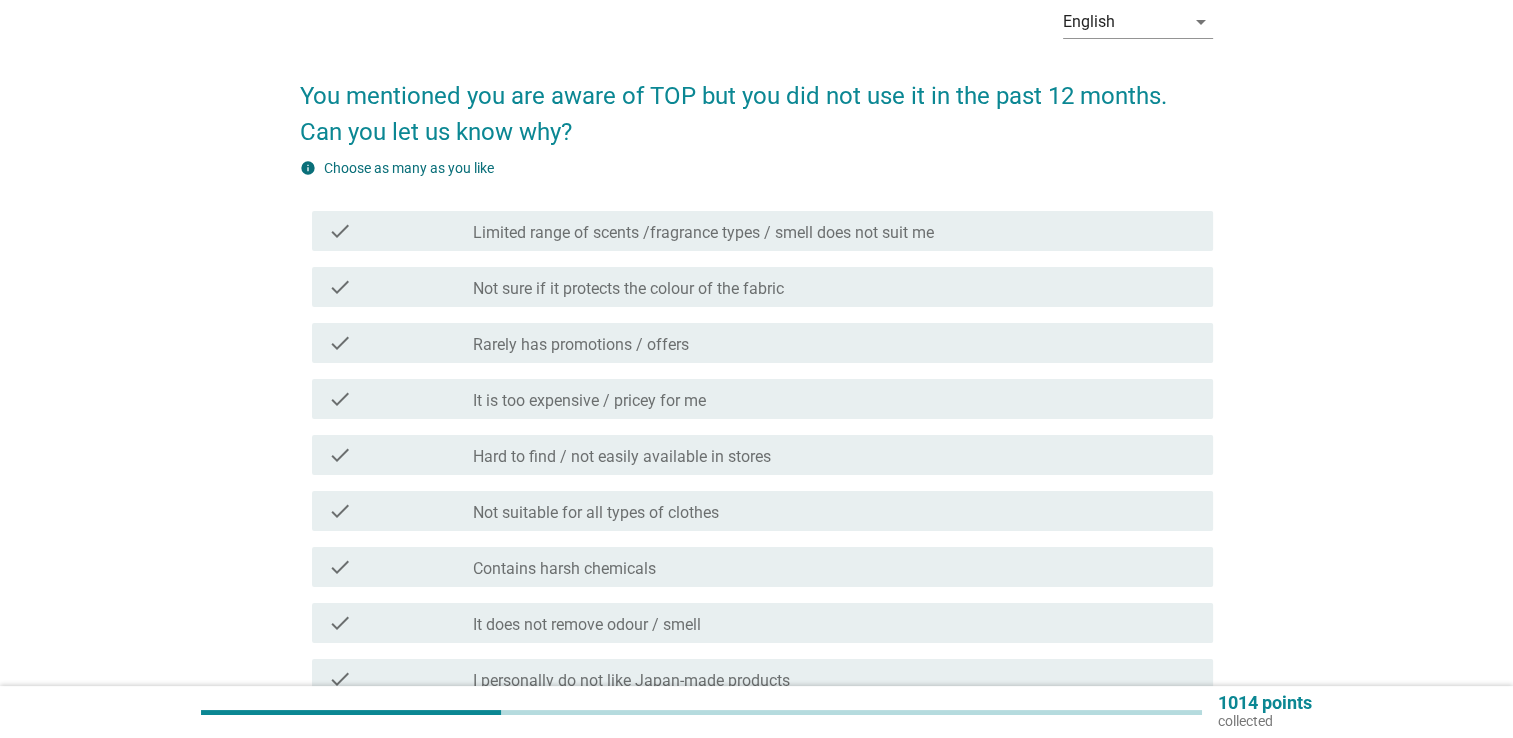 scroll, scrollTop: 0, scrollLeft: 0, axis: both 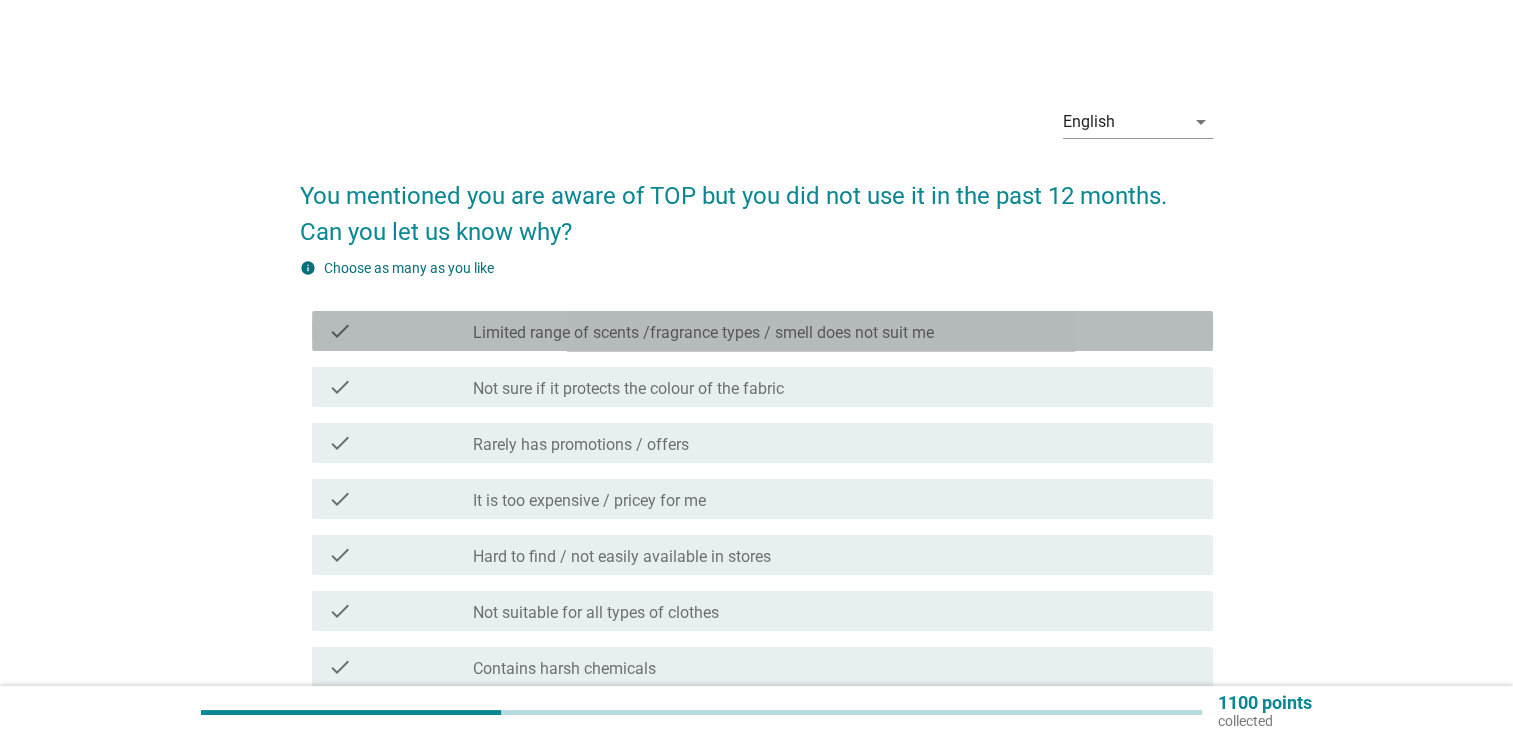 click on "Limited range of scents /fragrance types / smell does not suit me" at bounding box center [703, 333] 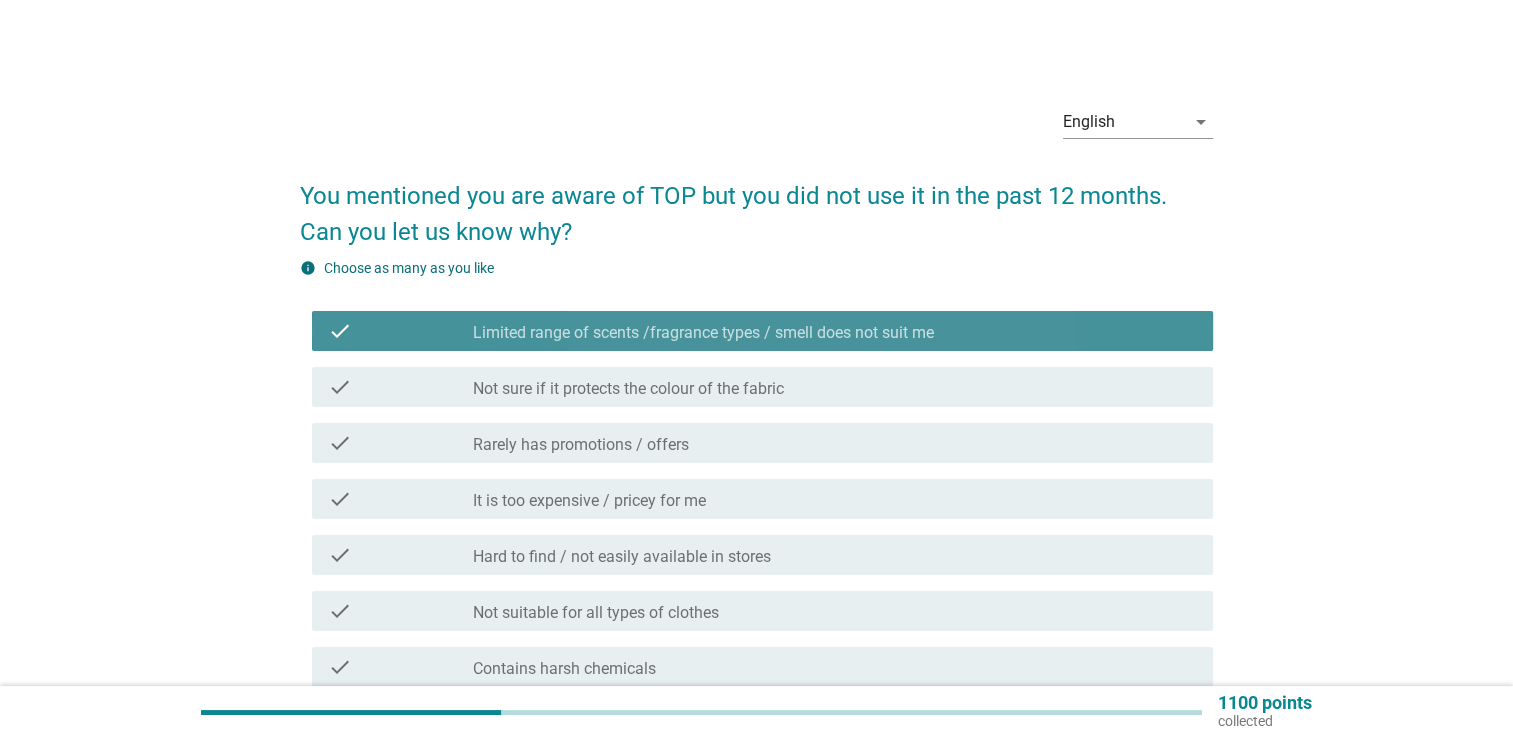 click on "Limited range of scents /fragrance types / smell does not suit me" at bounding box center (703, 333) 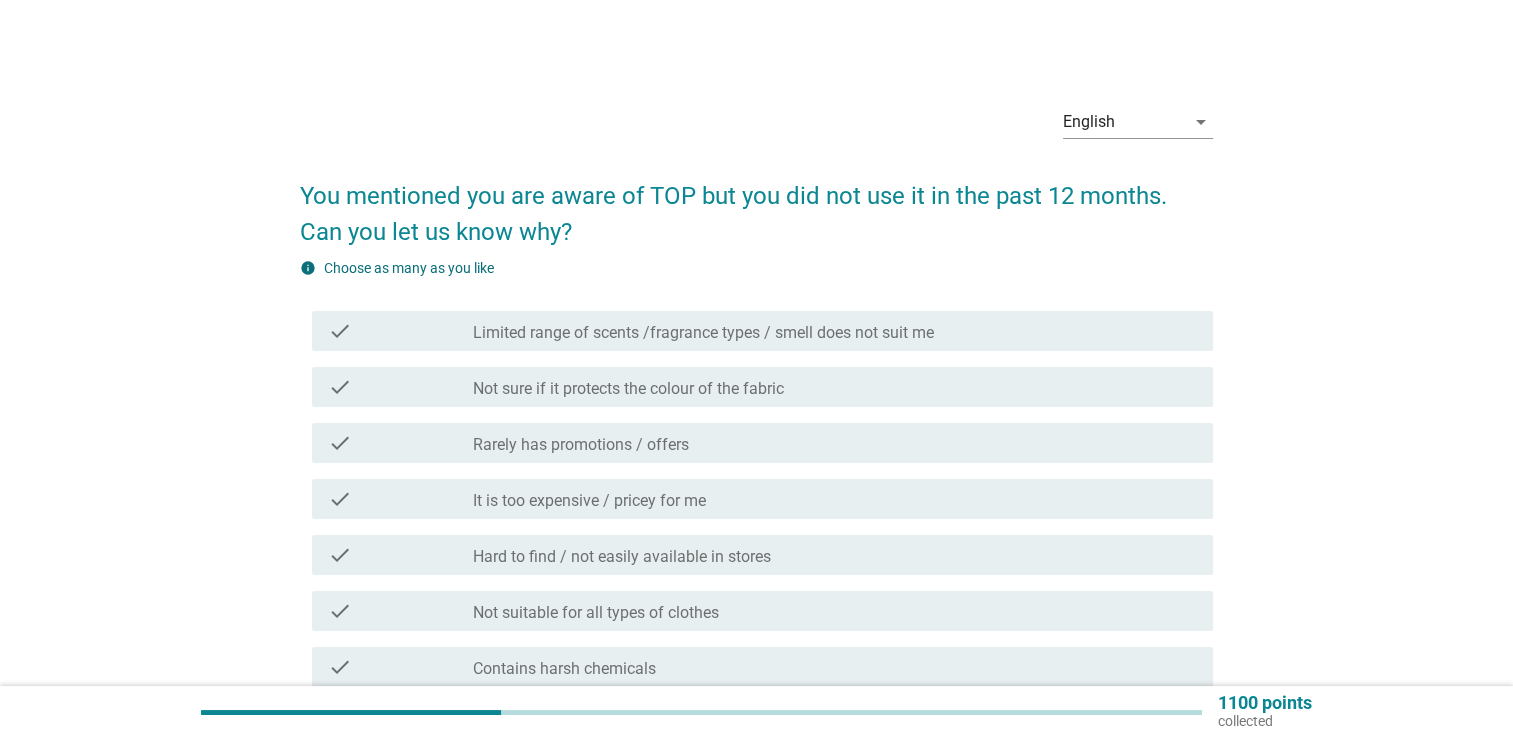 drag, startPoint x: 761, startPoint y: 441, endPoint x: 853, endPoint y: 429, distance: 92.779305 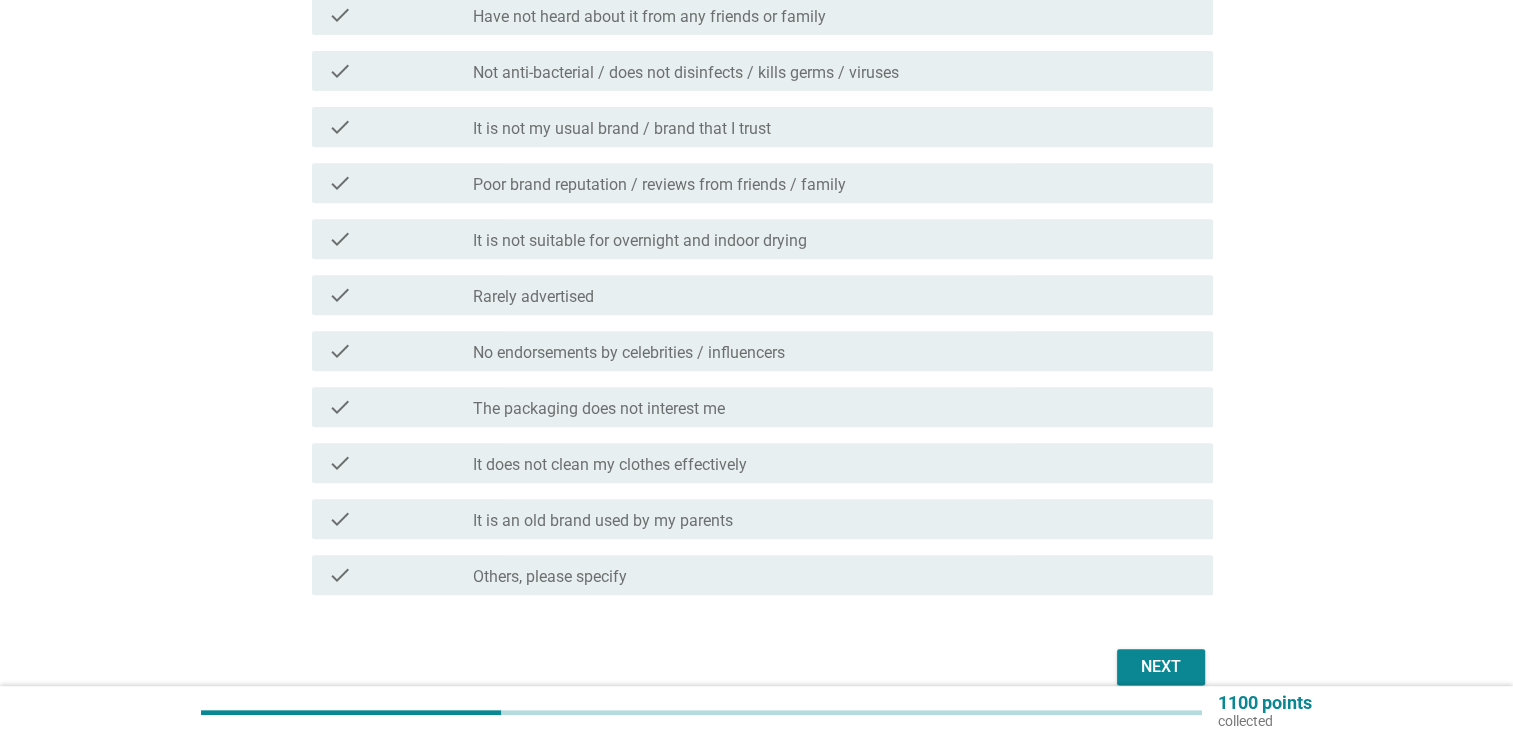 scroll, scrollTop: 914, scrollLeft: 0, axis: vertical 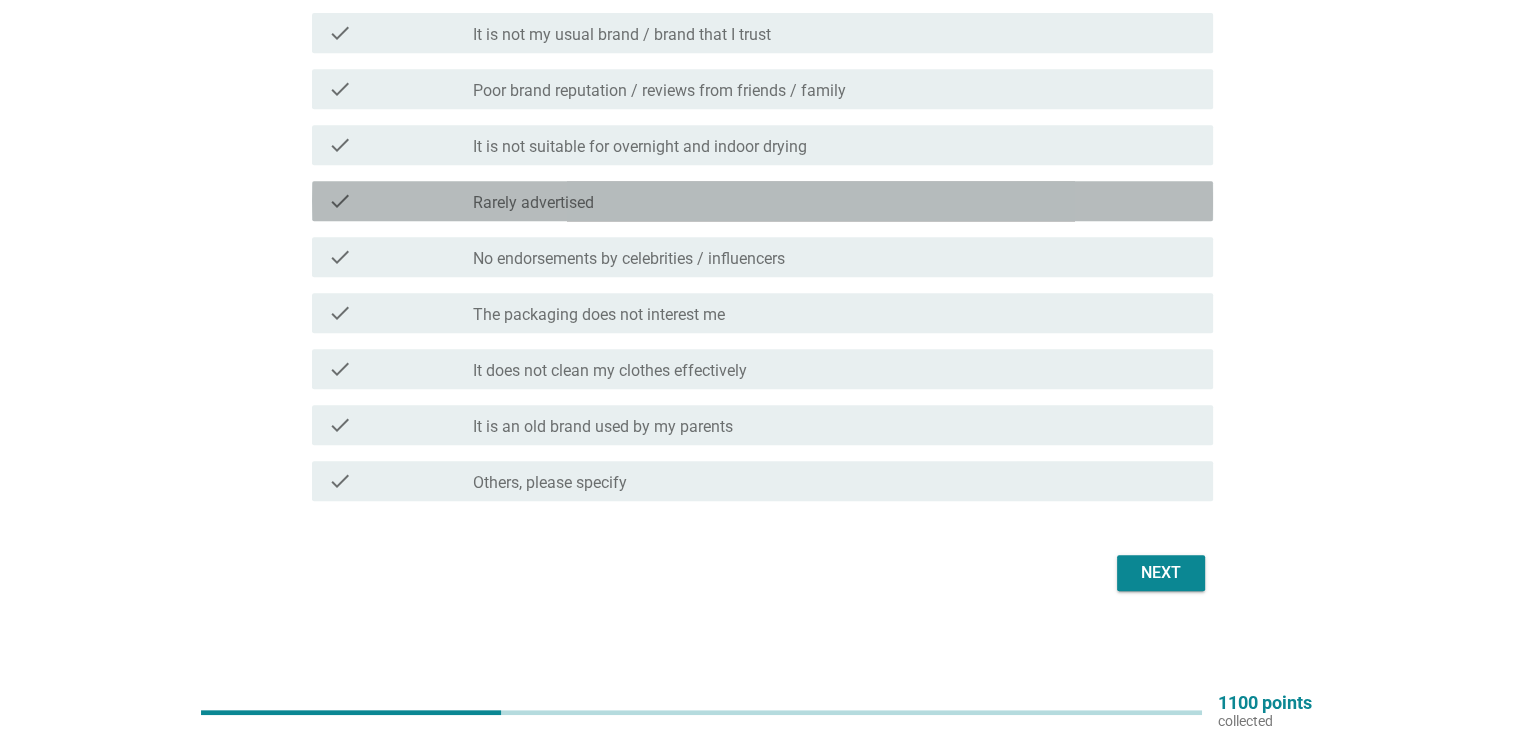 click on "check_box_outline_blank Rarely advertised" at bounding box center (835, 201) 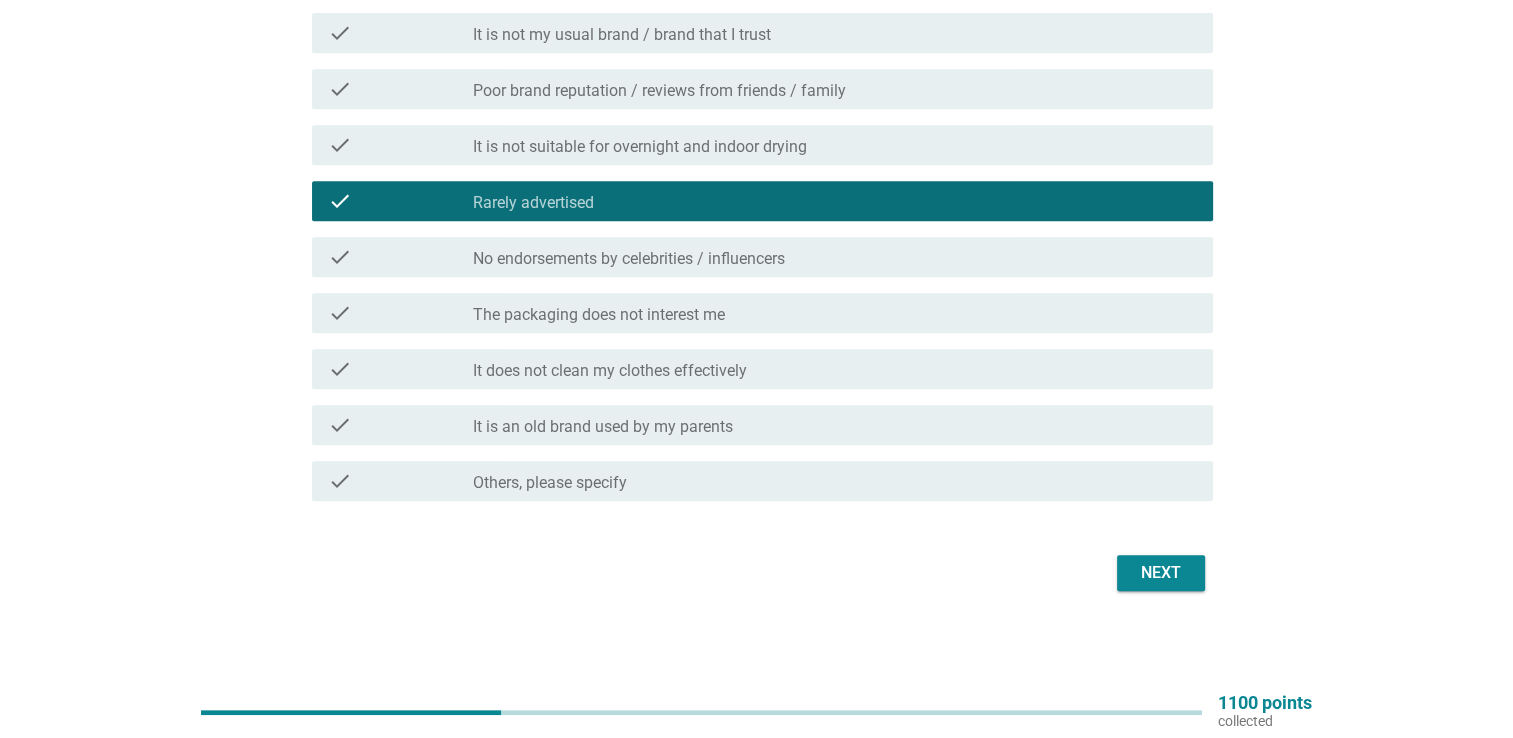 click on "check_box_outline_blank Rarely advertised" at bounding box center (835, 201) 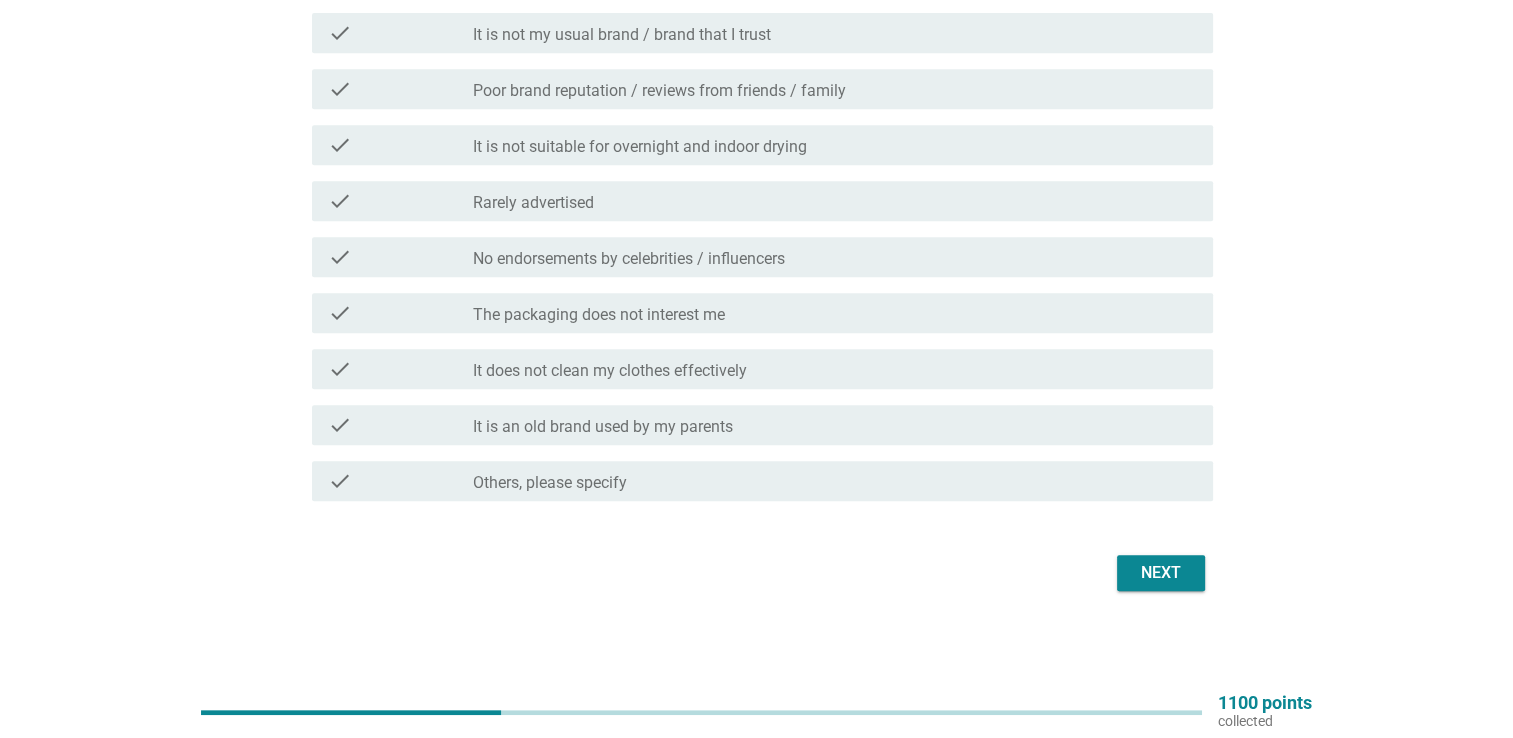 drag, startPoint x: 971, startPoint y: 34, endPoint x: 998, endPoint y: 97, distance: 68.54196 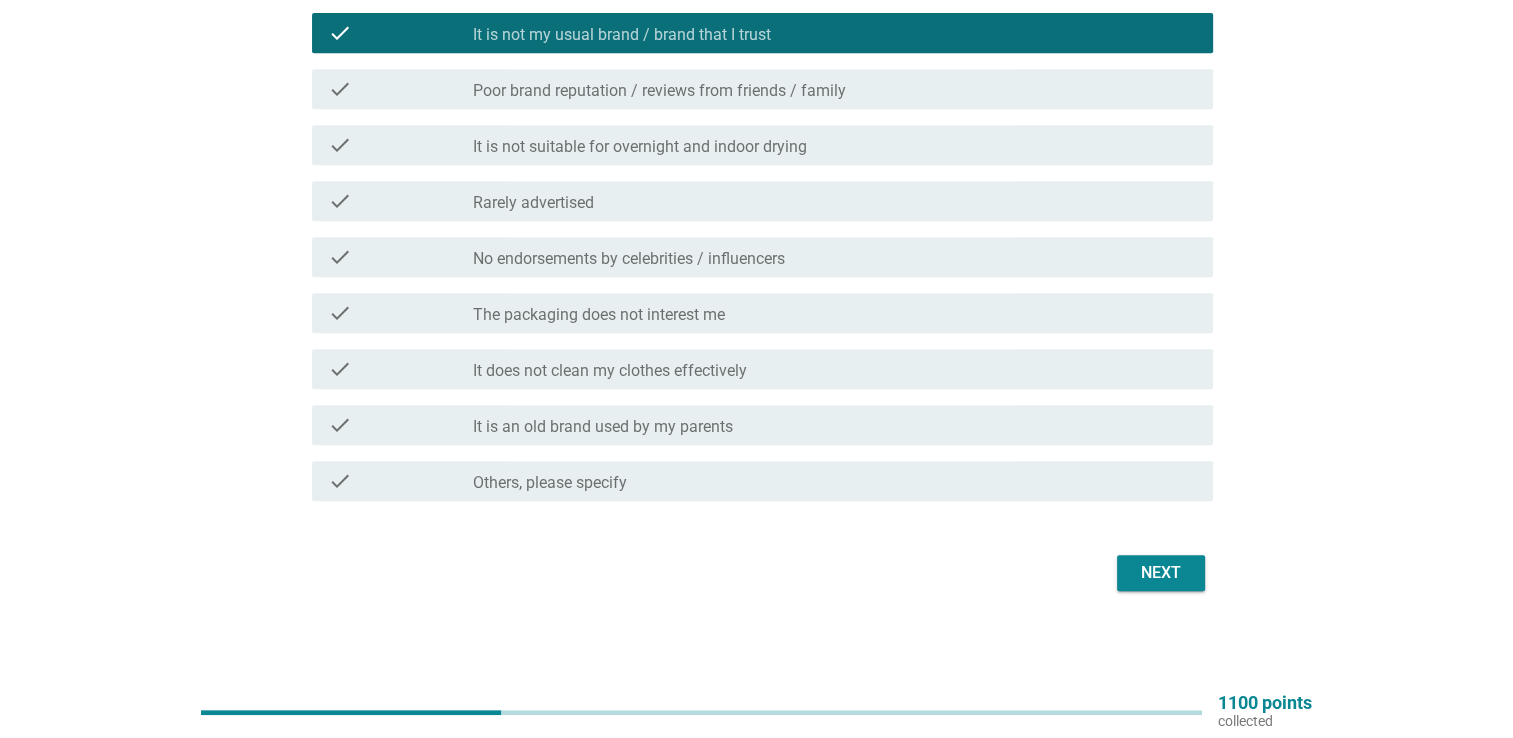 click on "Next" at bounding box center (1161, 573) 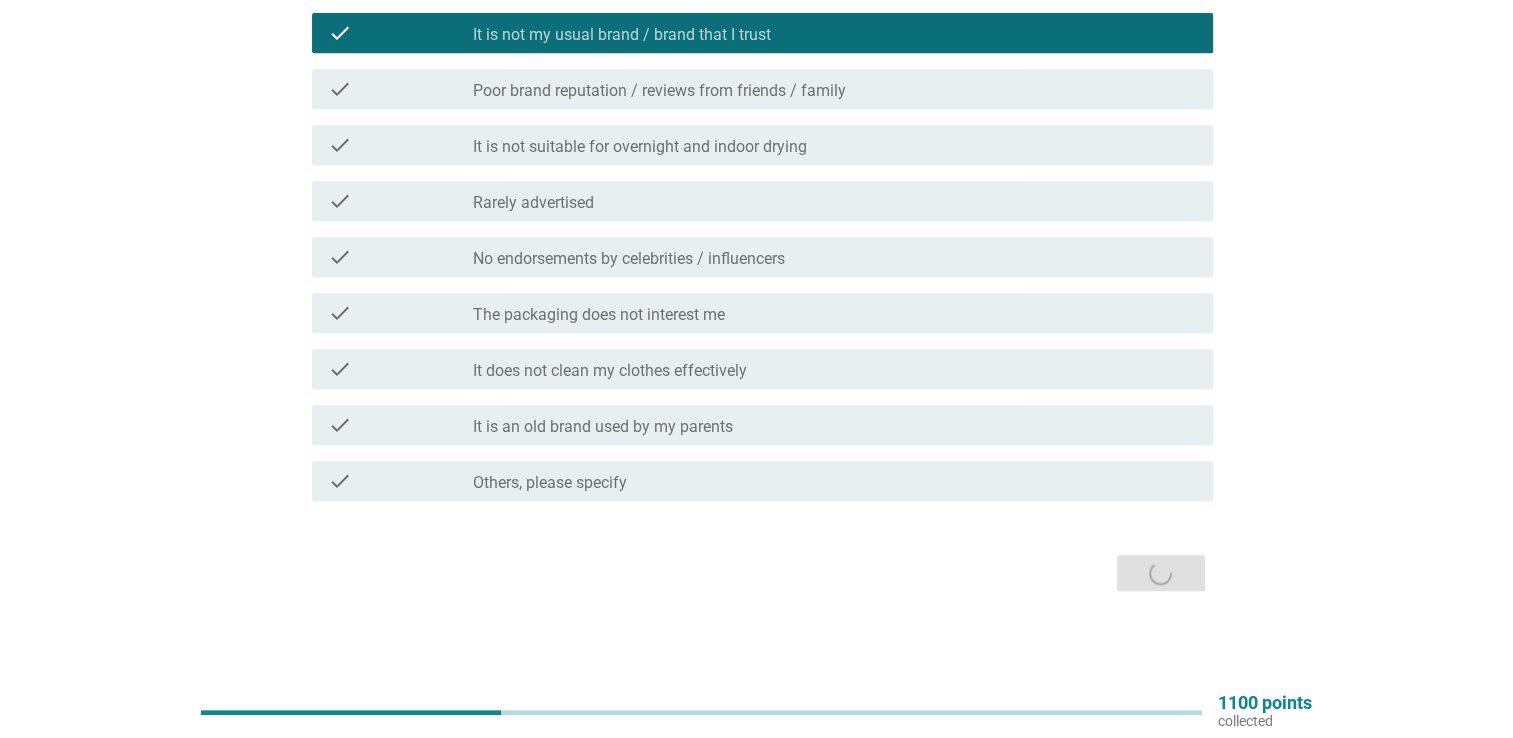 scroll, scrollTop: 0, scrollLeft: 0, axis: both 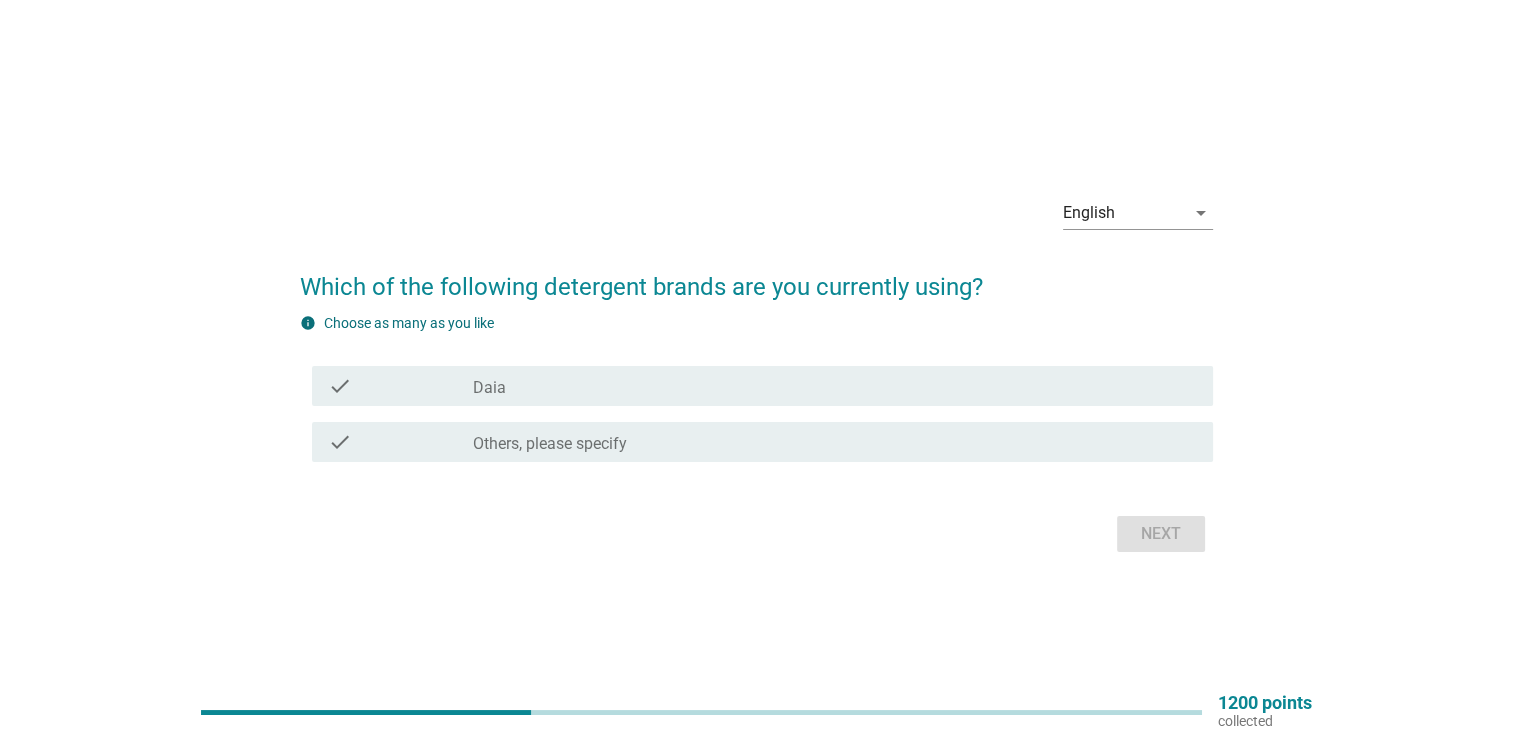click on "check_box_outline_blank Daia" at bounding box center [835, 386] 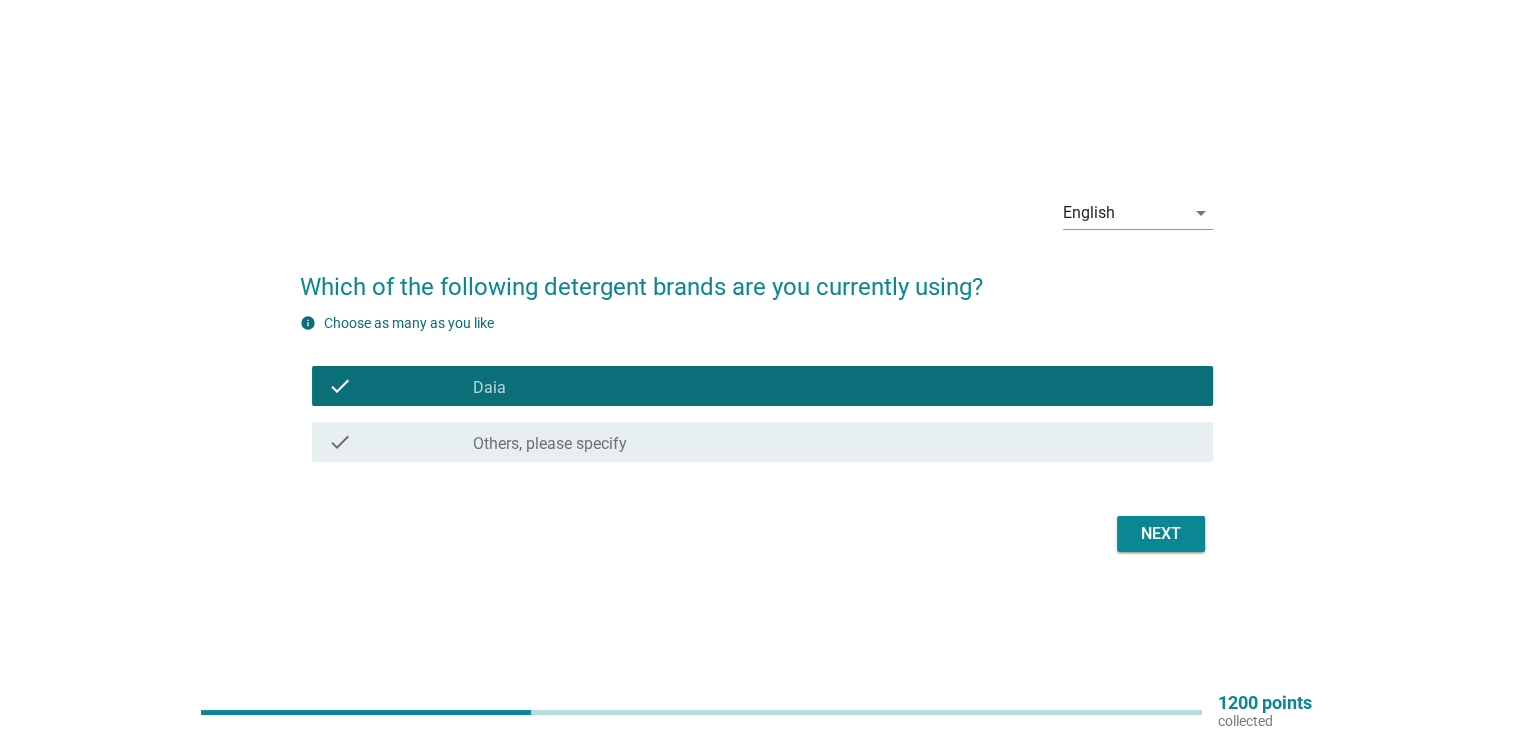 click on "check     check_box_outline_blank Daia" at bounding box center (762, 386) 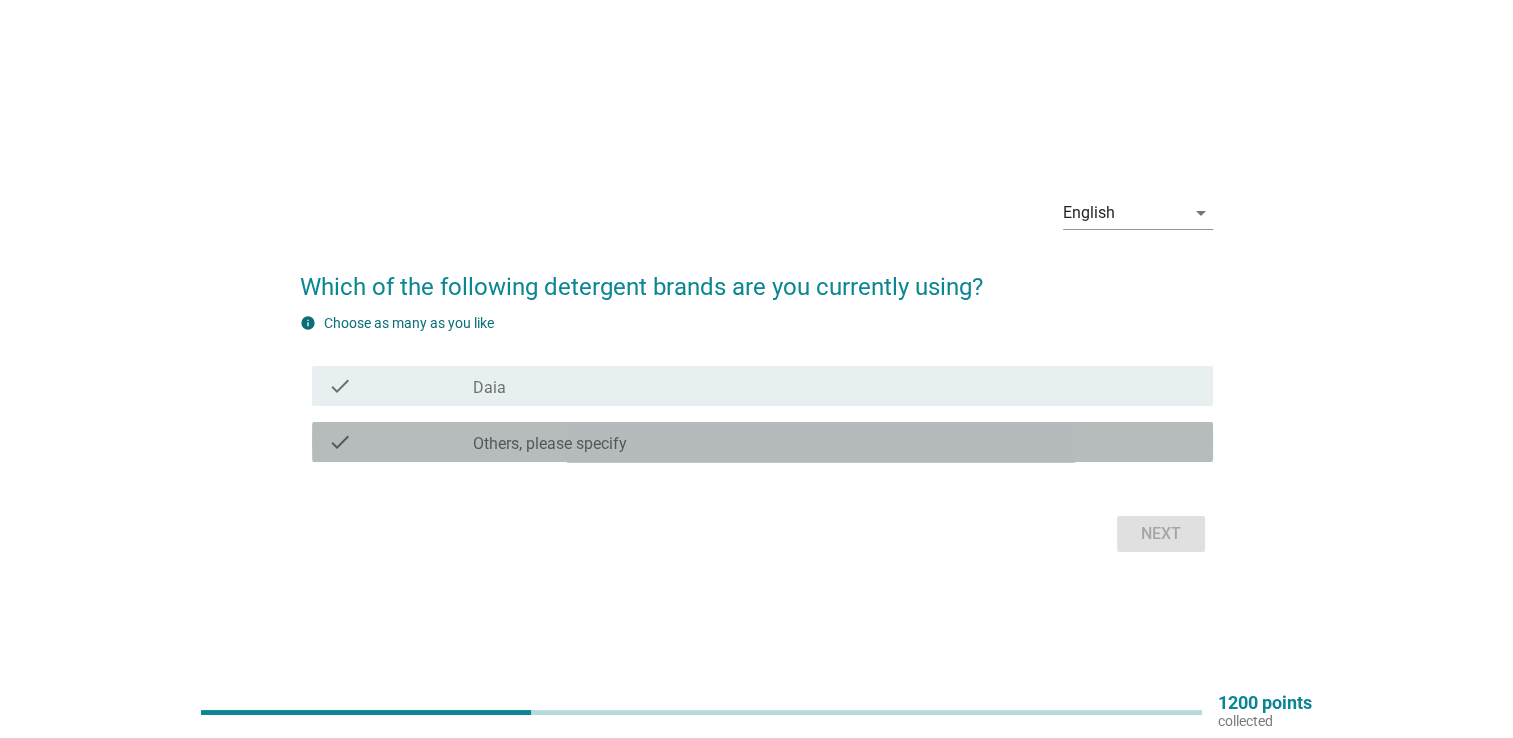 click on "check     check_box Others, please specify" at bounding box center (762, 442) 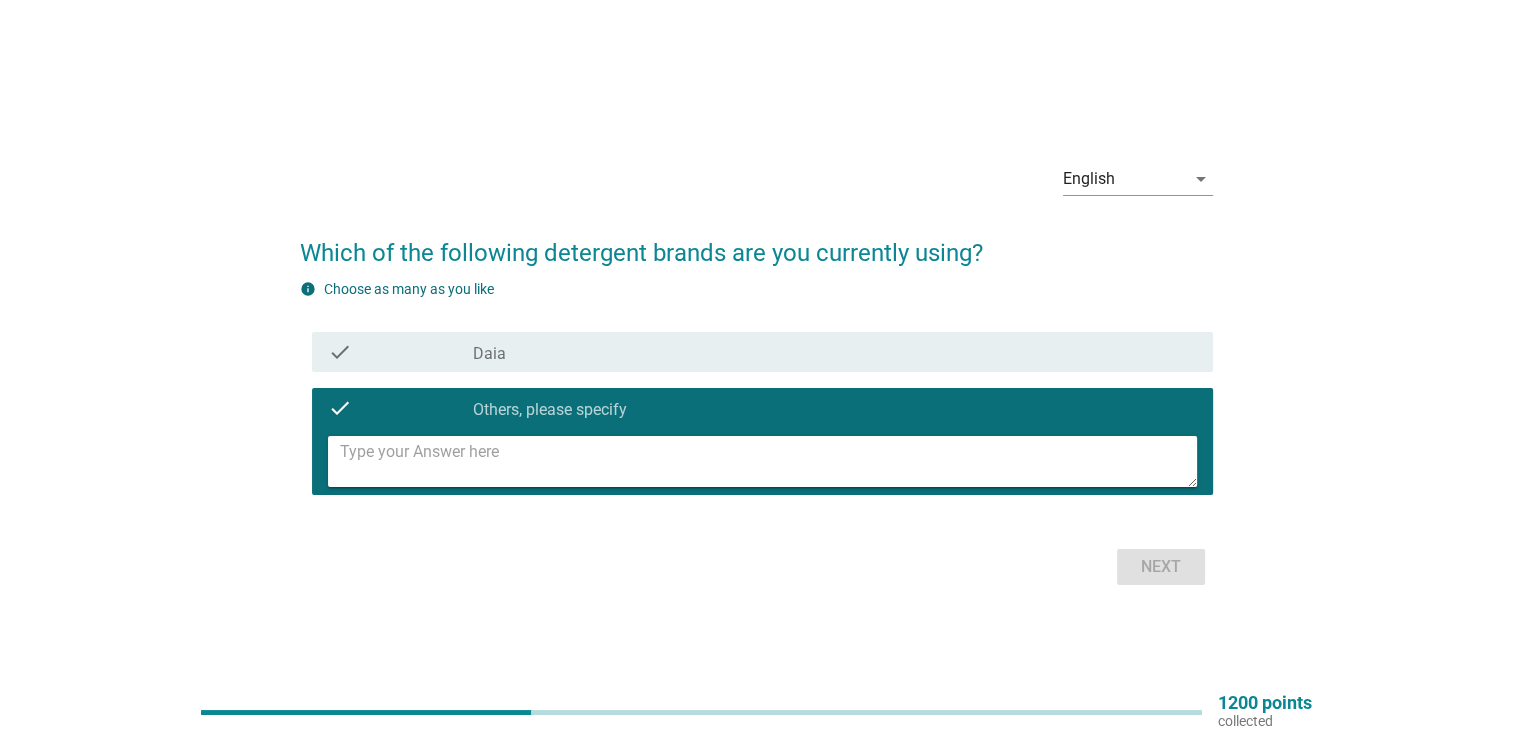 click at bounding box center (768, 461) 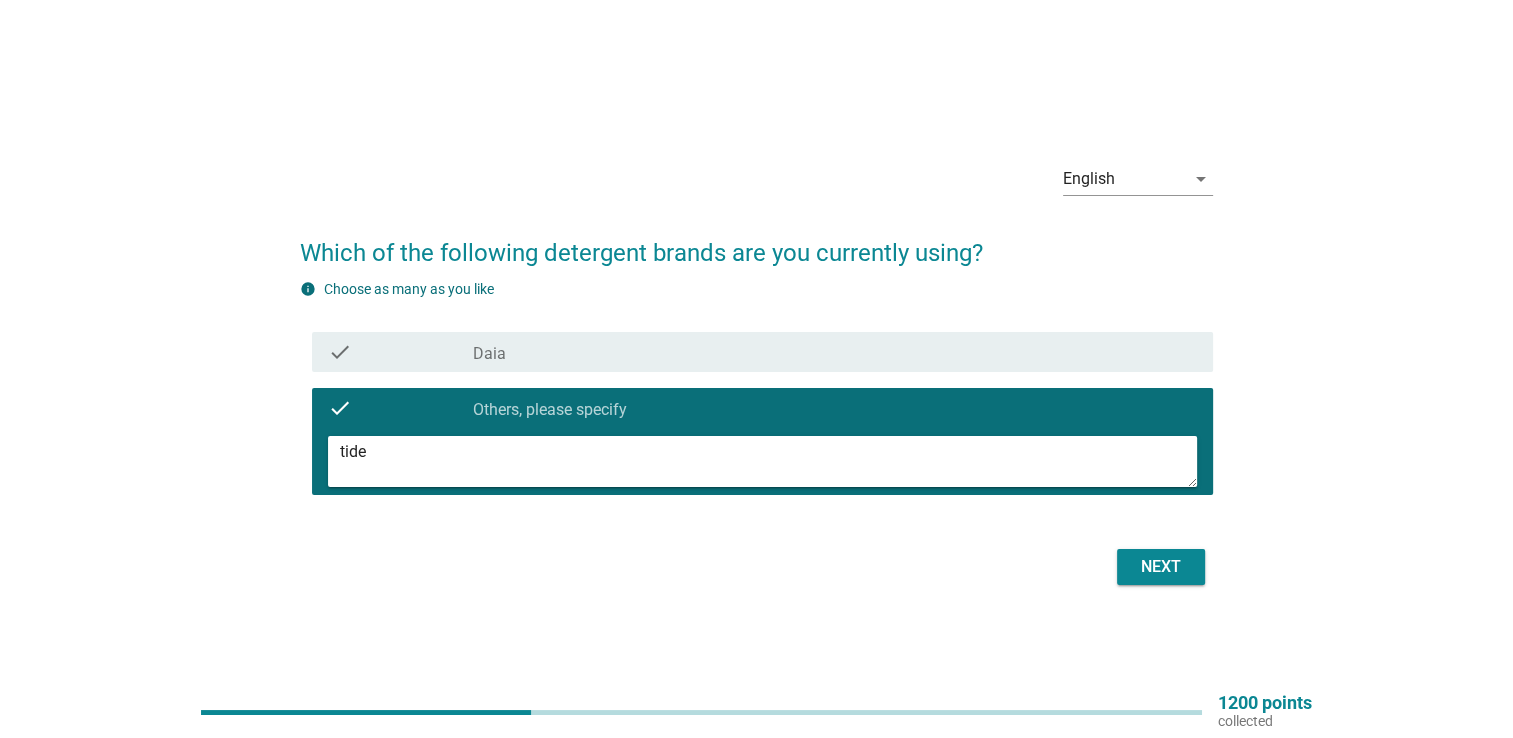 type on "tide" 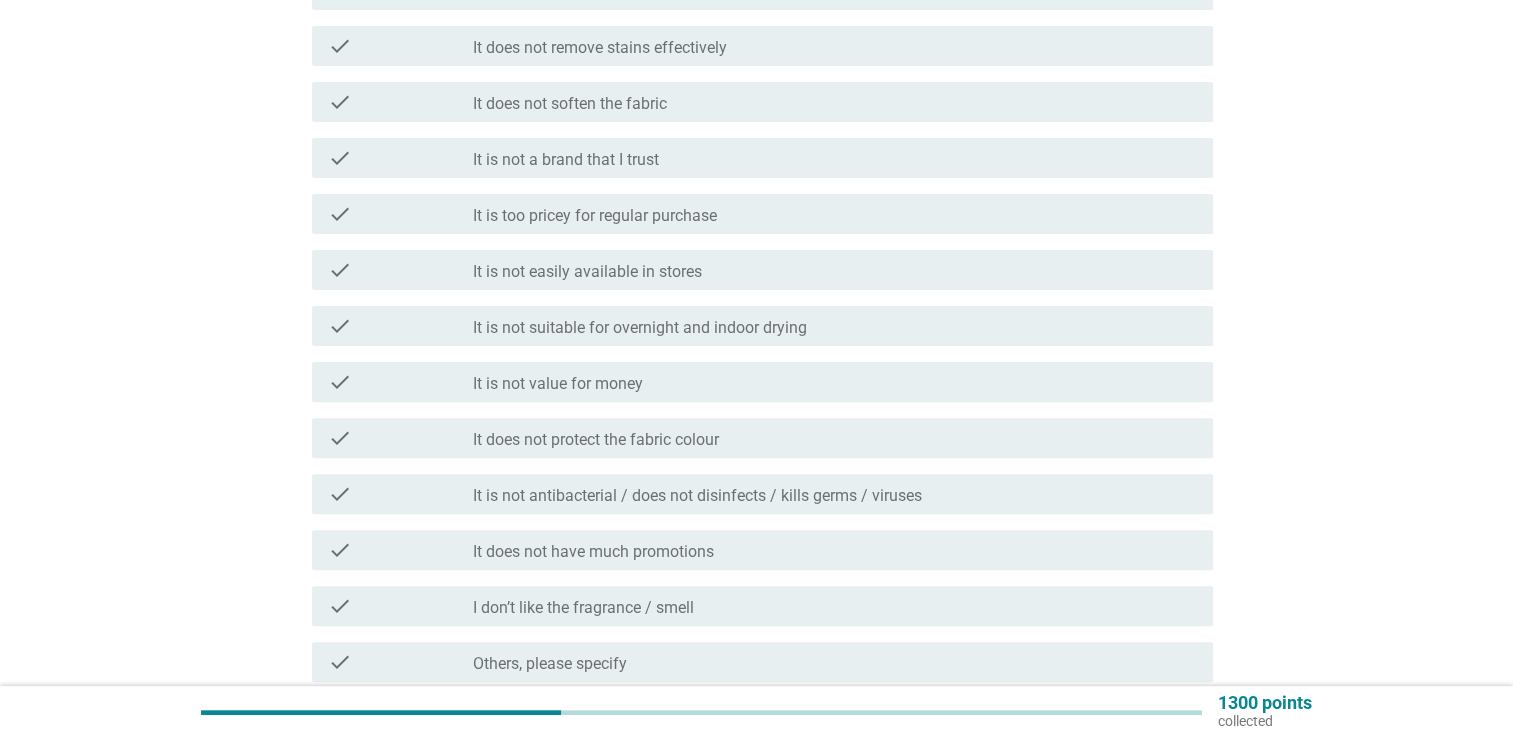 scroll, scrollTop: 600, scrollLeft: 0, axis: vertical 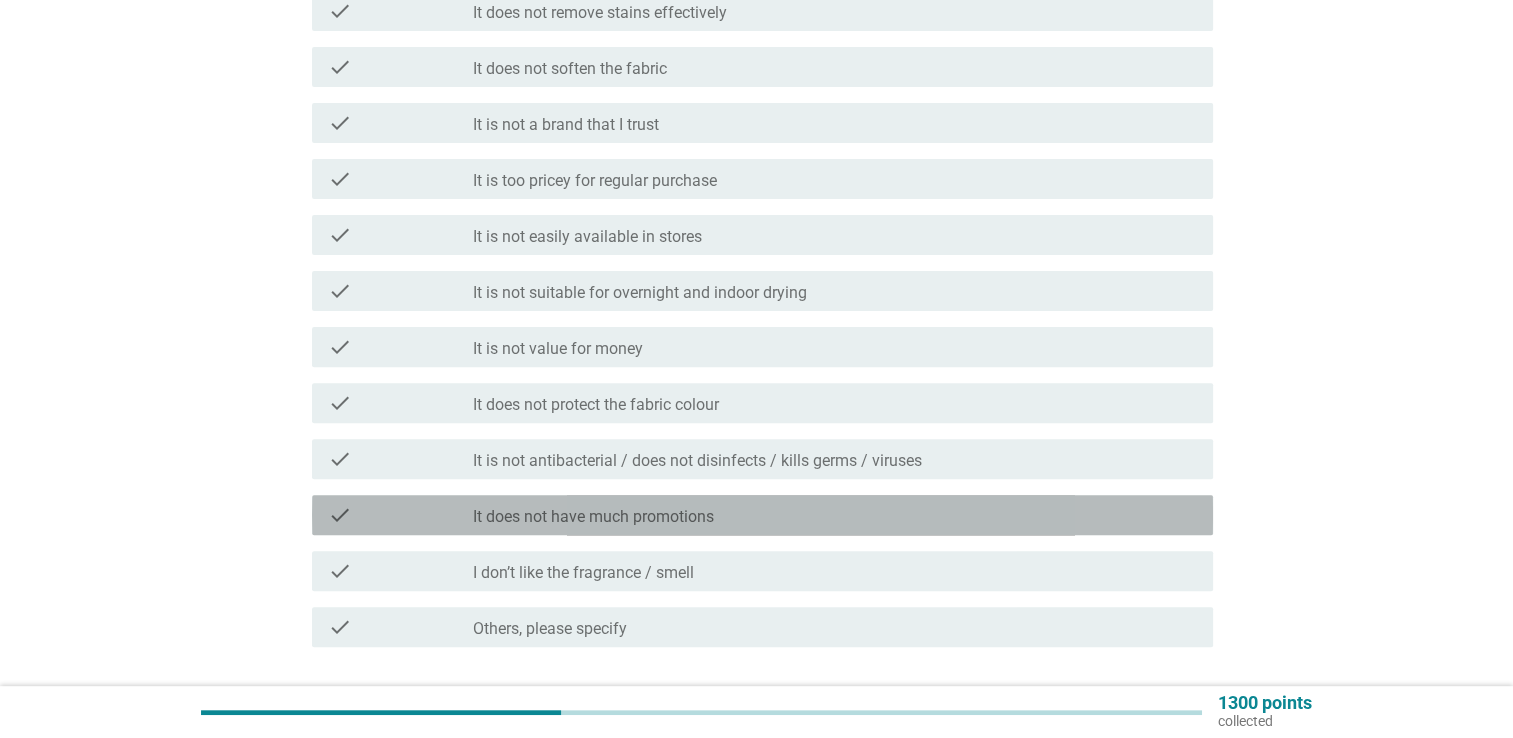 click on "check_box_outline_blank It does not have much promotions" at bounding box center [835, 515] 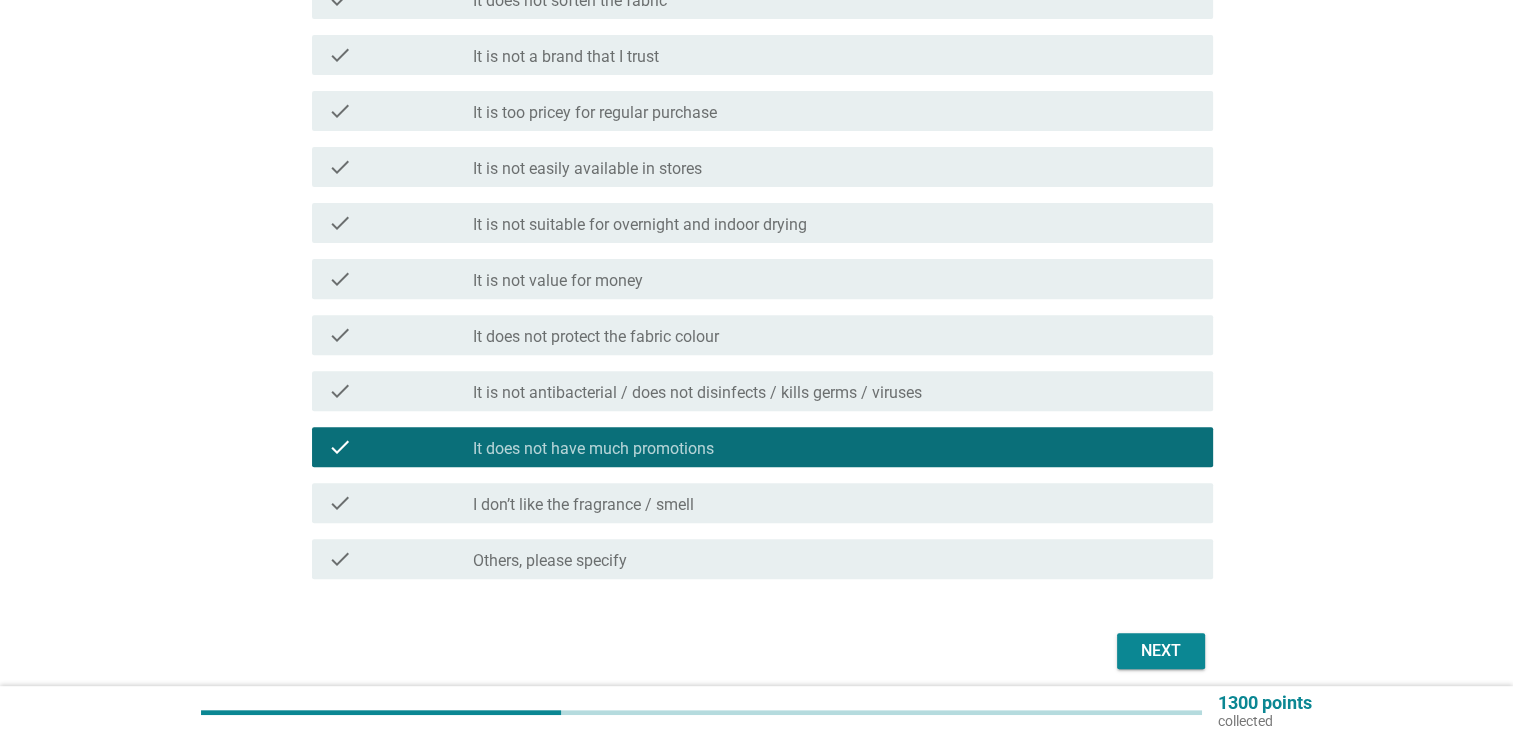 scroll, scrollTop: 746, scrollLeft: 0, axis: vertical 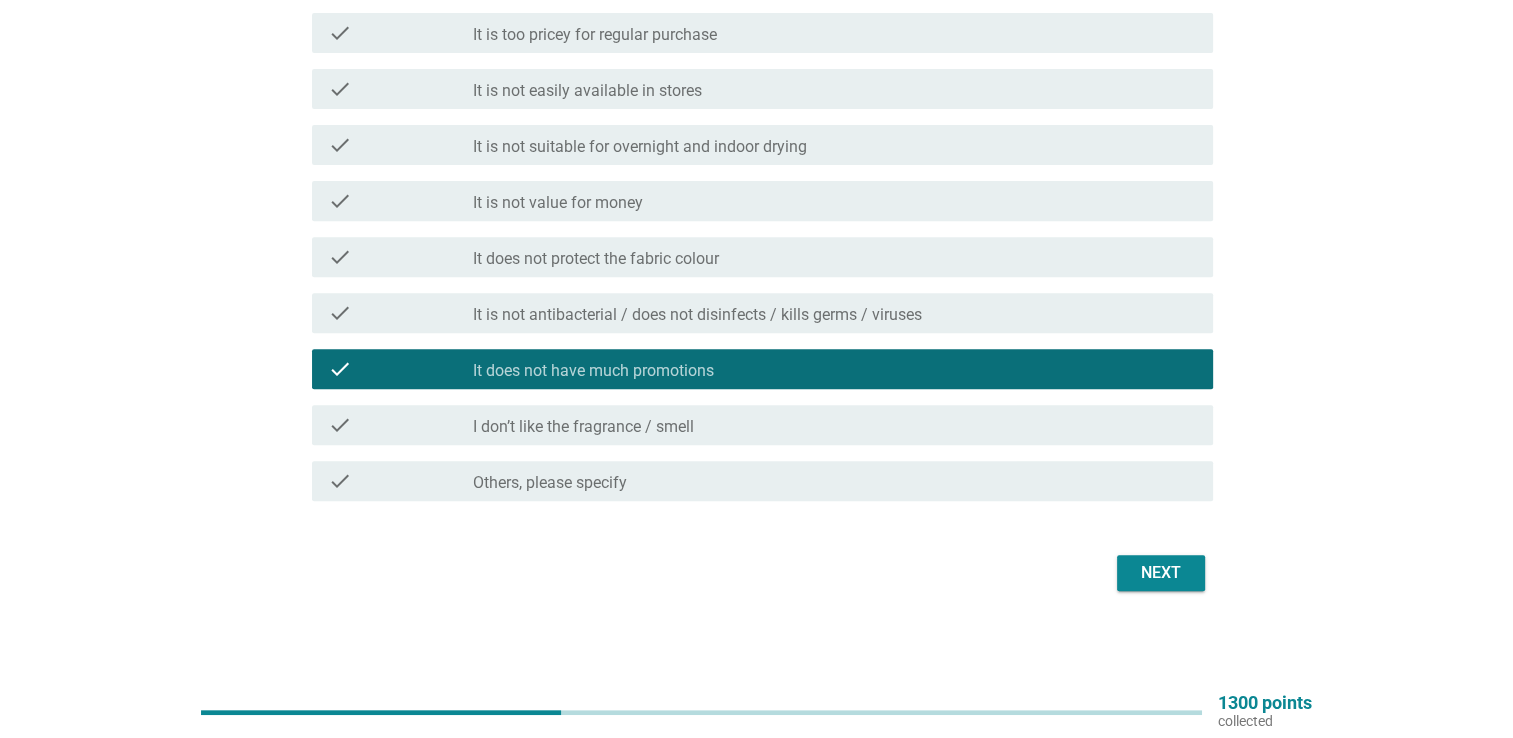 click on "Next" at bounding box center (1161, 573) 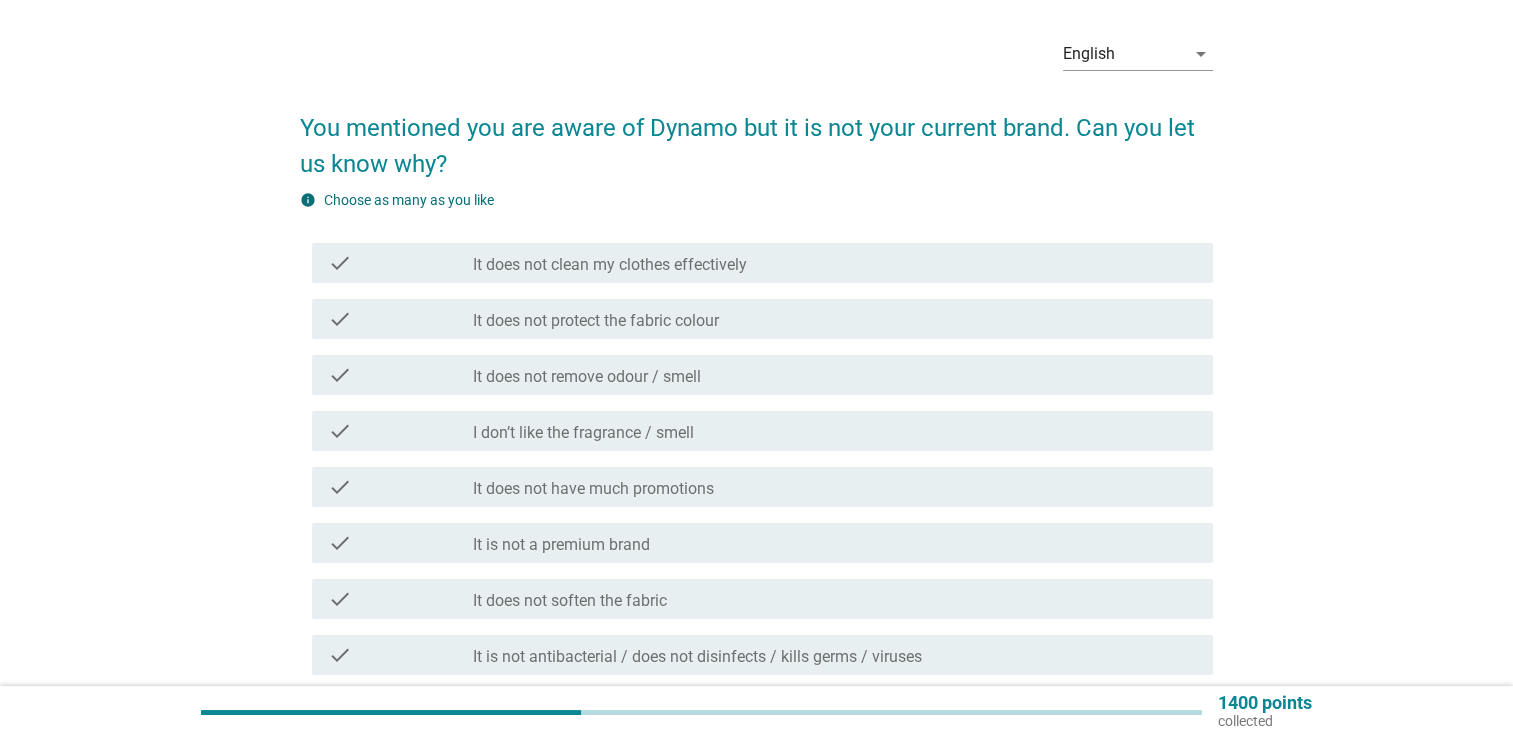 scroll, scrollTop: 100, scrollLeft: 0, axis: vertical 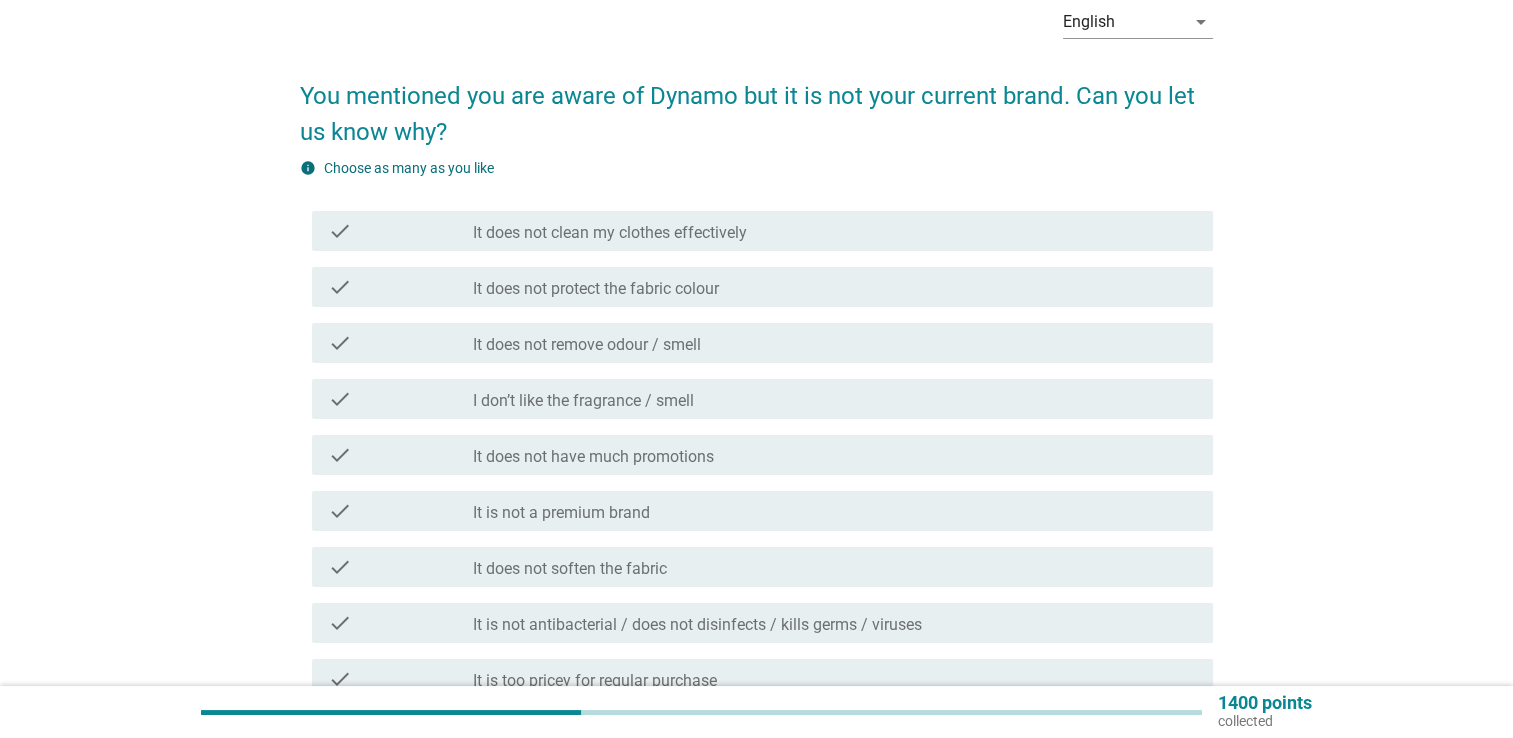 click on "It does not have much promotions" at bounding box center [593, 457] 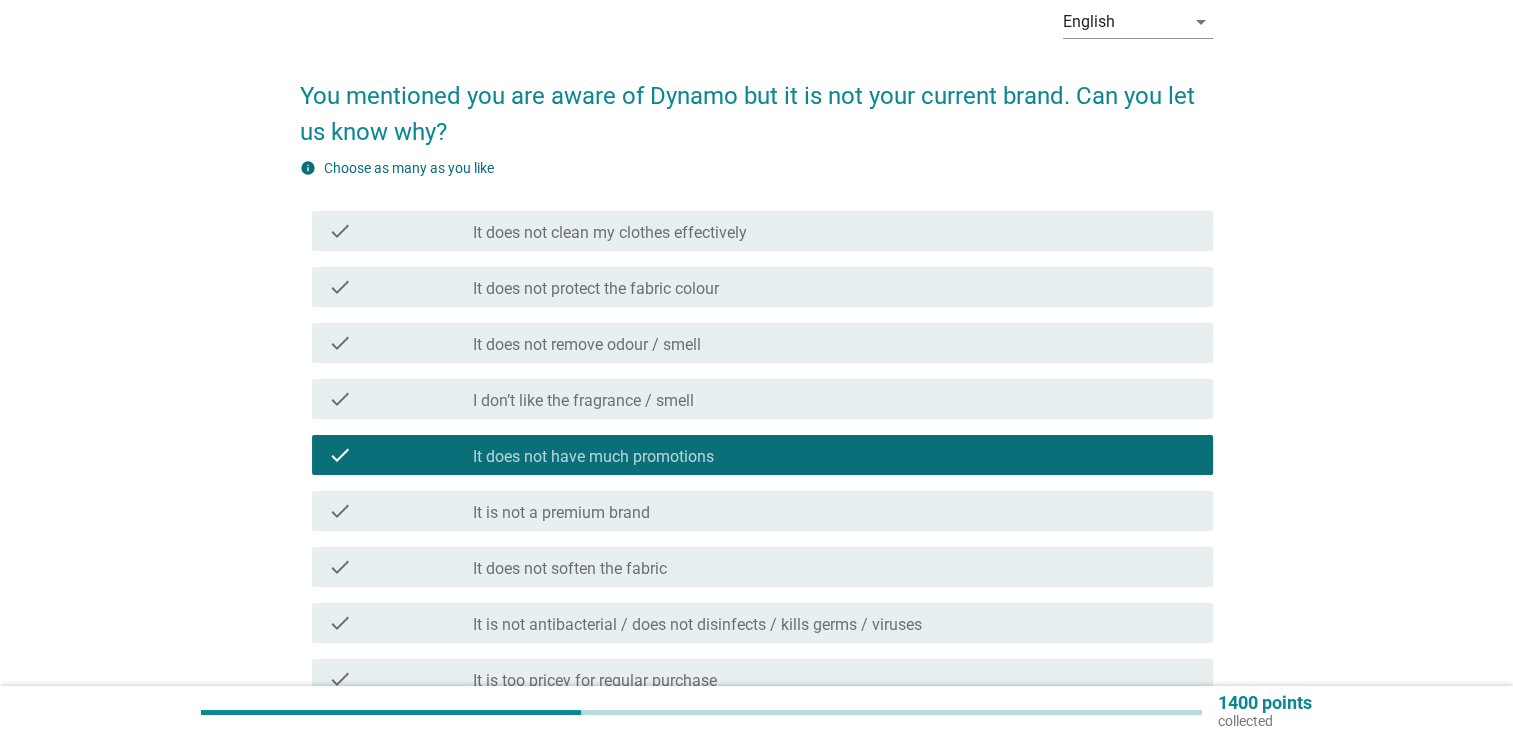 click on "check_box_outline_blank It does not soften the fabric" at bounding box center [835, 567] 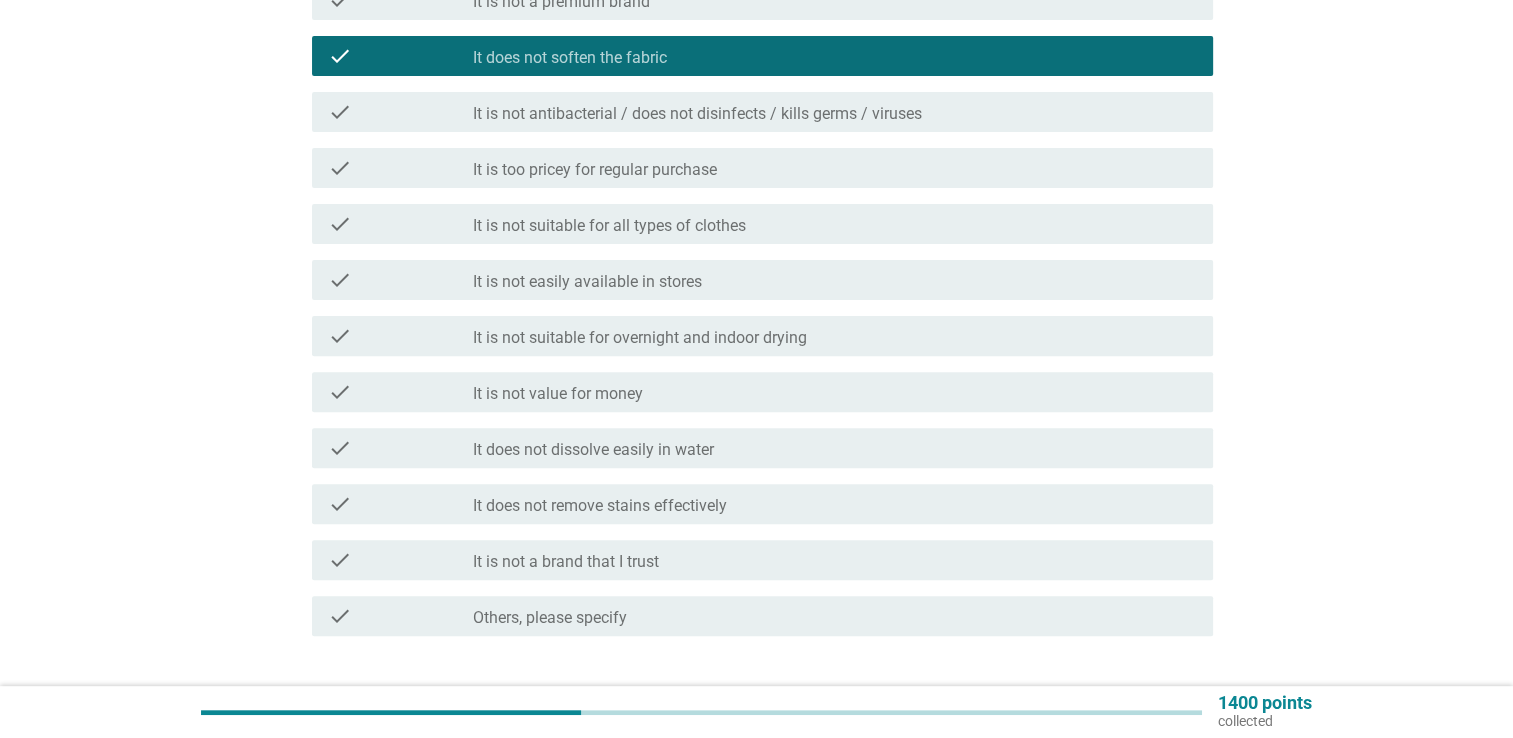 scroll, scrollTop: 746, scrollLeft: 0, axis: vertical 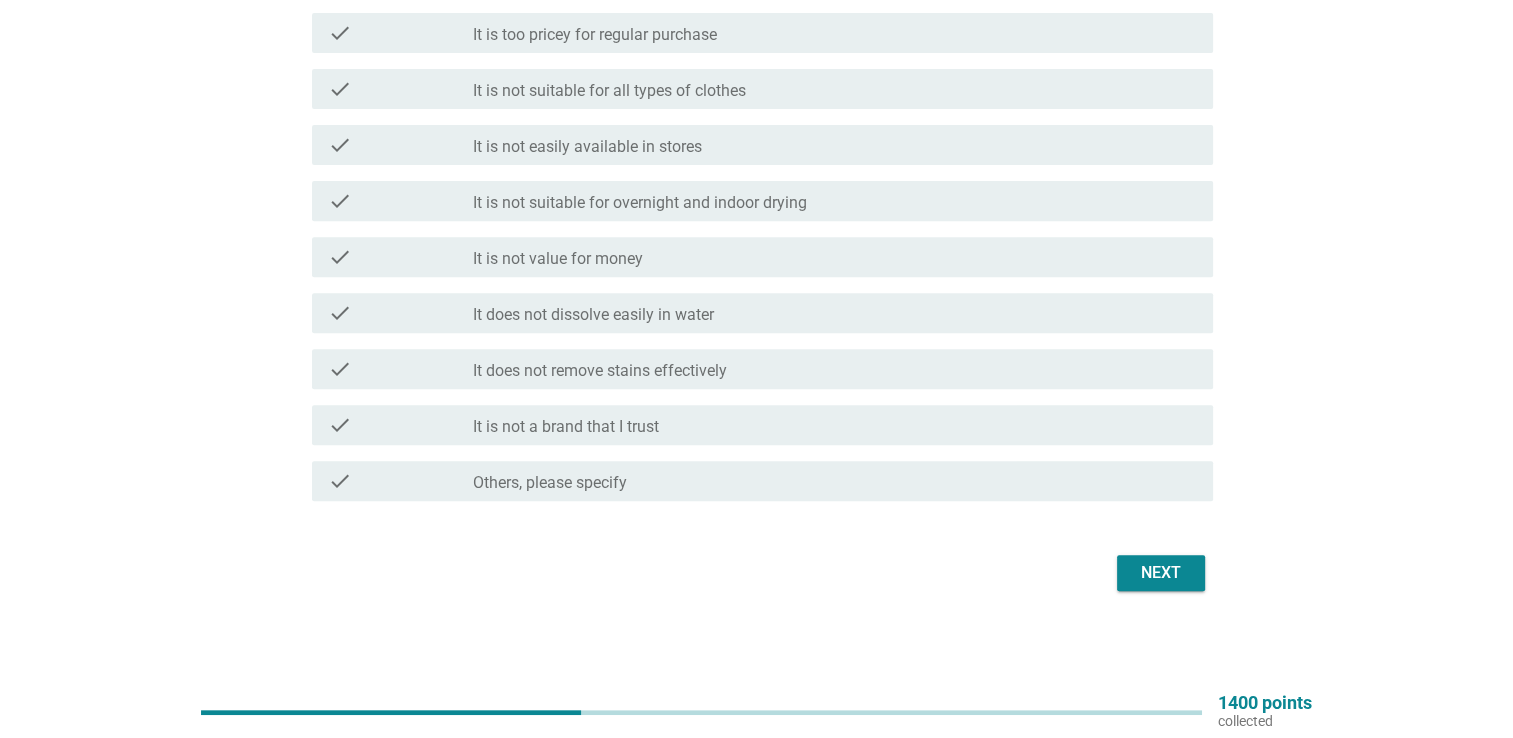 click on "Next" at bounding box center (1161, 573) 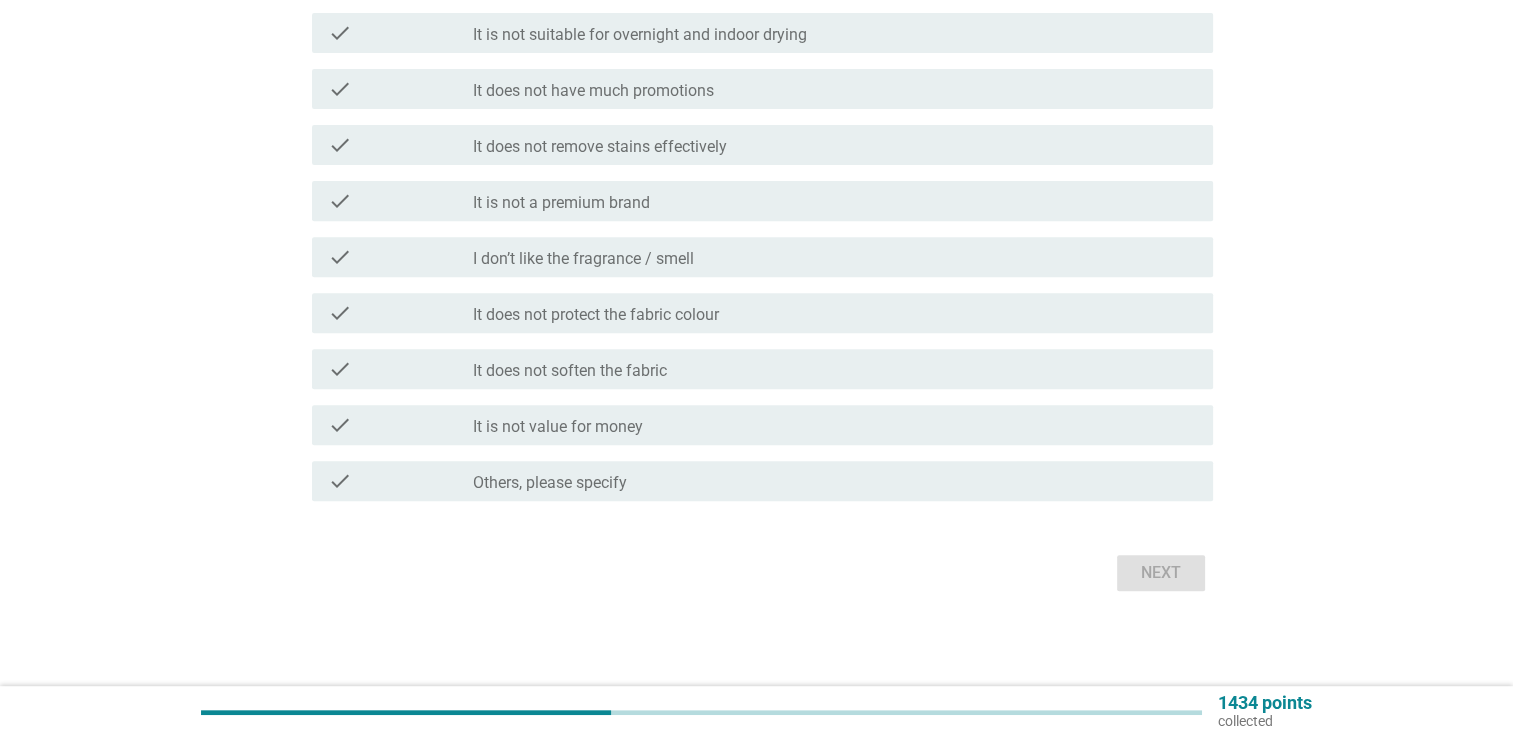 scroll, scrollTop: 0, scrollLeft: 0, axis: both 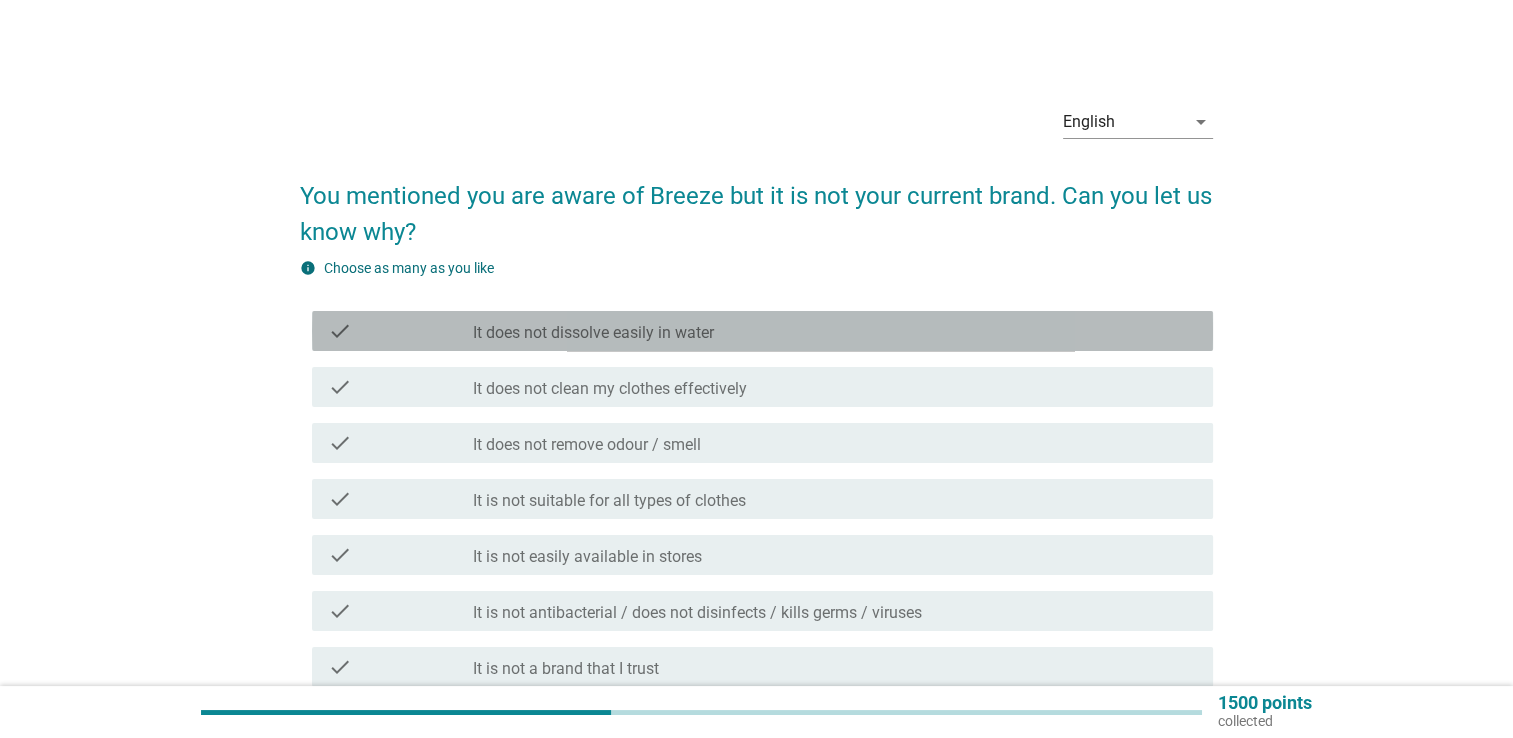 click on "It does not dissolve easily in water" at bounding box center [593, 333] 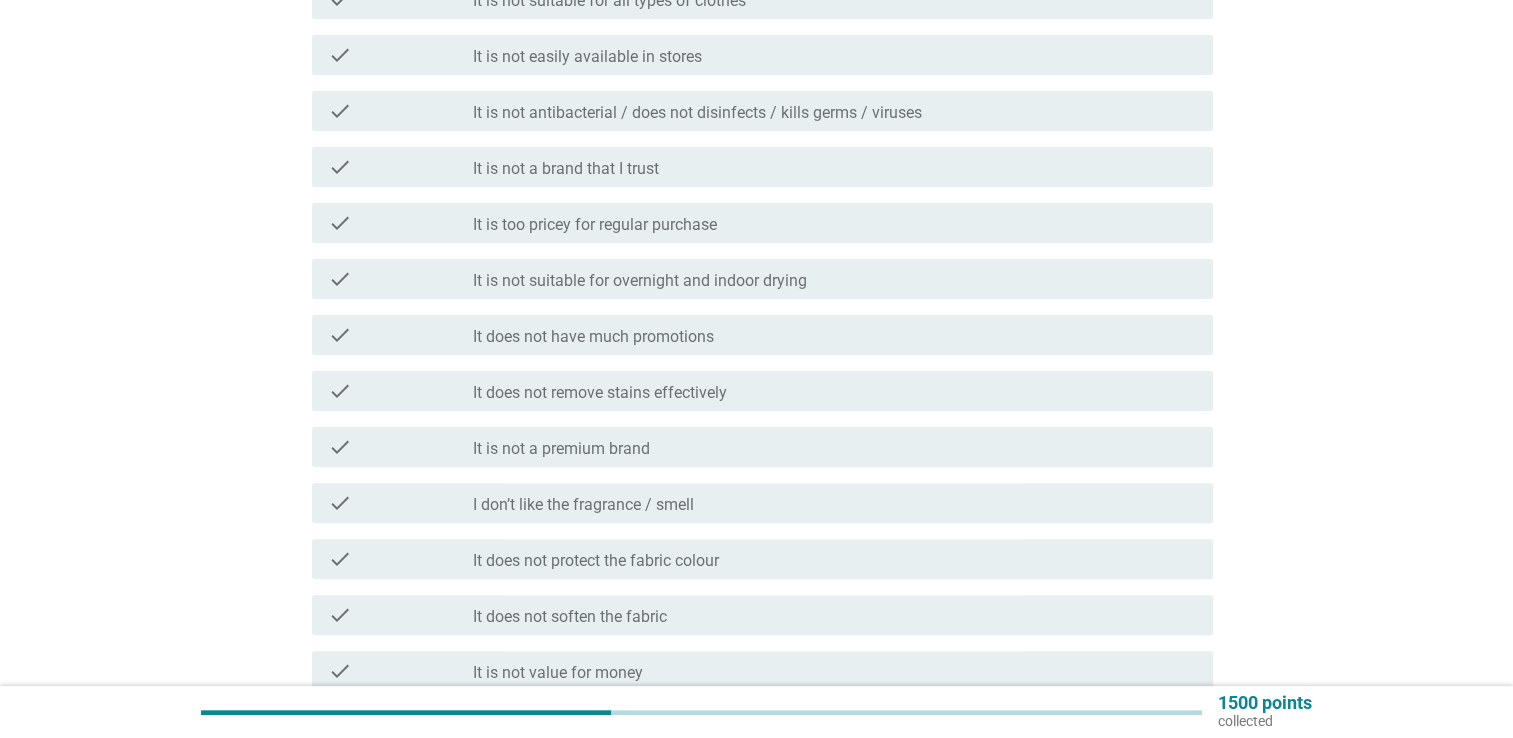 click on "It does not remove stains effectively" at bounding box center [600, 393] 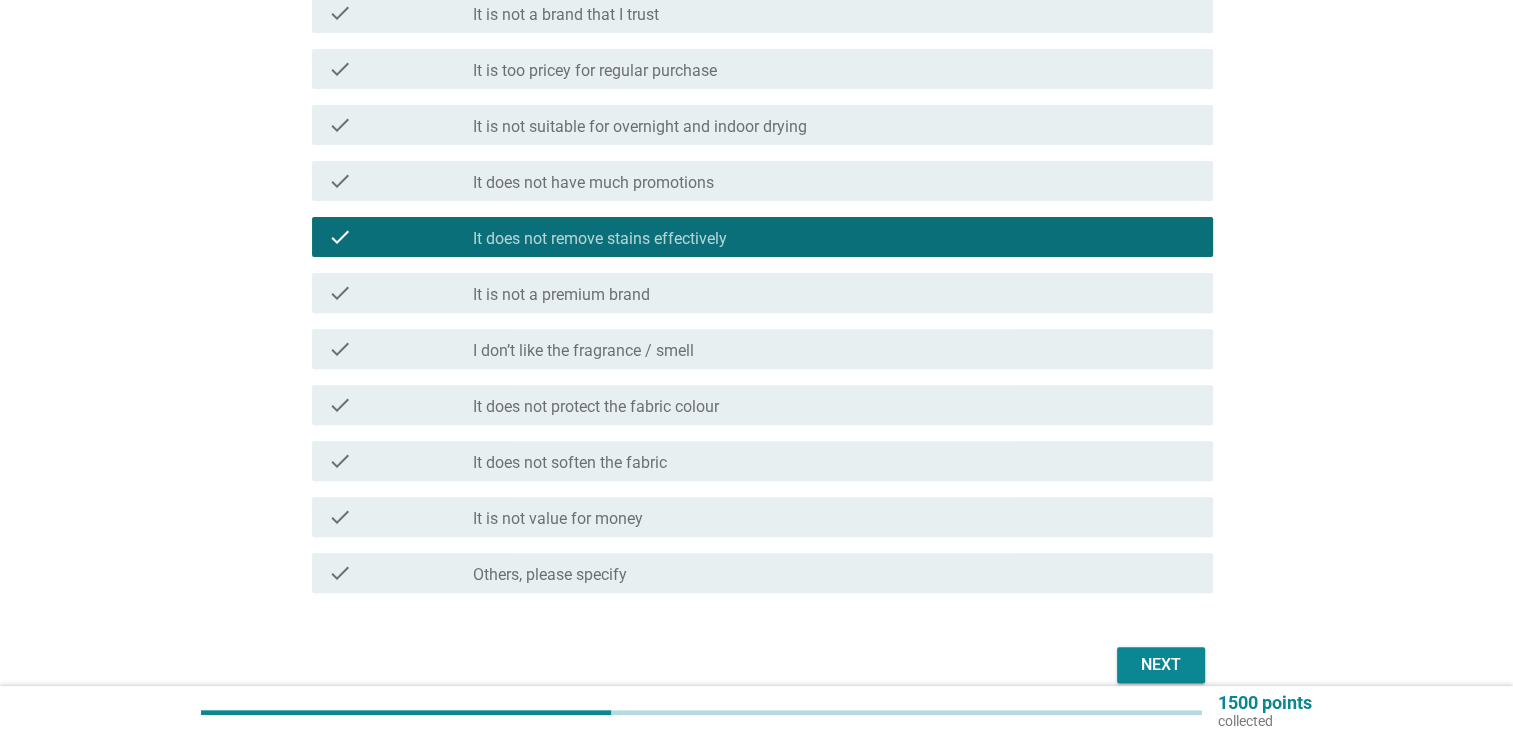 scroll, scrollTop: 746, scrollLeft: 0, axis: vertical 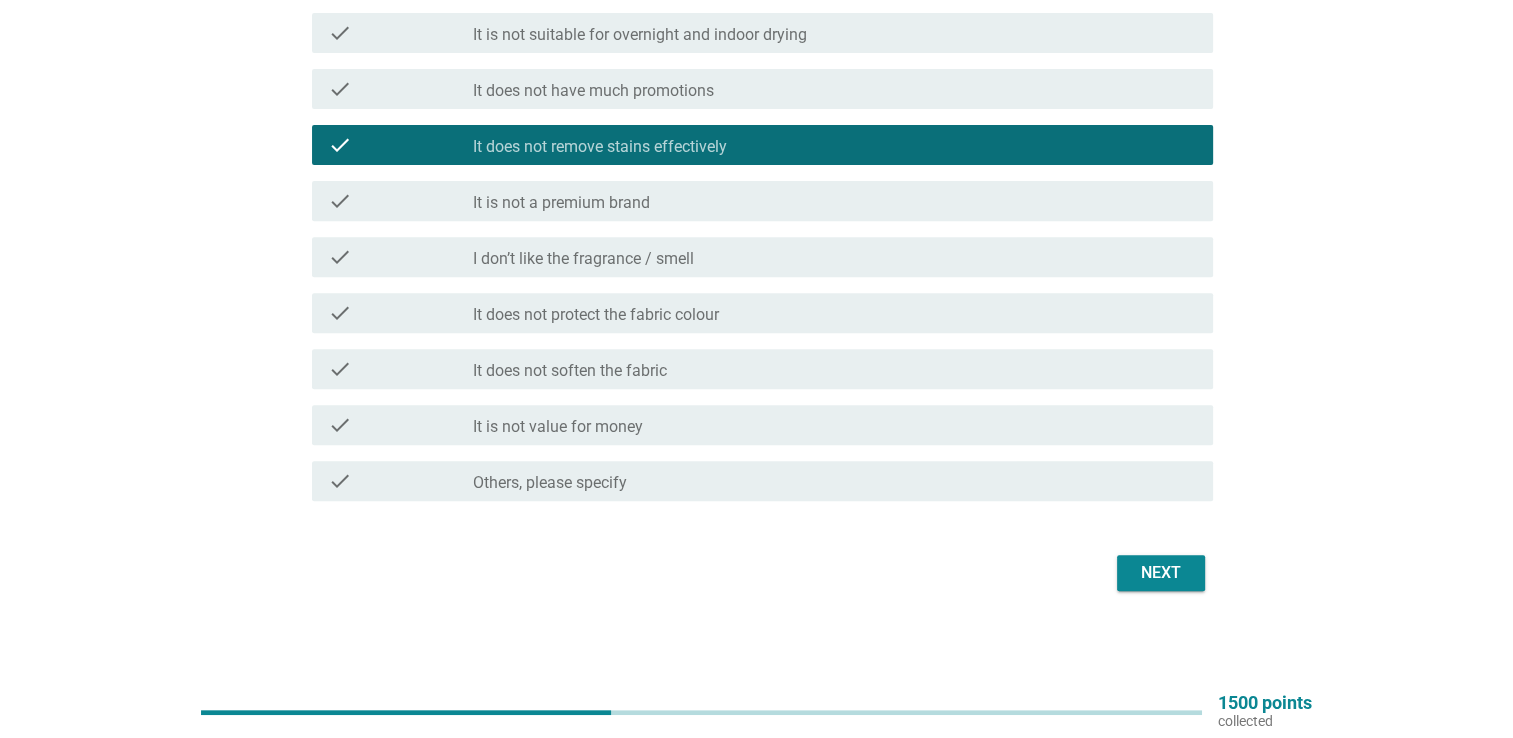 click on "Next" at bounding box center (1161, 573) 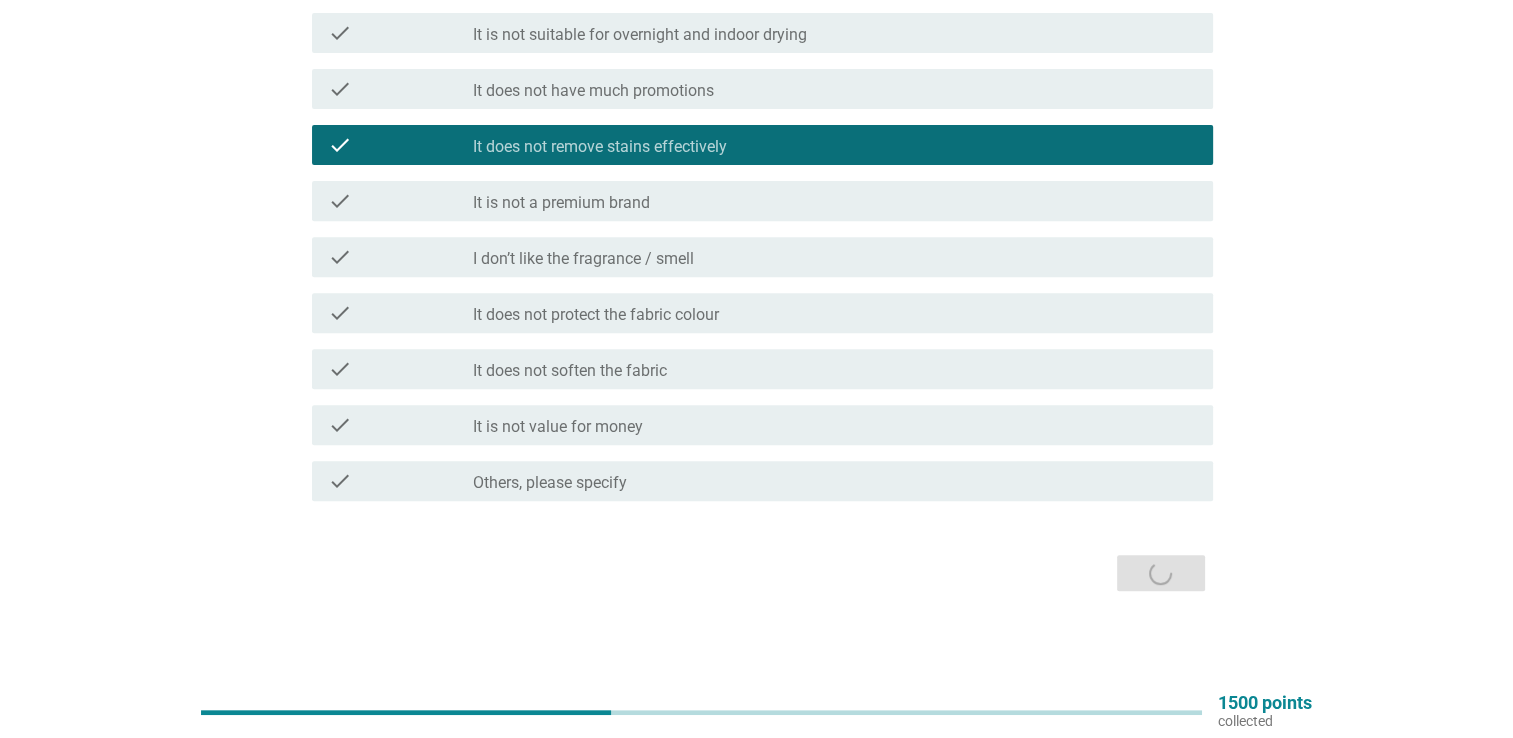 scroll, scrollTop: 0, scrollLeft: 0, axis: both 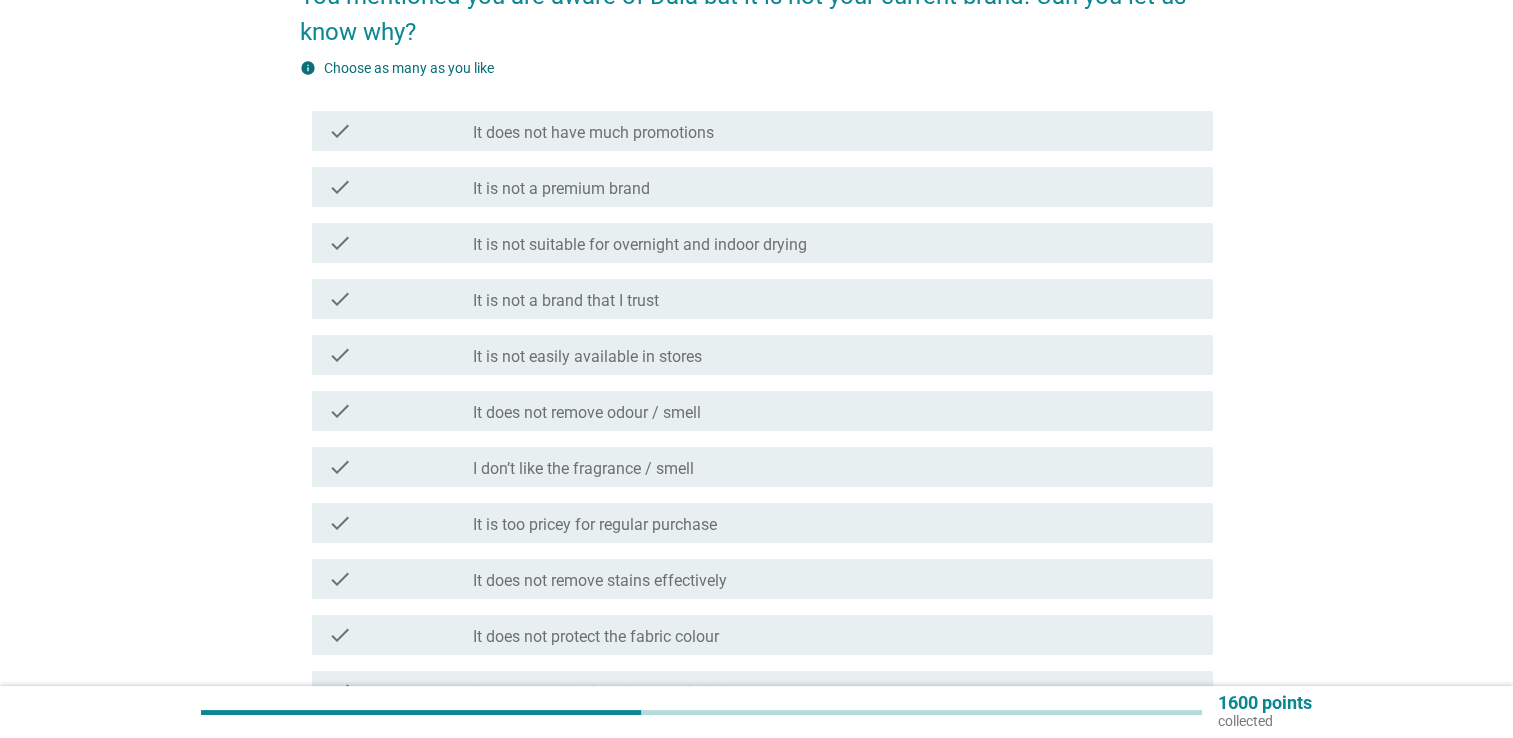 click on "check_box_outline_blank It is not easily available in stores" at bounding box center (835, 355) 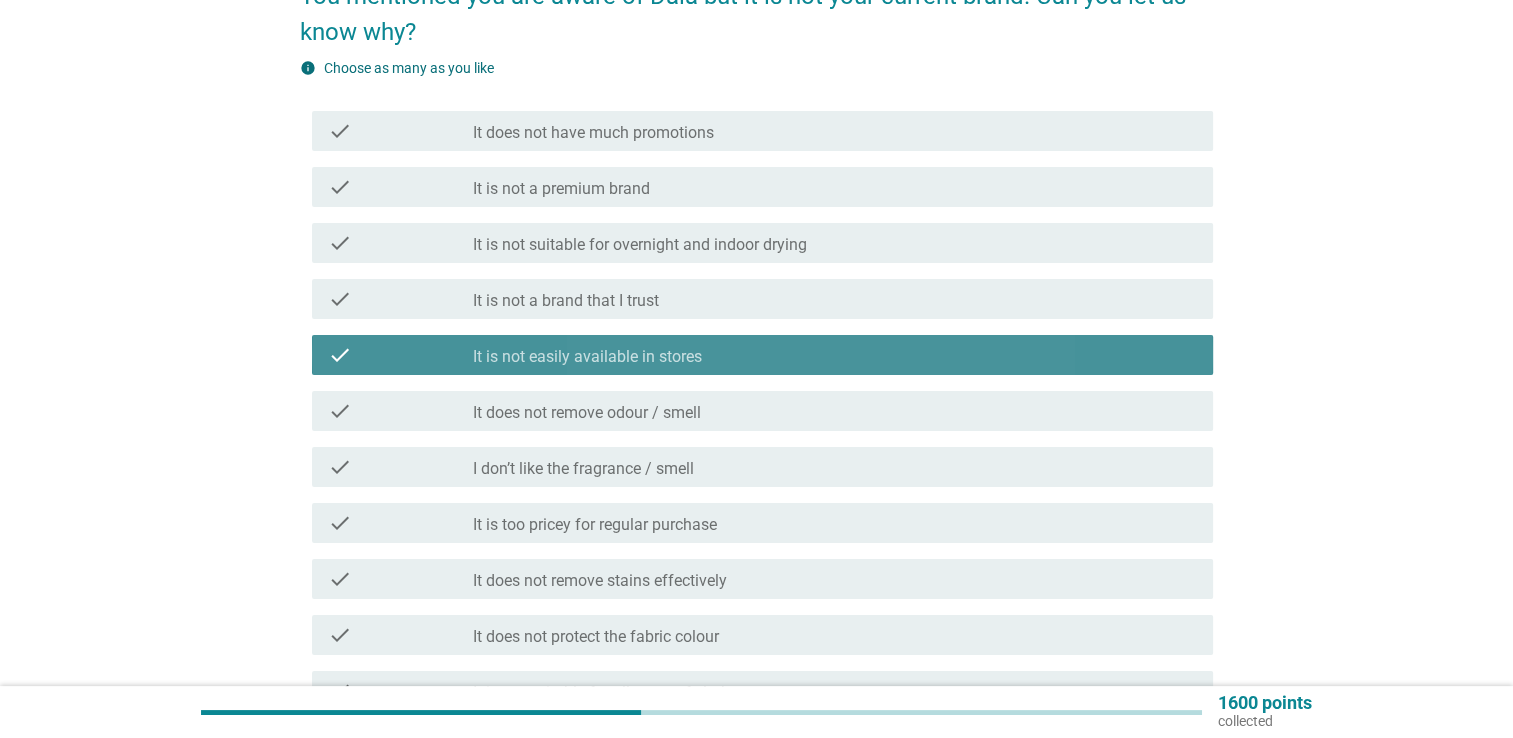 click on "check_box_outline_blank It does not remove stains effectively" at bounding box center (835, 579) 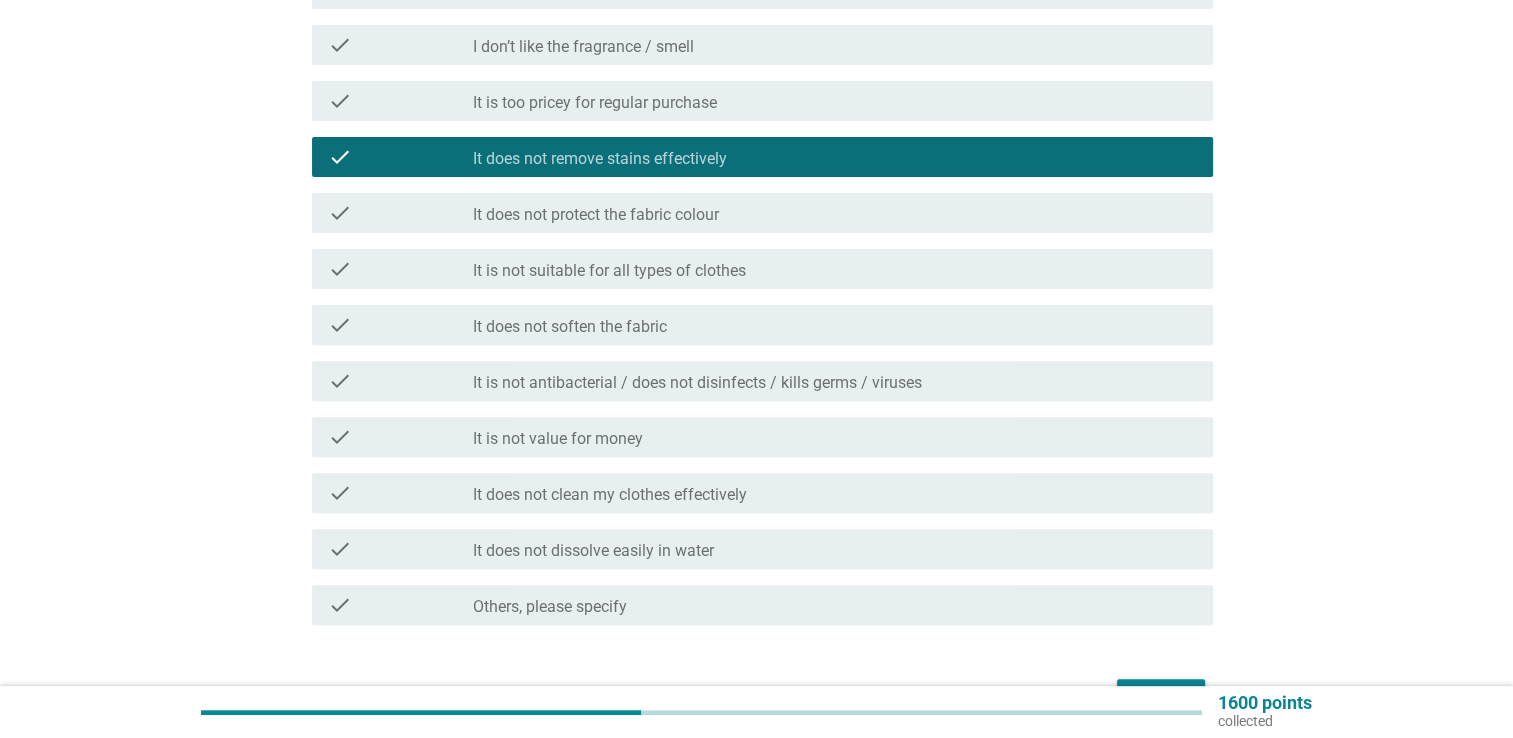 scroll, scrollTop: 746, scrollLeft: 0, axis: vertical 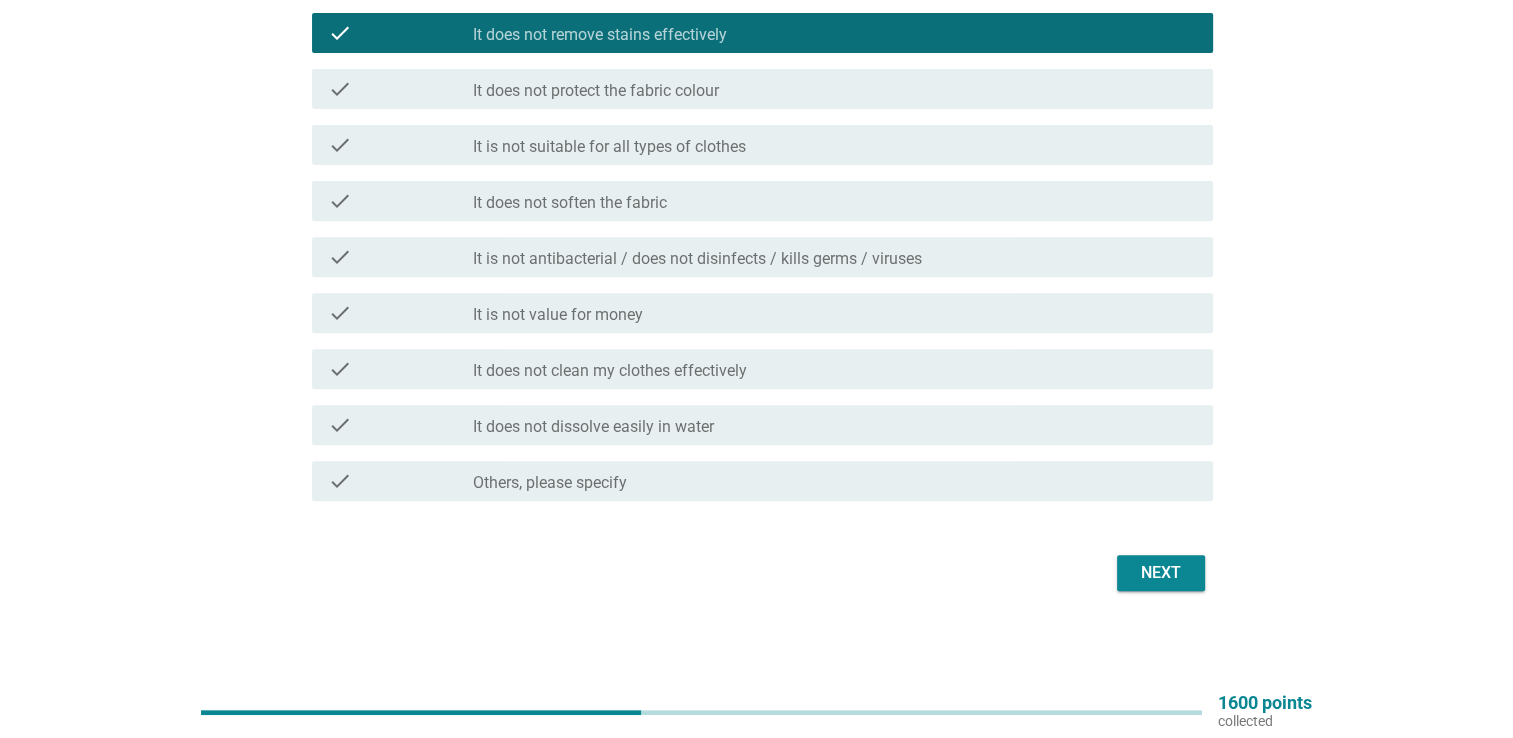 click on "Next" at bounding box center (1161, 573) 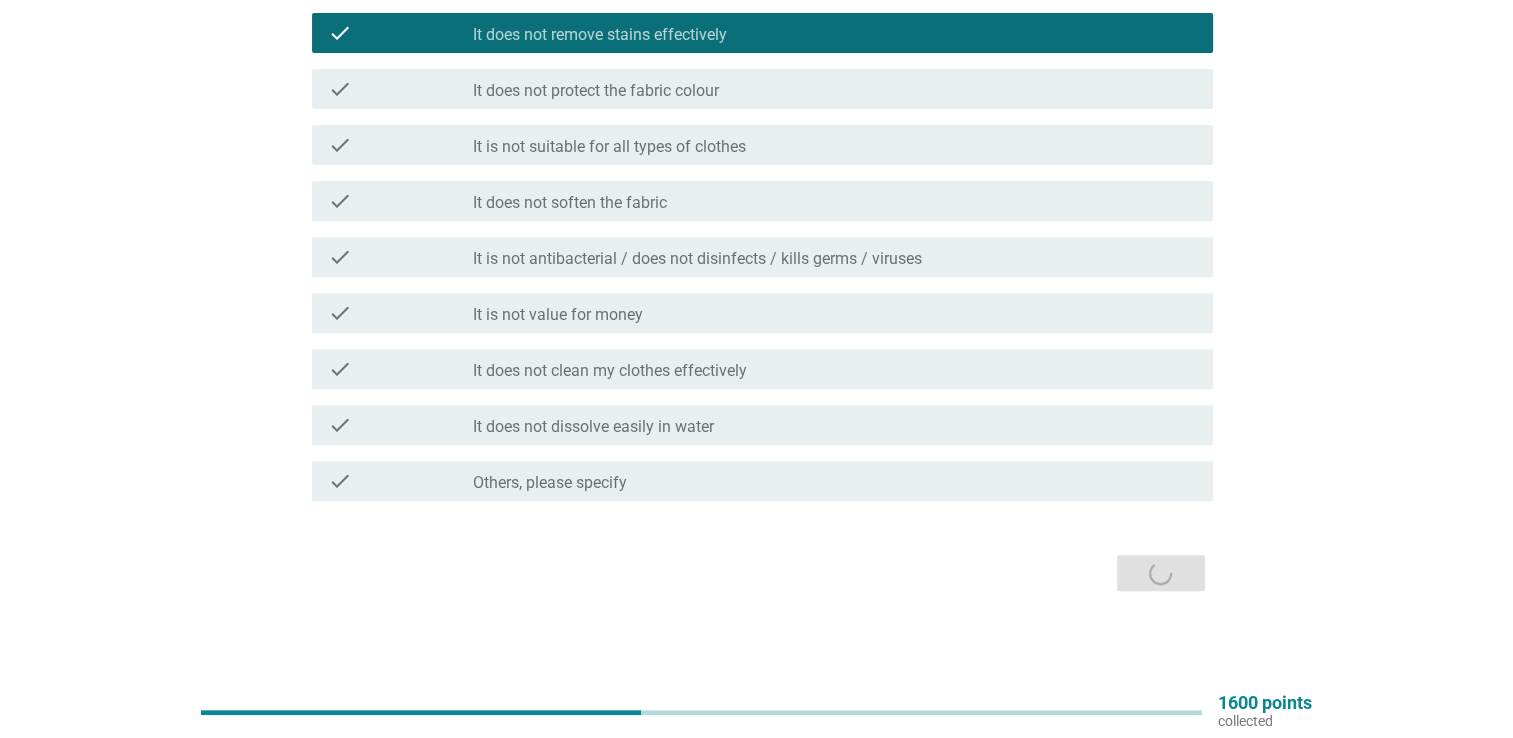 scroll, scrollTop: 0, scrollLeft: 0, axis: both 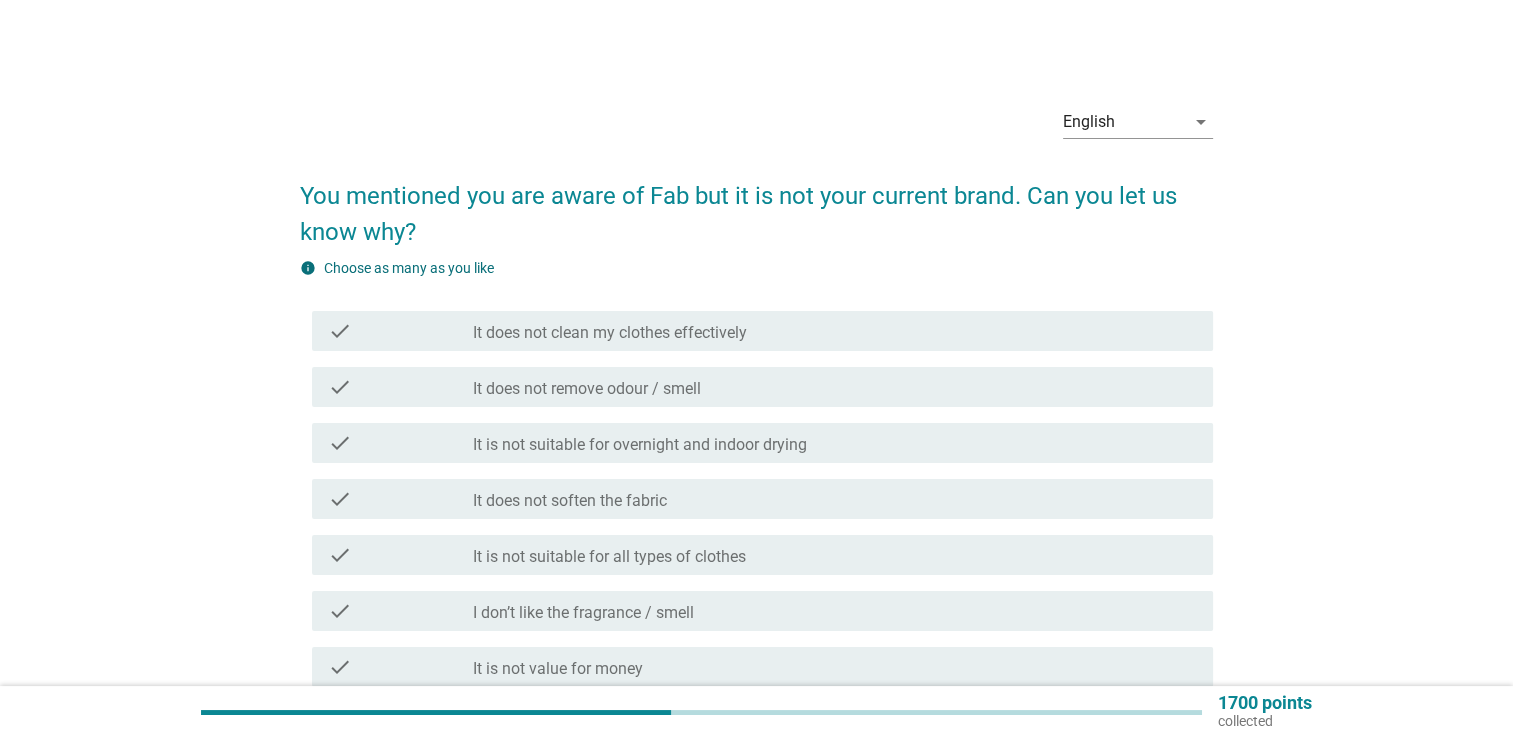 click on "It does not clean my clothes effectively" at bounding box center (610, 333) 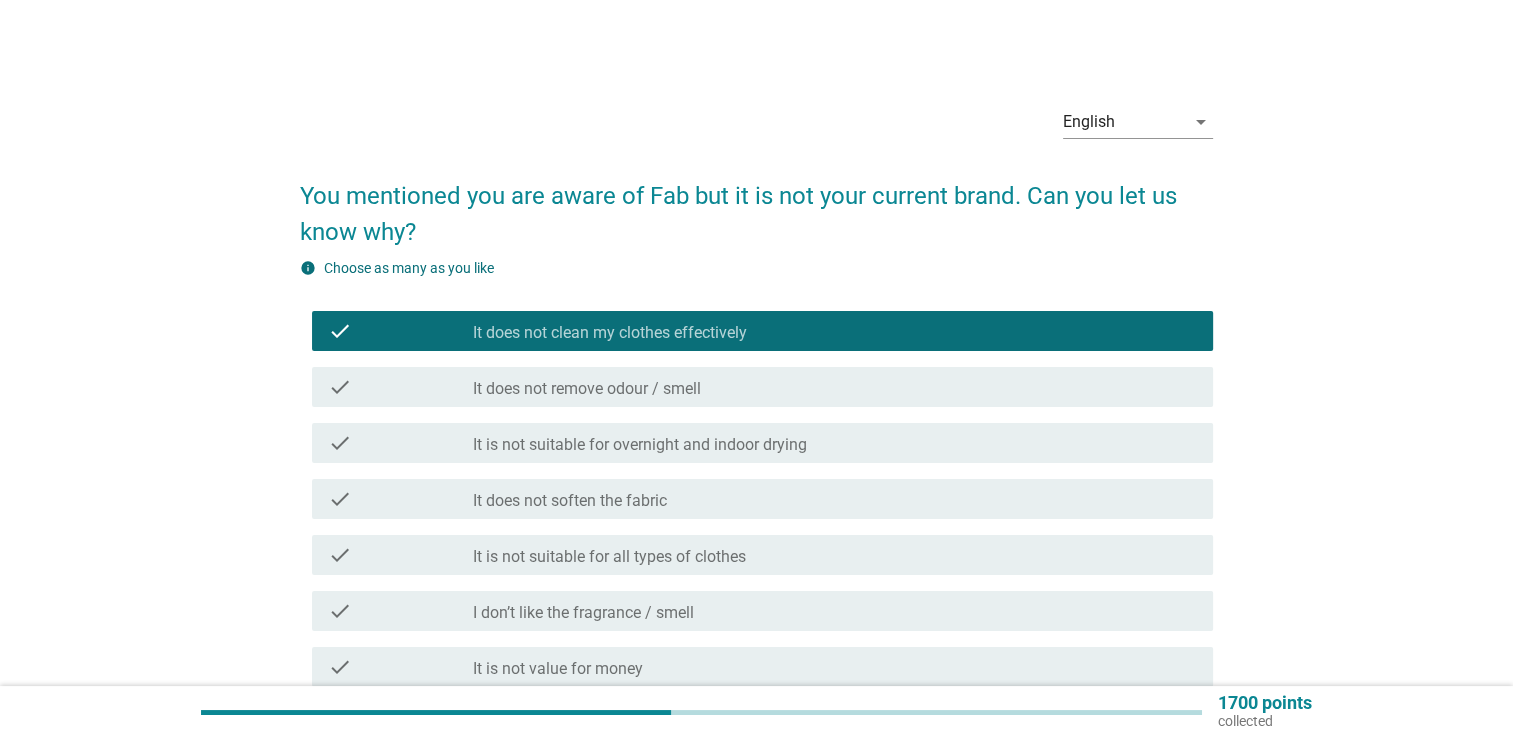 click on "It does not clean my clothes effectively" at bounding box center (610, 333) 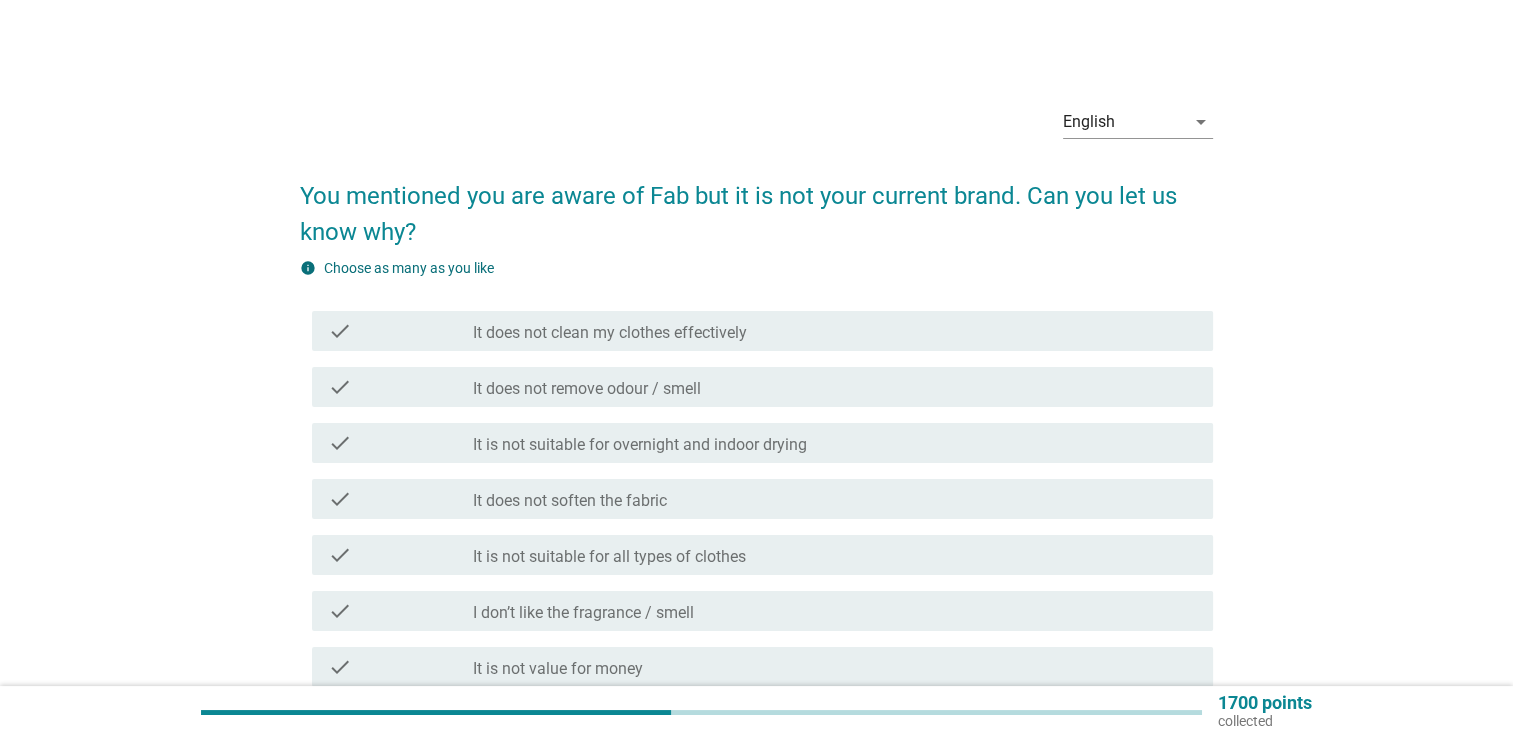 click on "check     check_box_outline_blank It is not suitable for overnight and indoor drying" at bounding box center [756, 443] 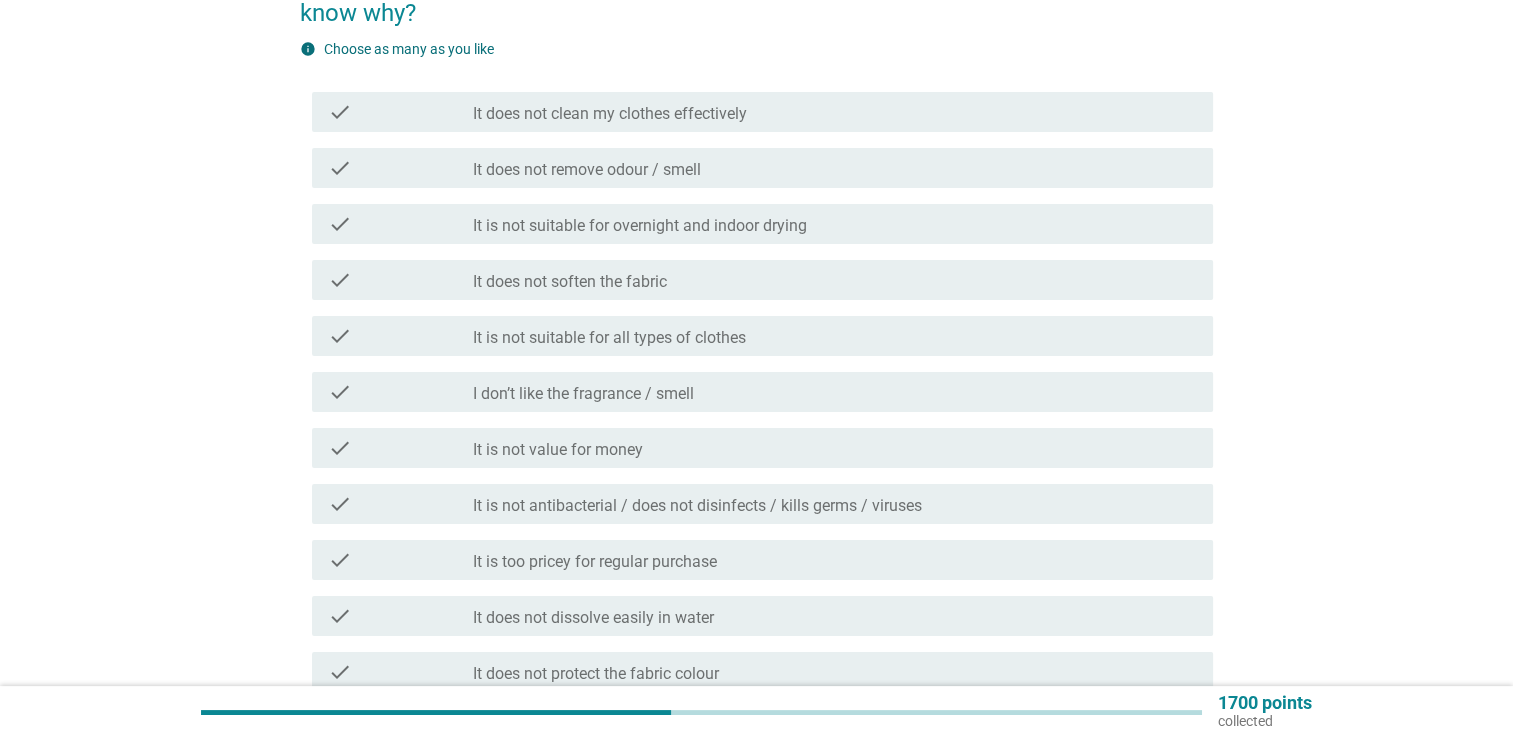 scroll, scrollTop: 700, scrollLeft: 0, axis: vertical 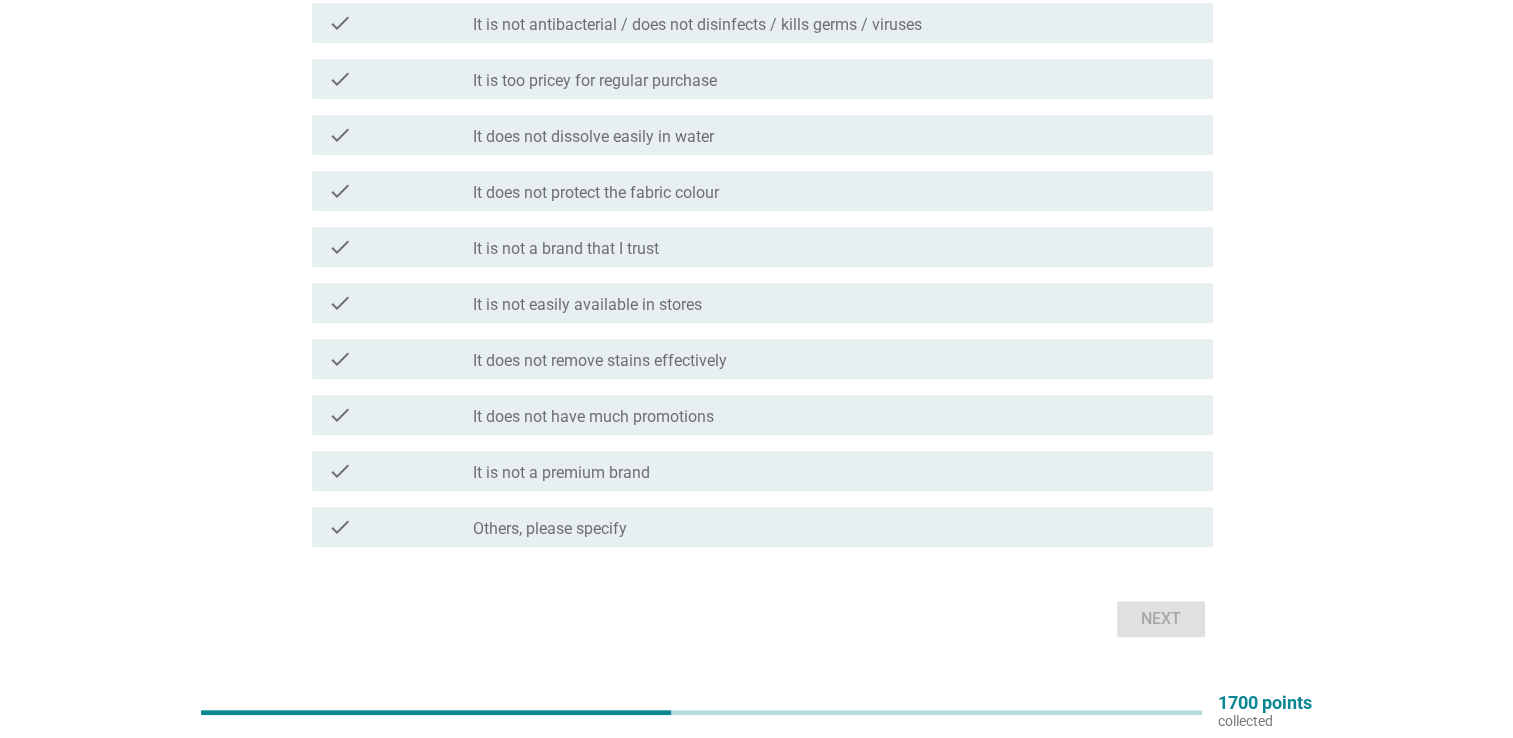 click on "It does not have much promotions" at bounding box center [593, 417] 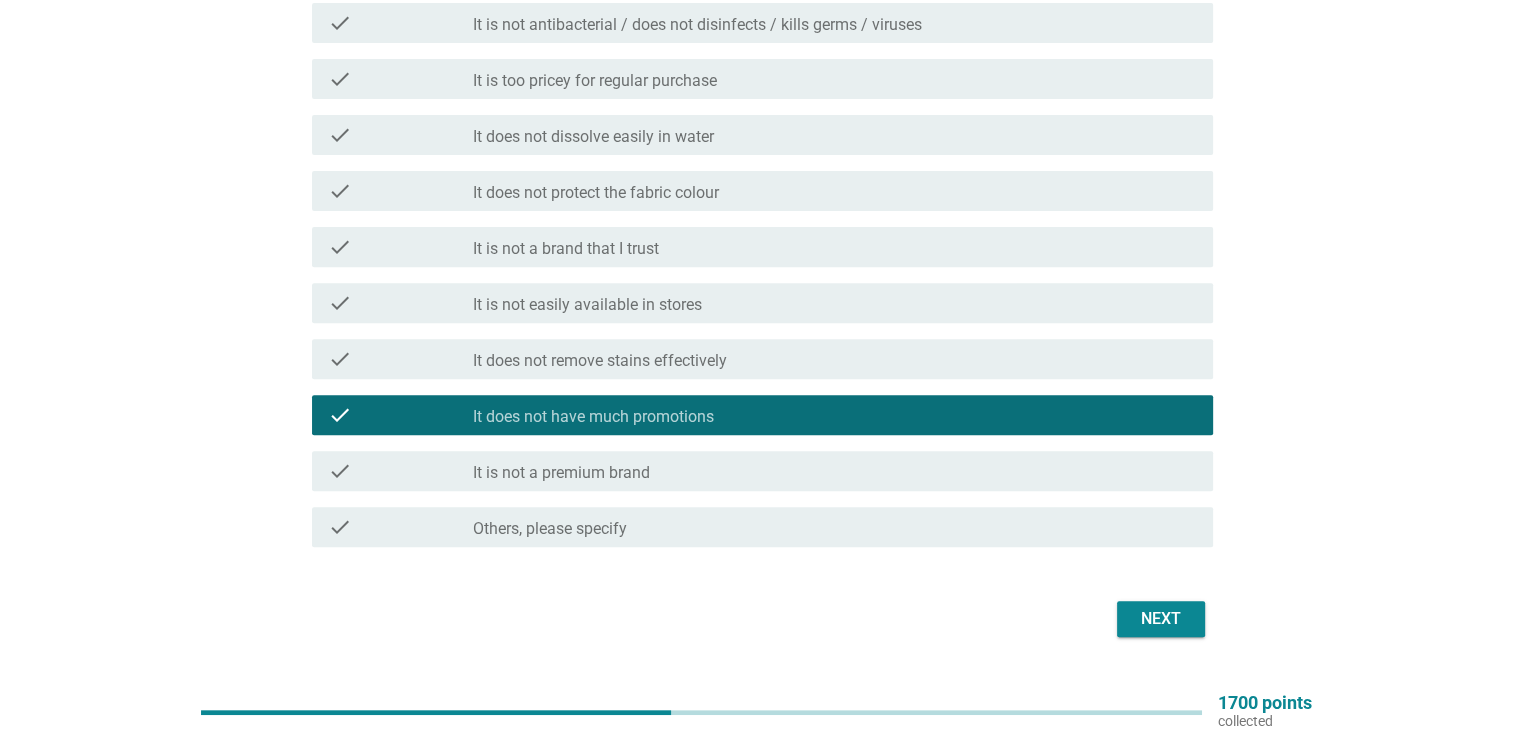 click on "Next" at bounding box center (1161, 619) 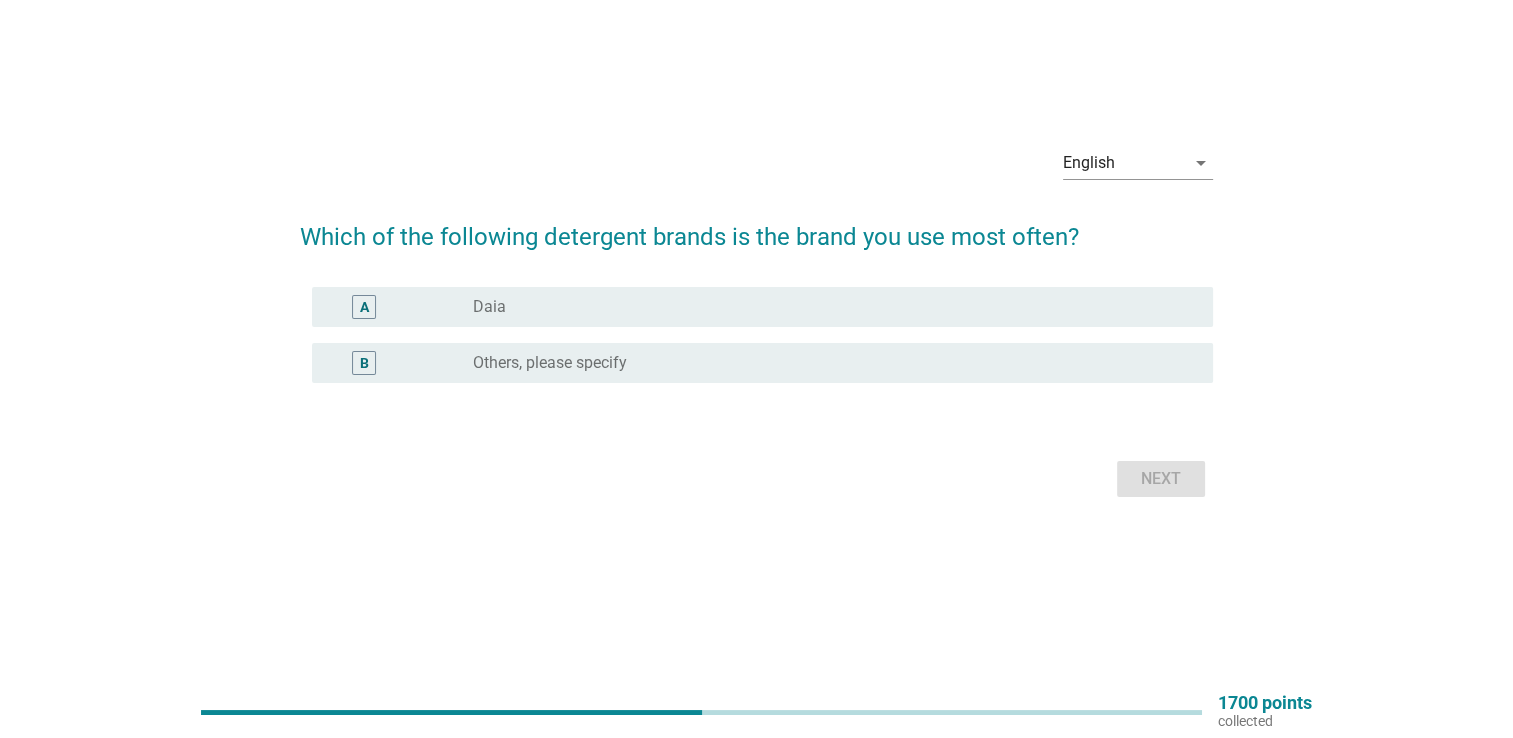 scroll, scrollTop: 0, scrollLeft: 0, axis: both 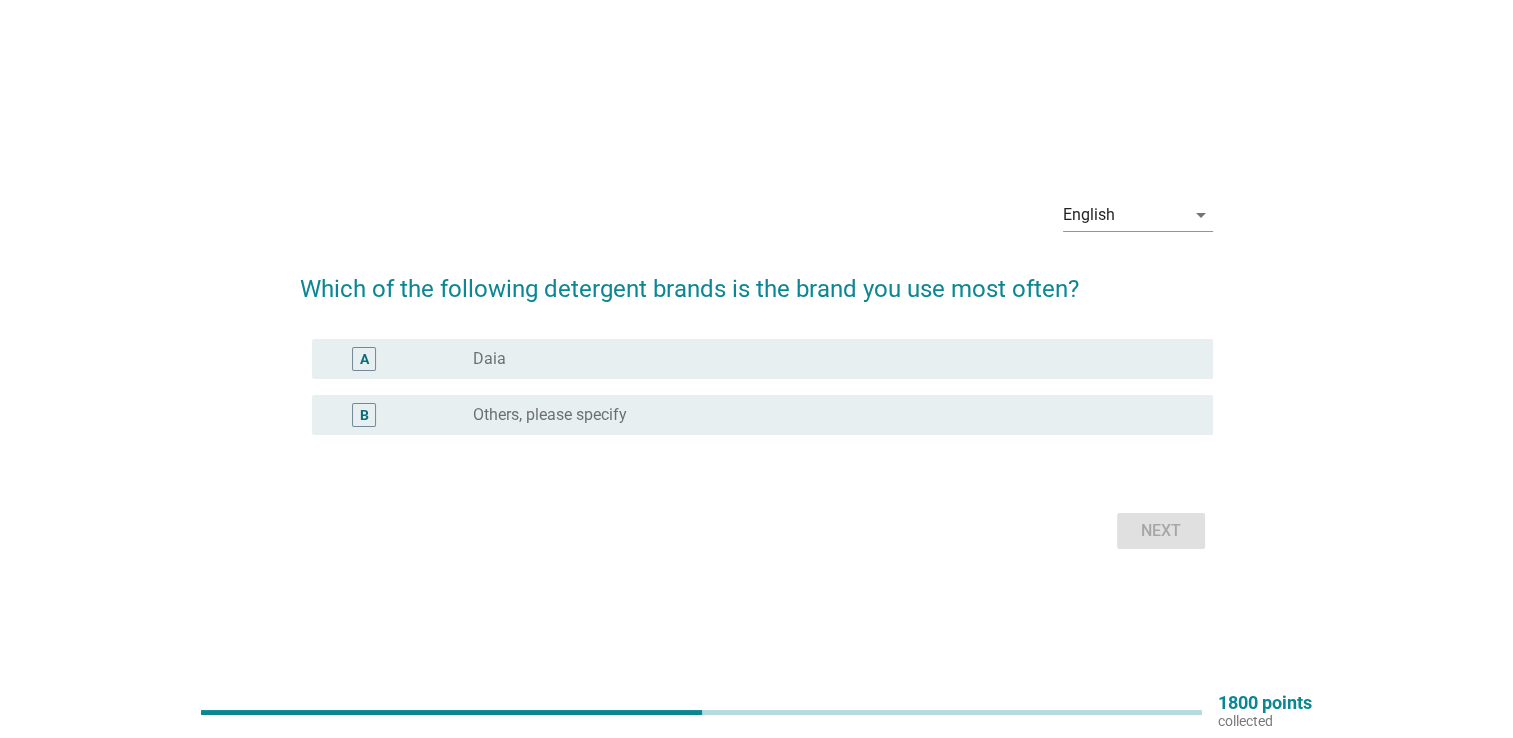 click on "B     radio_button_unchecked Others, please specify" at bounding box center (762, 415) 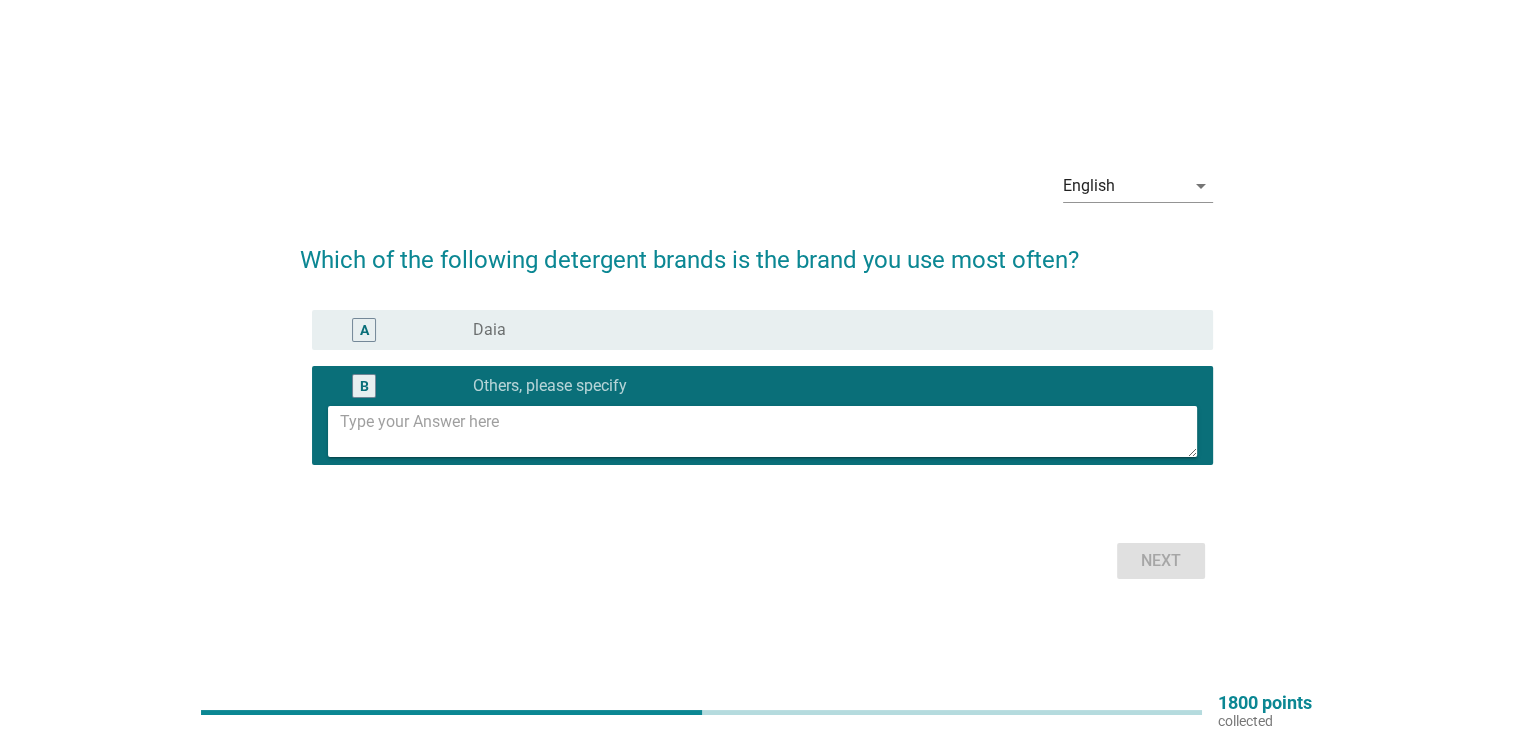 click at bounding box center [768, 431] 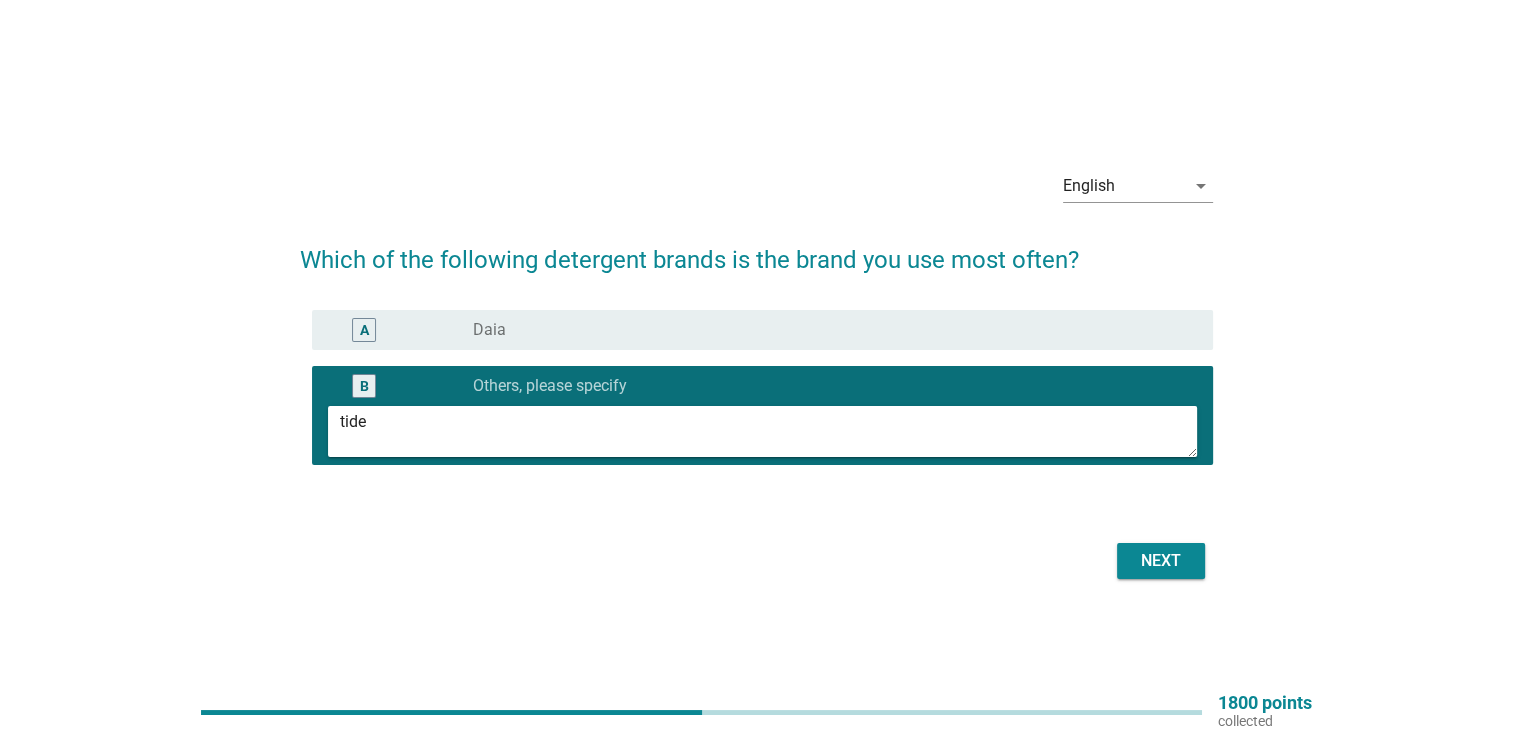type on "tide" 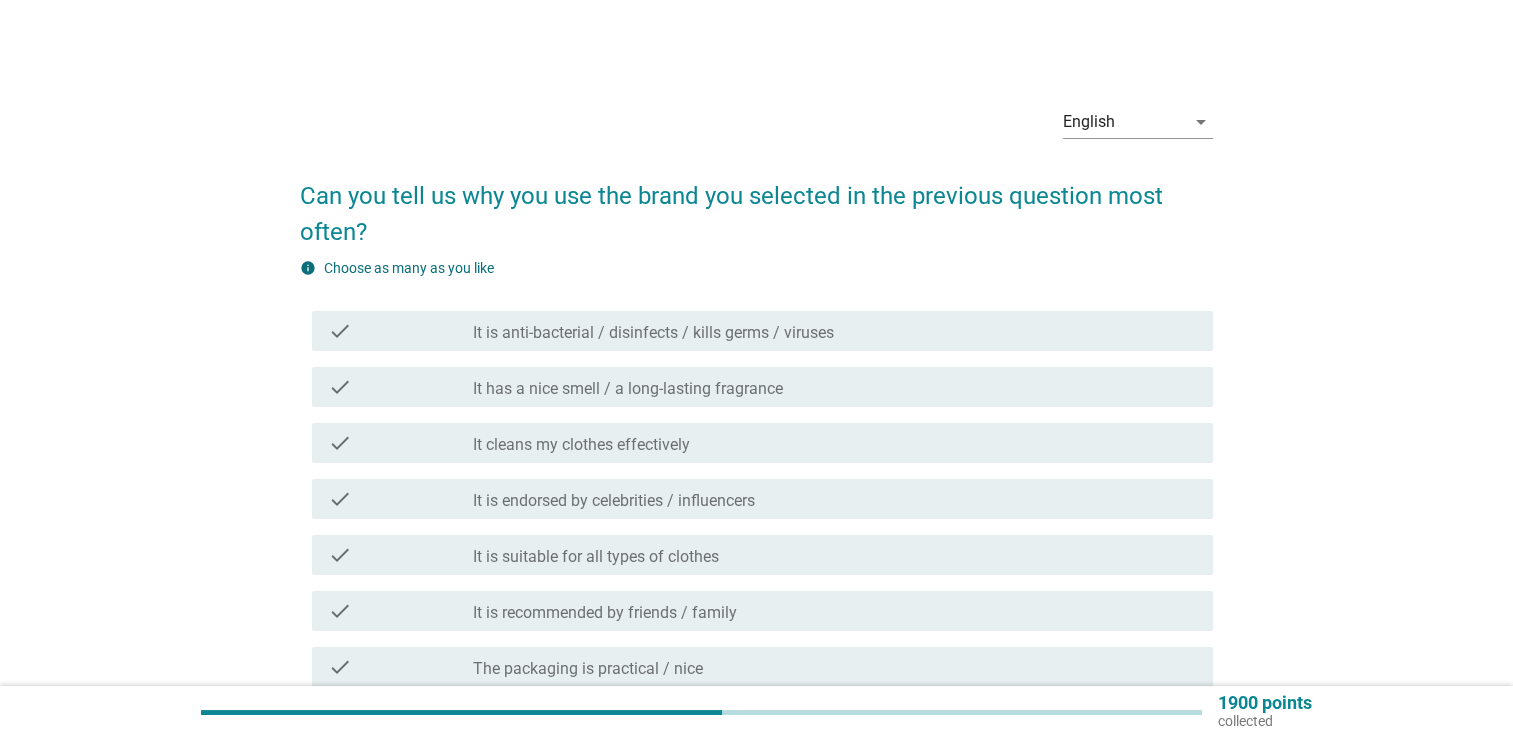 click on "check_box_outline_blank It has a nice smell / a long-lasting fragrance" at bounding box center (835, 387) 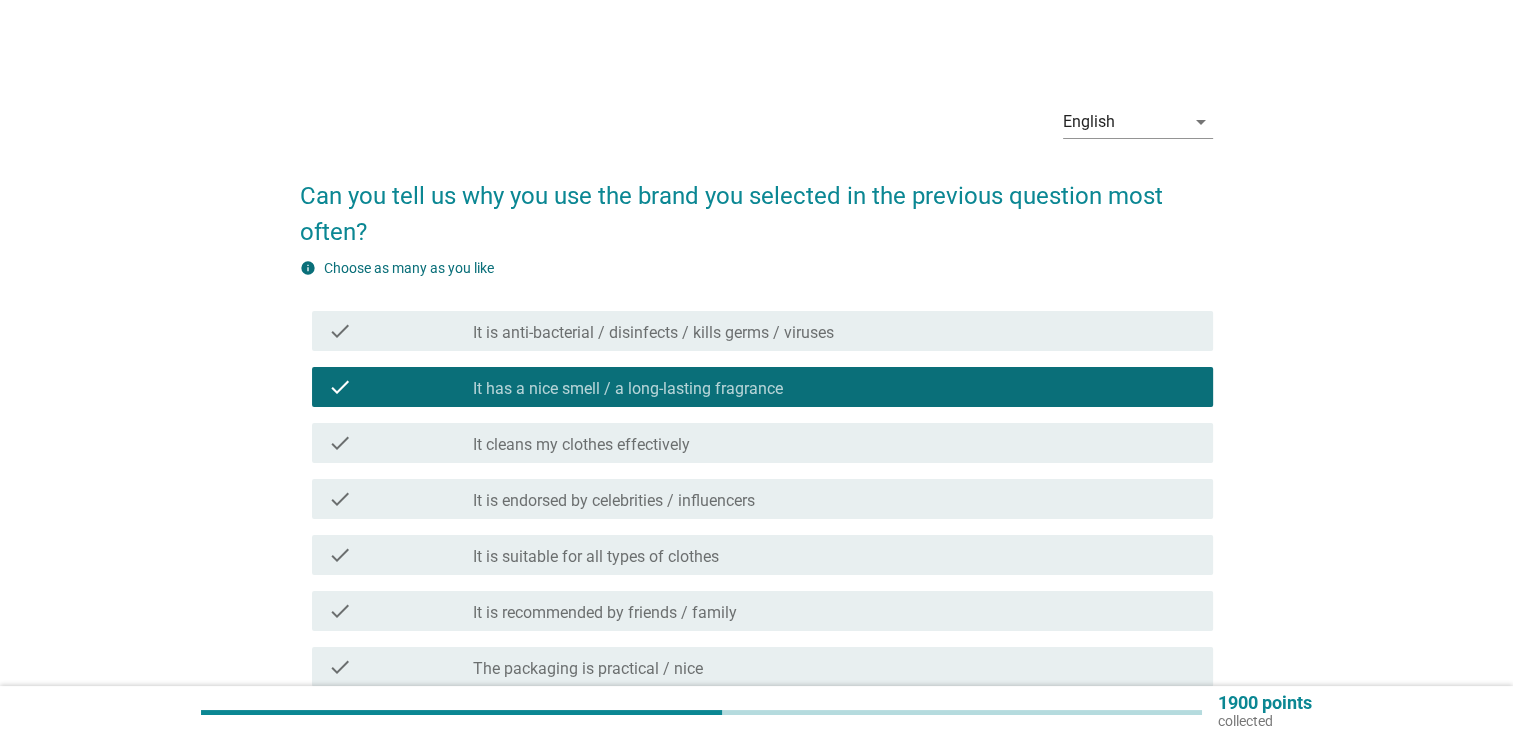 click on "check_box_outline_blank It cleans my clothes effectively" at bounding box center [835, 443] 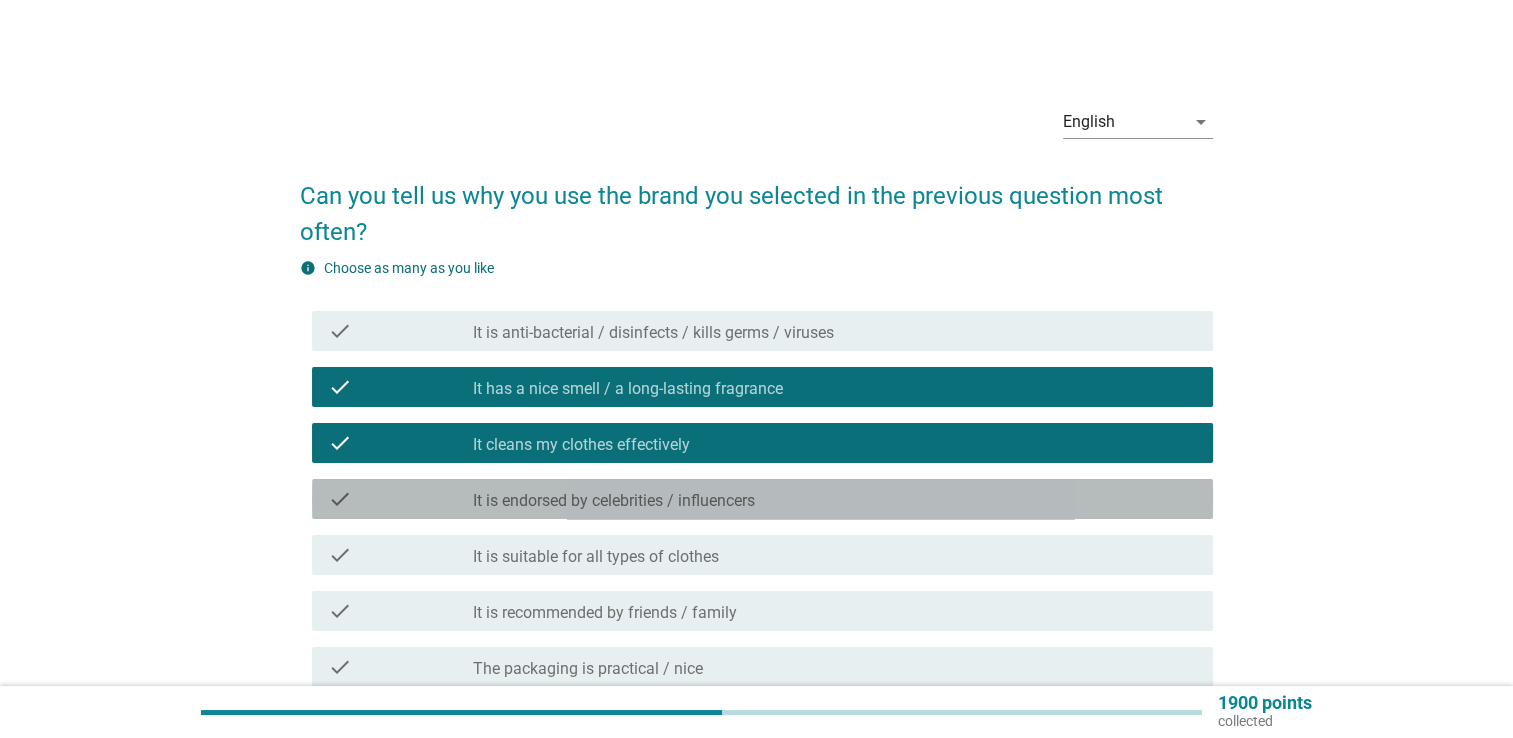 click on "check_box_outline_blank It is endorsed by celebrities / influencers" at bounding box center (835, 499) 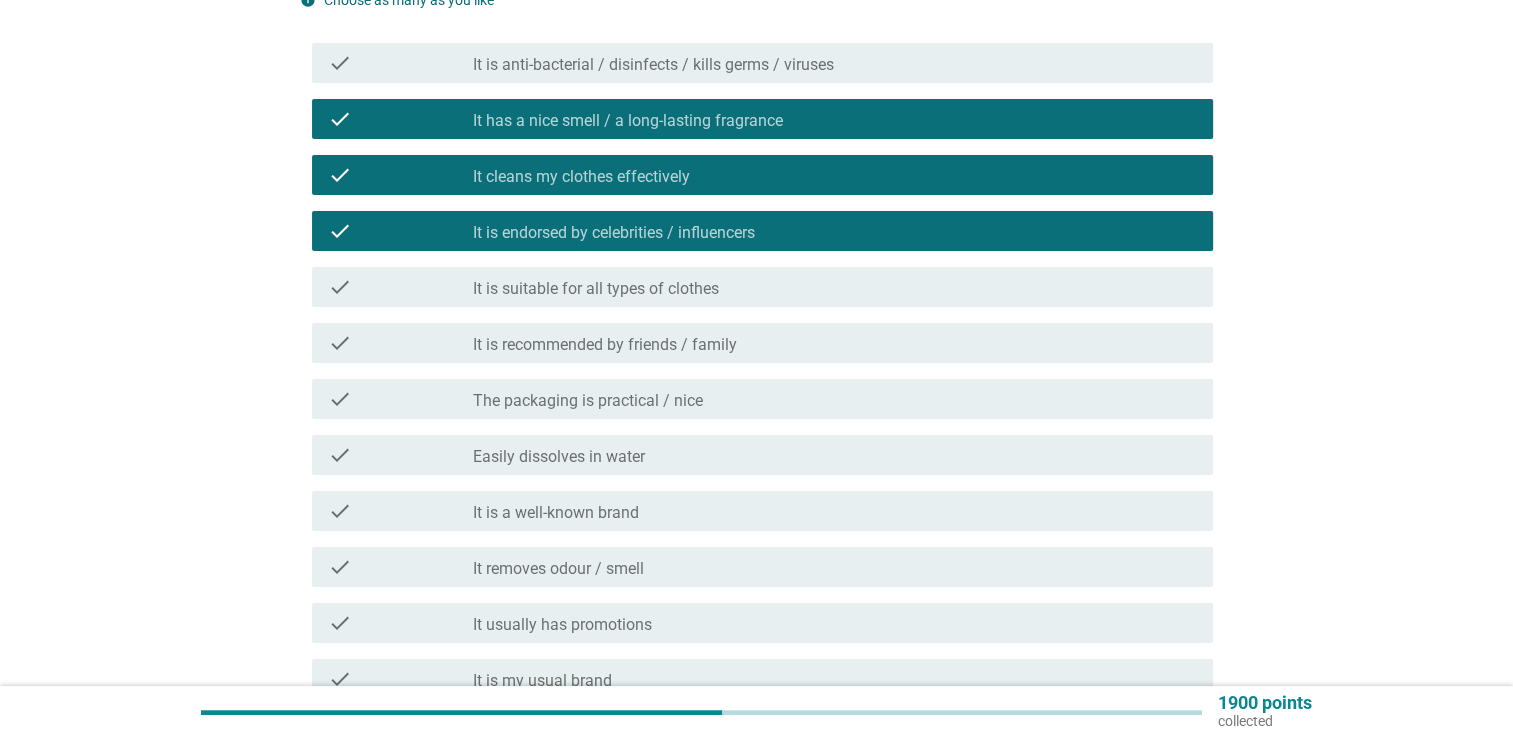 scroll, scrollTop: 800, scrollLeft: 0, axis: vertical 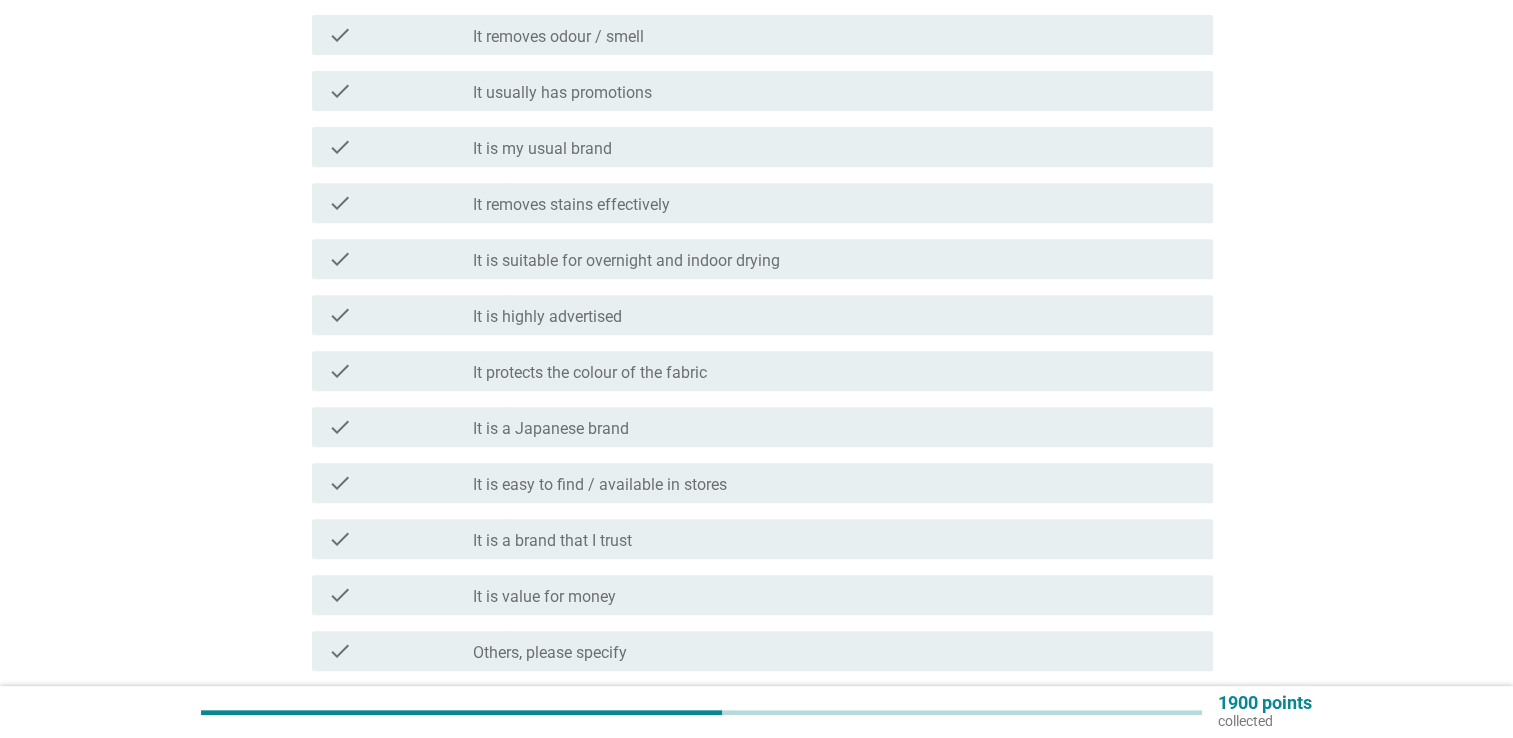 click on "check_box_outline_blank It protects the colour of the fabric" at bounding box center (835, 371) 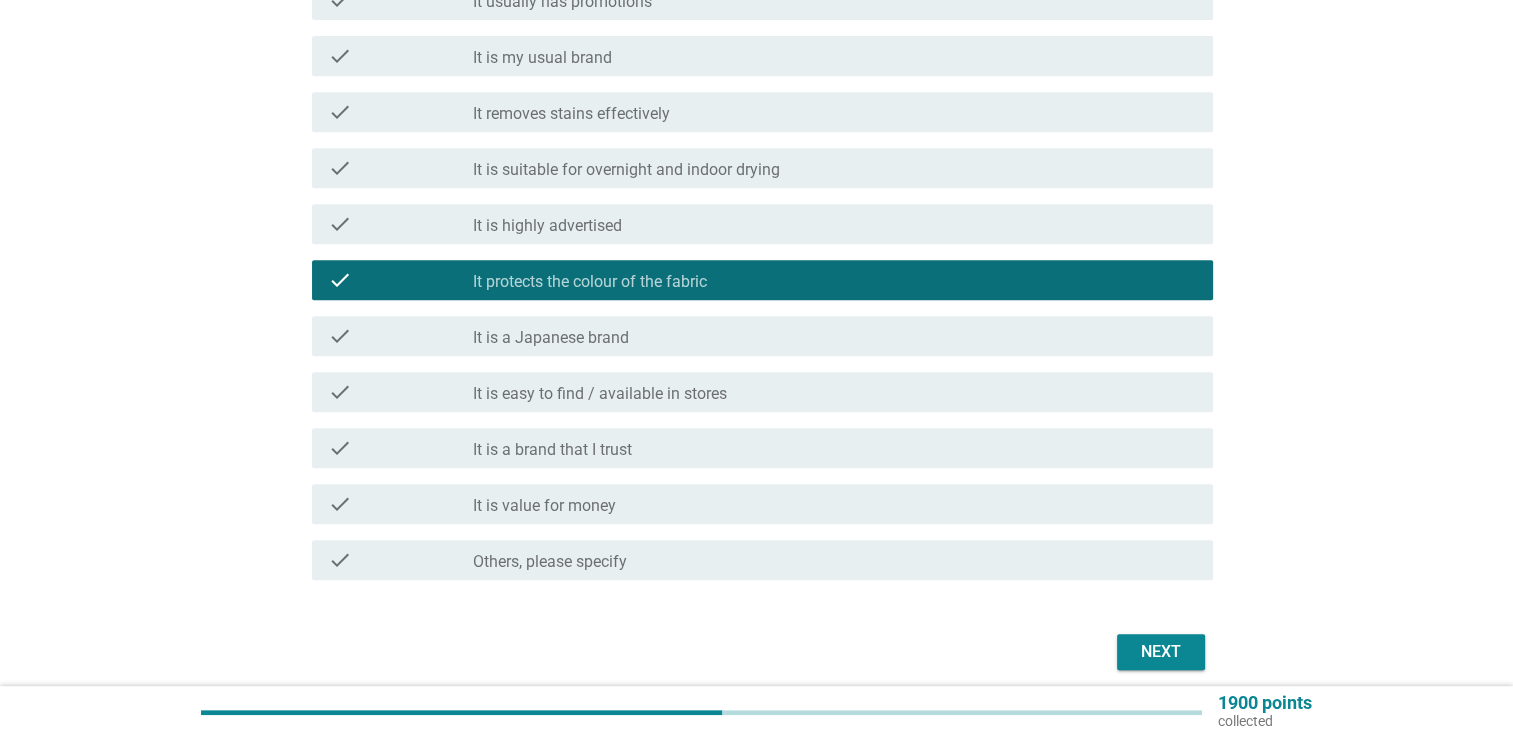 scroll, scrollTop: 970, scrollLeft: 0, axis: vertical 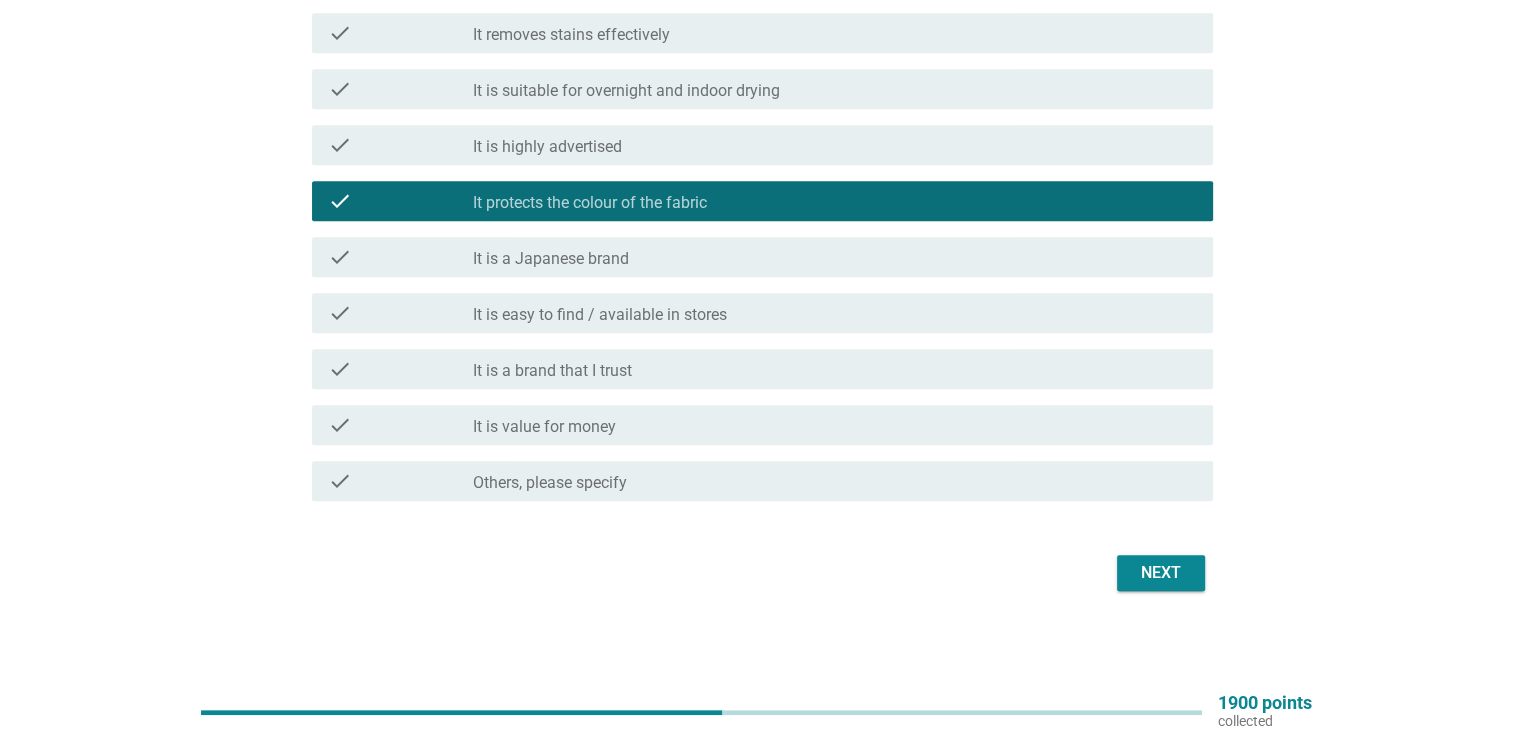 click on "check     check_box_outline_blank It is value for money" at bounding box center [756, 425] 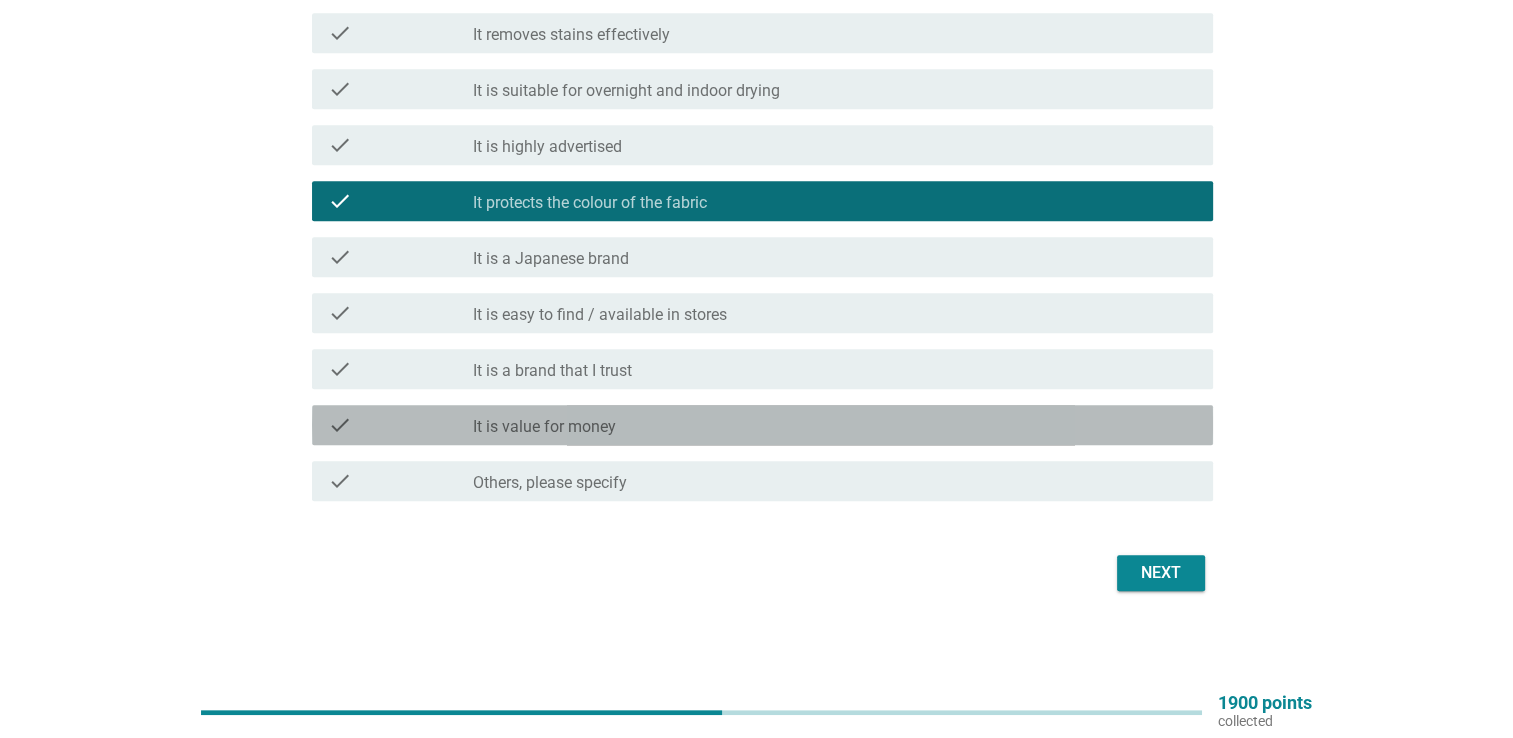 click on "check_box_outline_blank It is value for money" at bounding box center (835, 425) 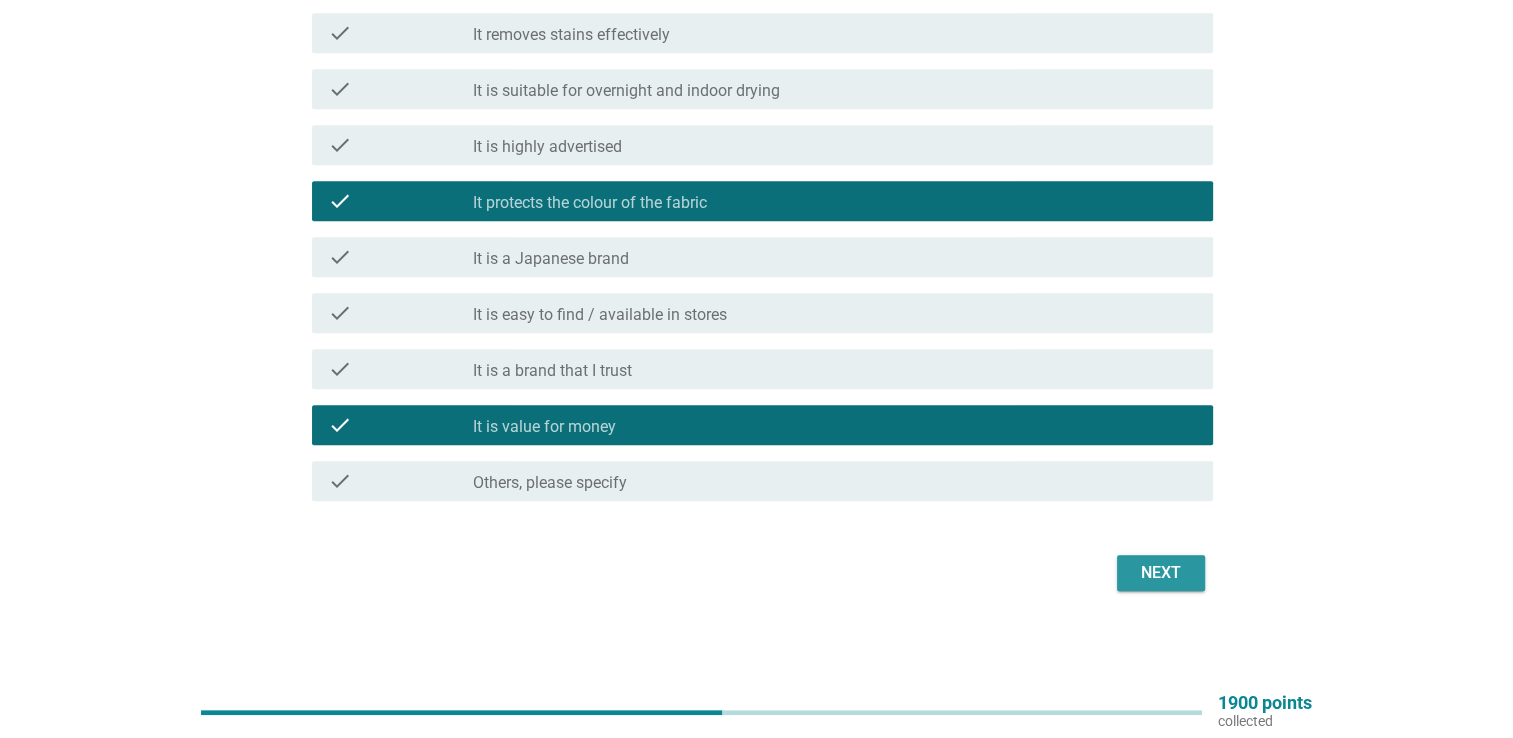click on "Next" at bounding box center [1161, 573] 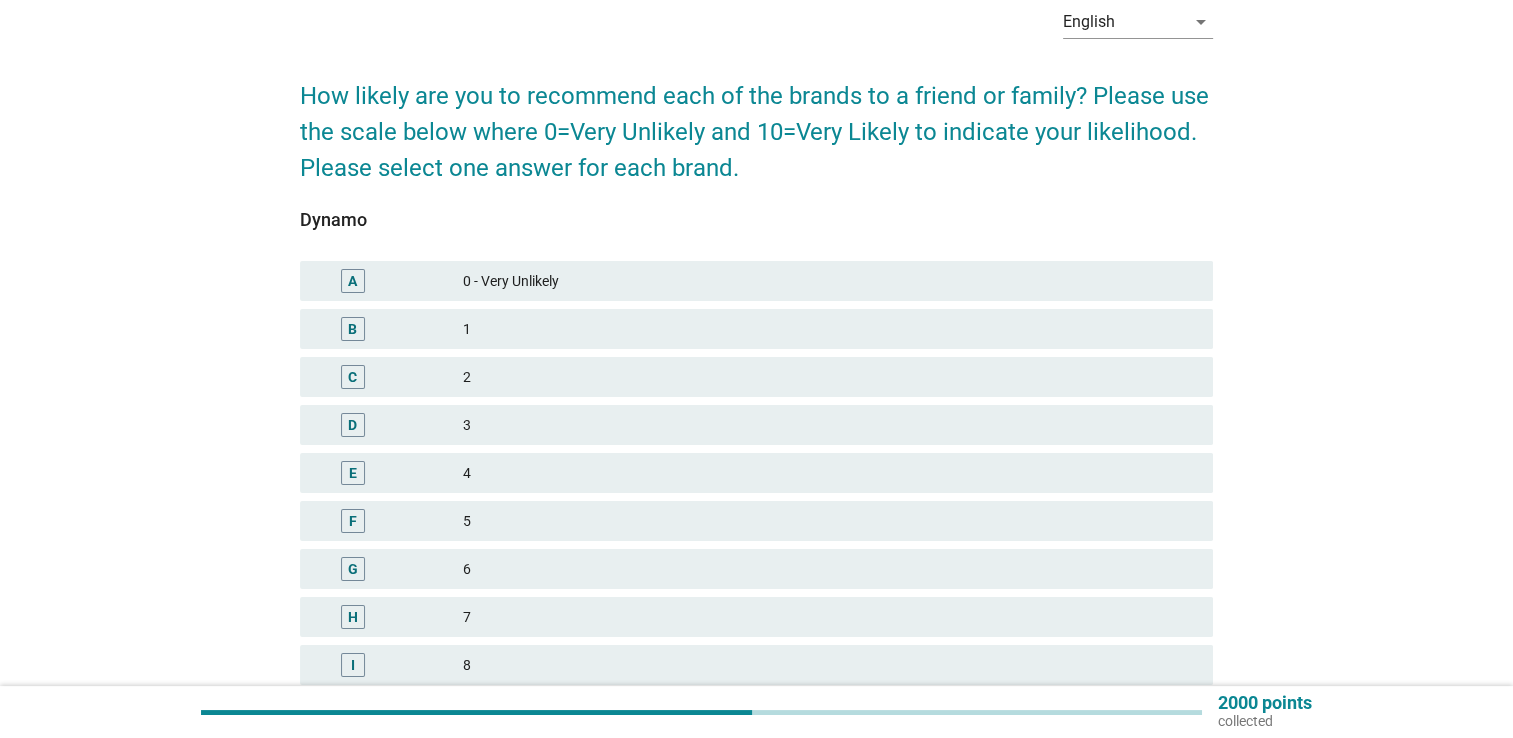 scroll, scrollTop: 364, scrollLeft: 0, axis: vertical 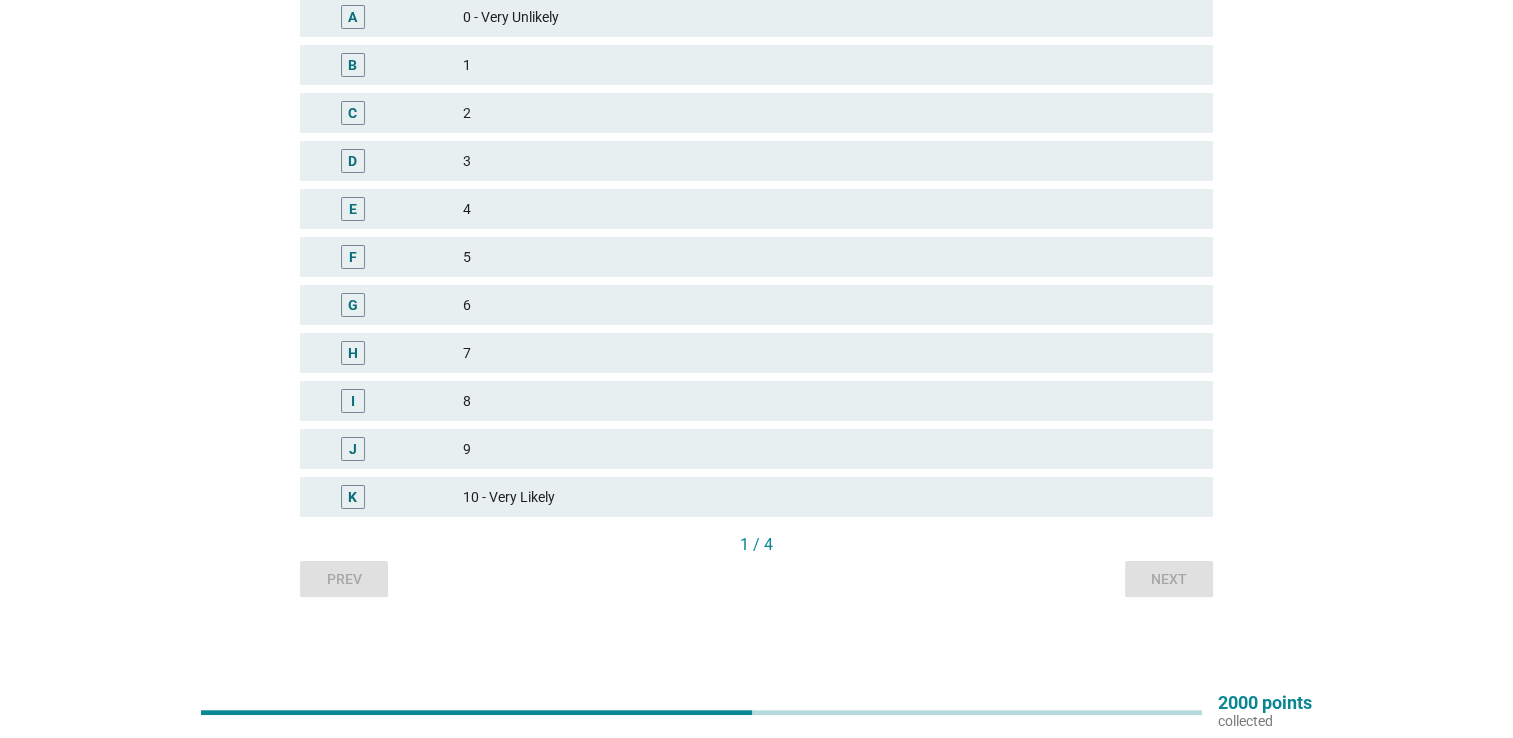 click on "E   4" at bounding box center (756, 209) 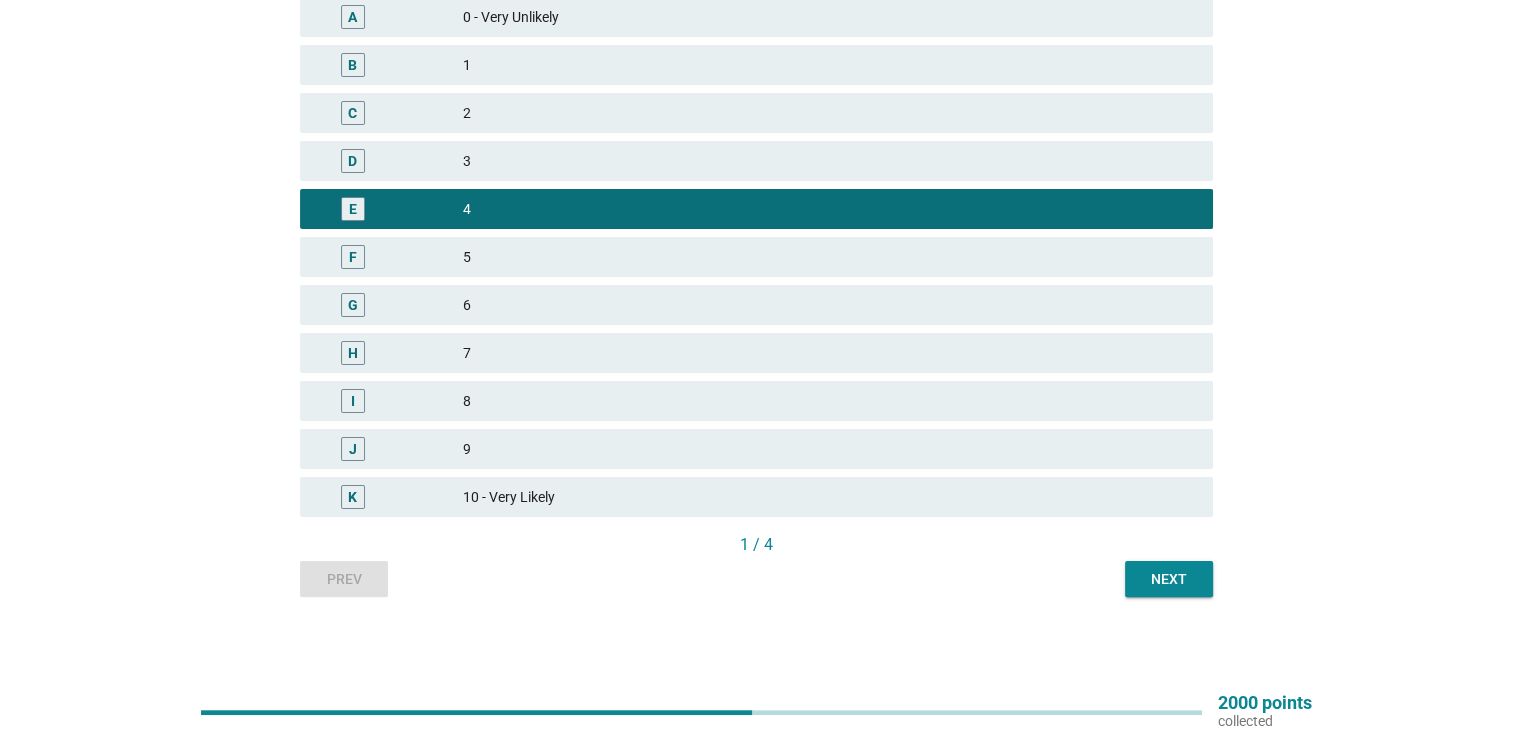 click on "Next" at bounding box center [1169, 579] 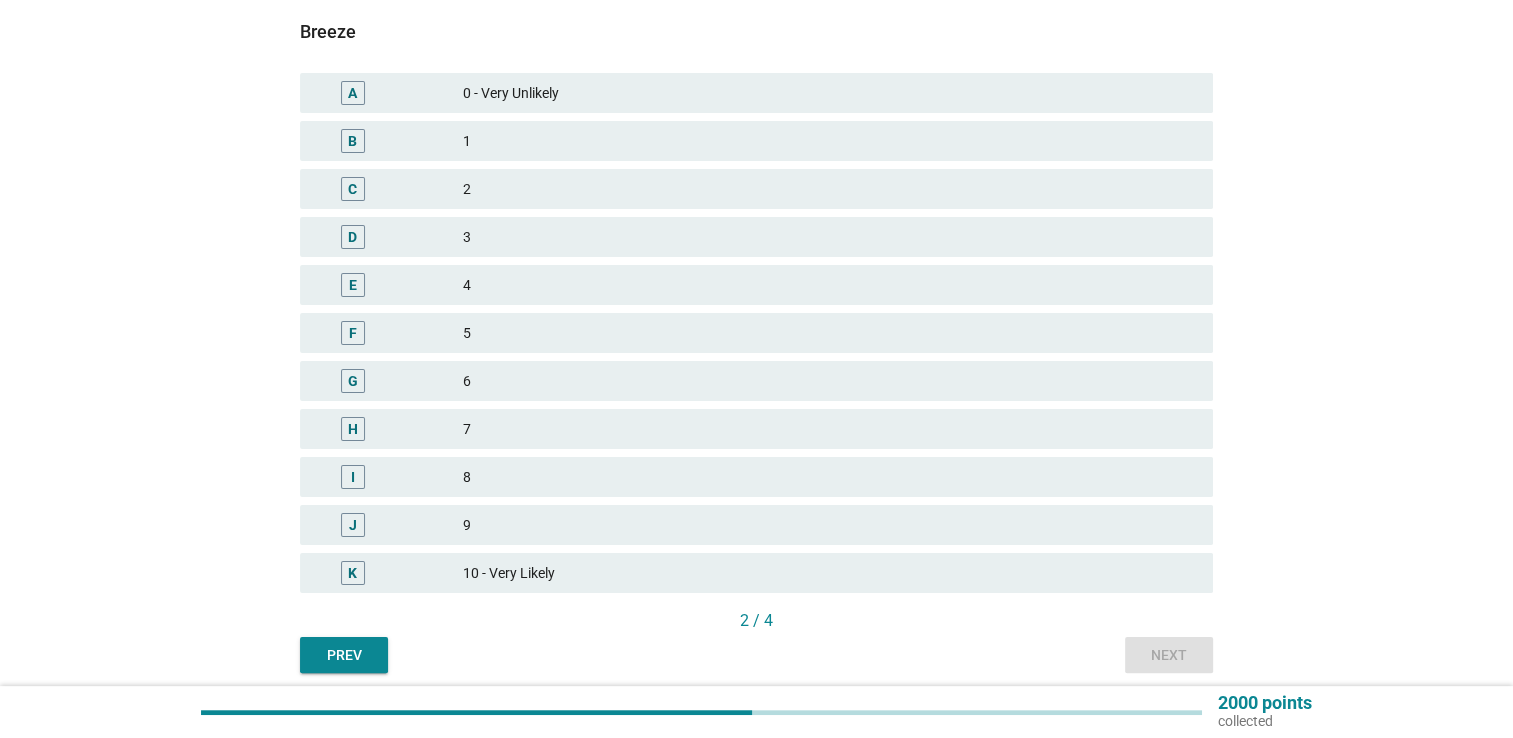 scroll, scrollTop: 300, scrollLeft: 0, axis: vertical 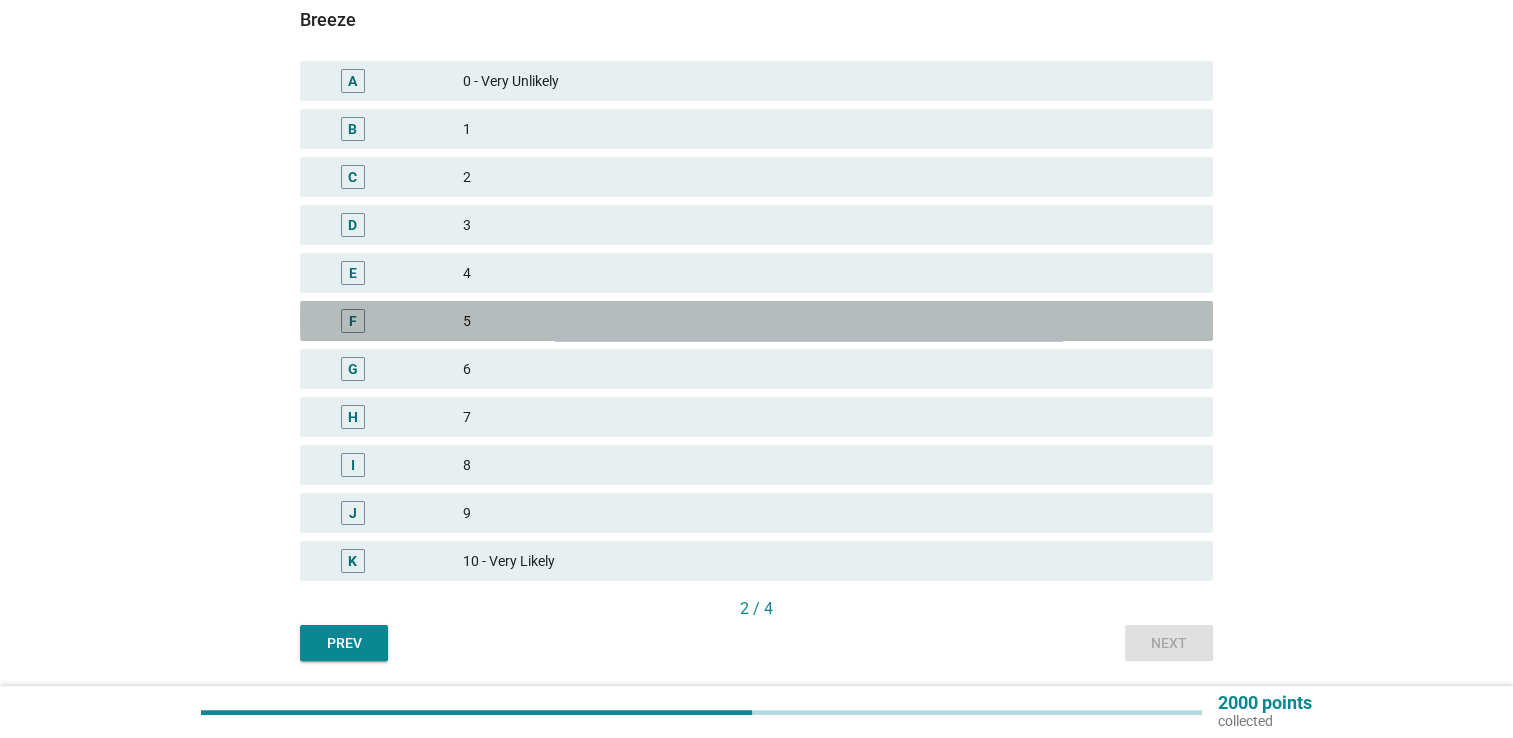 click on "5" at bounding box center [830, 321] 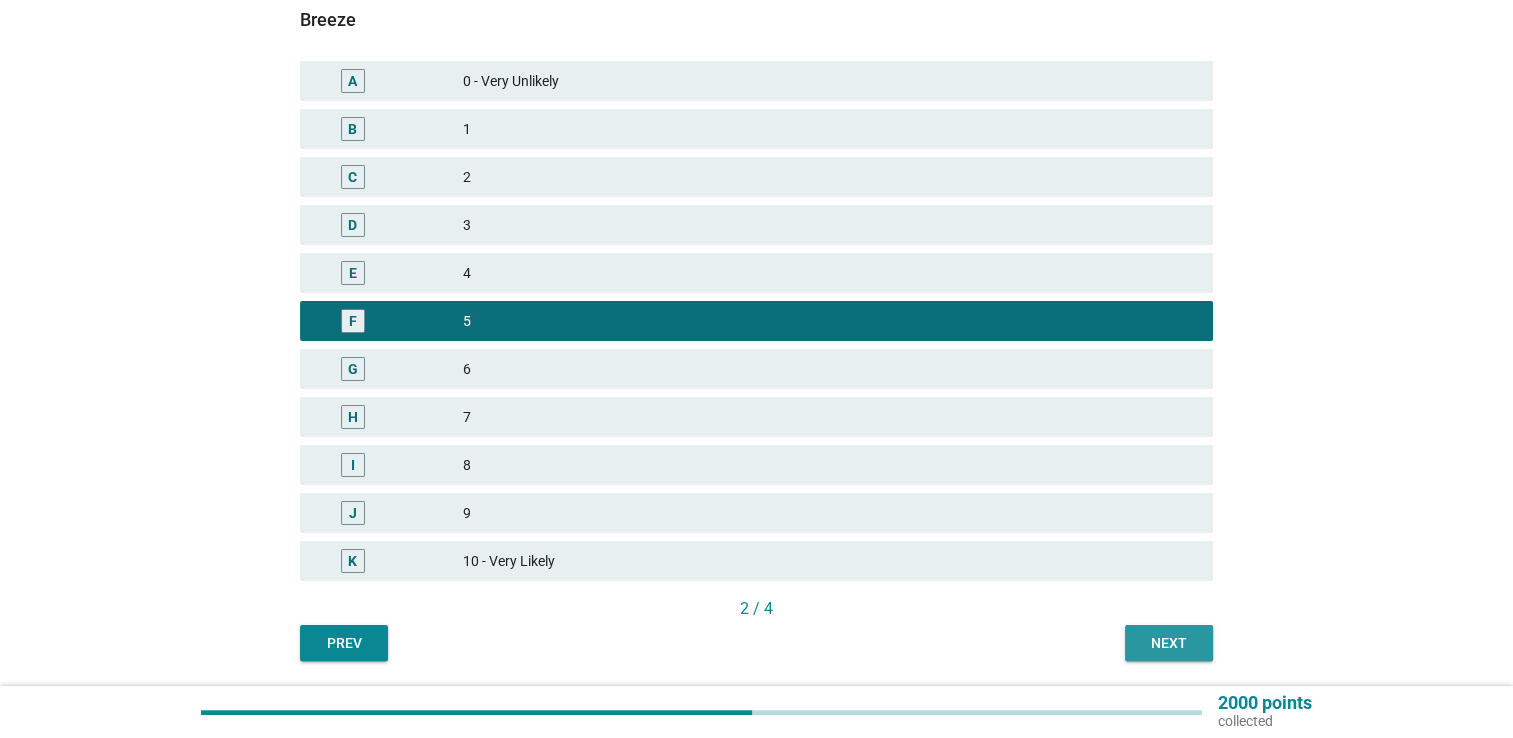 click on "Next" at bounding box center [1169, 643] 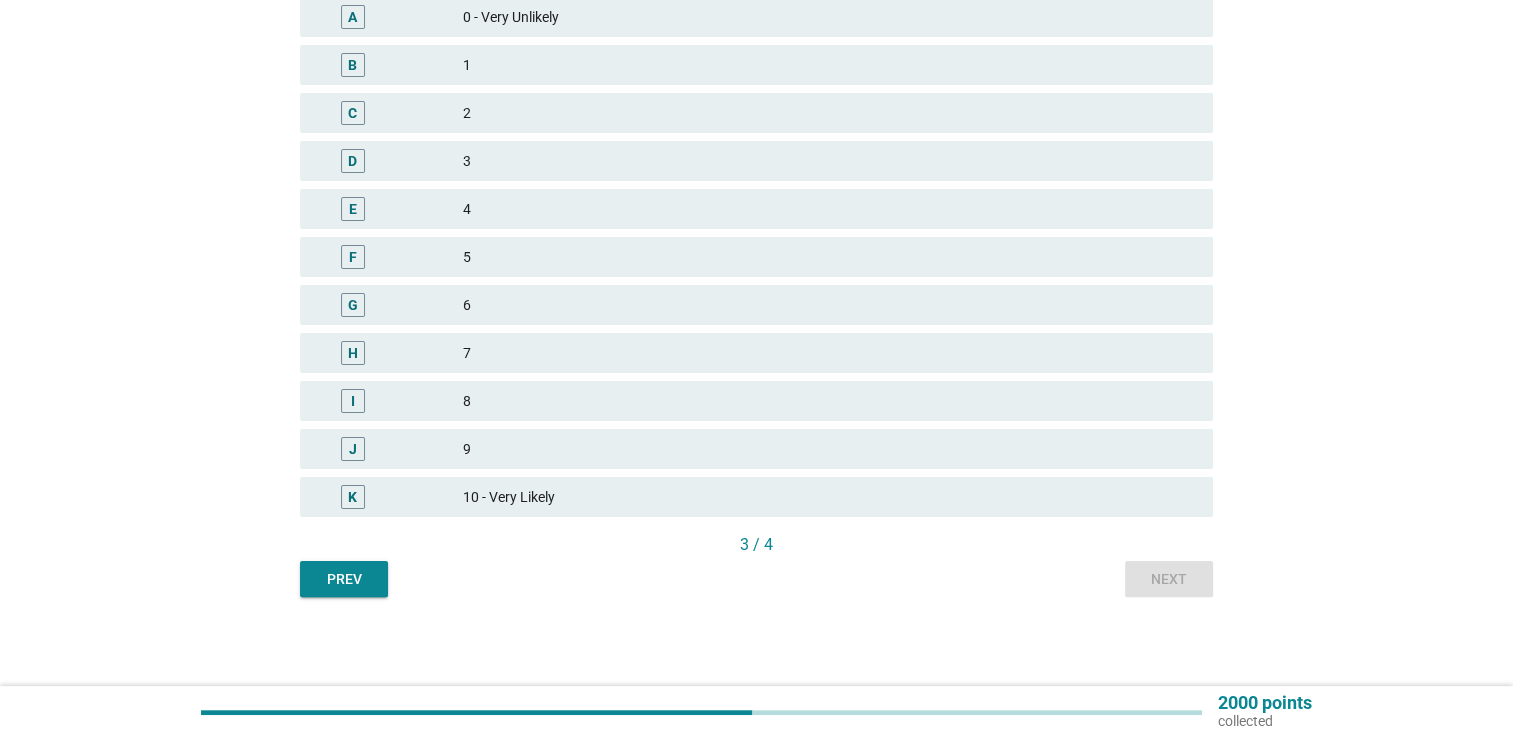 scroll, scrollTop: 364, scrollLeft: 0, axis: vertical 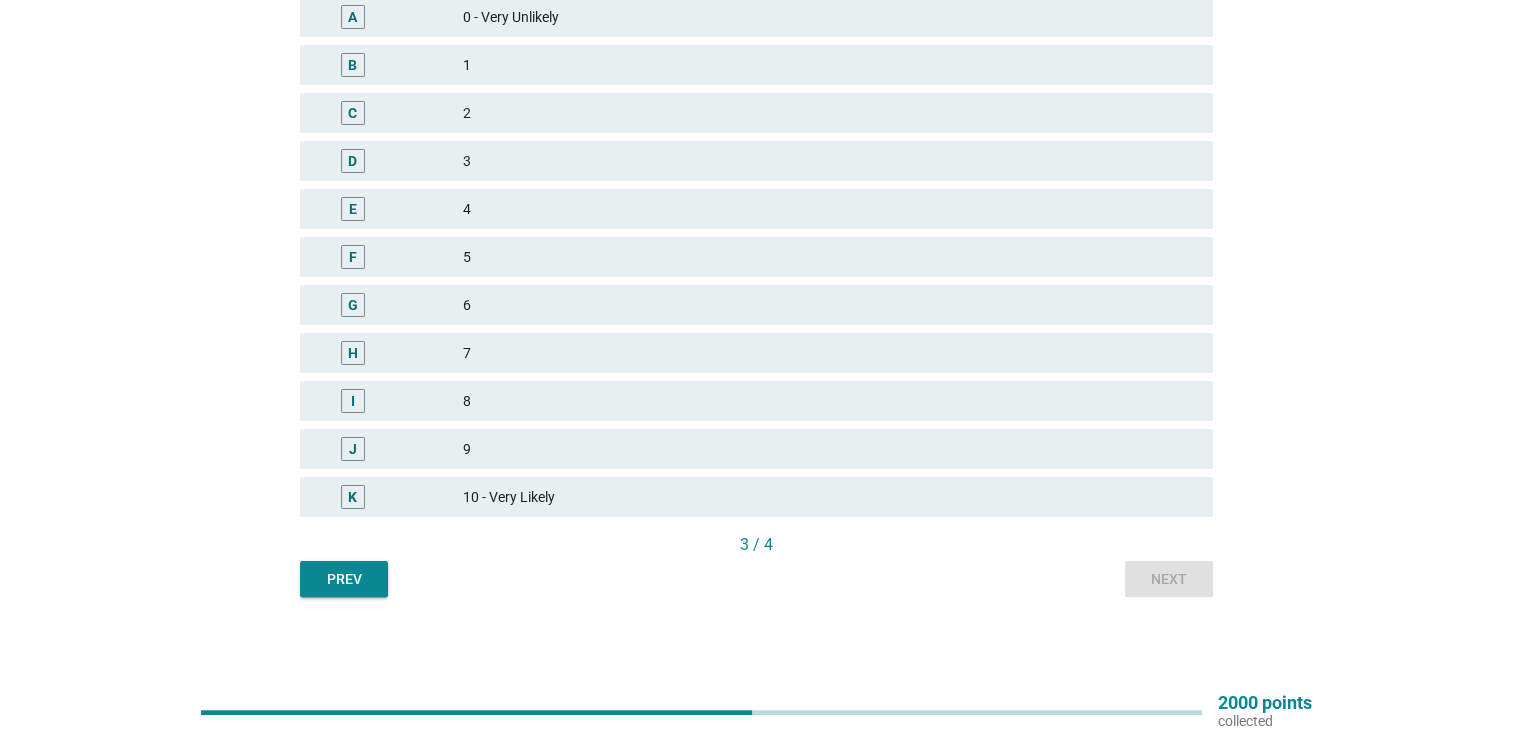 click on "6" at bounding box center (830, 305) 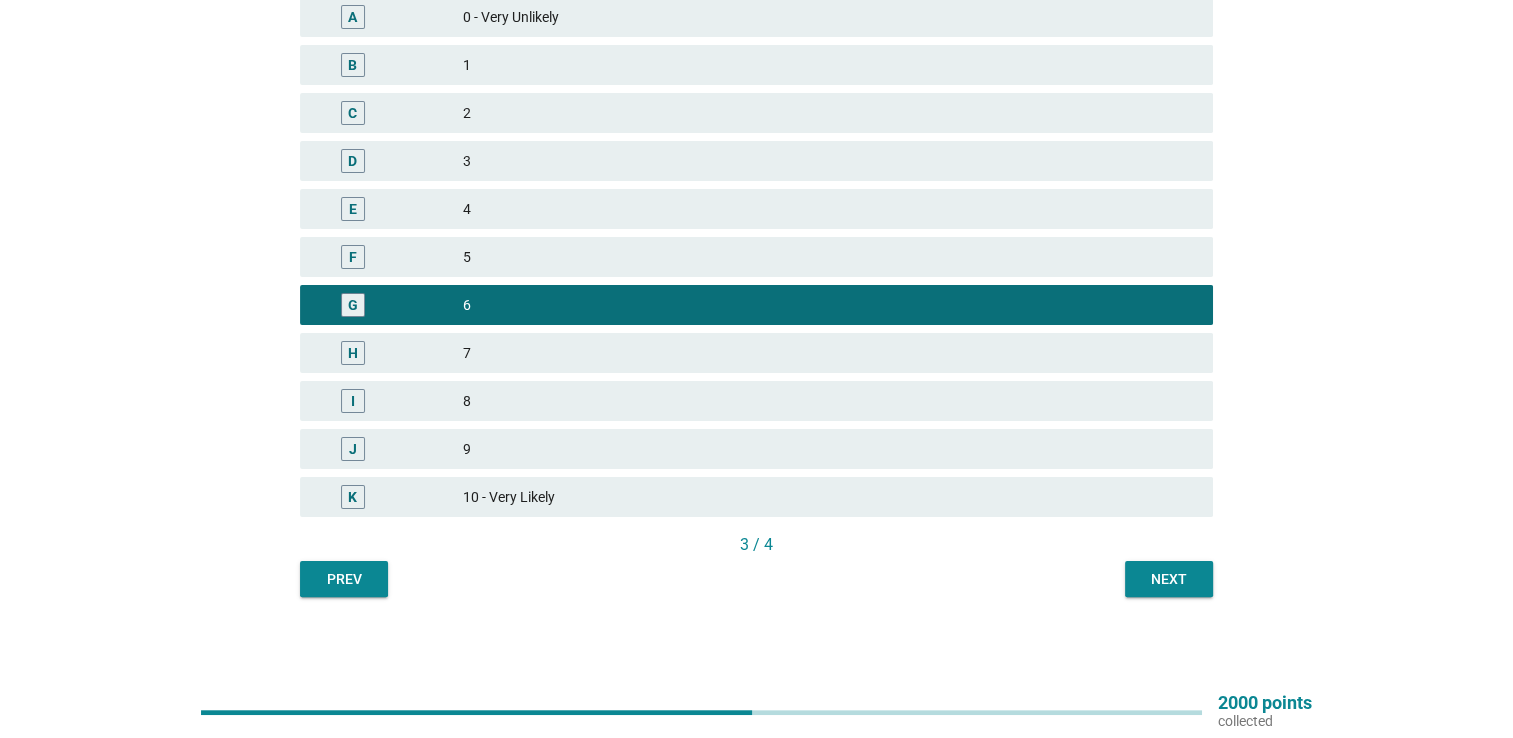 click on "Next" at bounding box center (1169, 579) 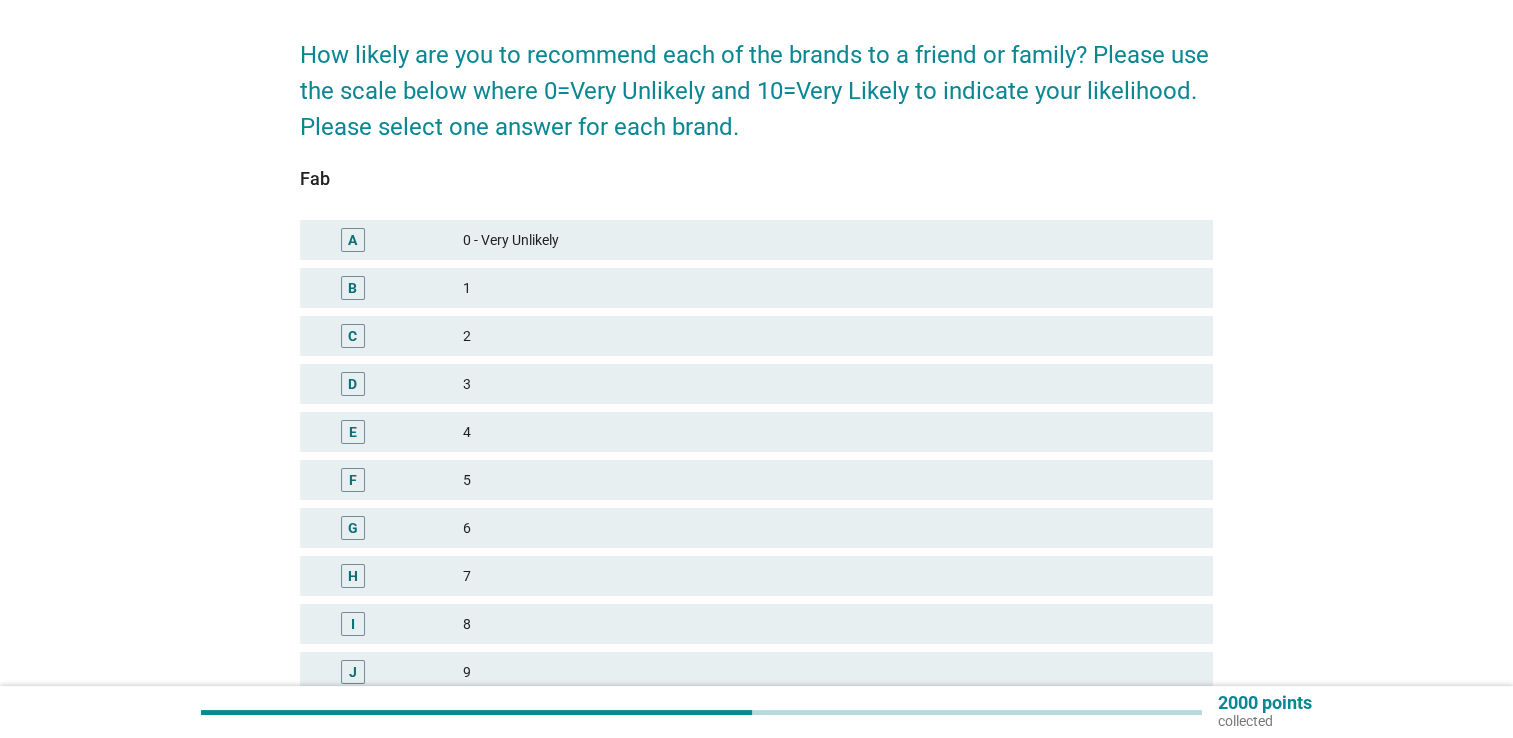 scroll, scrollTop: 364, scrollLeft: 0, axis: vertical 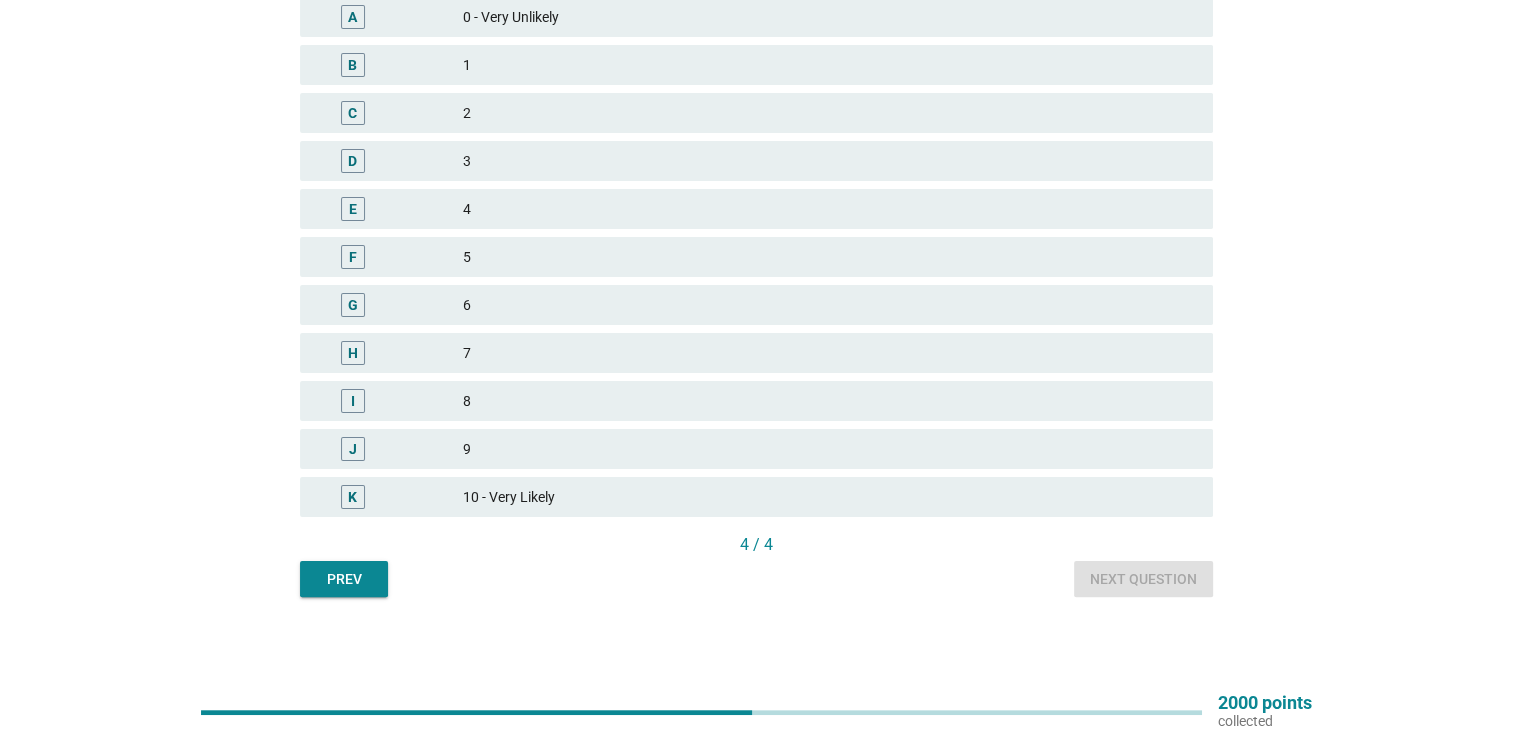 click on "5" at bounding box center (830, 257) 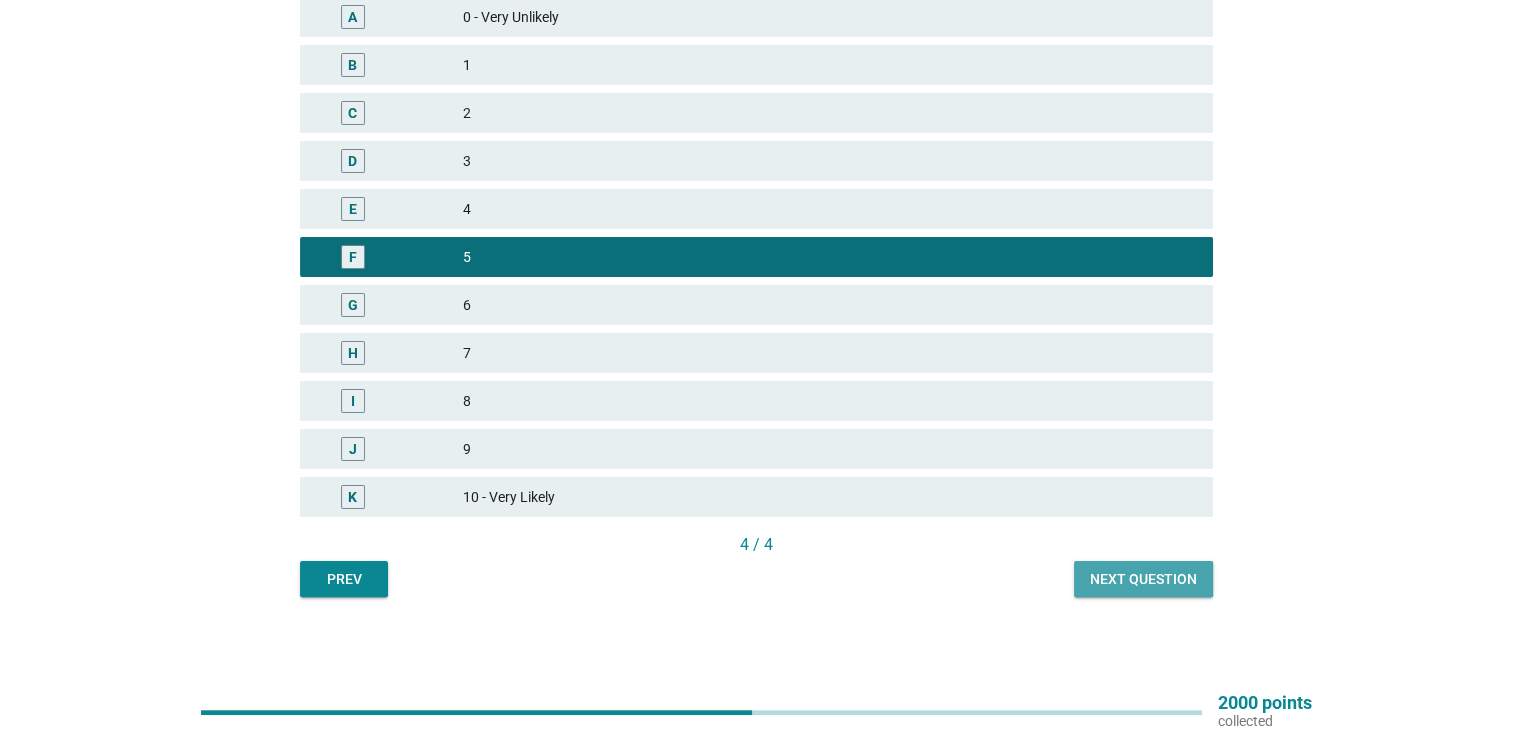 click on "Next question" at bounding box center [1143, 579] 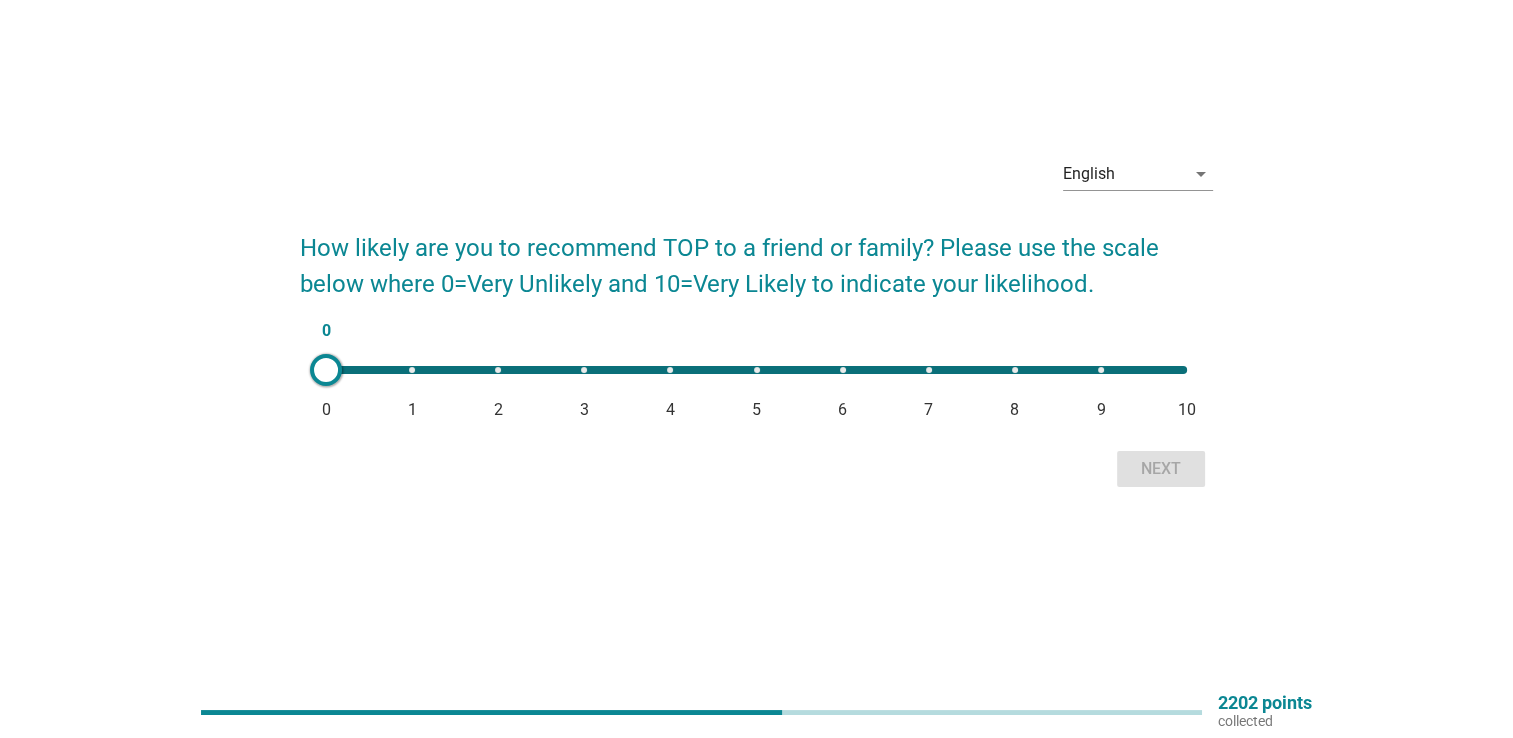 scroll, scrollTop: 0, scrollLeft: 0, axis: both 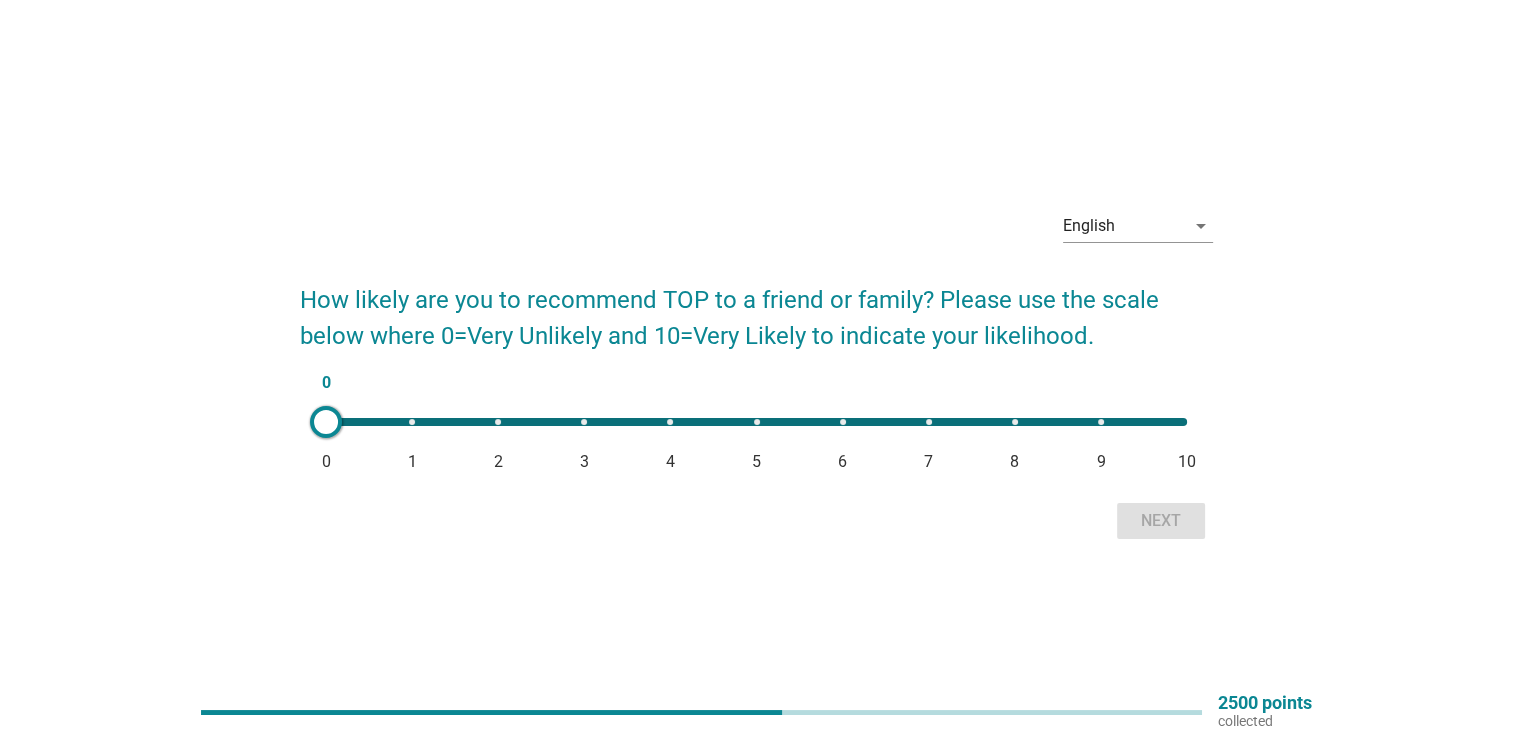 drag, startPoint x: 837, startPoint y: 414, endPoint x: 841, endPoint y: 429, distance: 15.524175 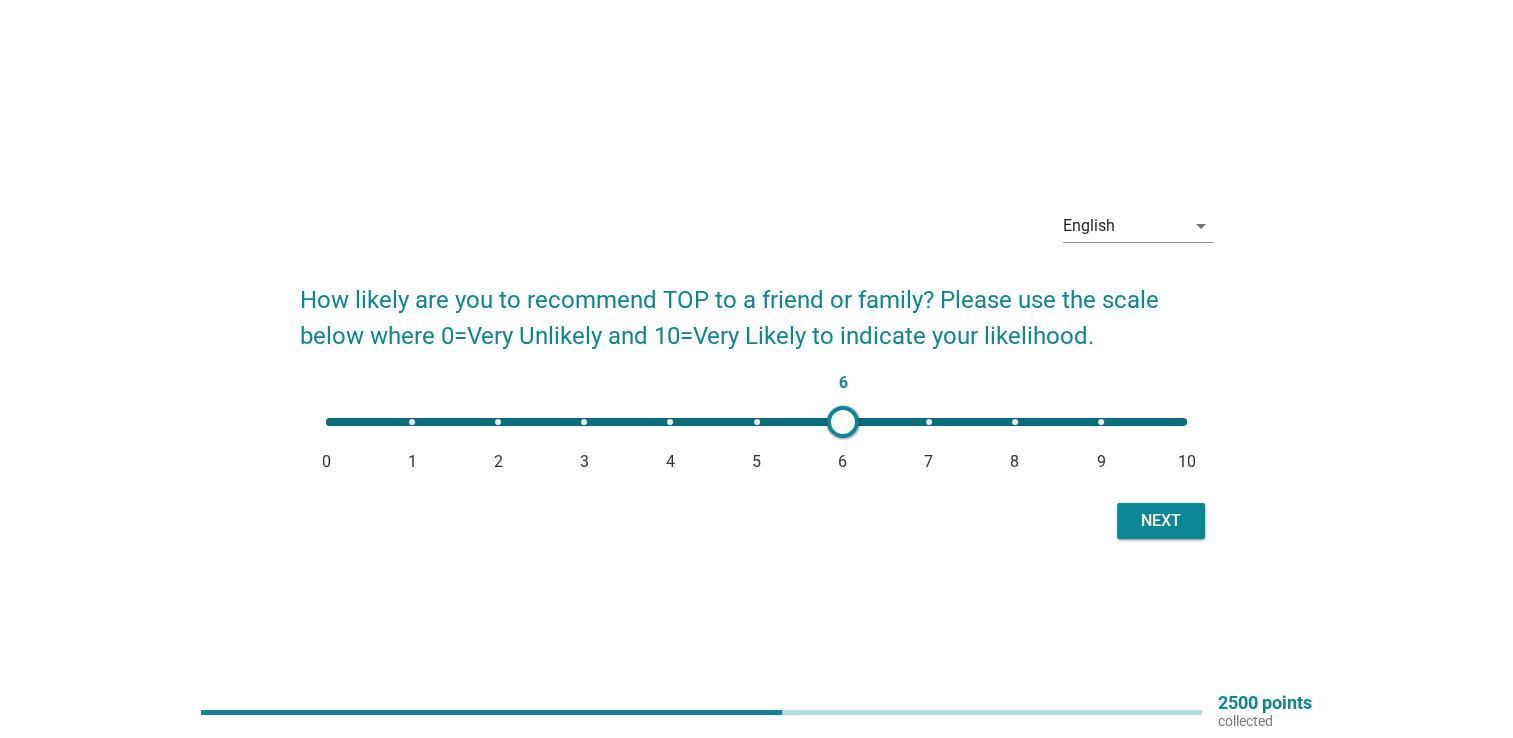click on "Next" at bounding box center (1161, 521) 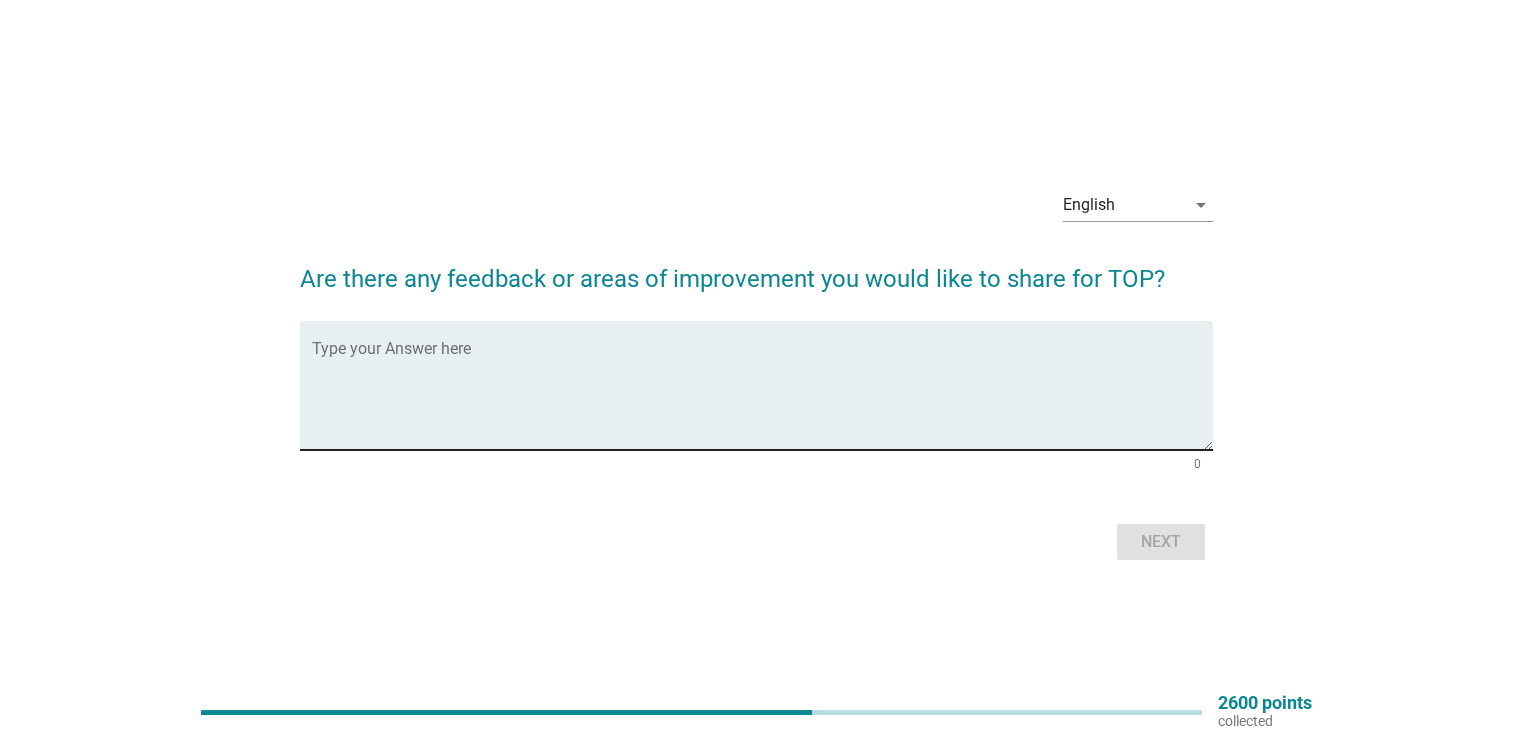 click at bounding box center [762, 397] 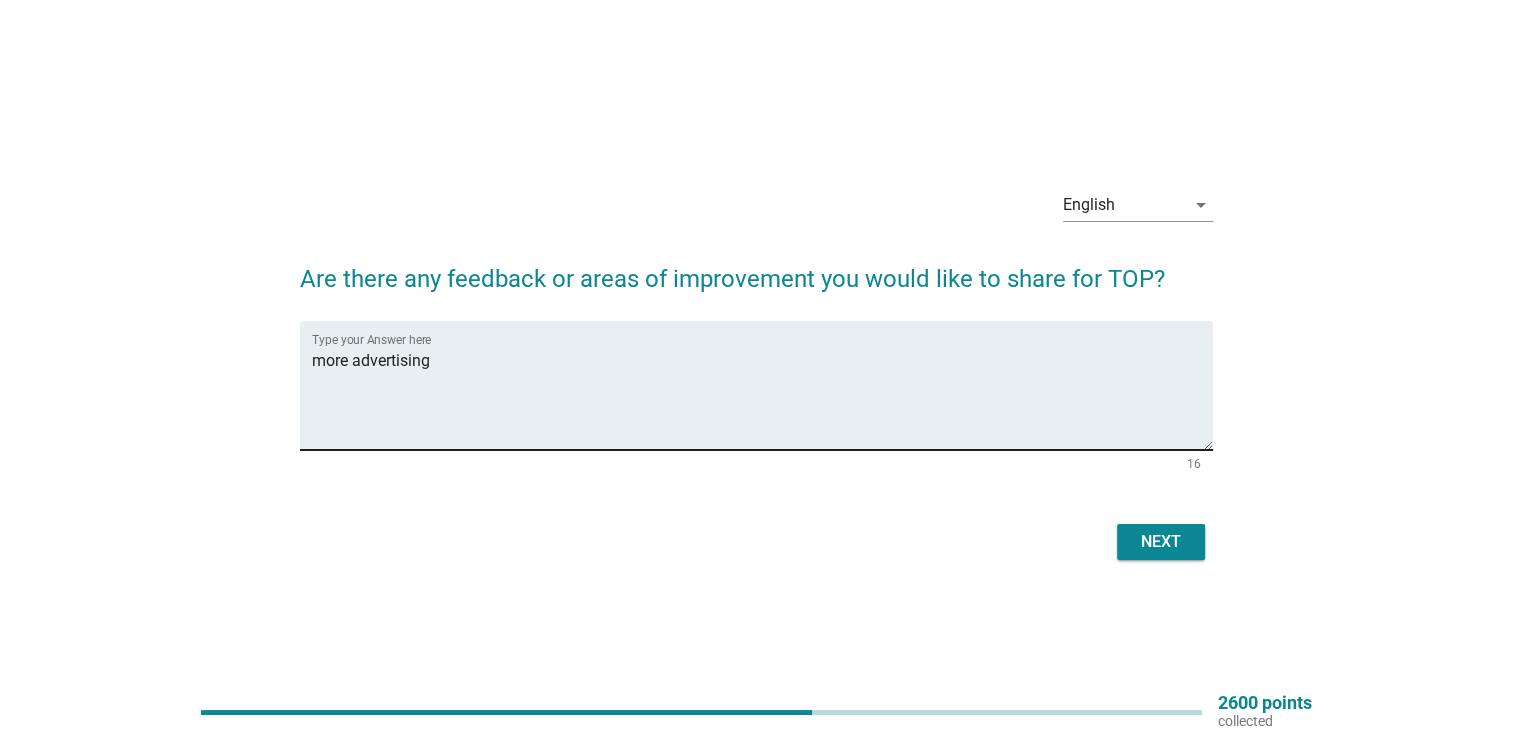 click on "more advertising" at bounding box center [762, 397] 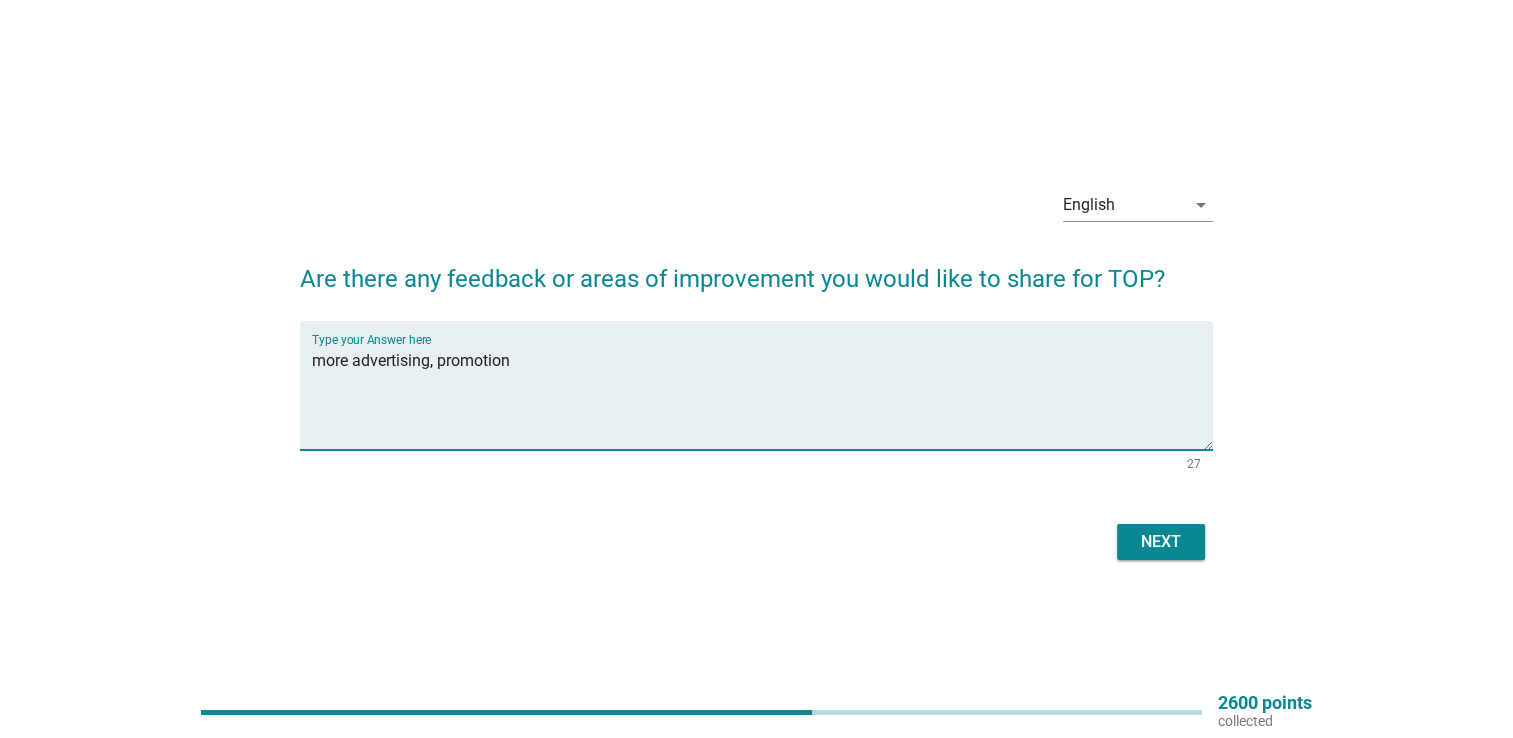 type on "more advertising, promotion" 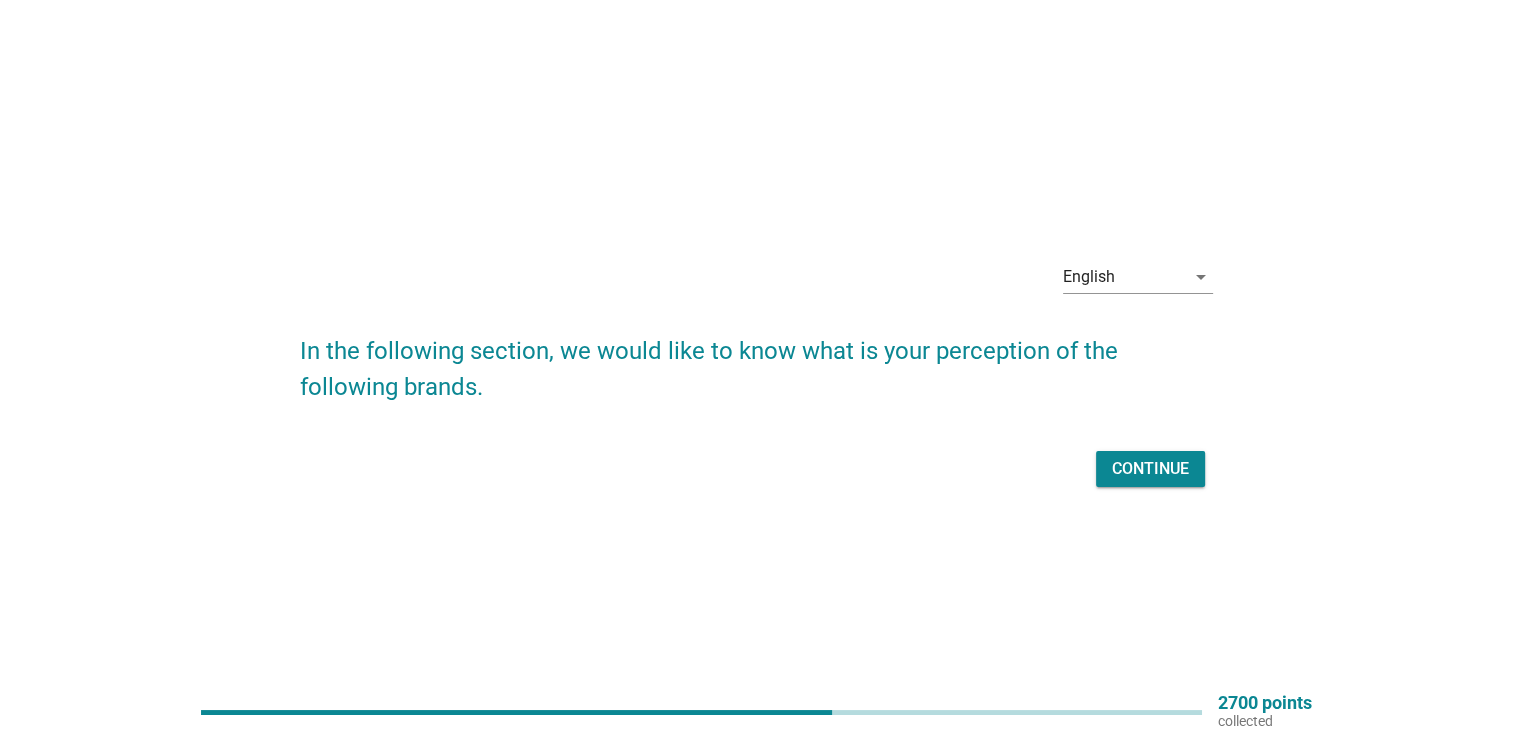 click on "Continue" at bounding box center [1150, 469] 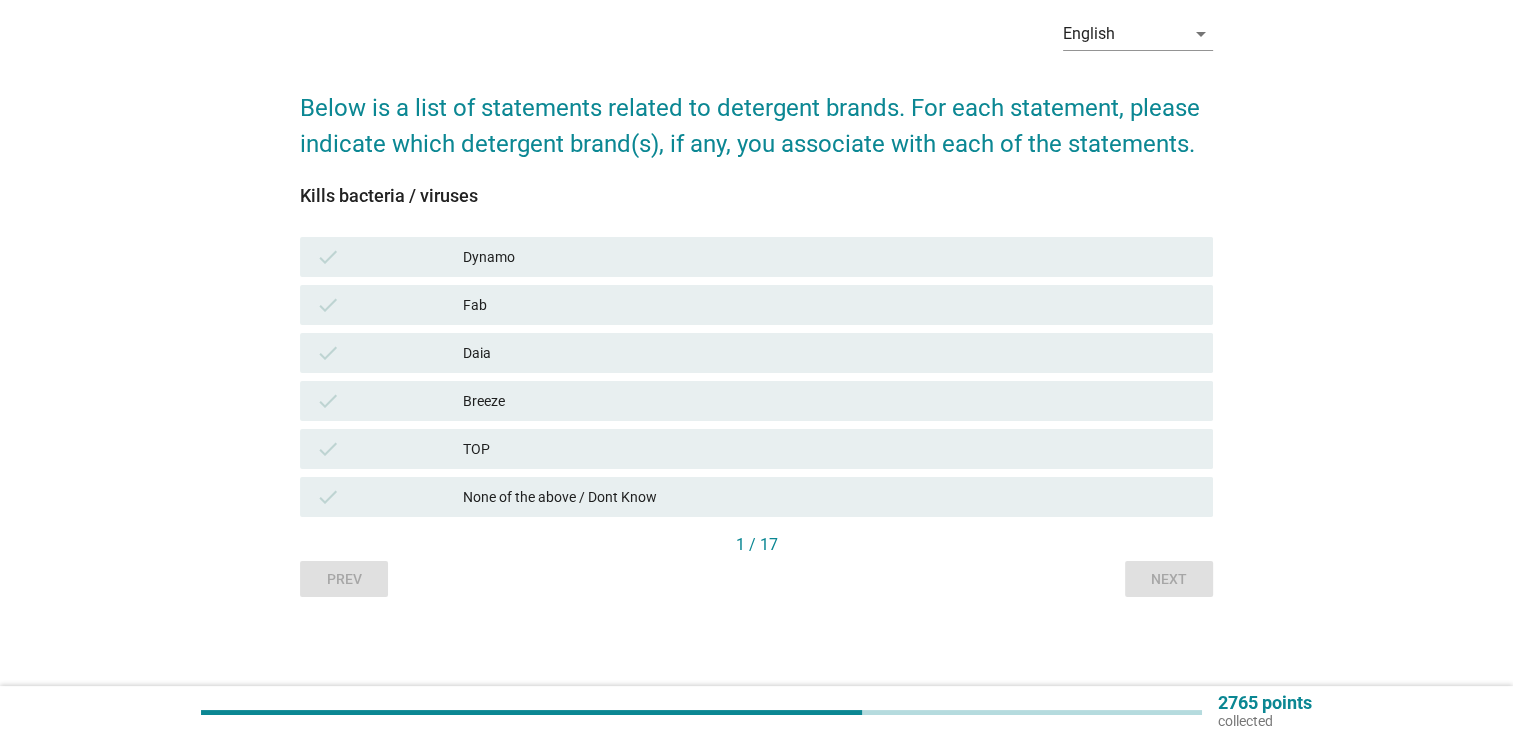 scroll, scrollTop: 88, scrollLeft: 0, axis: vertical 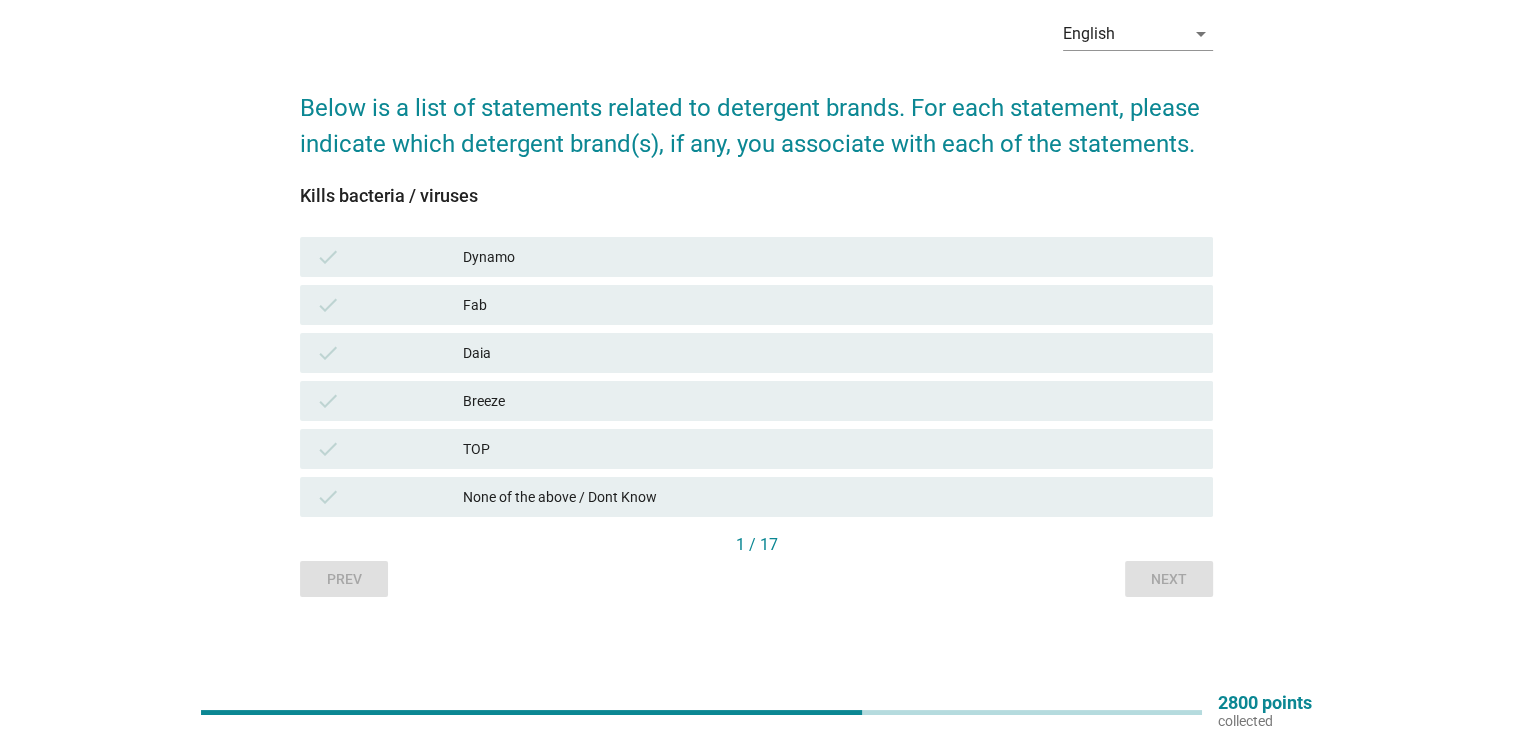 click on "Fab" at bounding box center (830, 305) 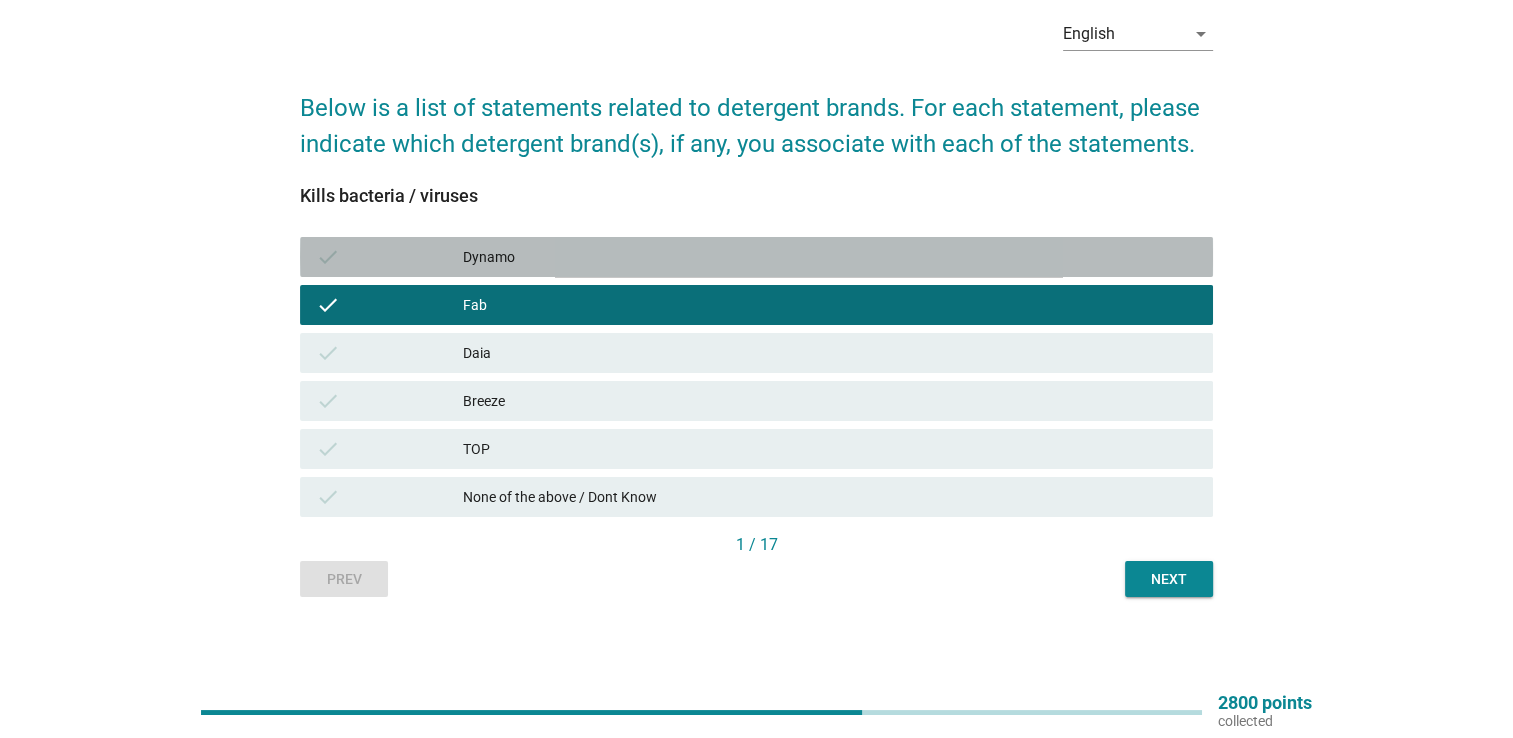 click on "Dynamo" at bounding box center (830, 257) 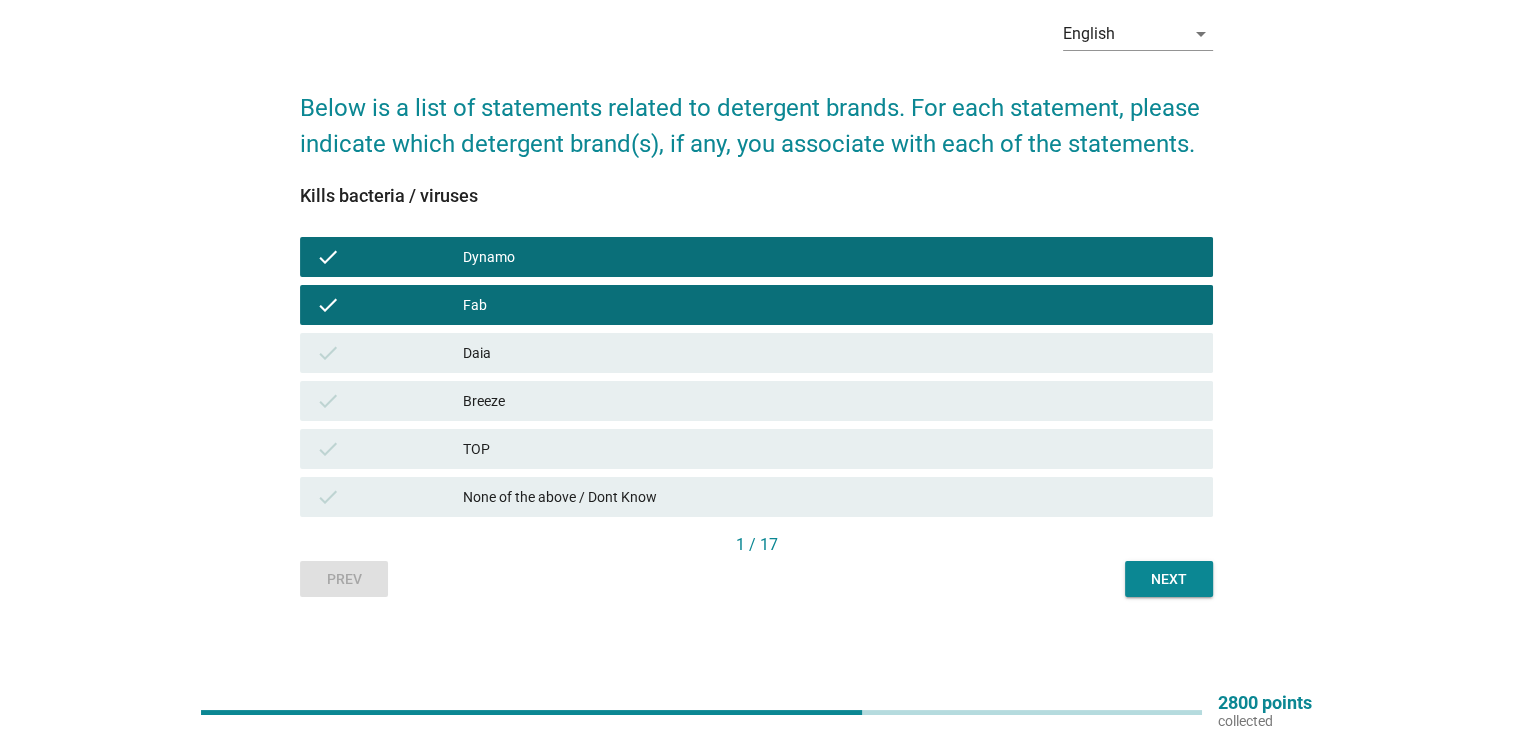 click on "Next" at bounding box center [1169, 579] 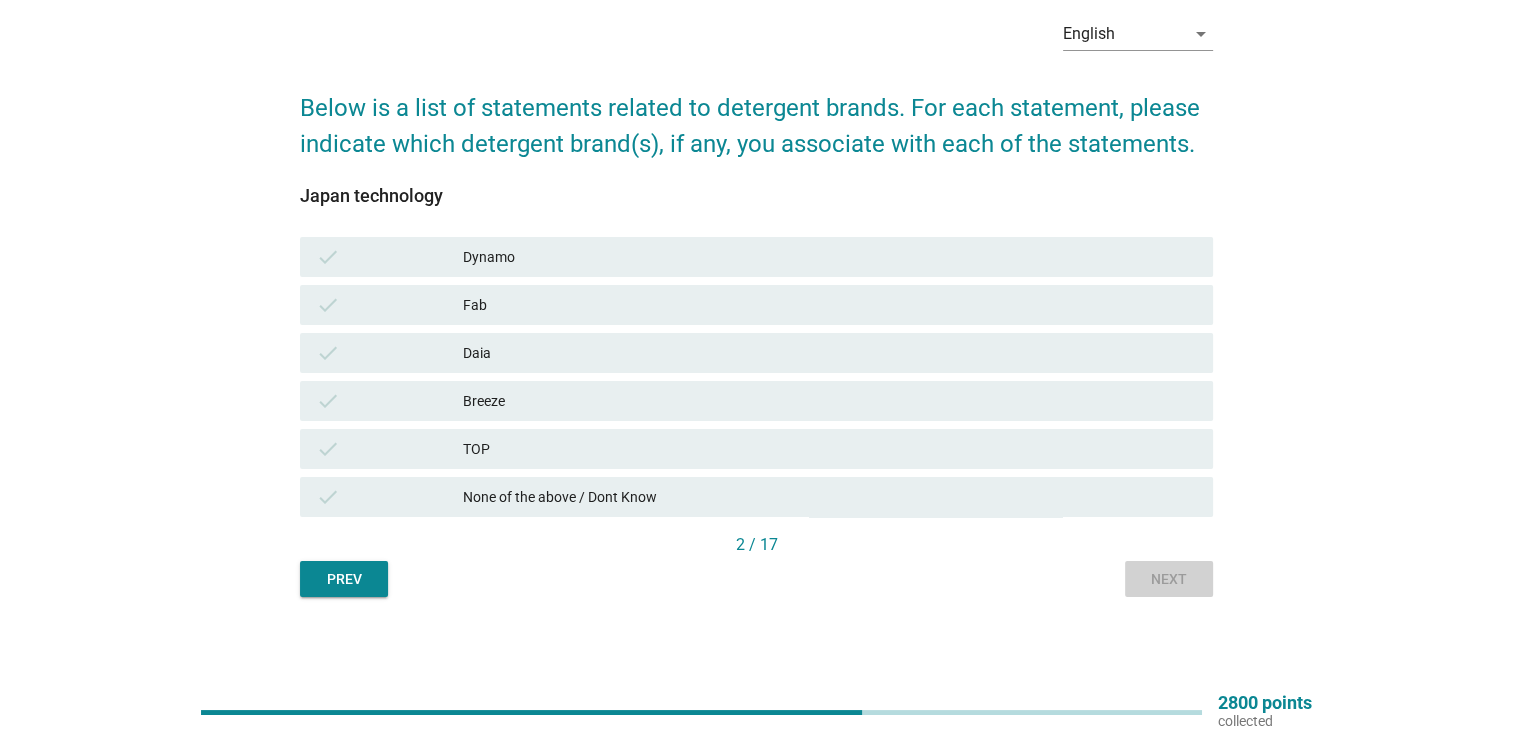 scroll, scrollTop: 0, scrollLeft: 0, axis: both 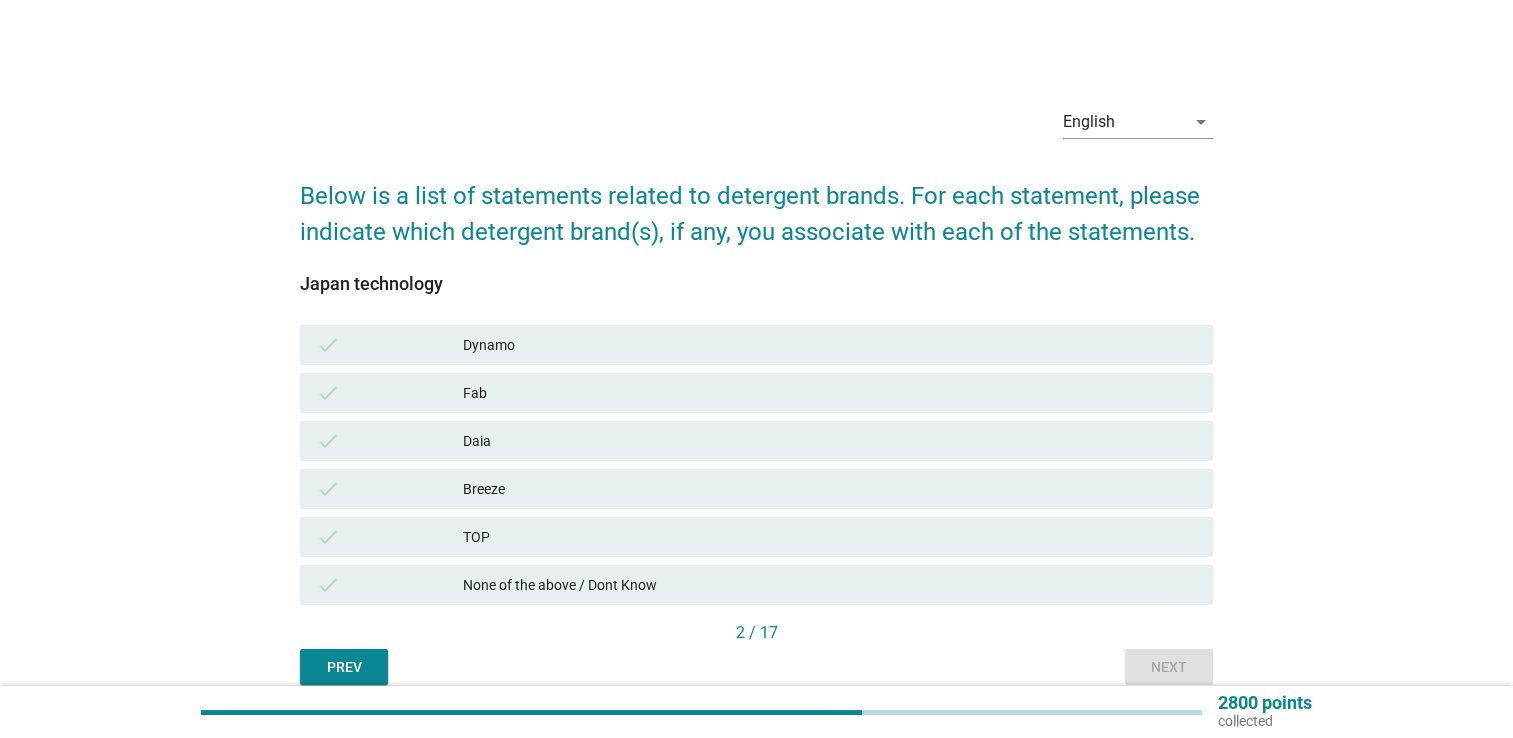 click on "Dynamo" at bounding box center [830, 345] 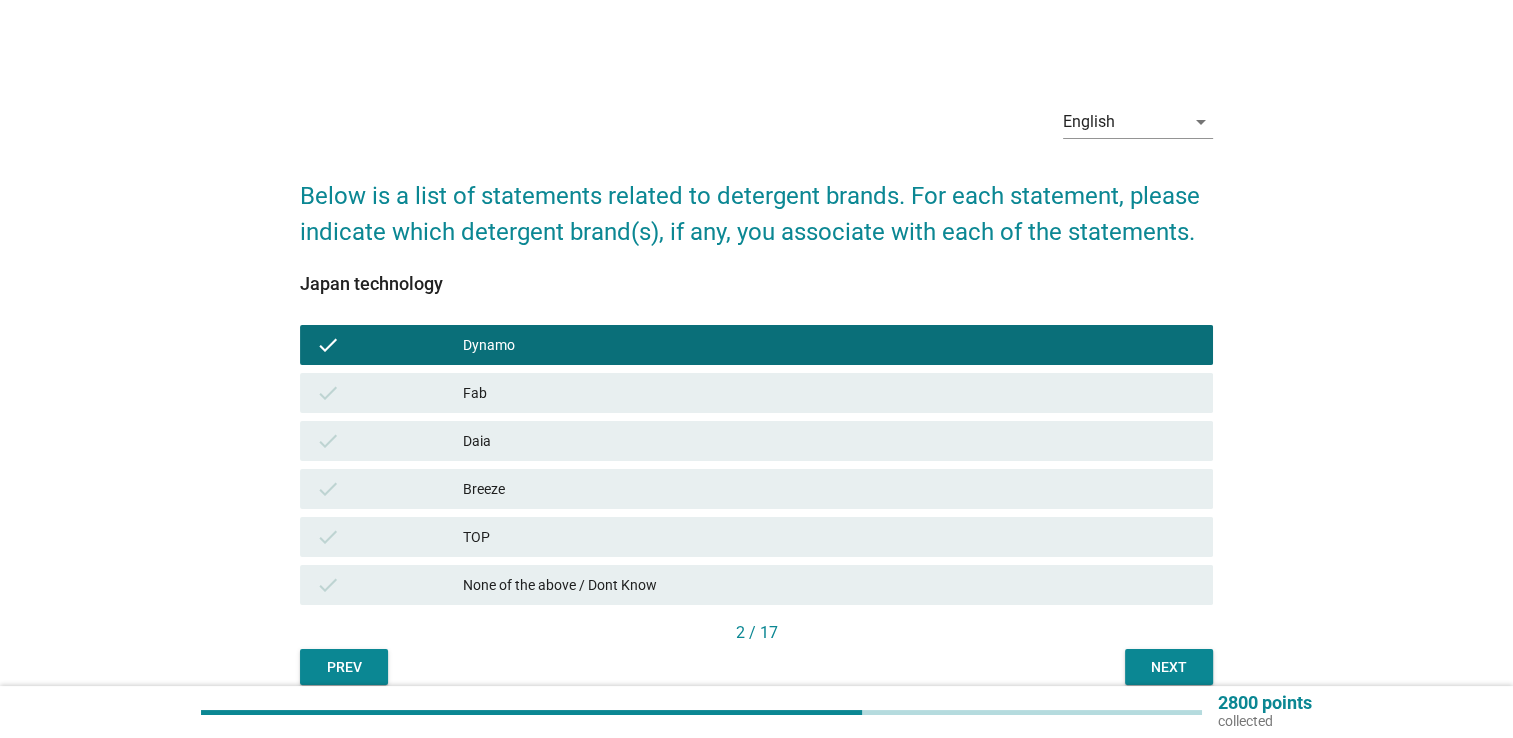 drag, startPoint x: 564, startPoint y: 395, endPoint x: 555, endPoint y: 412, distance: 19.235384 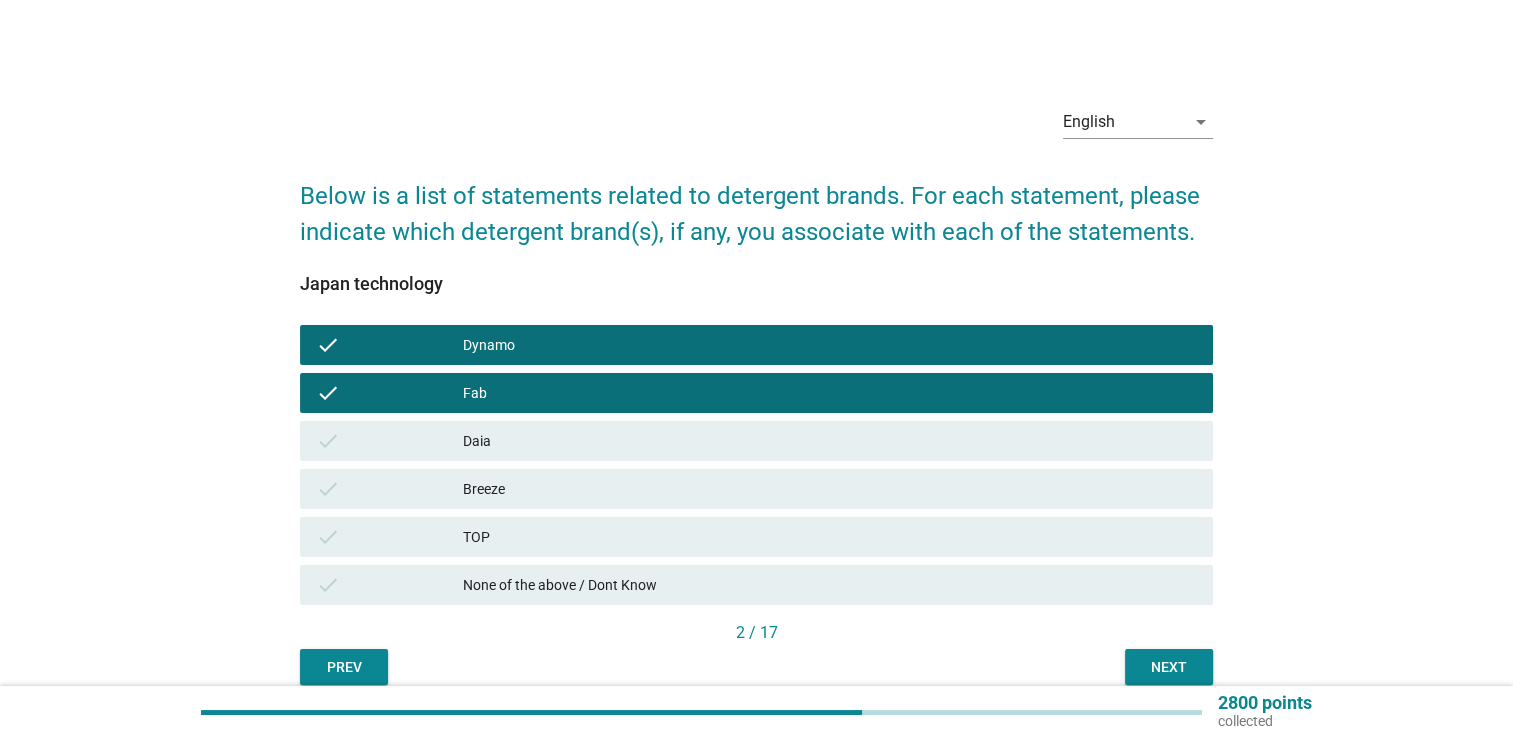 drag, startPoint x: 543, startPoint y: 436, endPoint x: 566, endPoint y: 449, distance: 26.41969 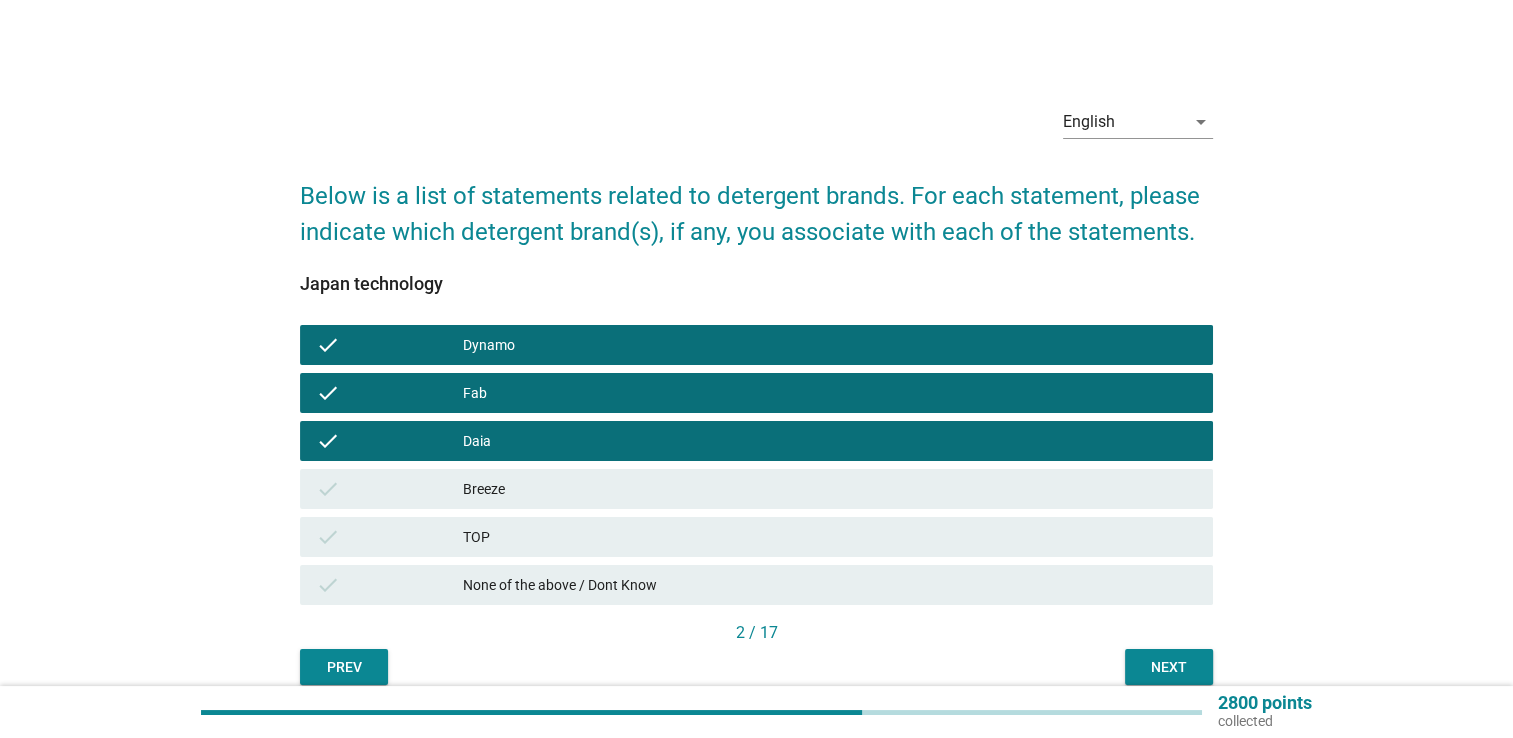click on "Next" at bounding box center [1169, 667] 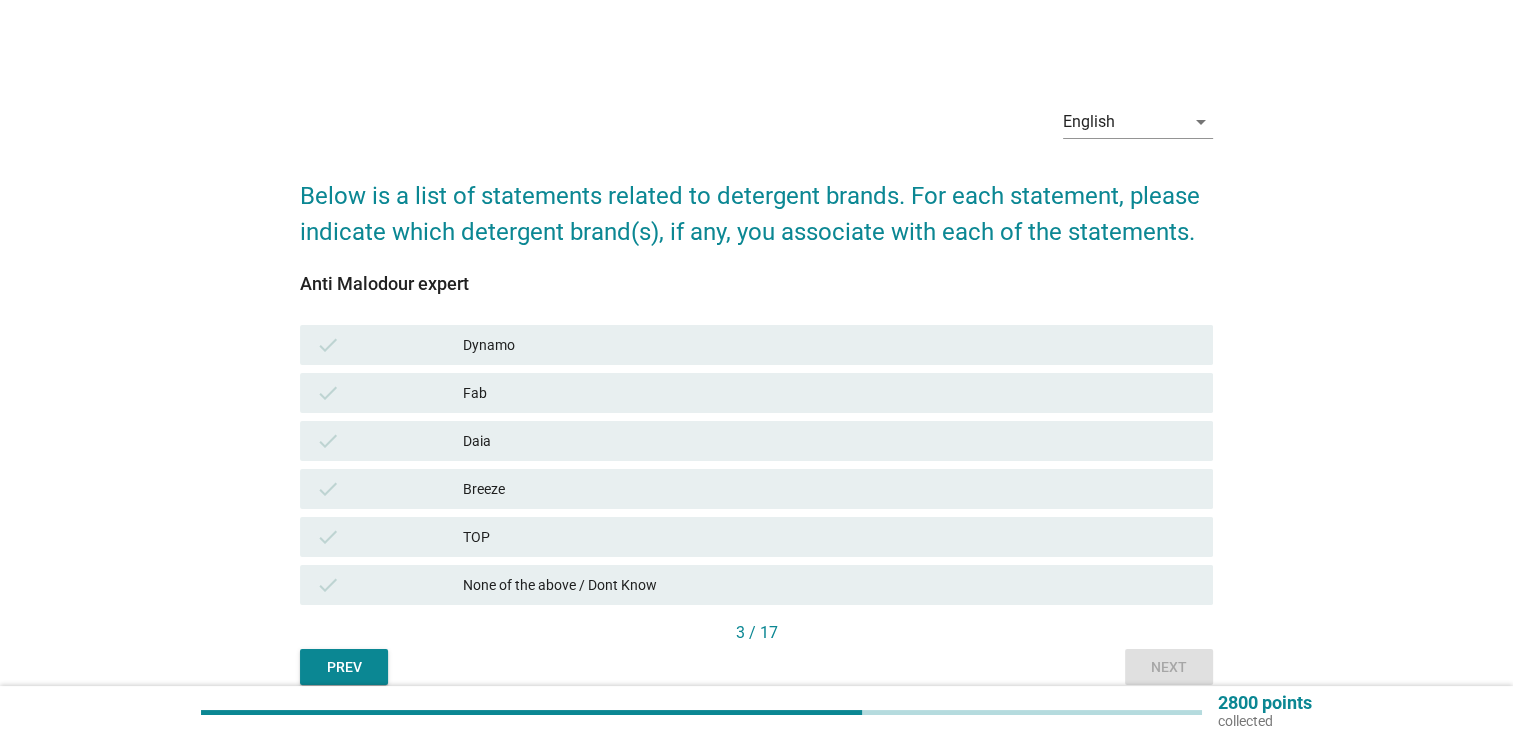 click on "Breeze" at bounding box center (830, 489) 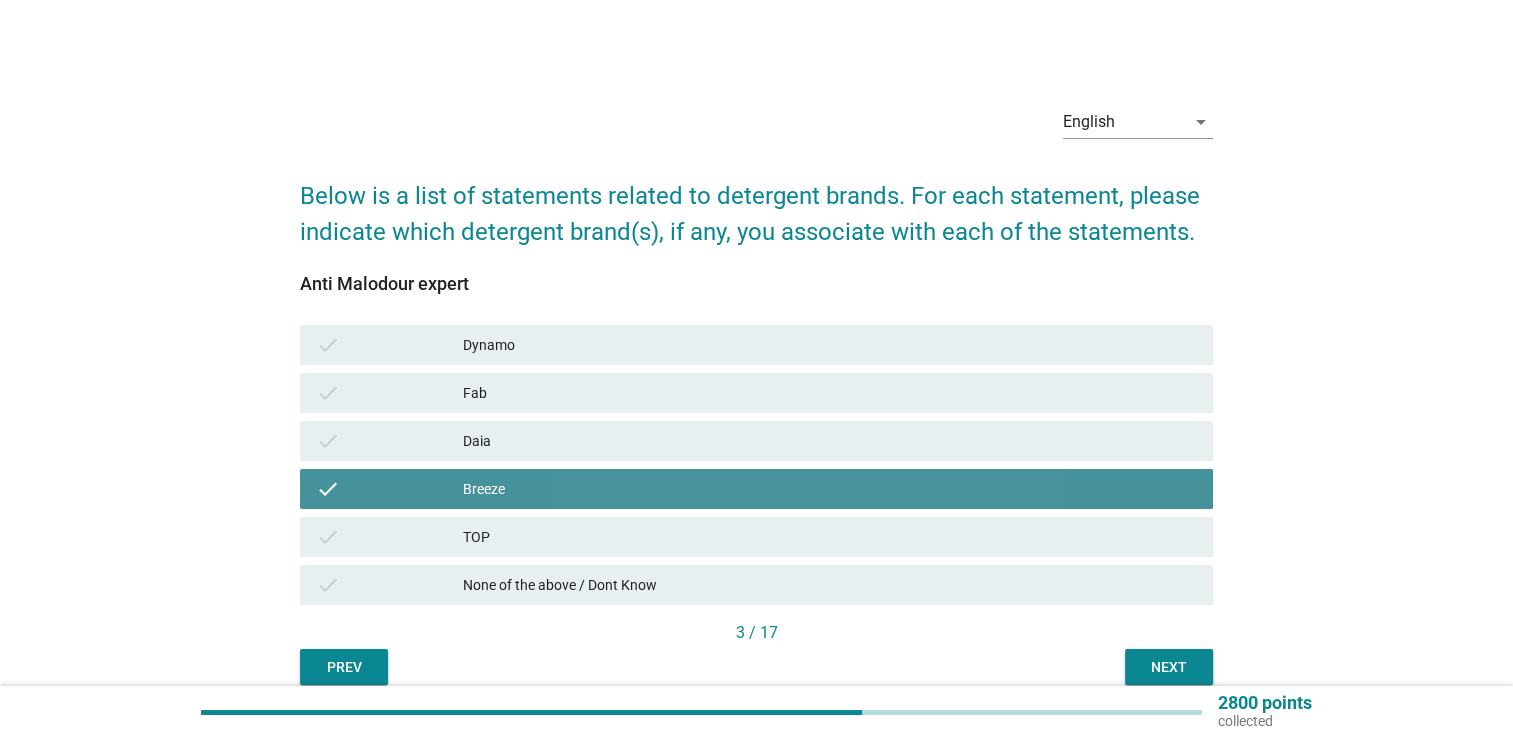 click on "Daia" at bounding box center (830, 441) 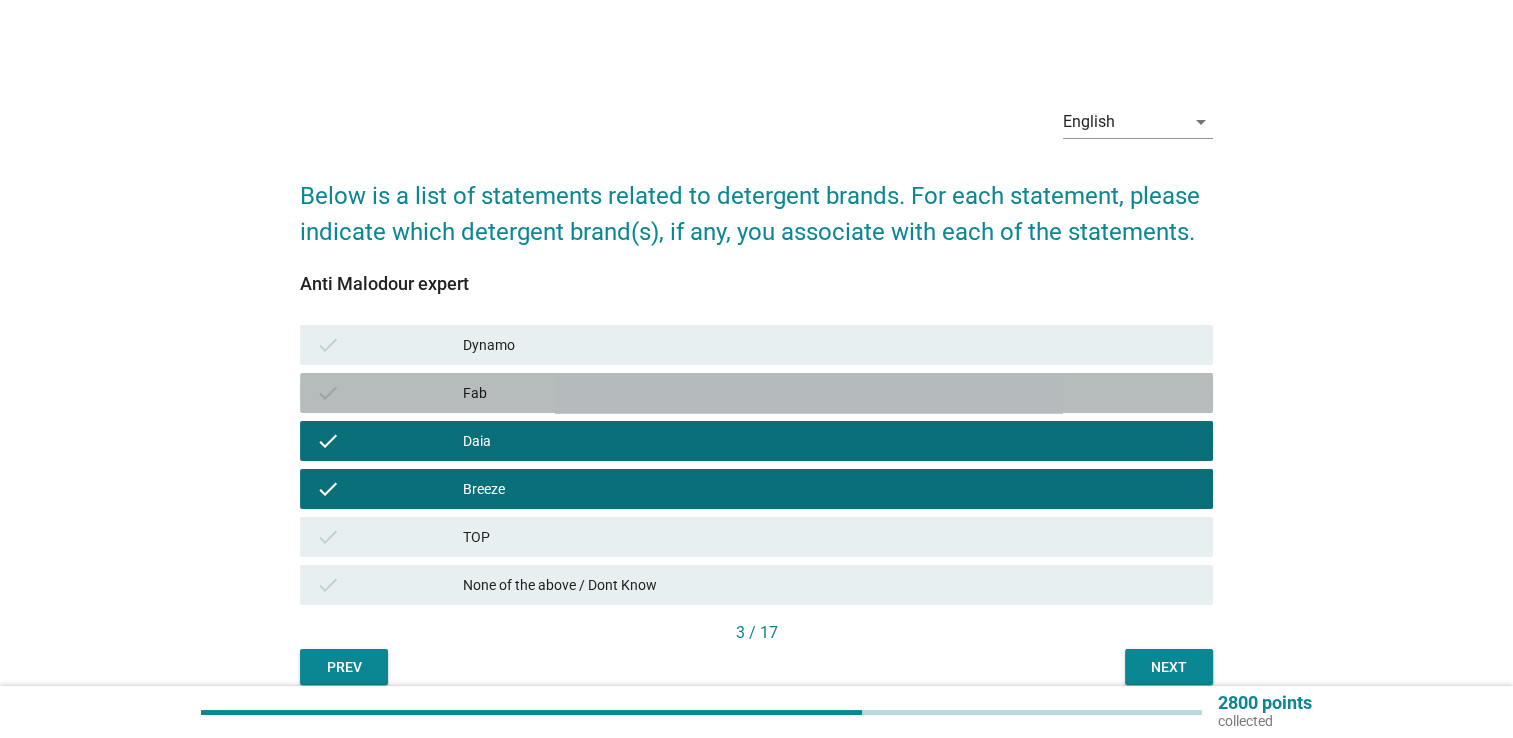 click on "Fab" at bounding box center [830, 393] 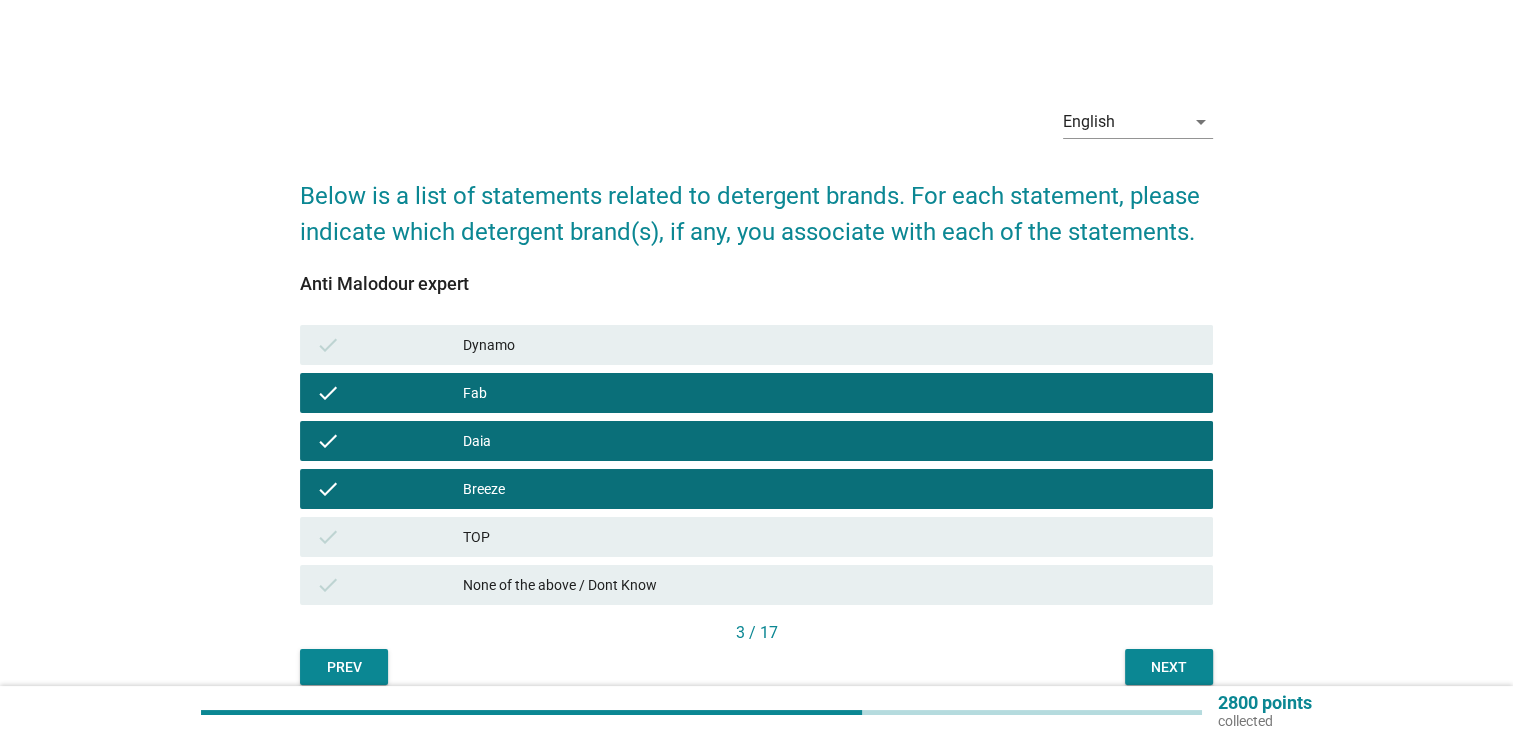 click on "Dynamo" at bounding box center [830, 345] 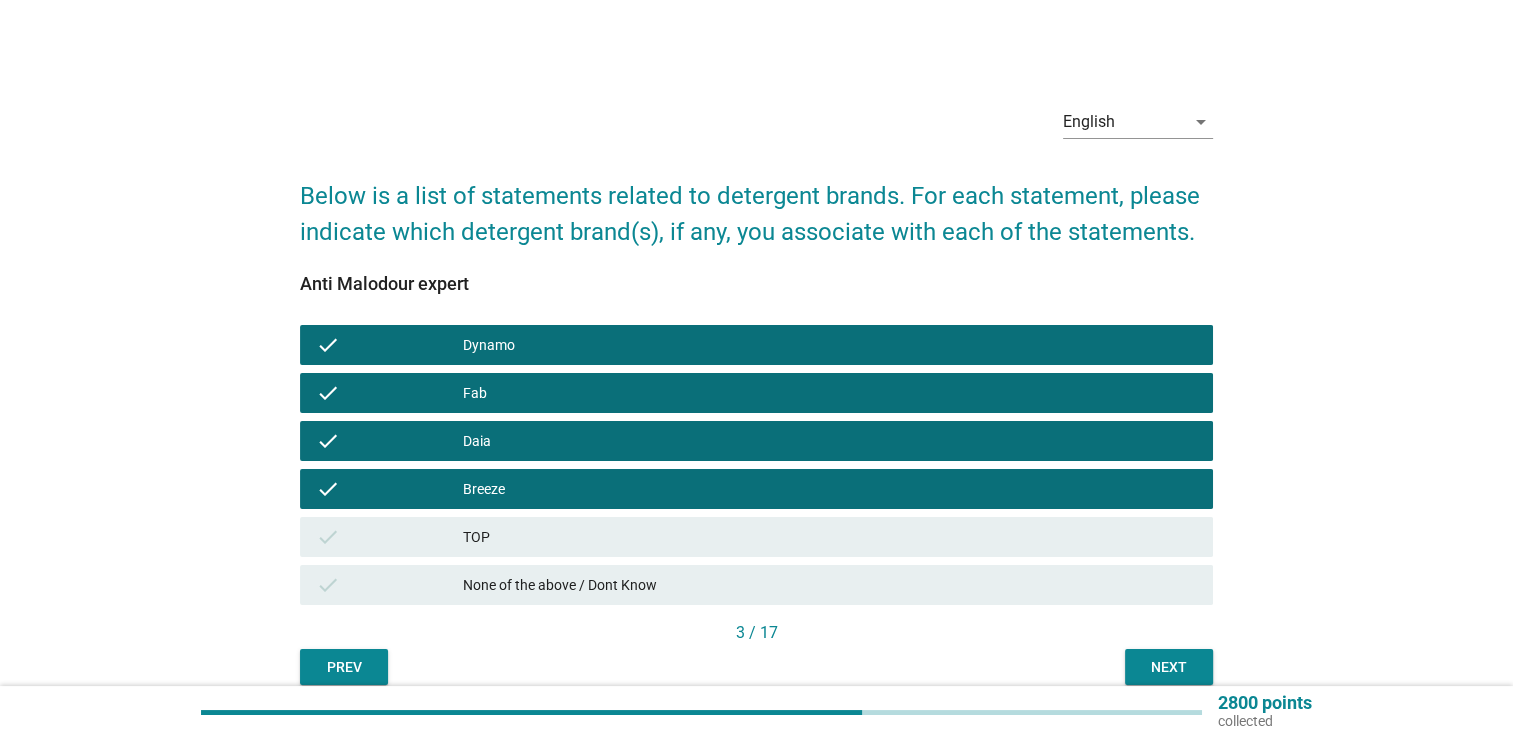 click on "TOP" at bounding box center (830, 537) 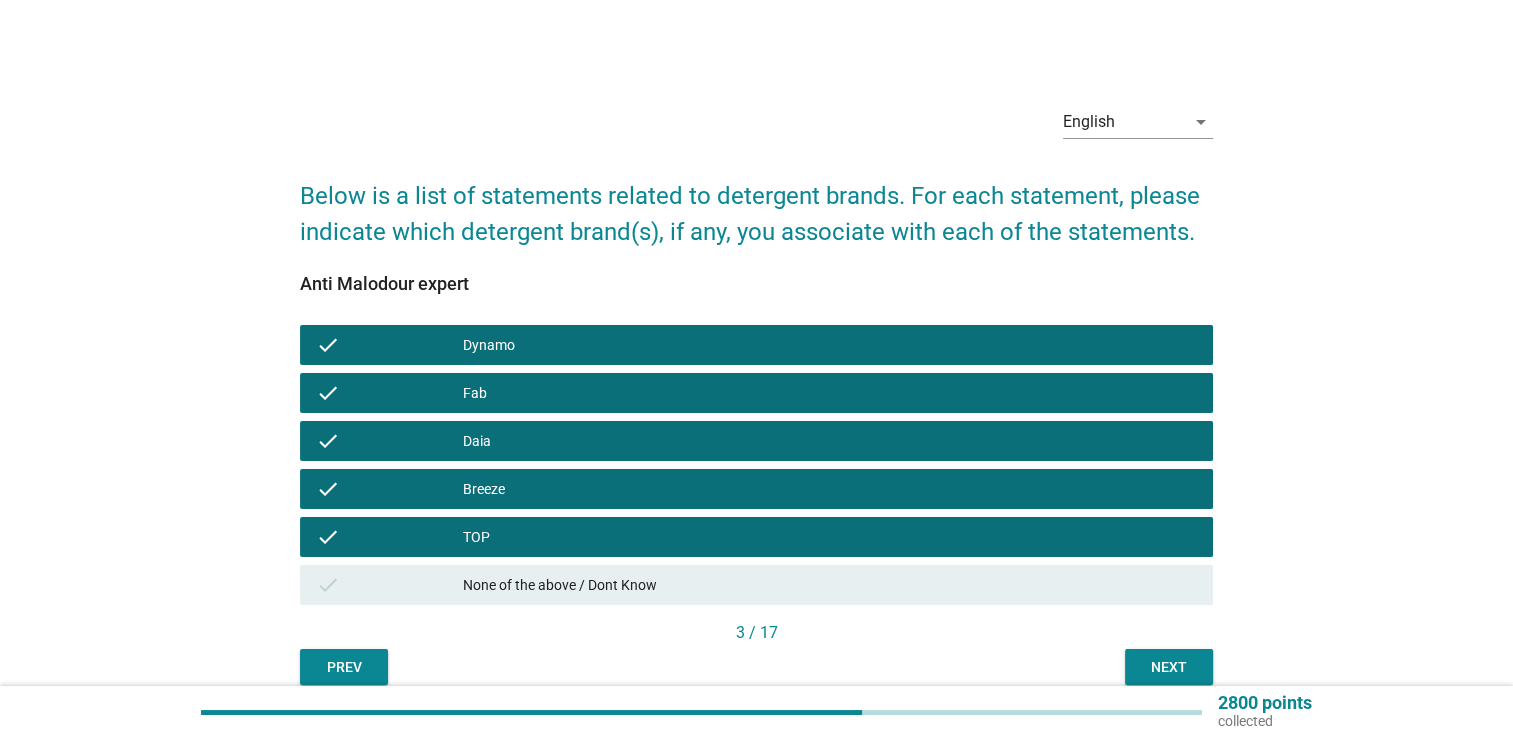 click on "Next" at bounding box center (1169, 667) 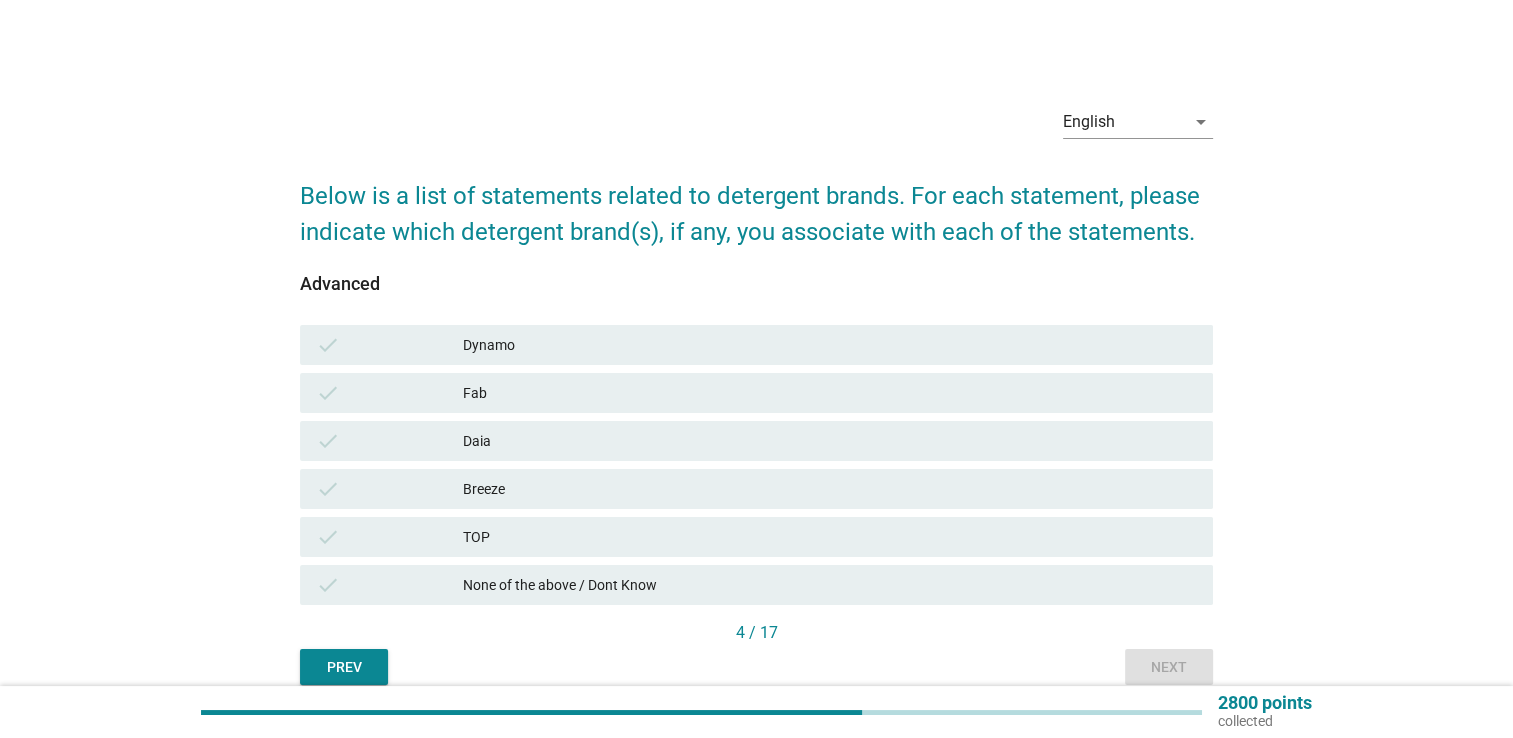 click on "Dynamo" at bounding box center (830, 345) 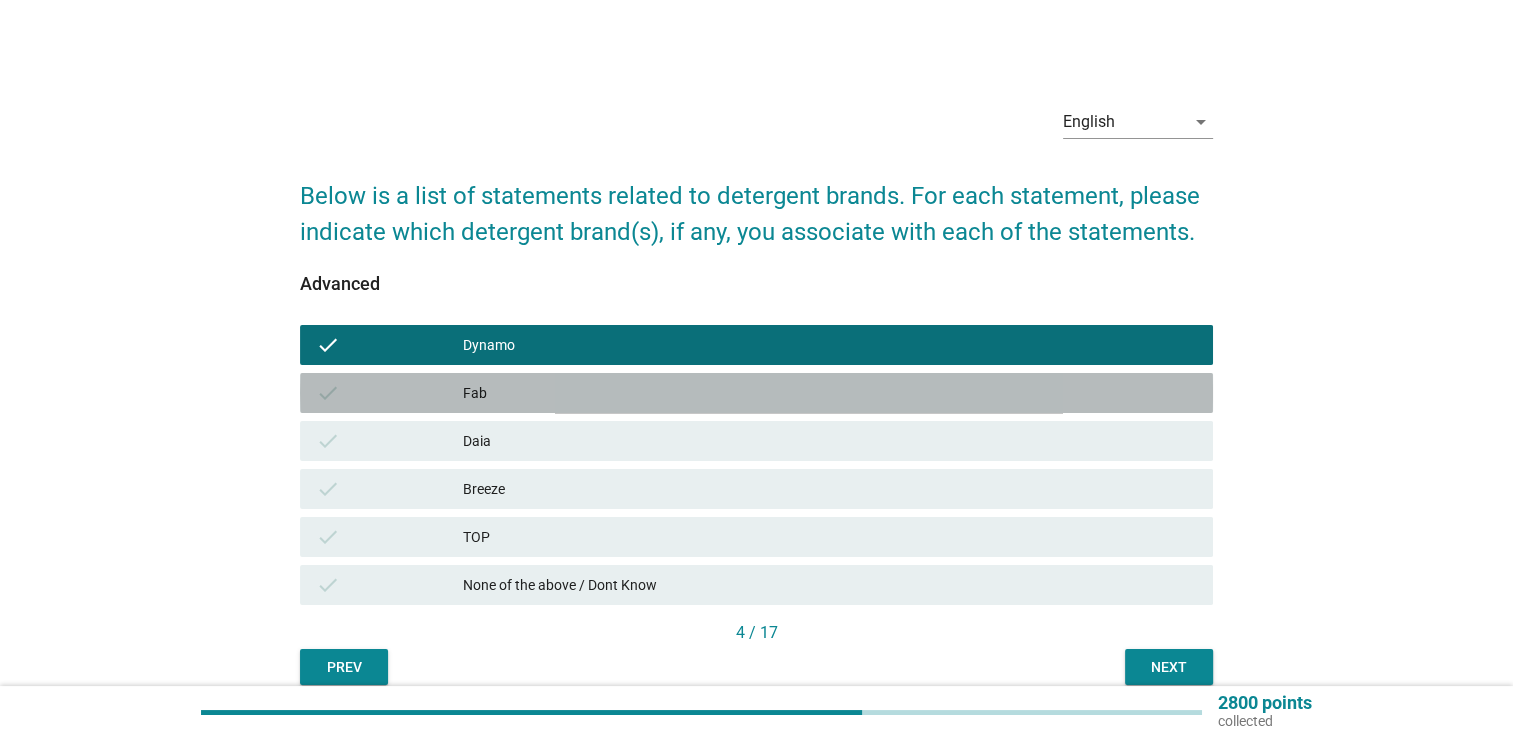 drag, startPoint x: 512, startPoint y: 390, endPoint x: 508, endPoint y: 442, distance: 52.153618 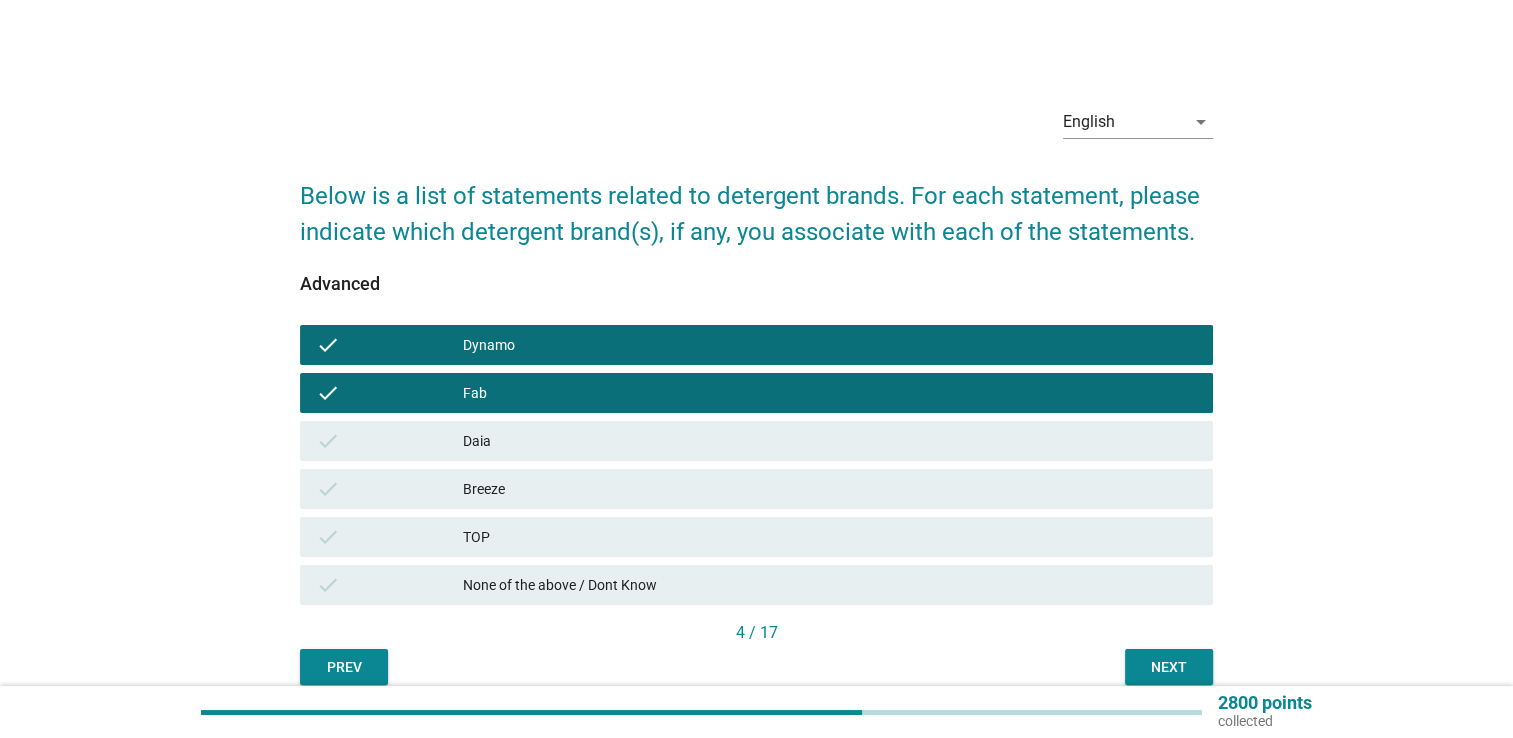 drag, startPoint x: 508, startPoint y: 444, endPoint x: 501, endPoint y: 478, distance: 34.713108 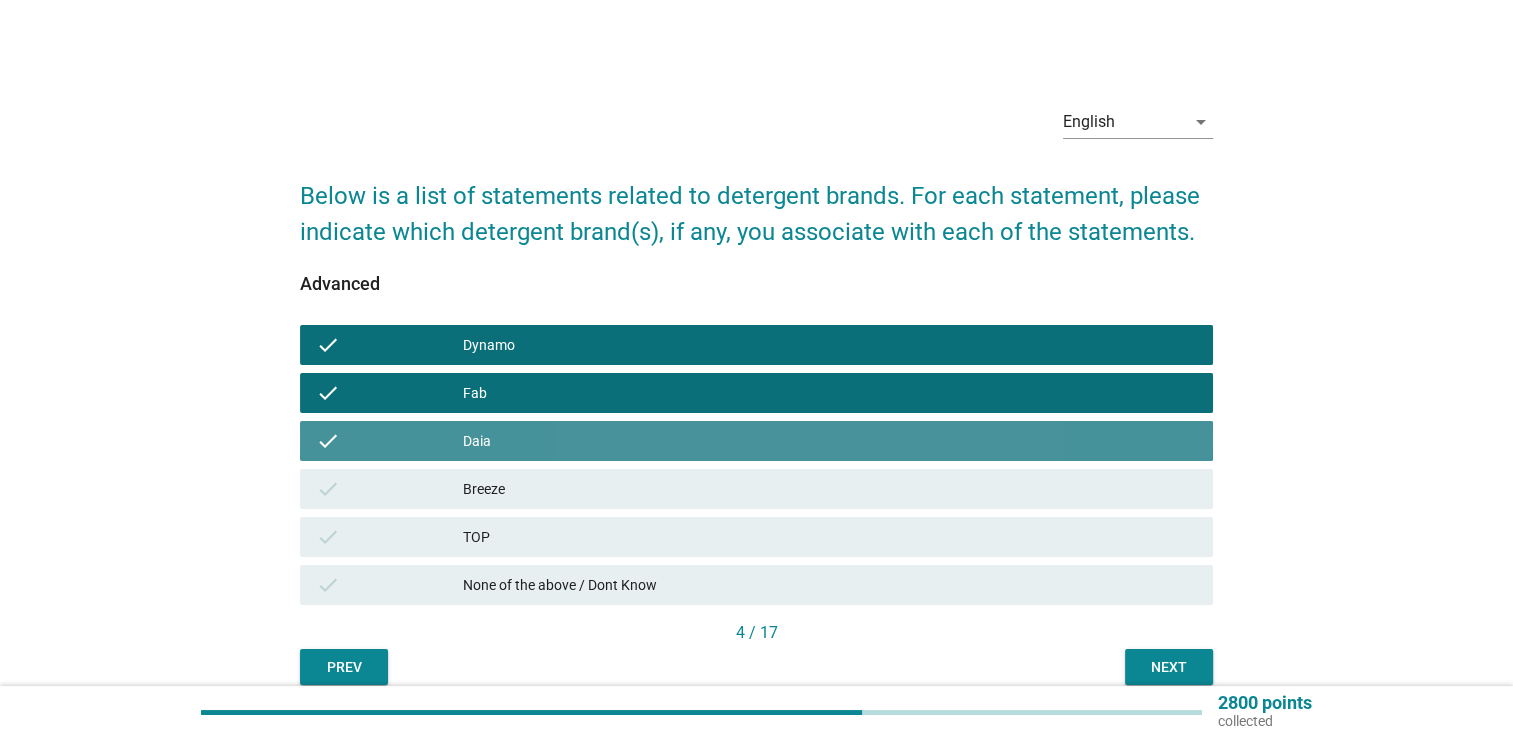 drag, startPoint x: 501, startPoint y: 483, endPoint x: 498, endPoint y: 500, distance: 17.262676 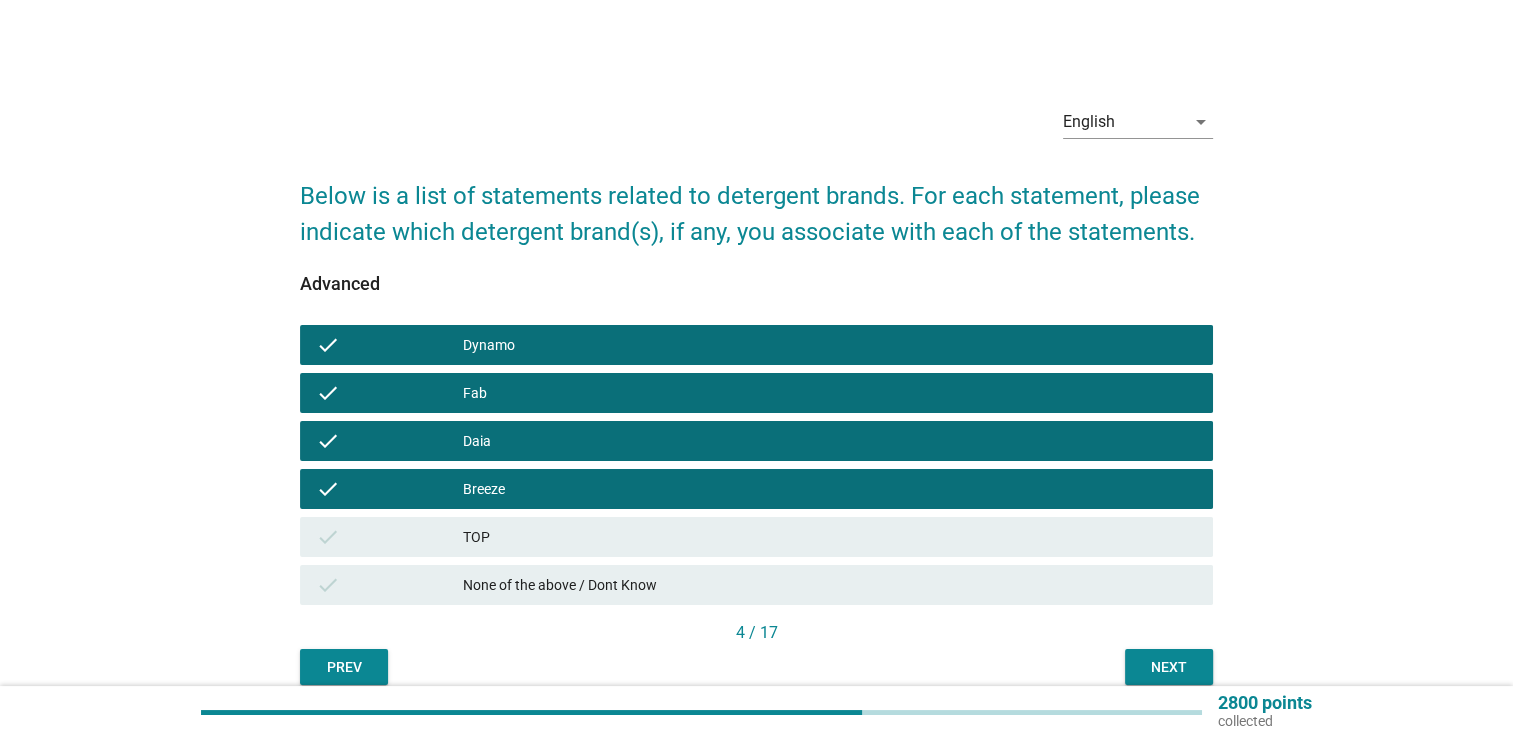 click on "TOP" at bounding box center (830, 537) 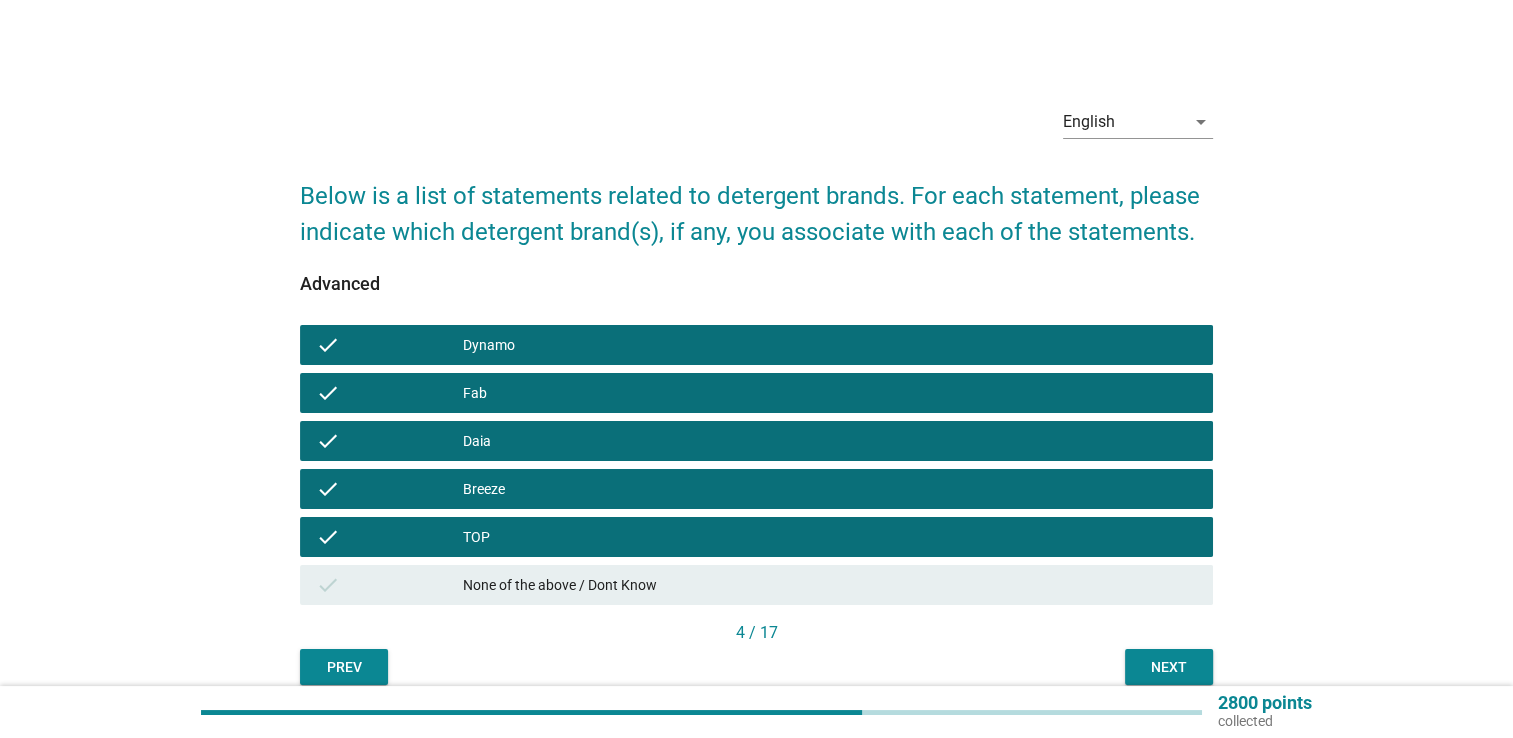 click on "Next" at bounding box center (1169, 667) 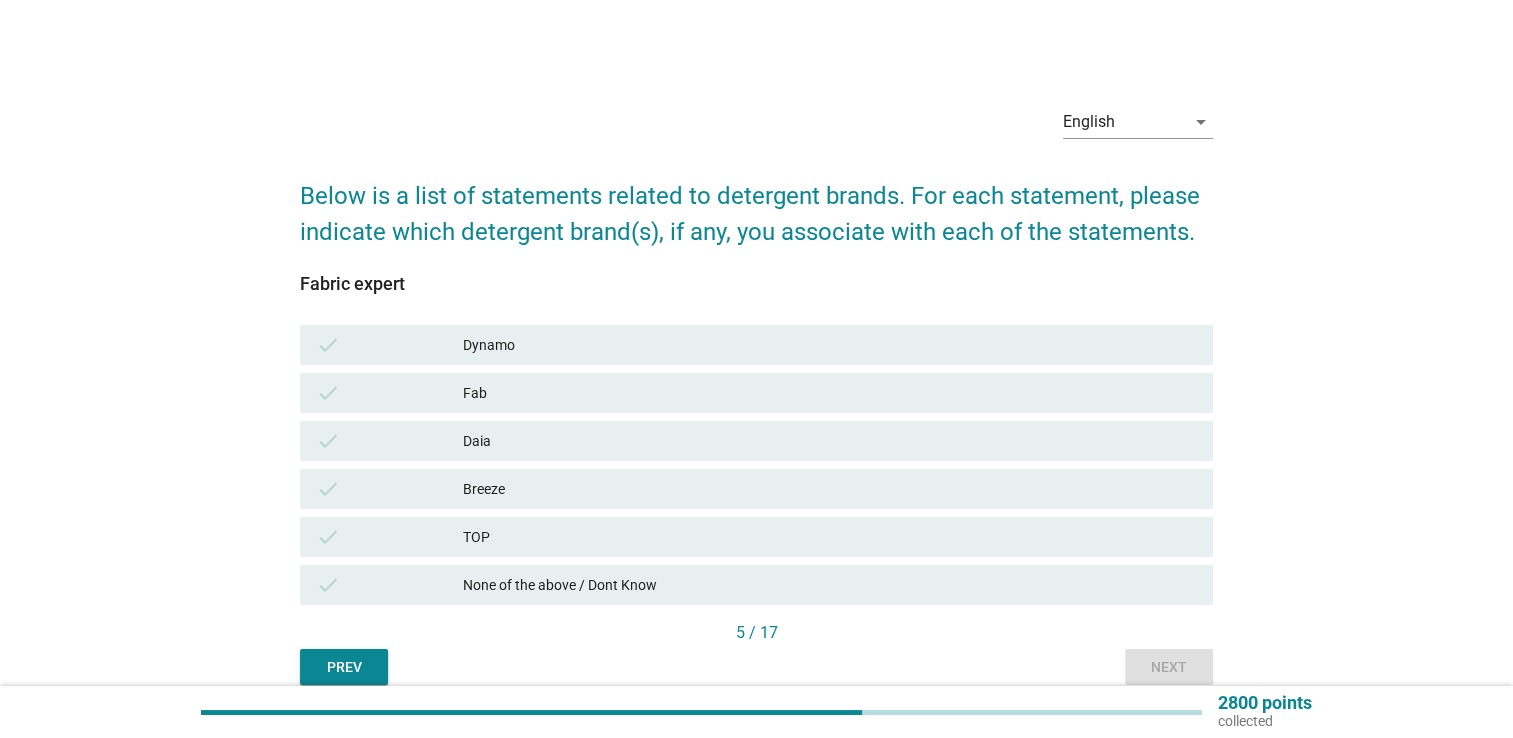click on "check   Dynamo" at bounding box center [756, 345] 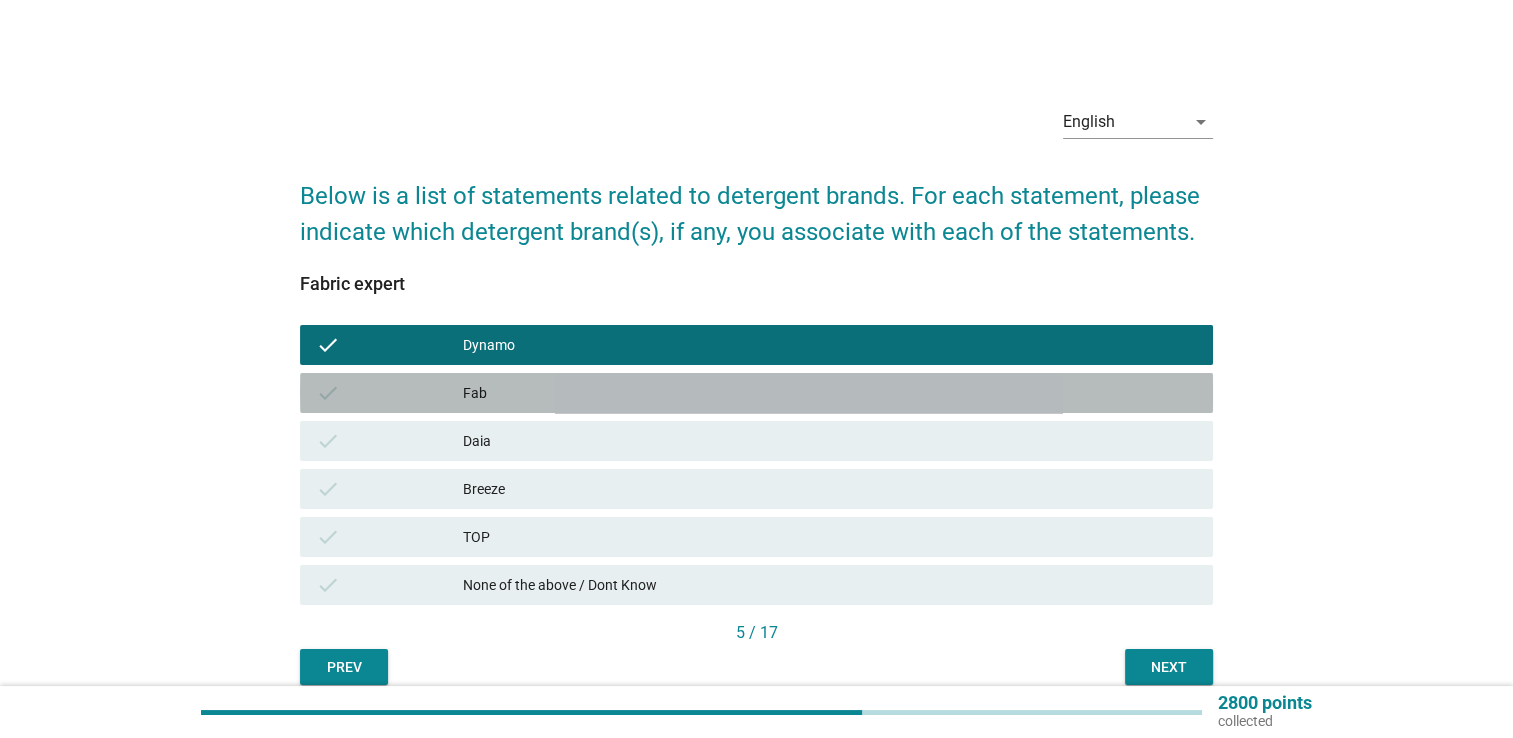 drag, startPoint x: 506, startPoint y: 375, endPoint x: 500, endPoint y: 444, distance: 69.260376 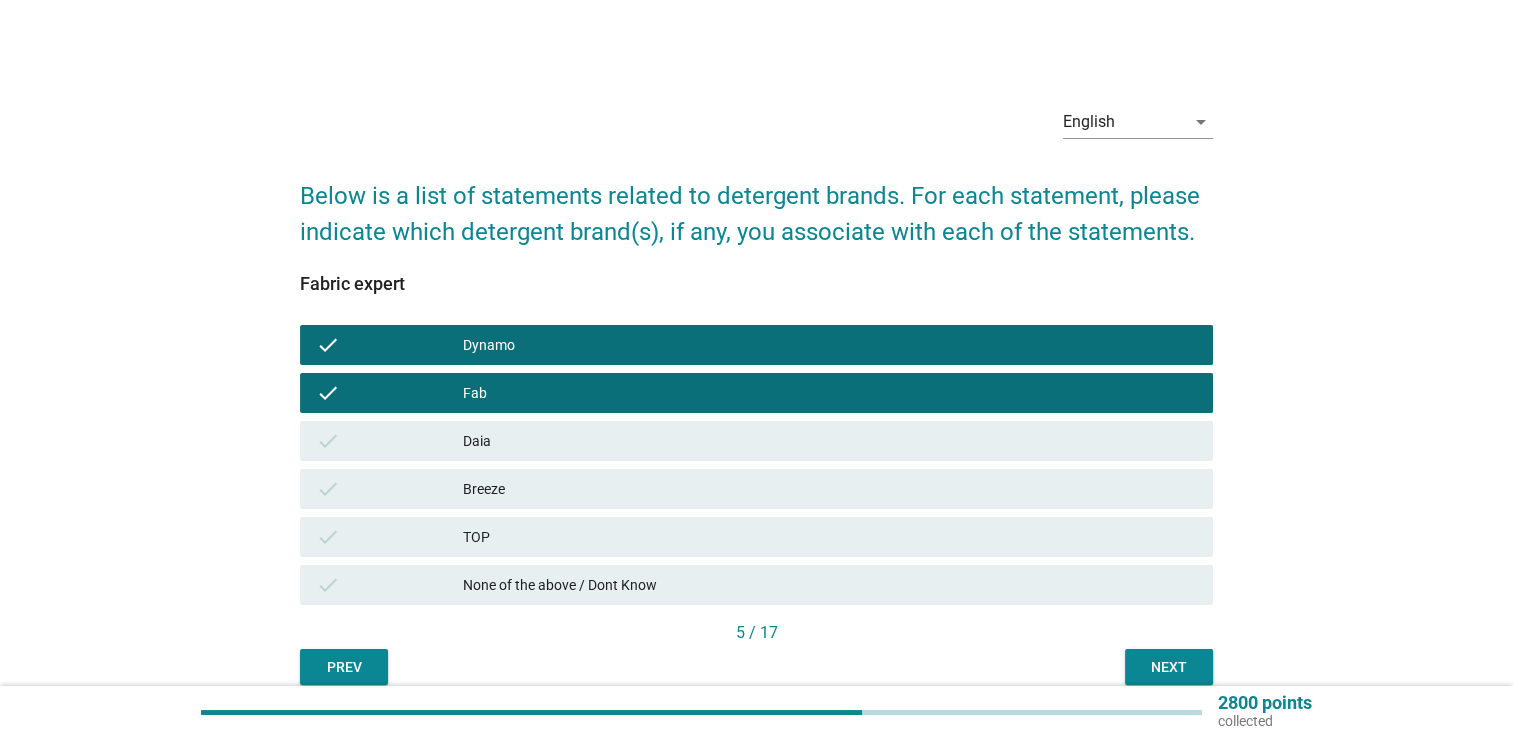 click on "Daia" at bounding box center (830, 441) 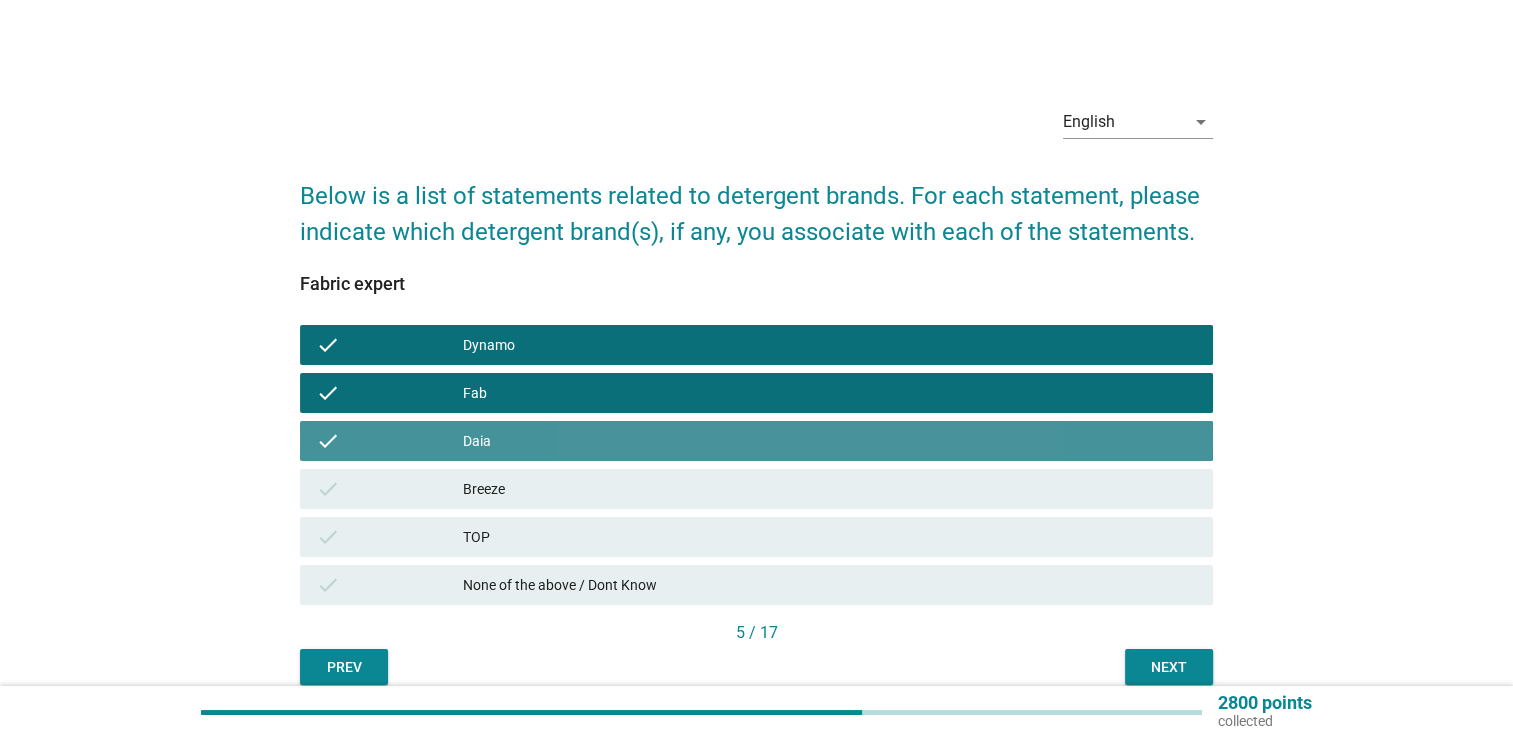 click on "Breeze" at bounding box center [830, 489] 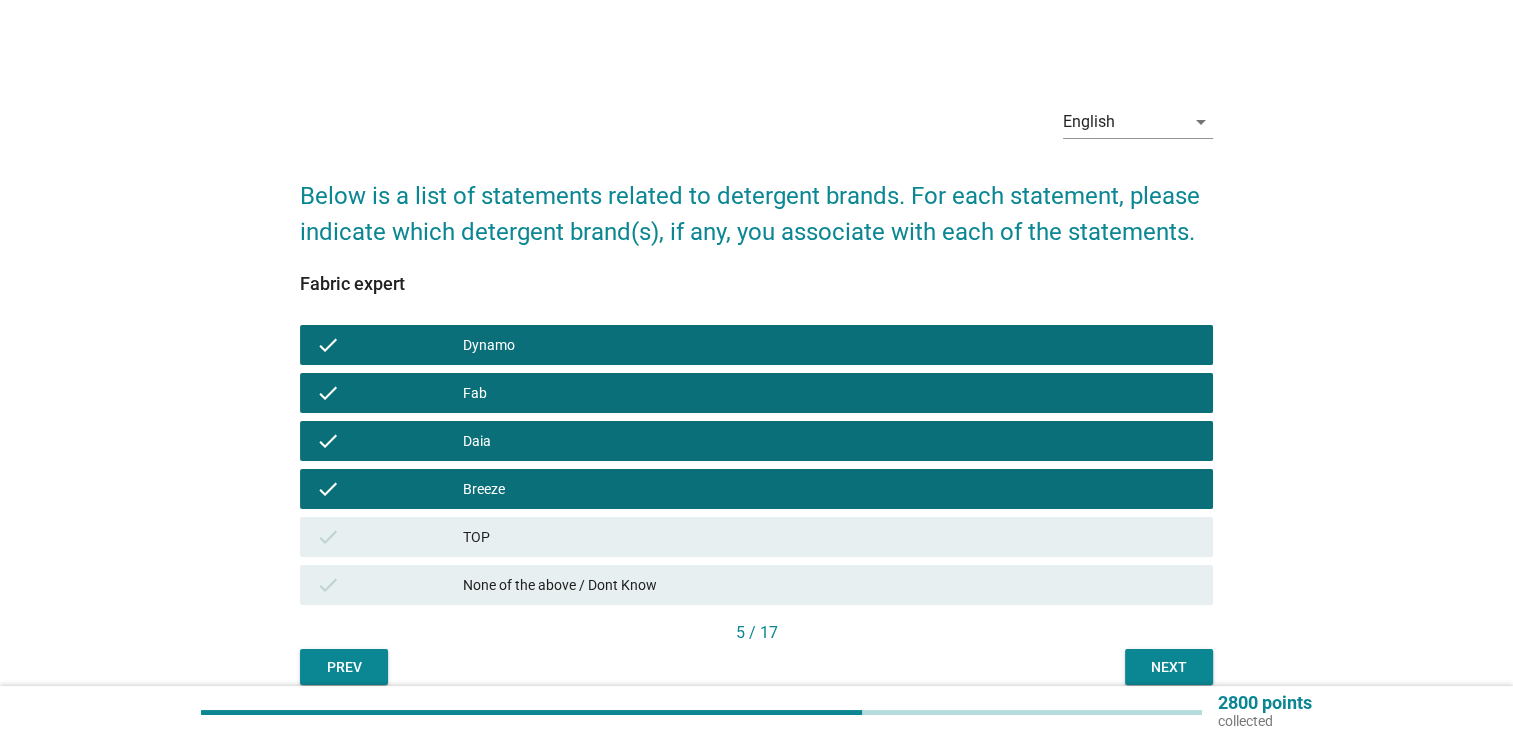 click on "TOP" at bounding box center [830, 537] 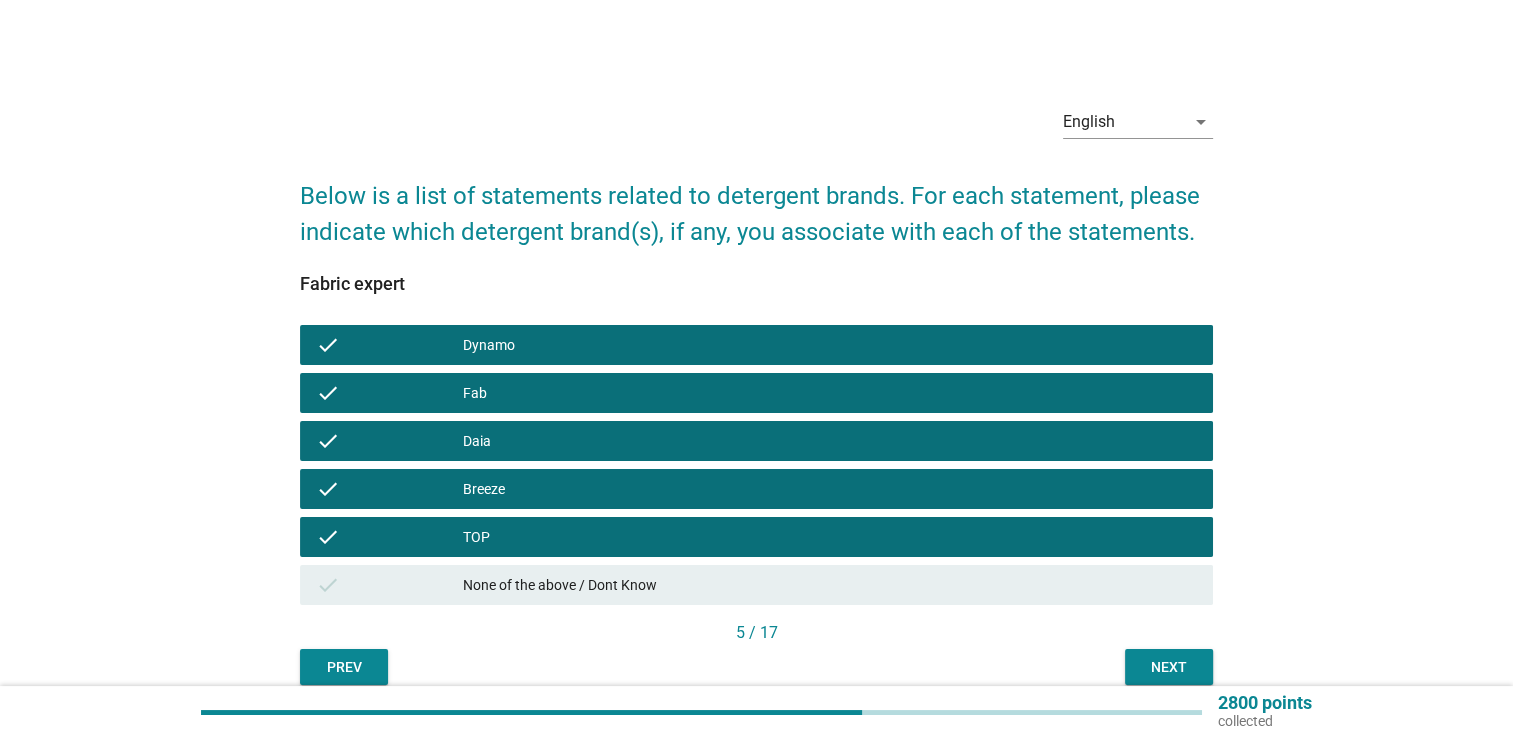 click on "Next" at bounding box center [1169, 667] 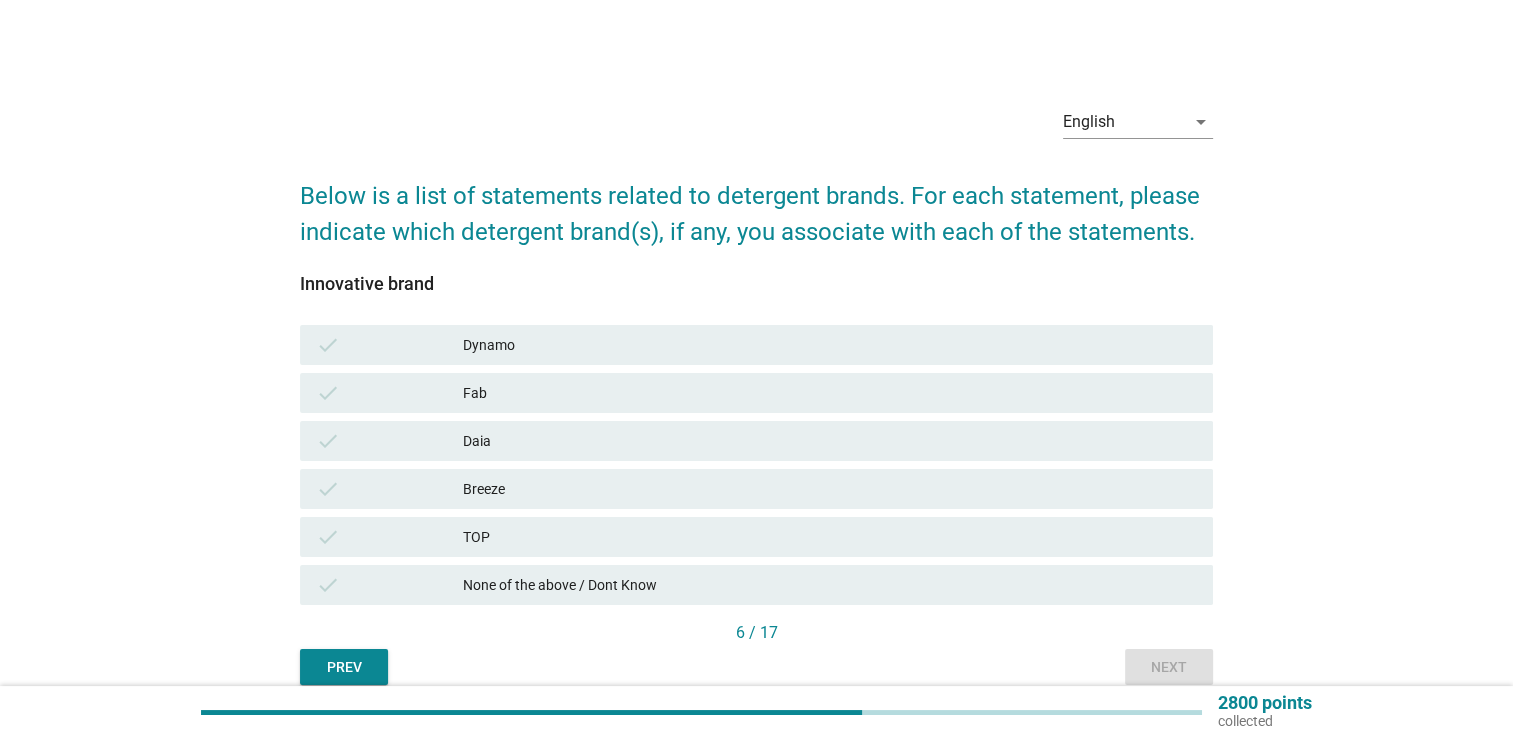 click on "Breeze" at bounding box center [830, 489] 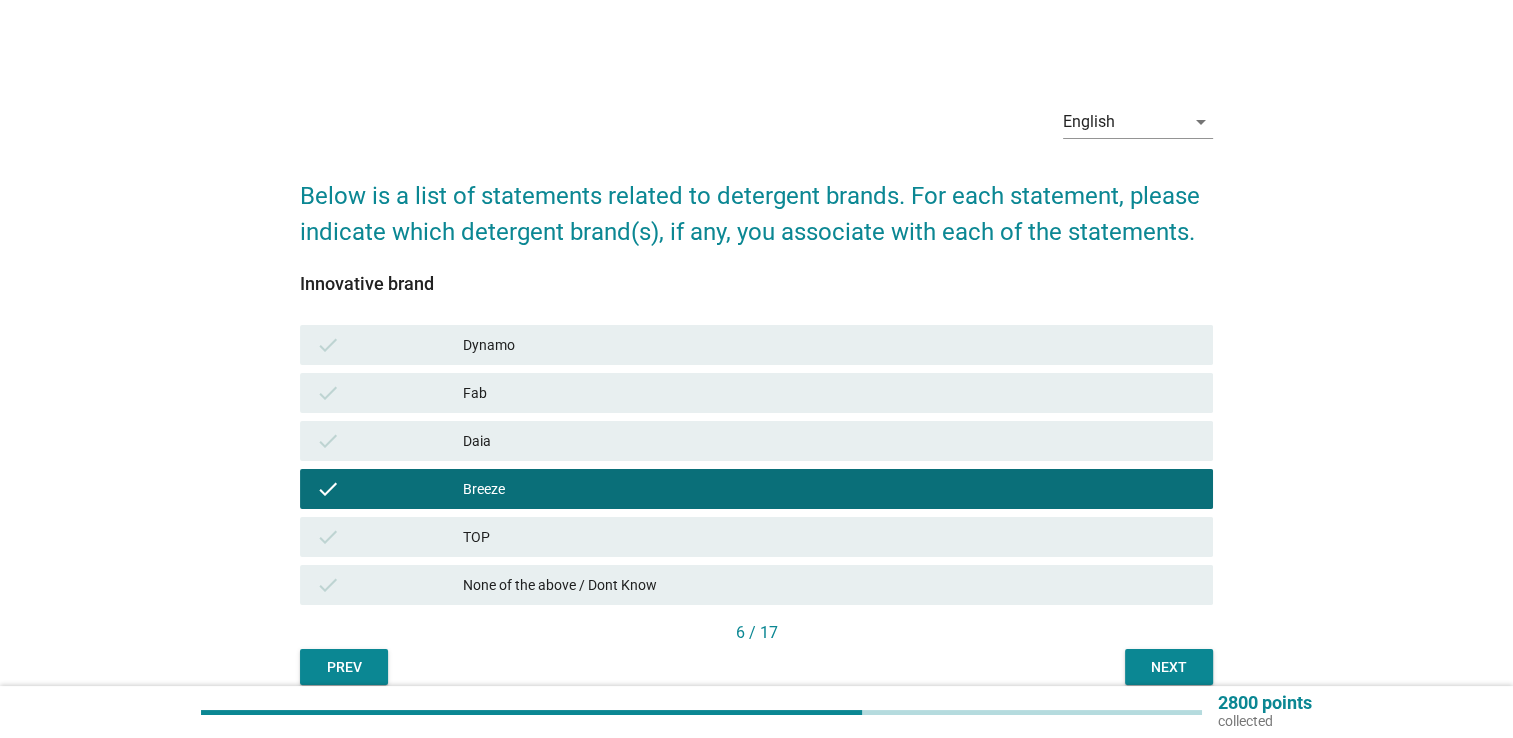 click on "Next" at bounding box center (1169, 667) 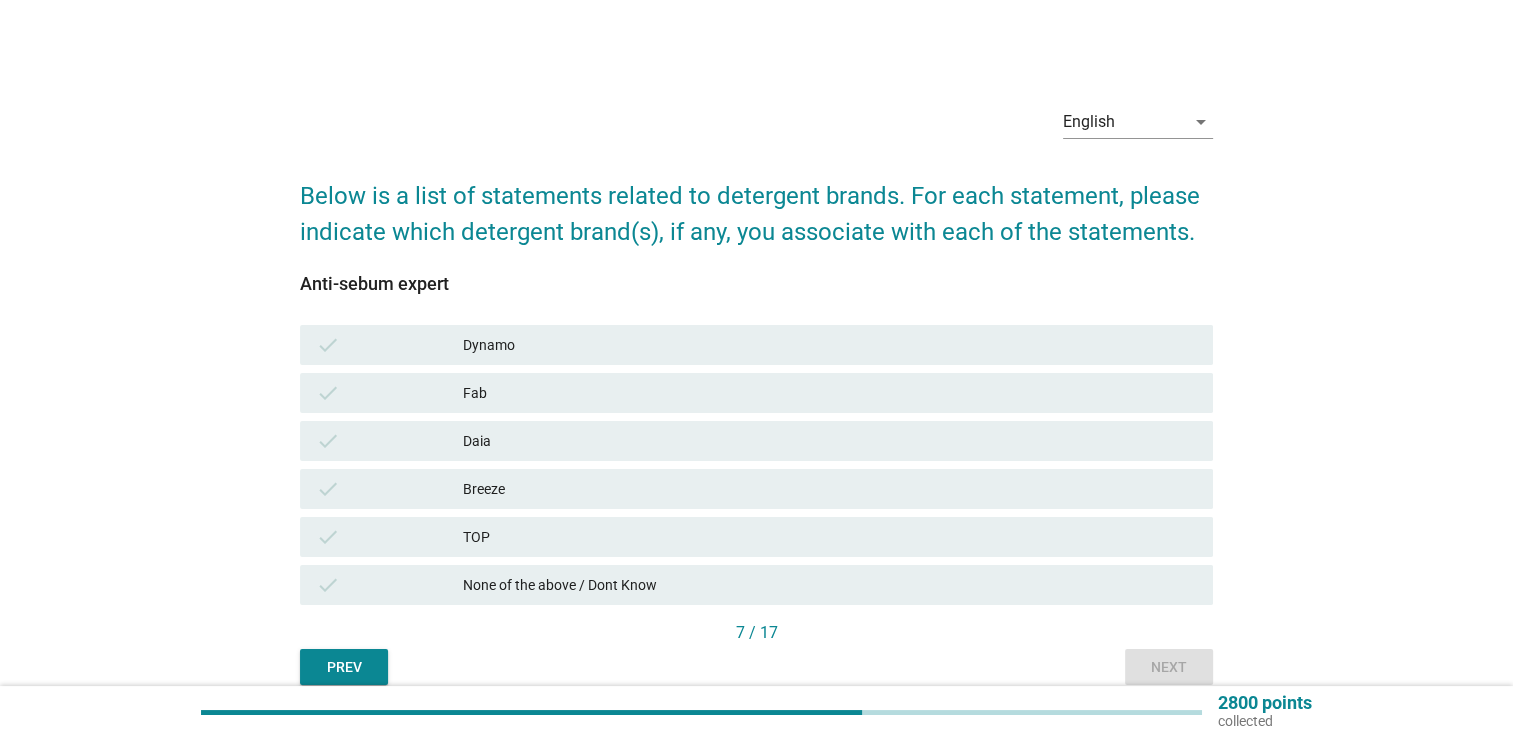 click on "Breeze" at bounding box center (830, 489) 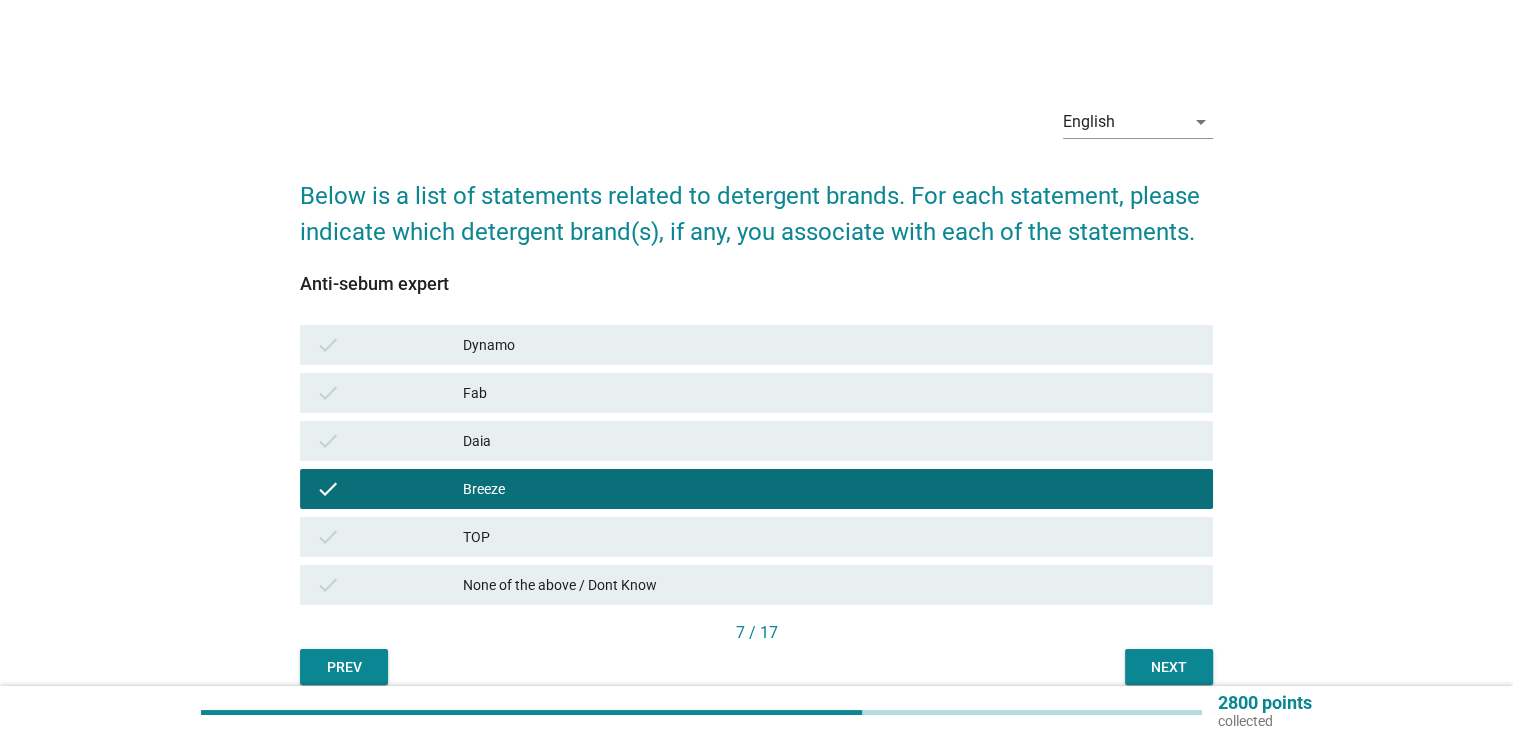 click on "Next" at bounding box center [1169, 667] 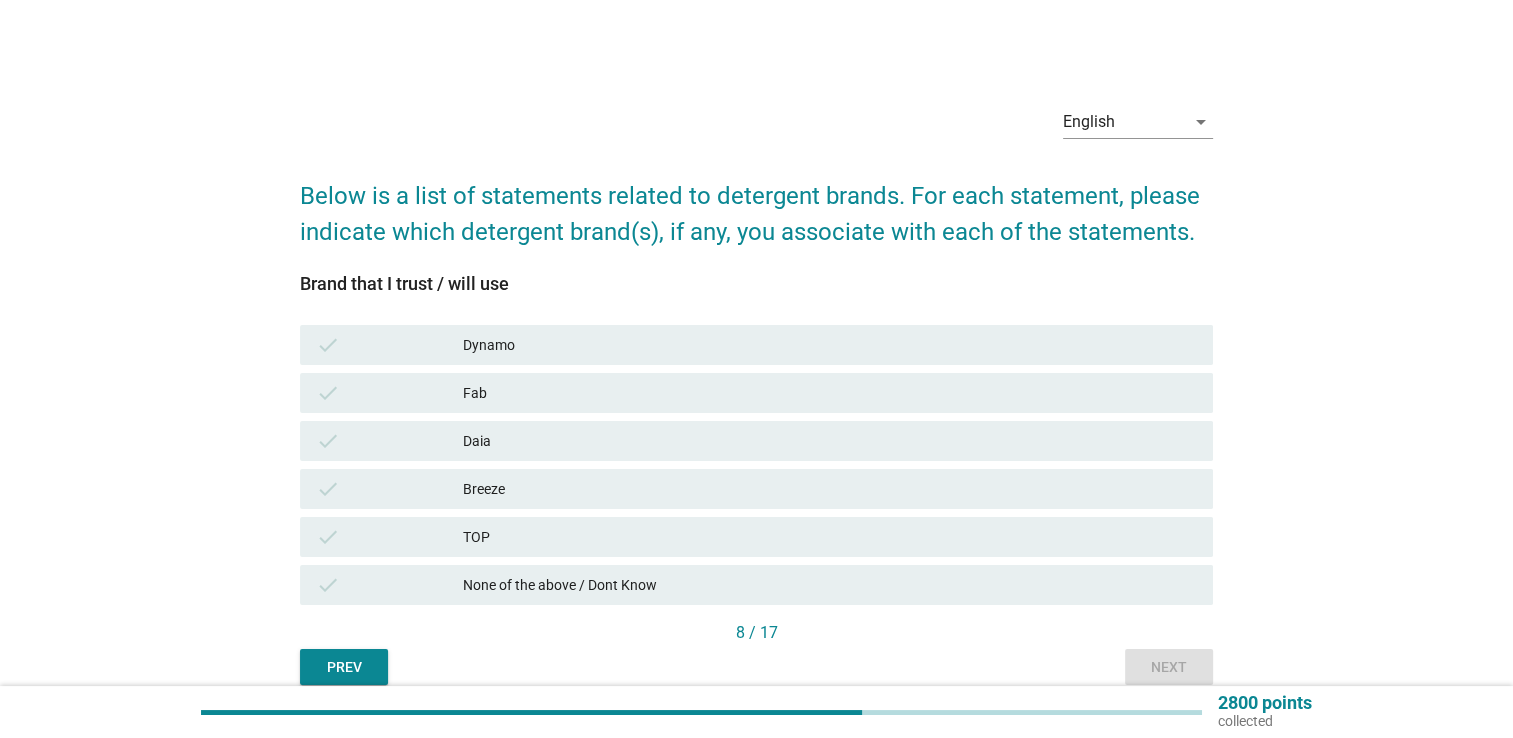 click on "Dynamo" at bounding box center [830, 345] 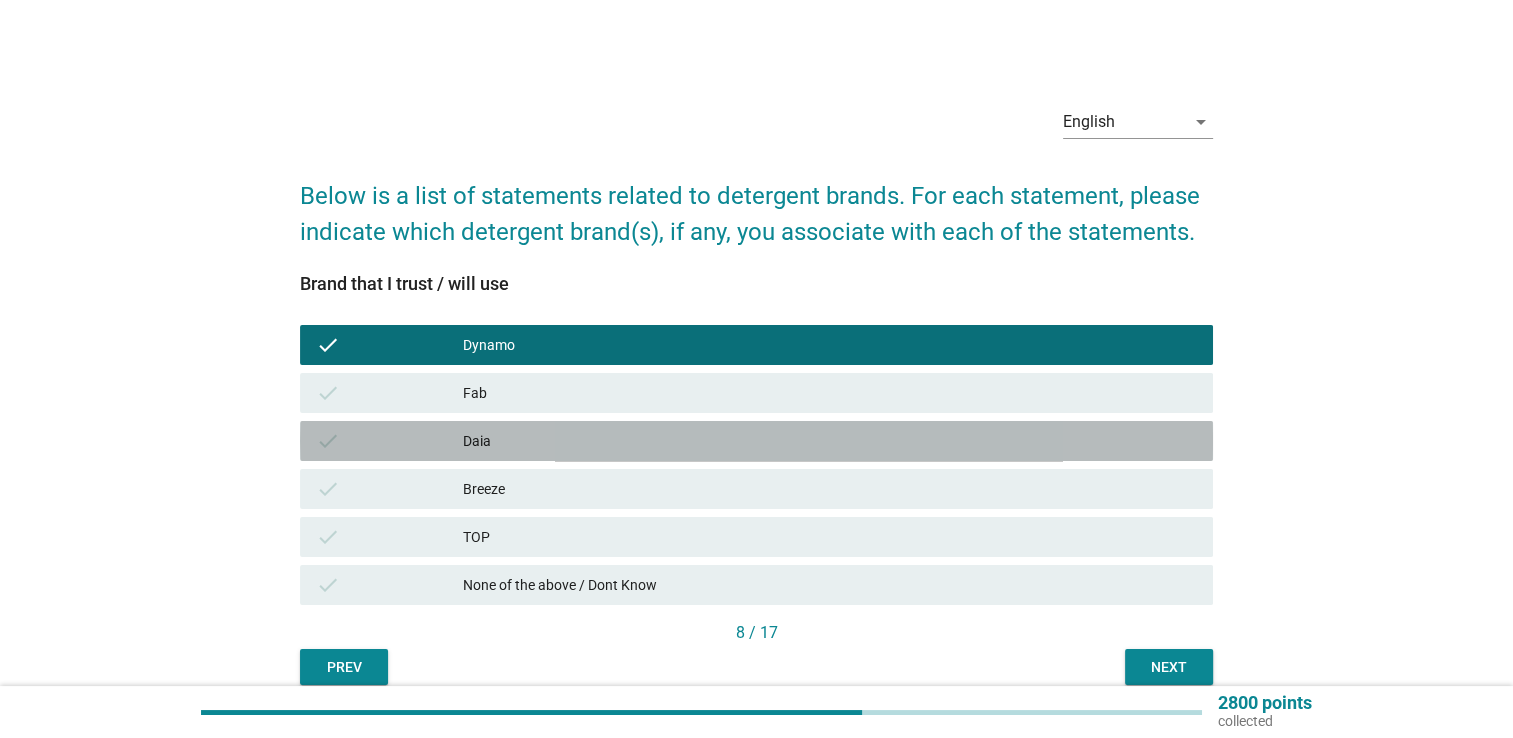 click on "check   Daia" at bounding box center [756, 441] 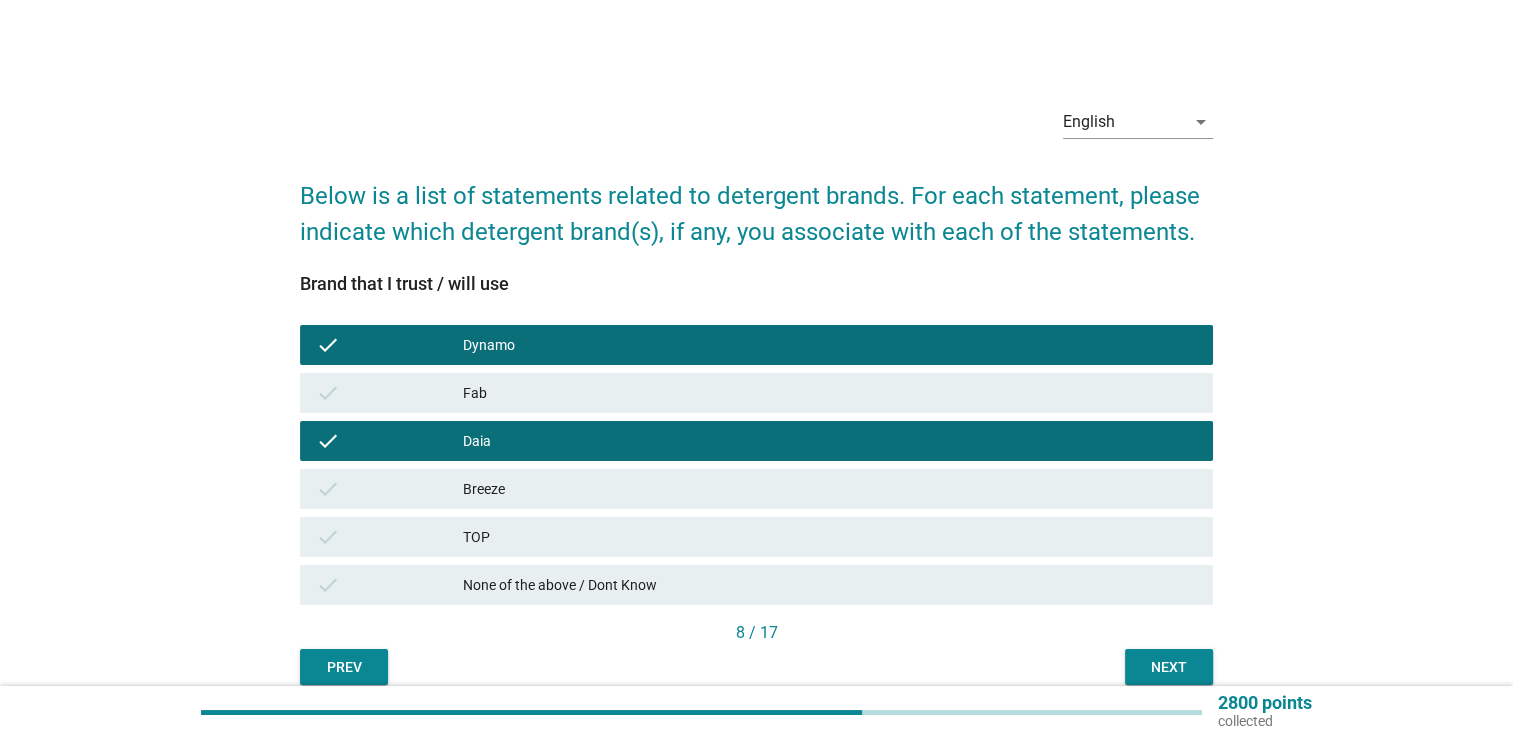 drag, startPoint x: 672, startPoint y: 341, endPoint x: 631, endPoint y: 409, distance: 79.40403 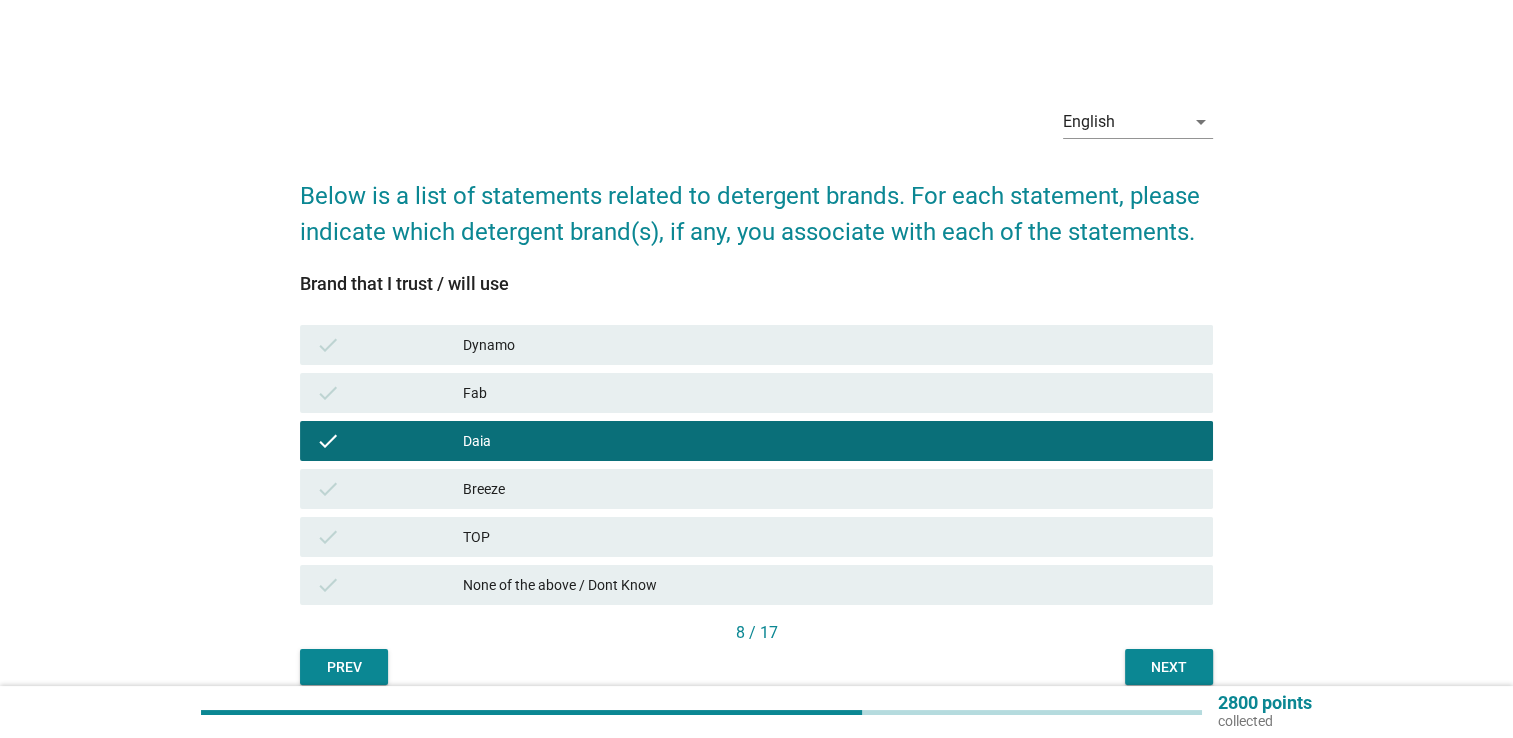 click on "TOP" at bounding box center (830, 537) 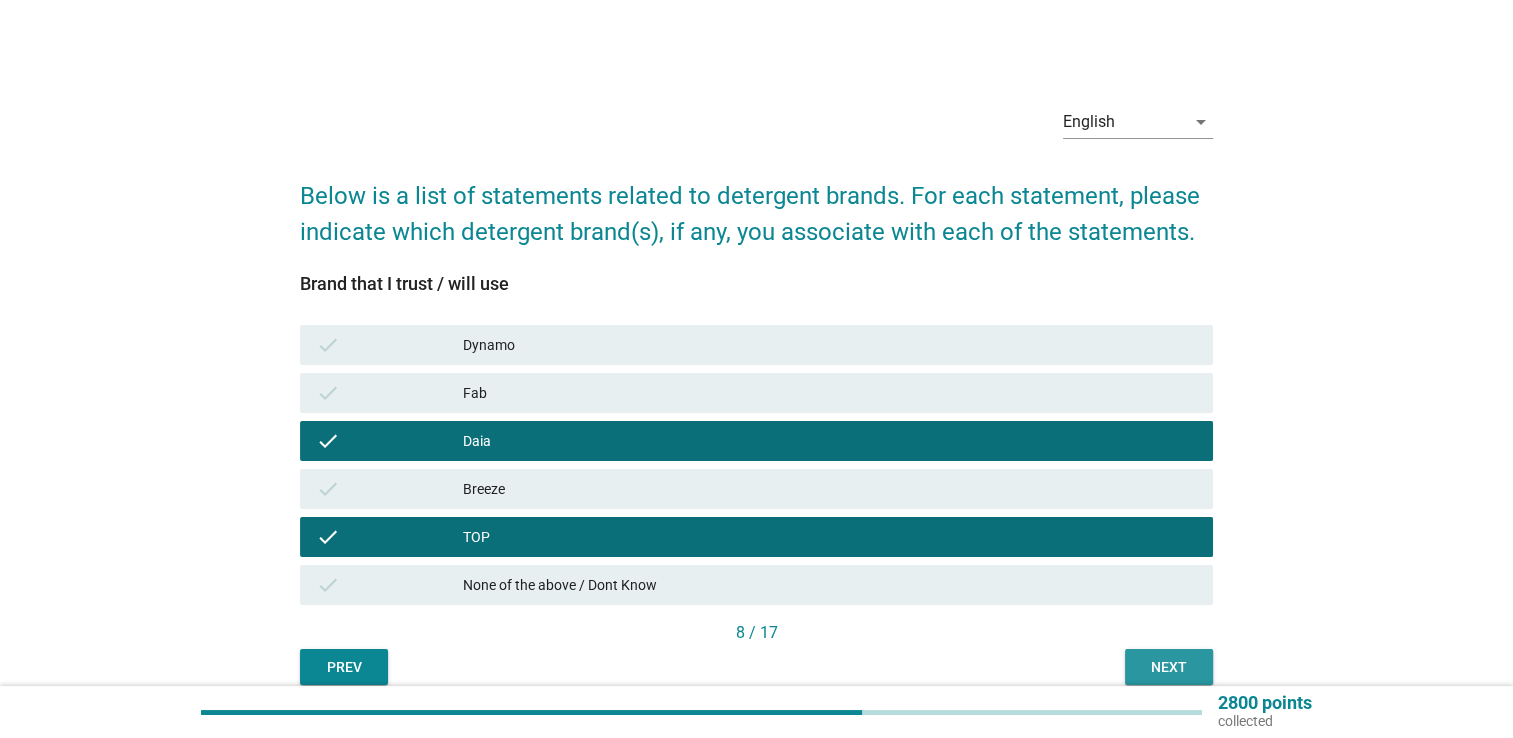 click on "Next" at bounding box center [1169, 667] 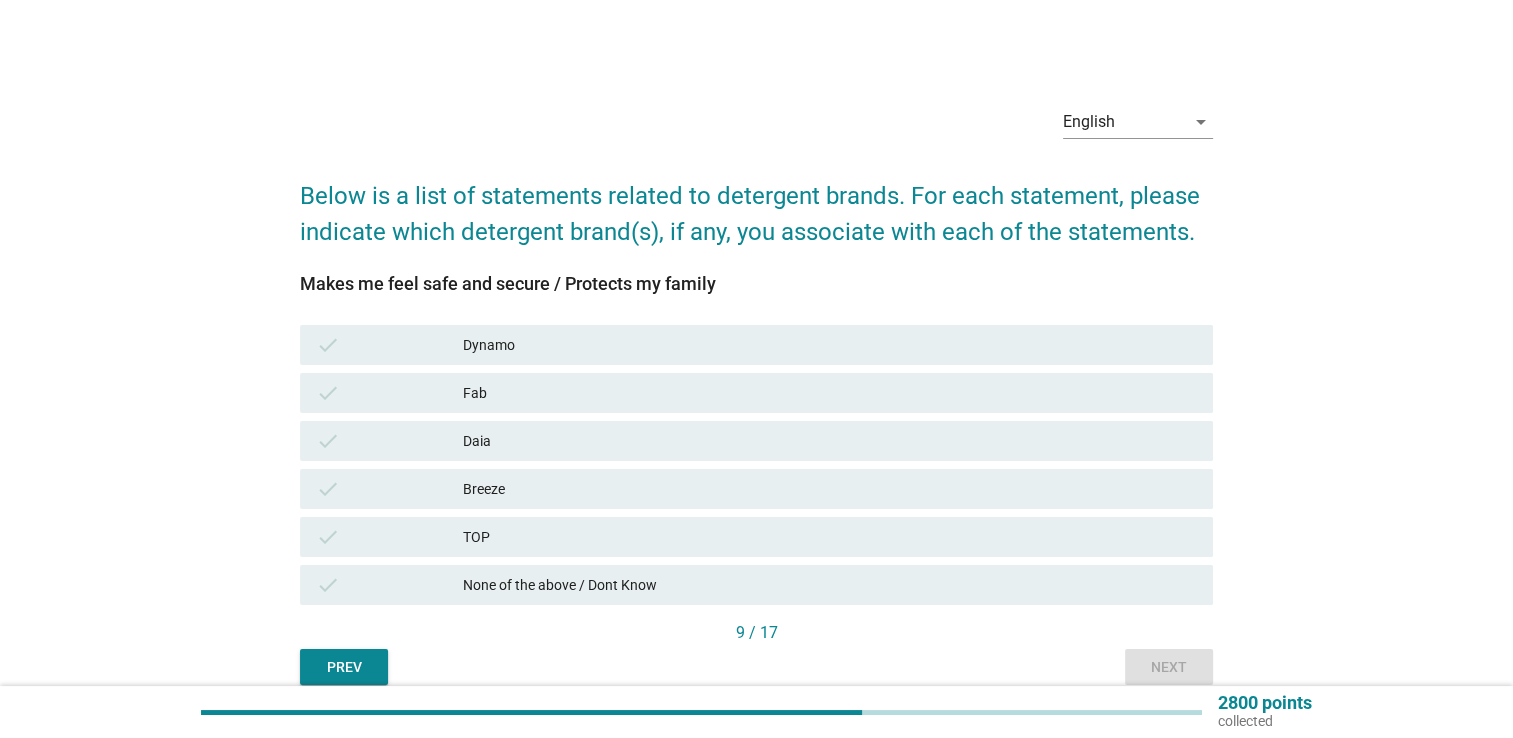 click on "TOP" at bounding box center [830, 537] 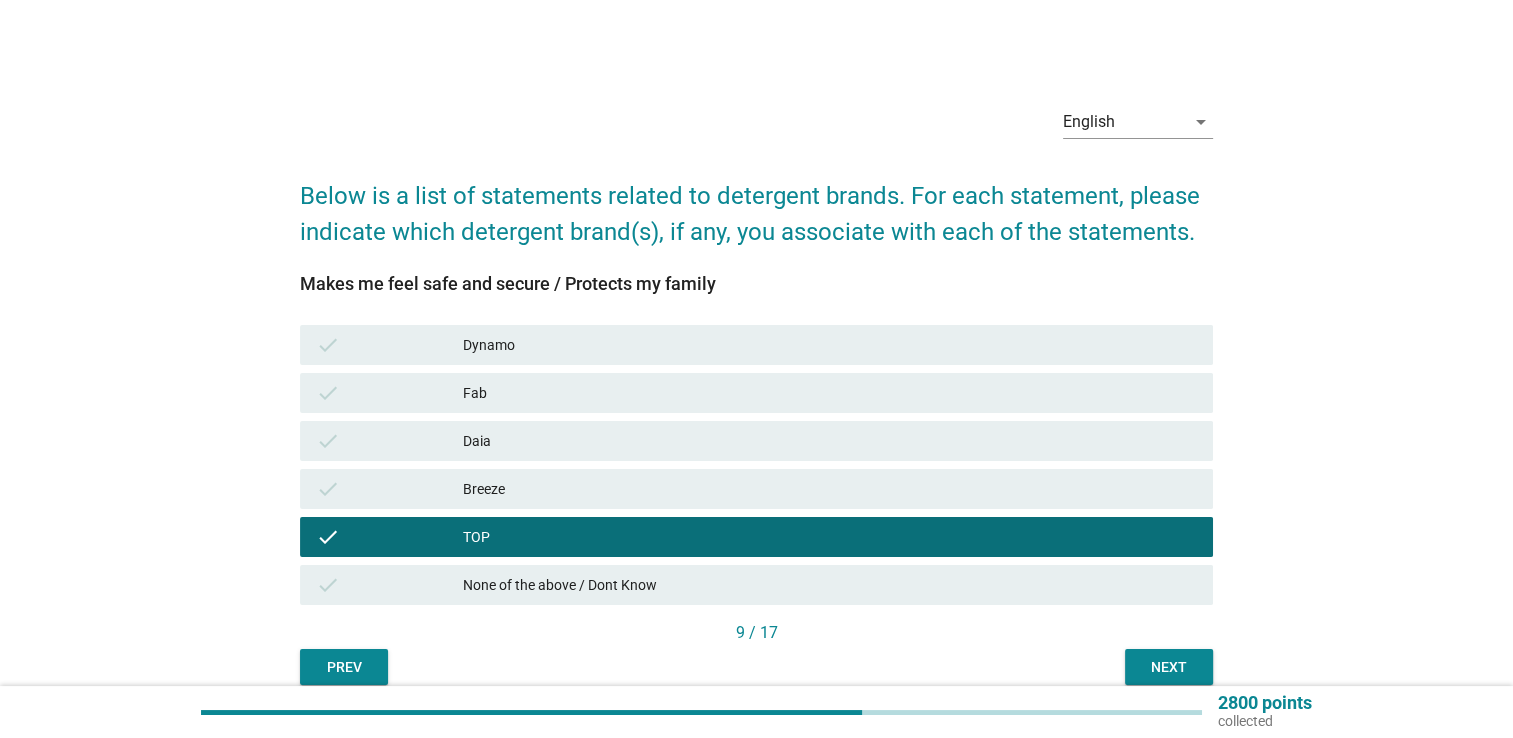 click on "Daia" at bounding box center [830, 441] 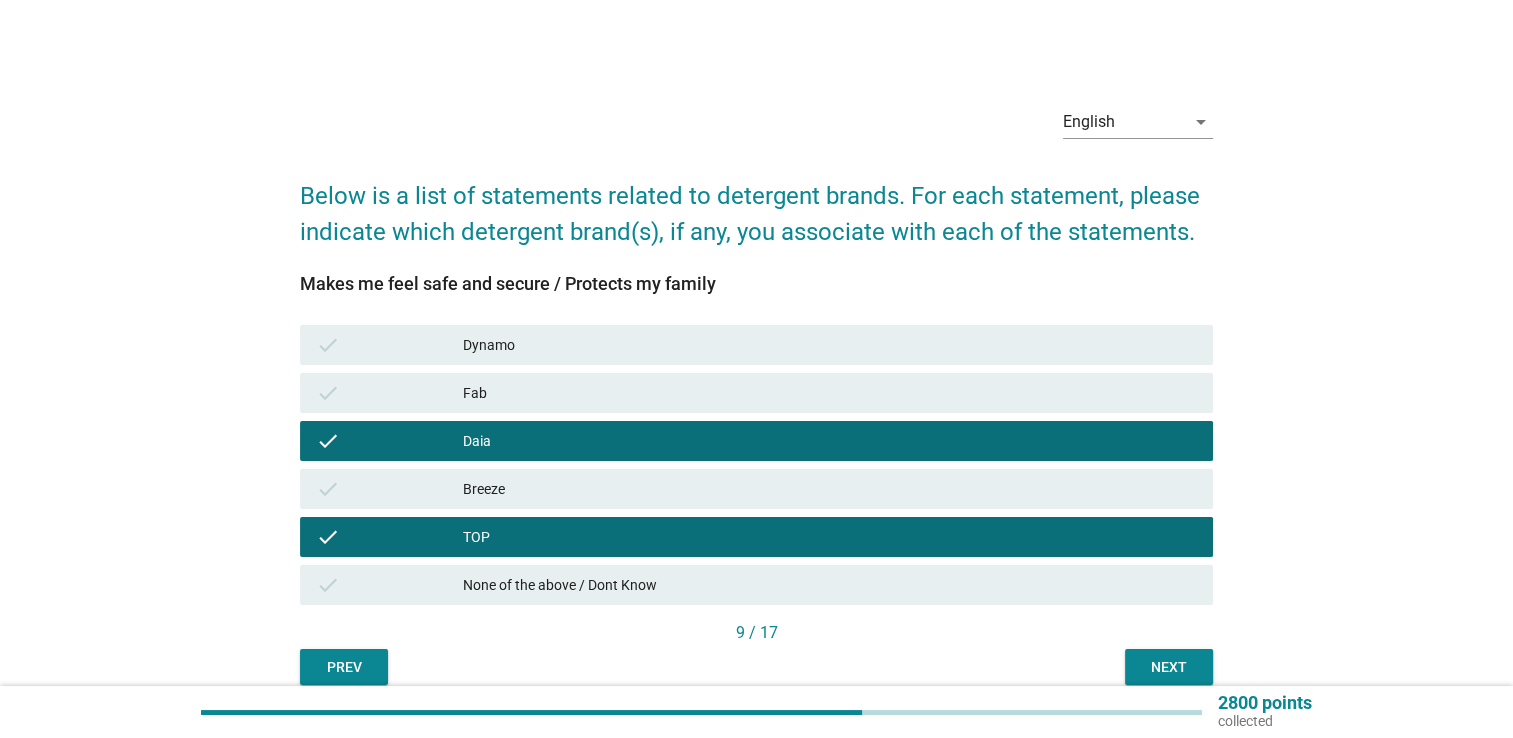 click on "Next" at bounding box center [1169, 667] 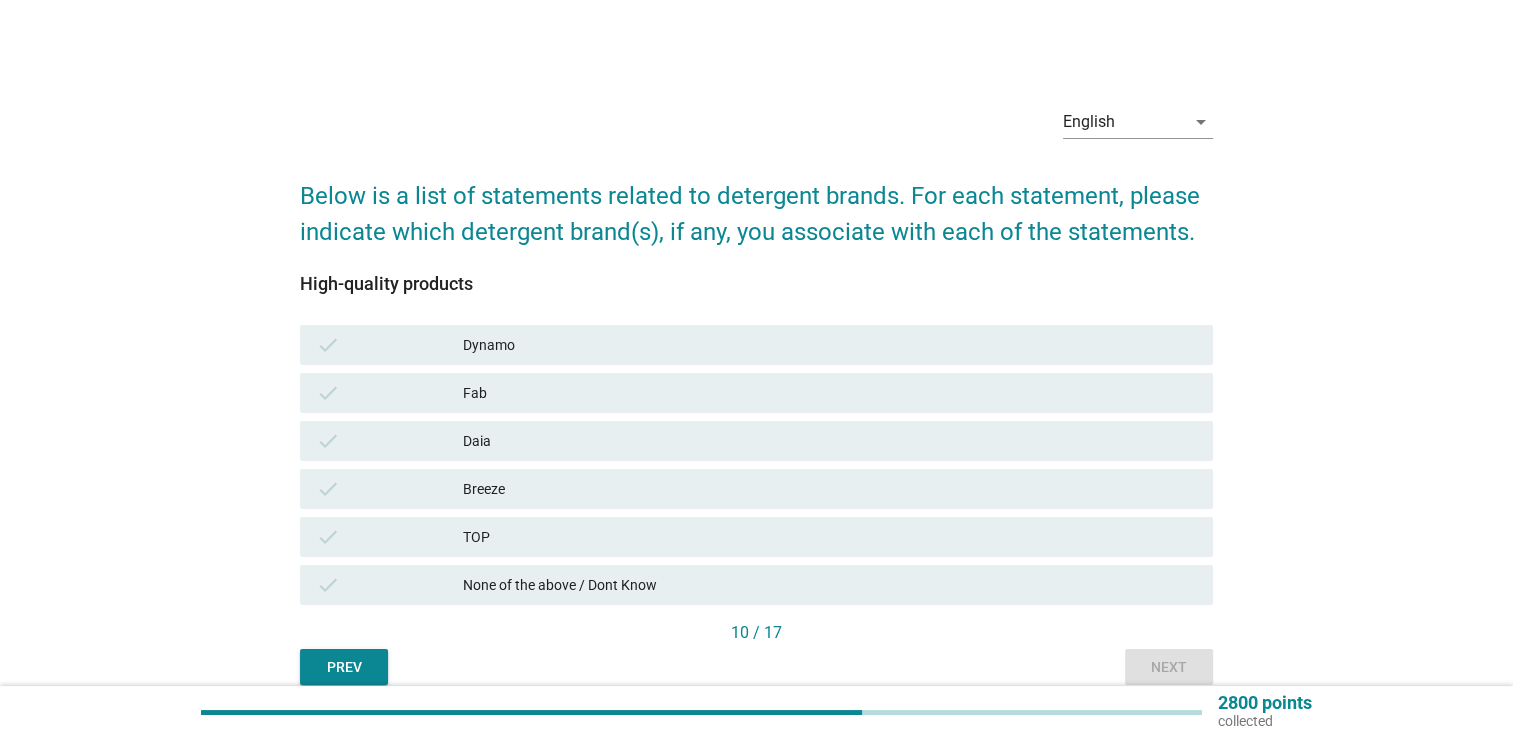 click on "check   Breeze" at bounding box center (756, 489) 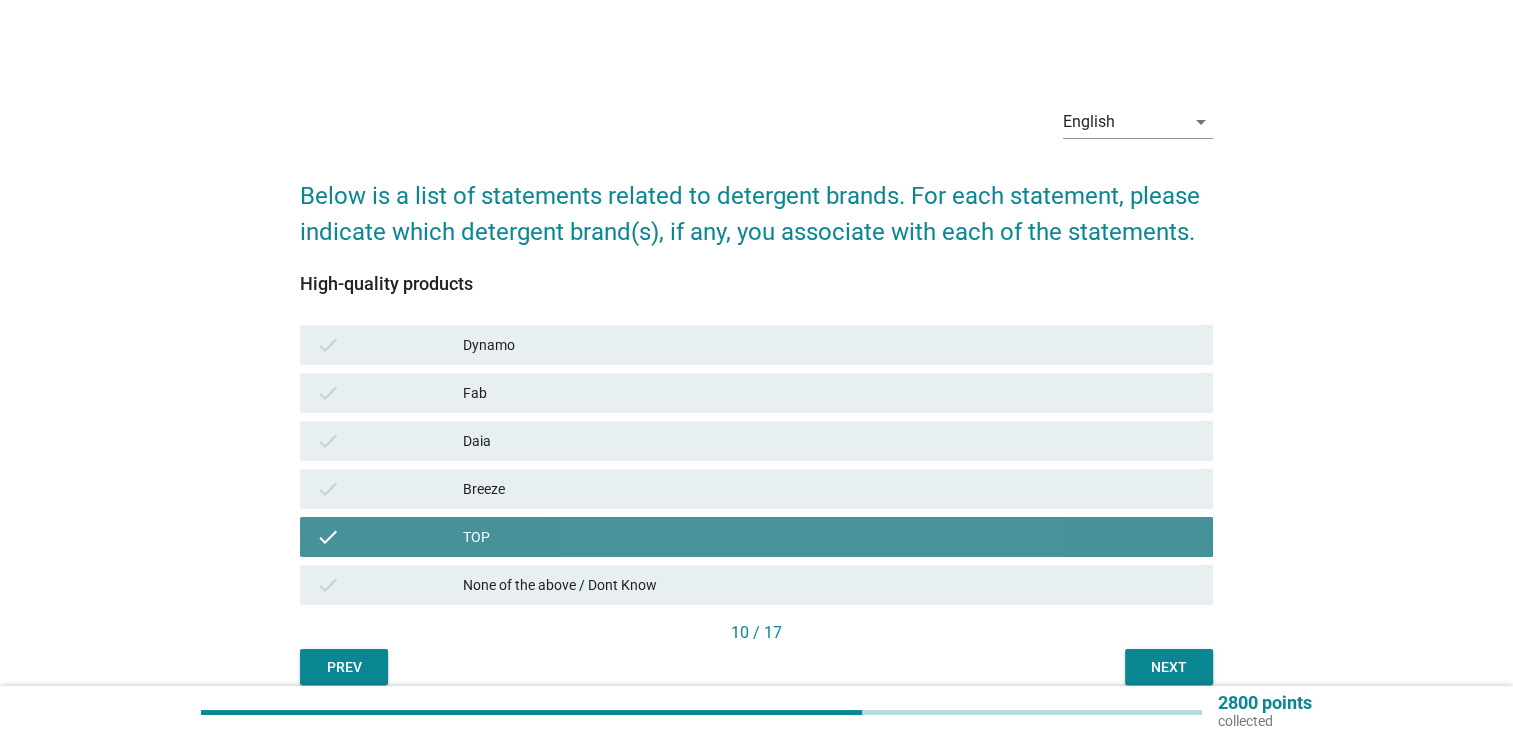 click on "Daia" at bounding box center (830, 441) 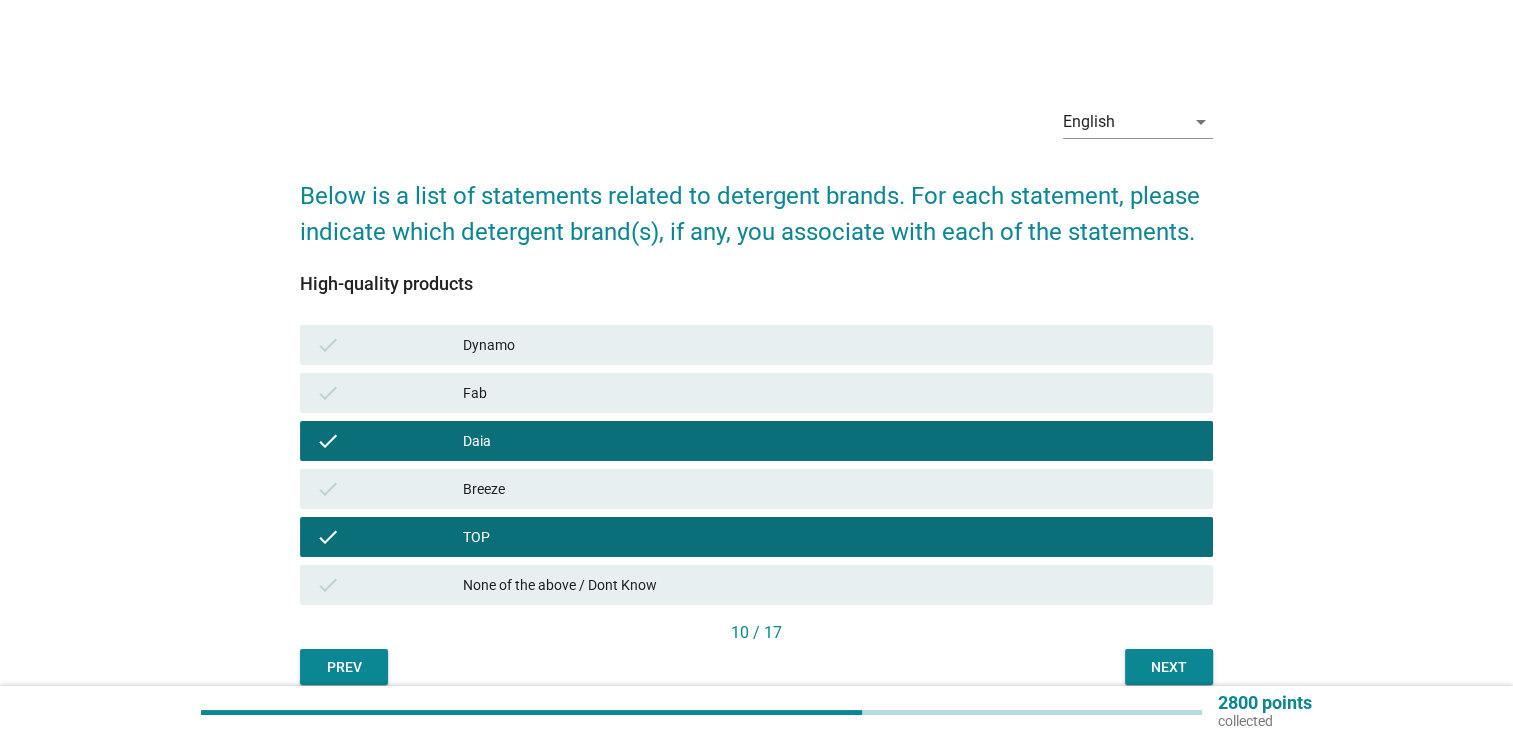 click on "Breeze" at bounding box center (830, 489) 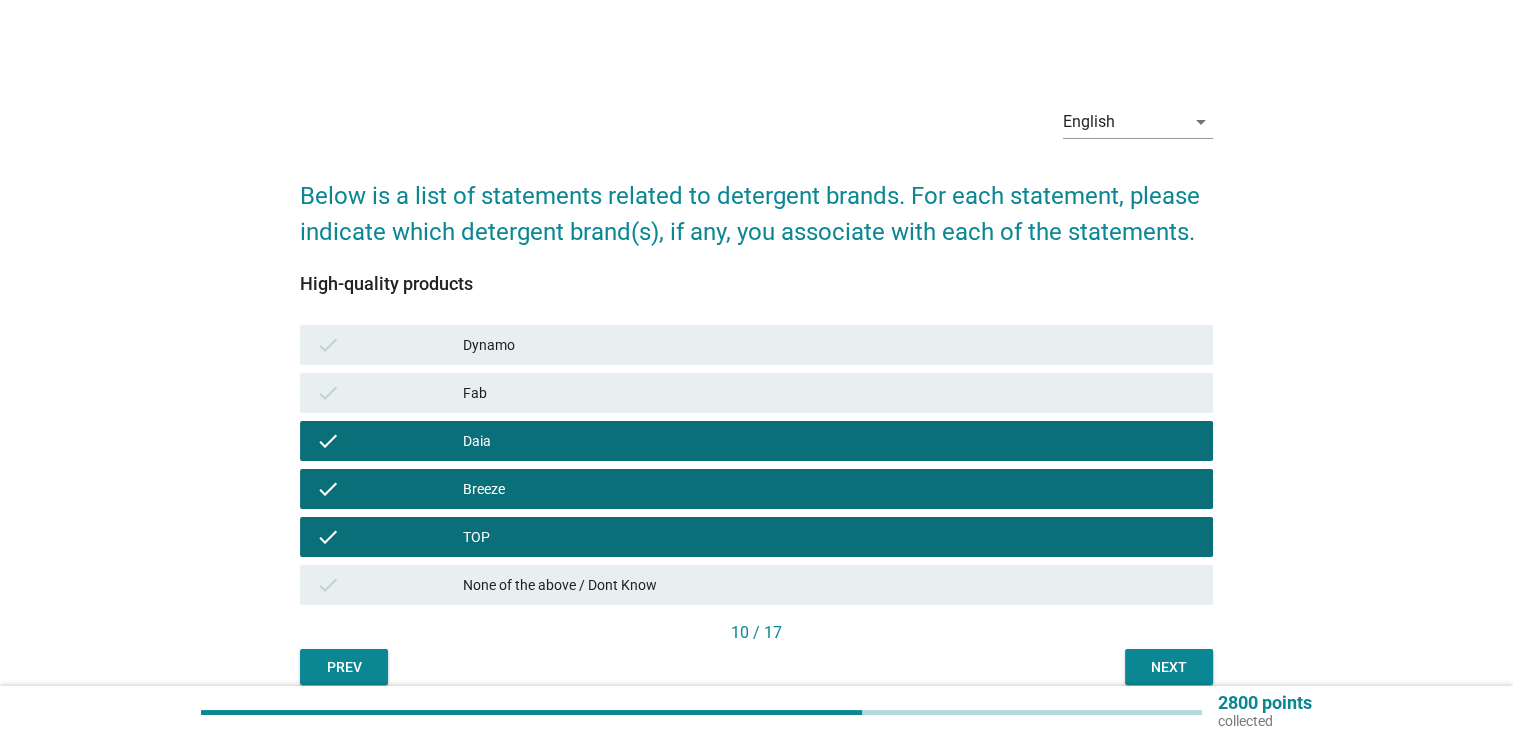 click on "Next" at bounding box center [1169, 667] 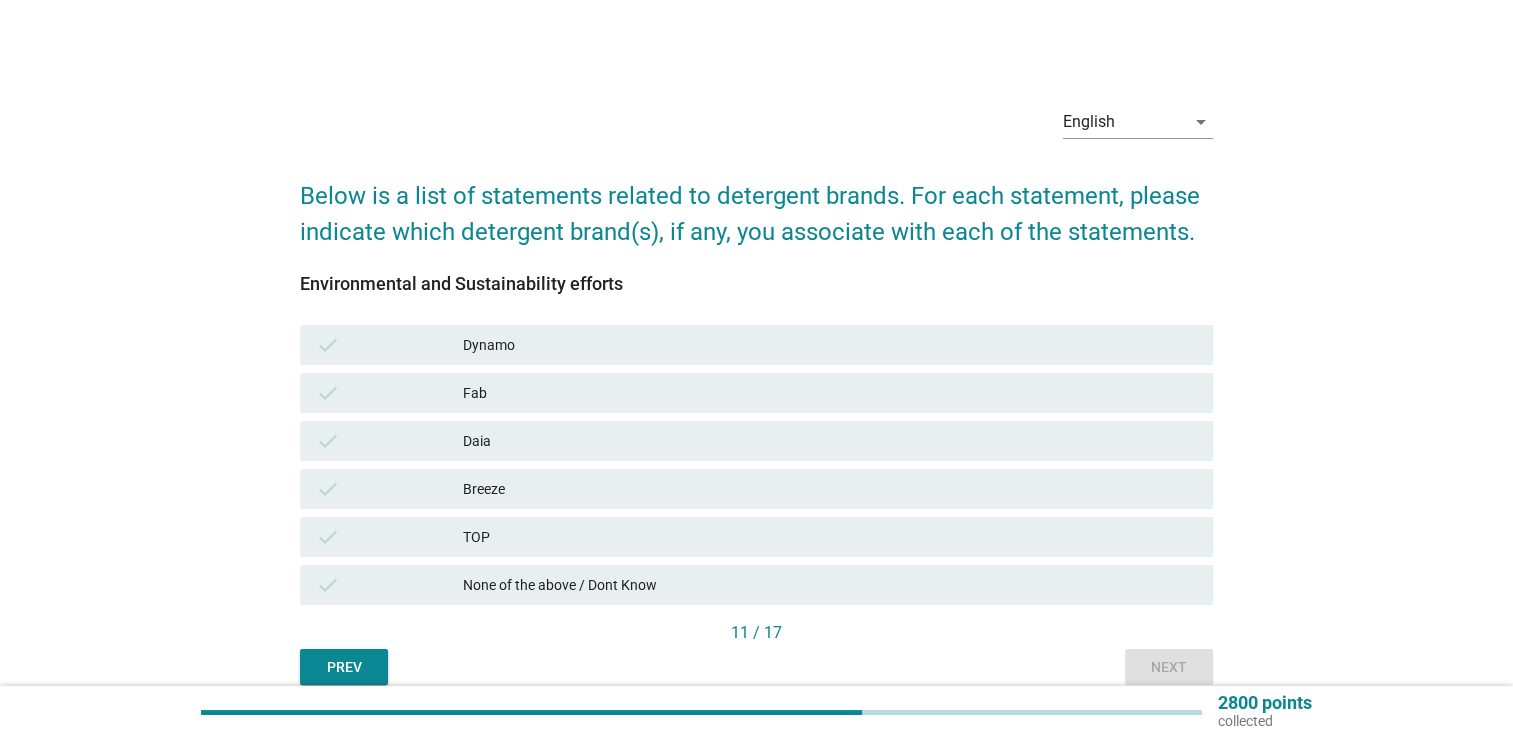 click on "check   Breeze" at bounding box center [756, 489] 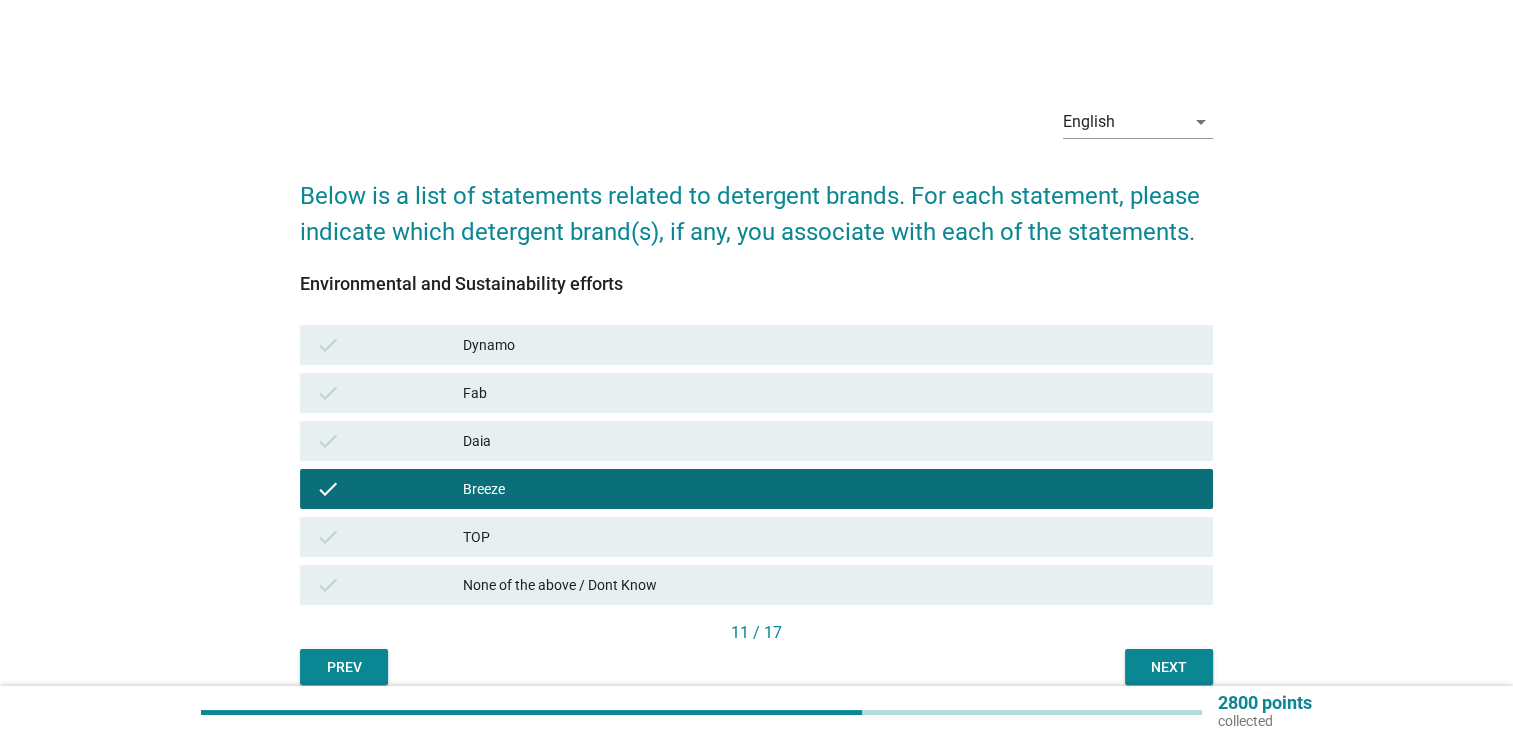 click on "Daia" at bounding box center (830, 441) 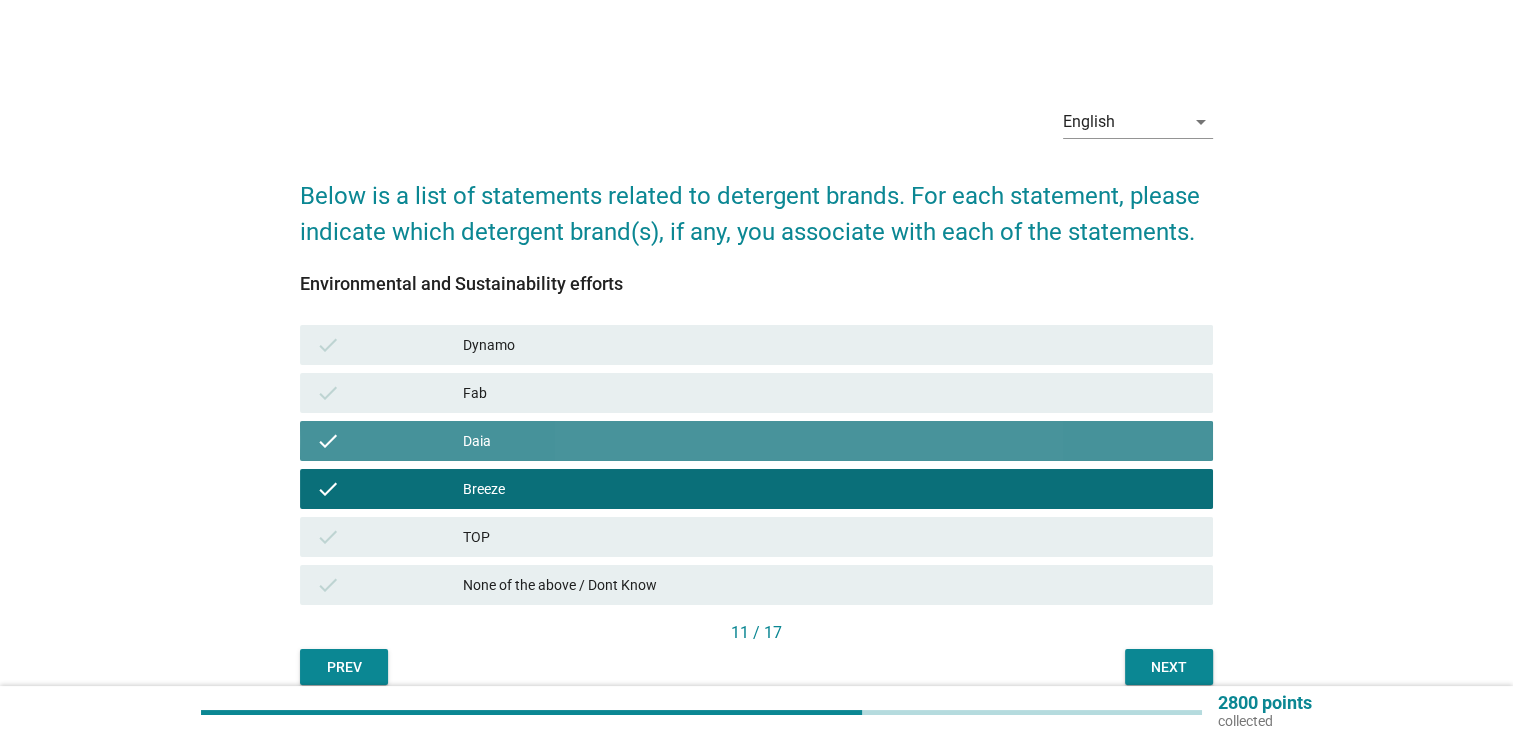 click on "TOP" at bounding box center (830, 537) 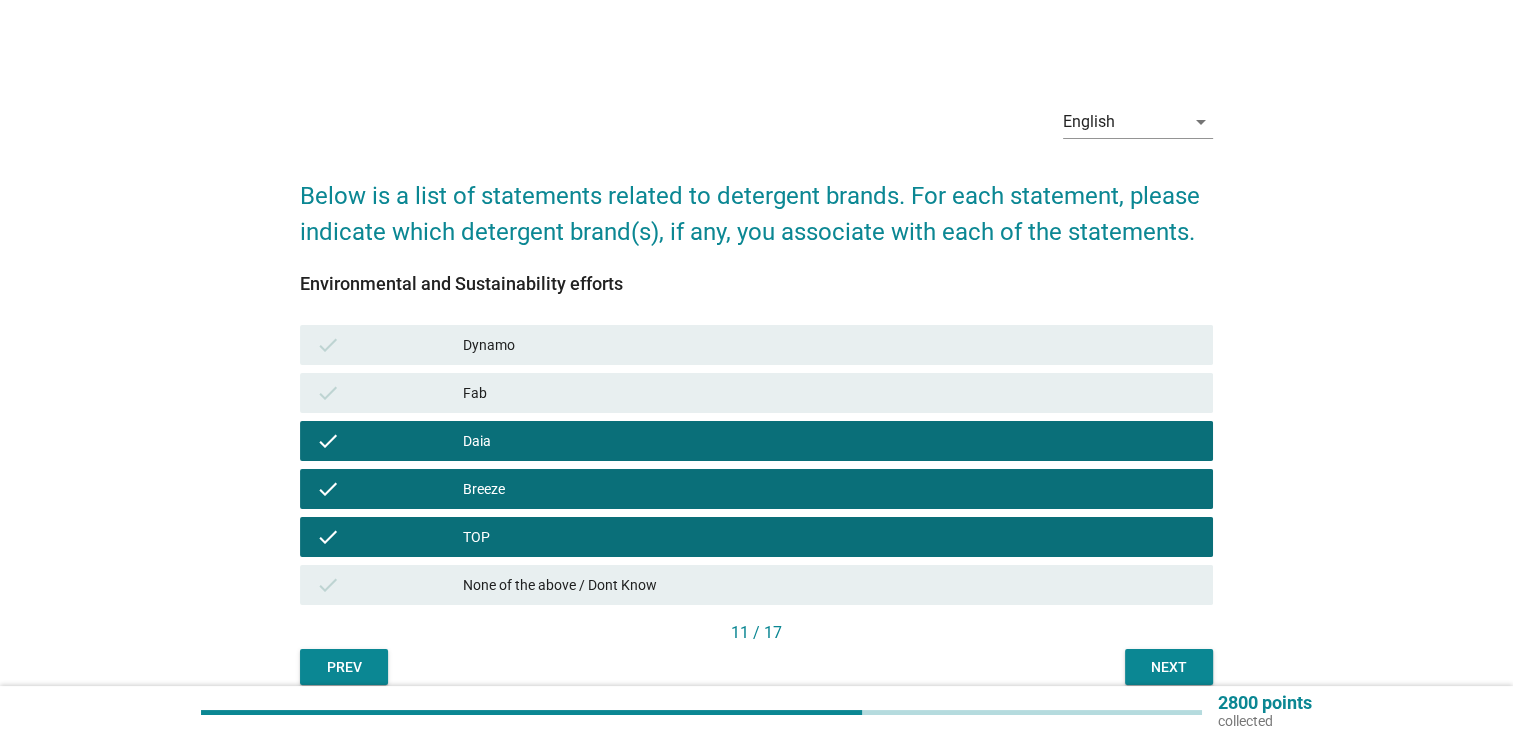 click on "Next" at bounding box center (1169, 667) 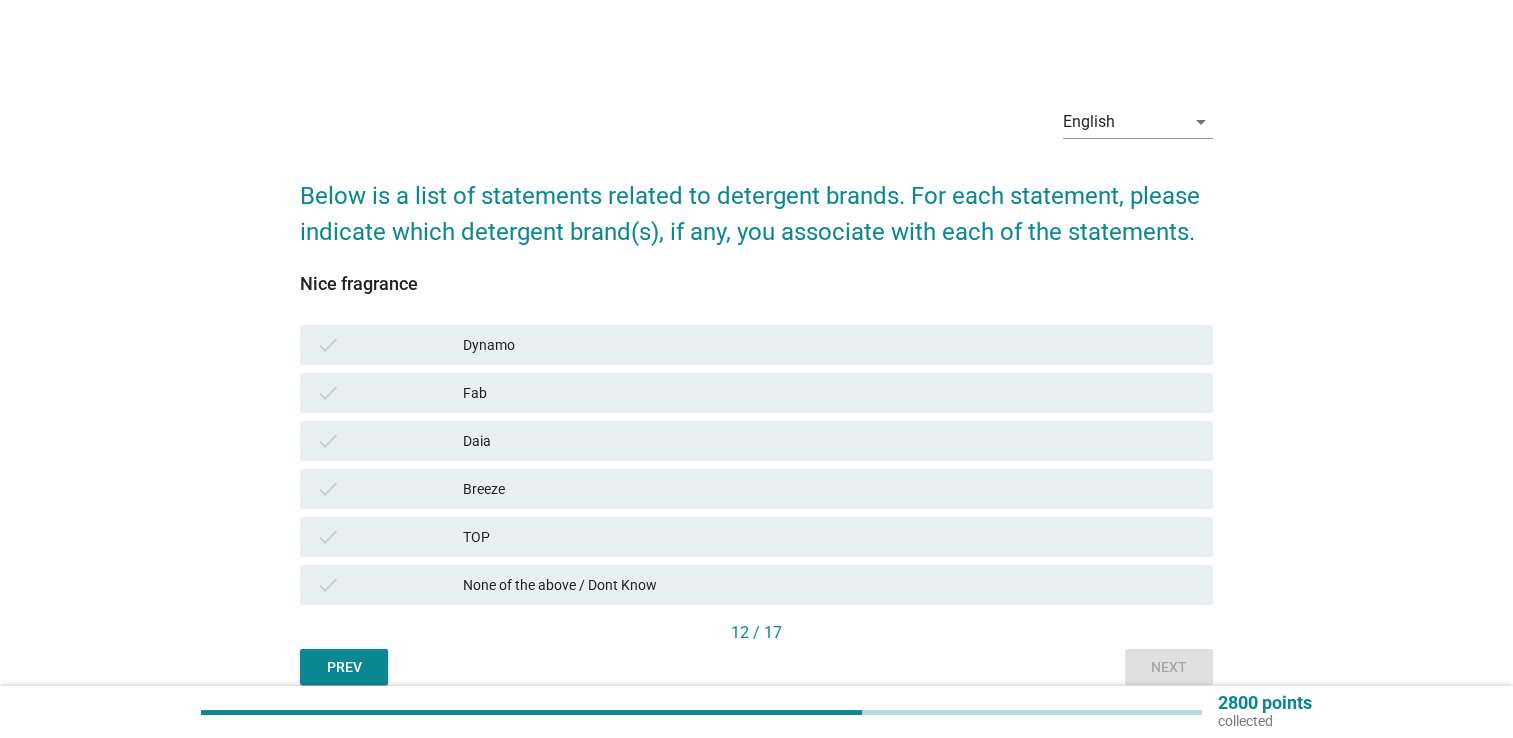click on "TOP" at bounding box center (830, 537) 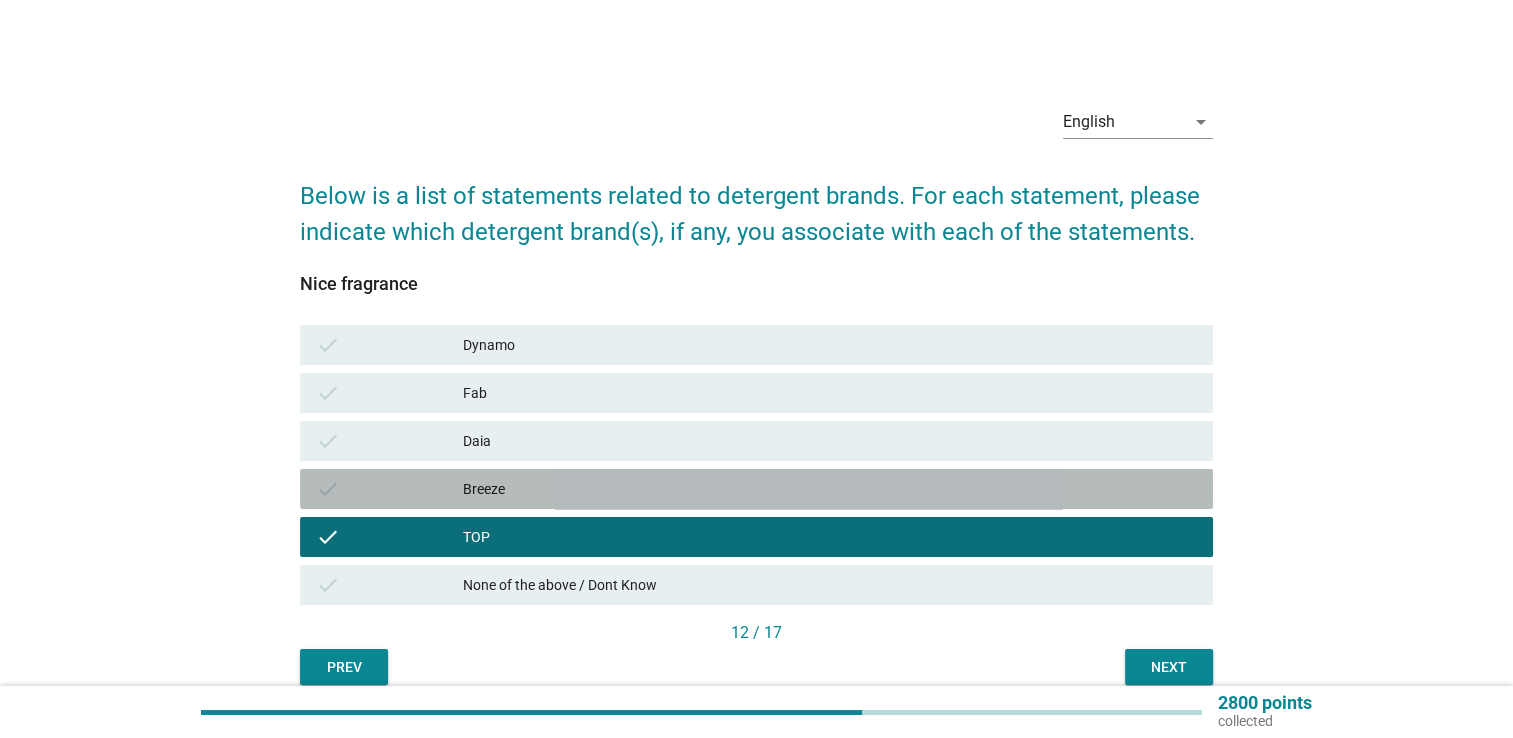 click on "Breeze" at bounding box center [830, 489] 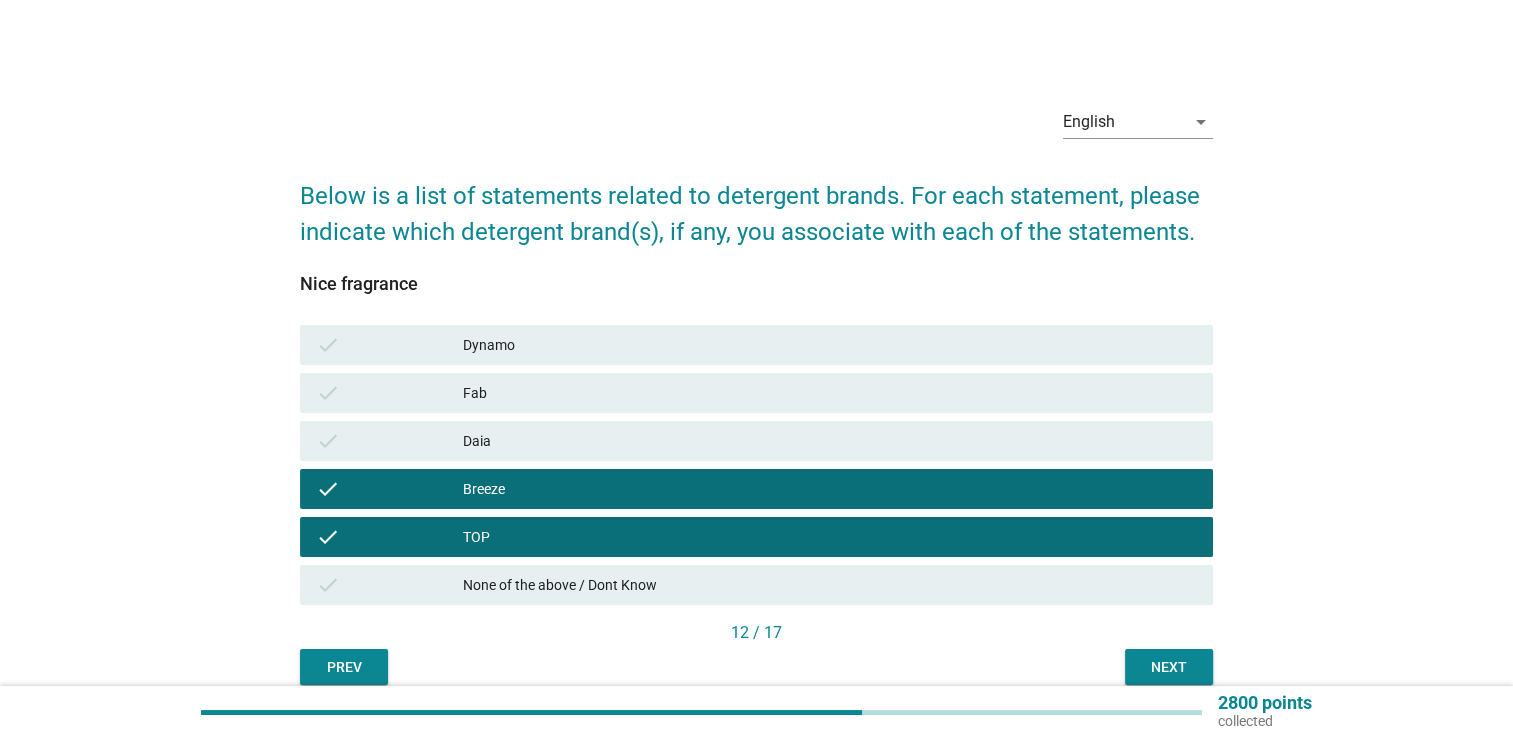 click on "Daia" at bounding box center (830, 441) 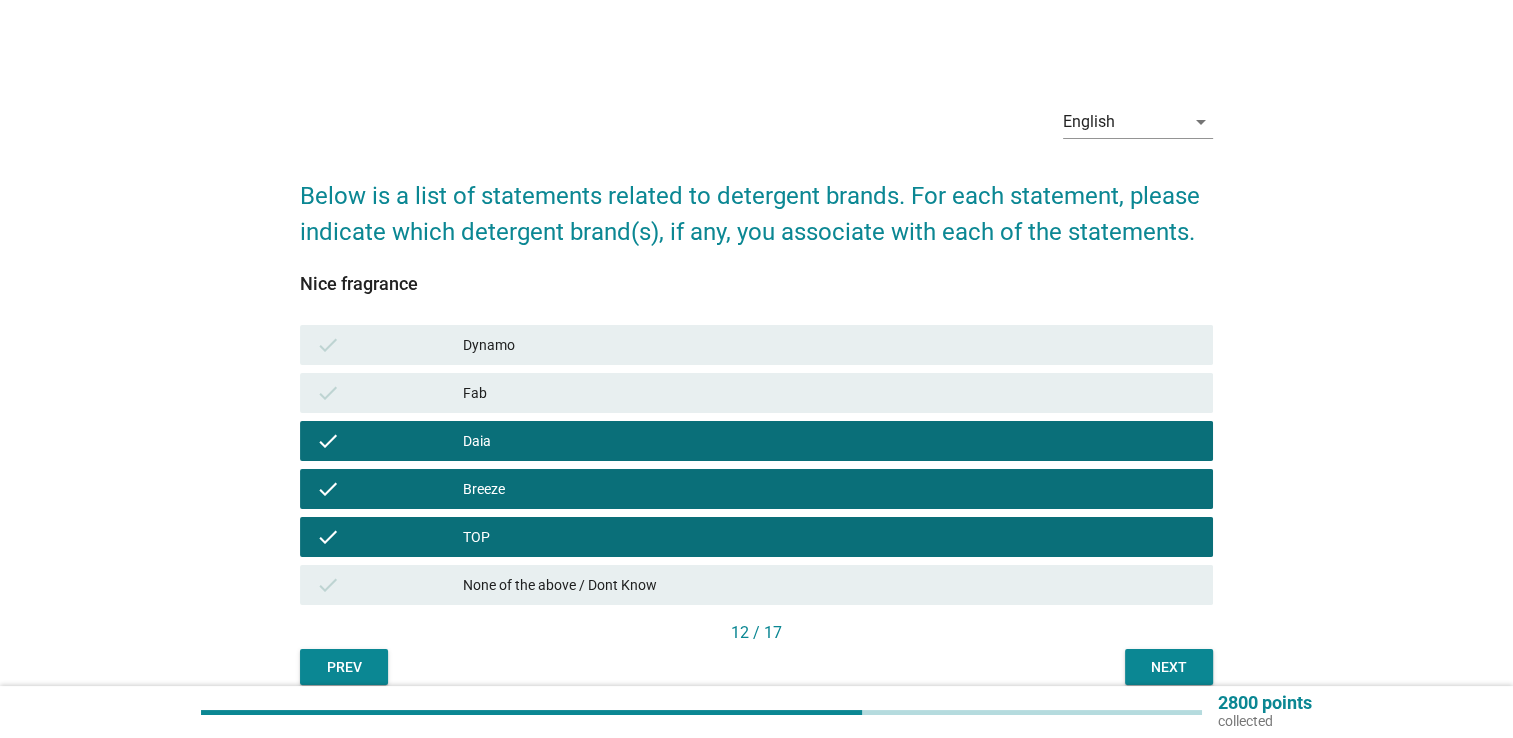 click on "Next" at bounding box center (1169, 667) 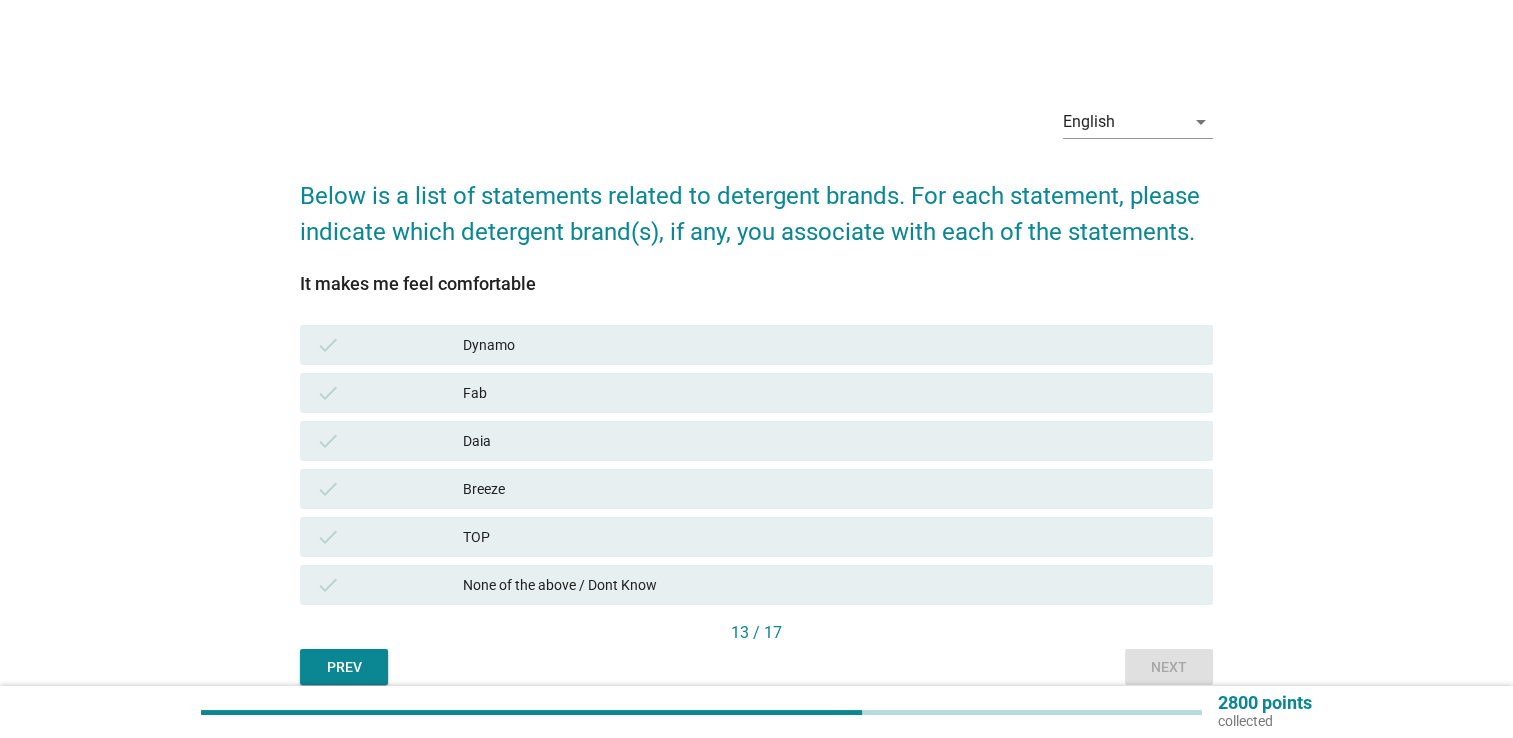 drag, startPoint x: 585, startPoint y: 541, endPoint x: 596, endPoint y: 503, distance: 39.56008 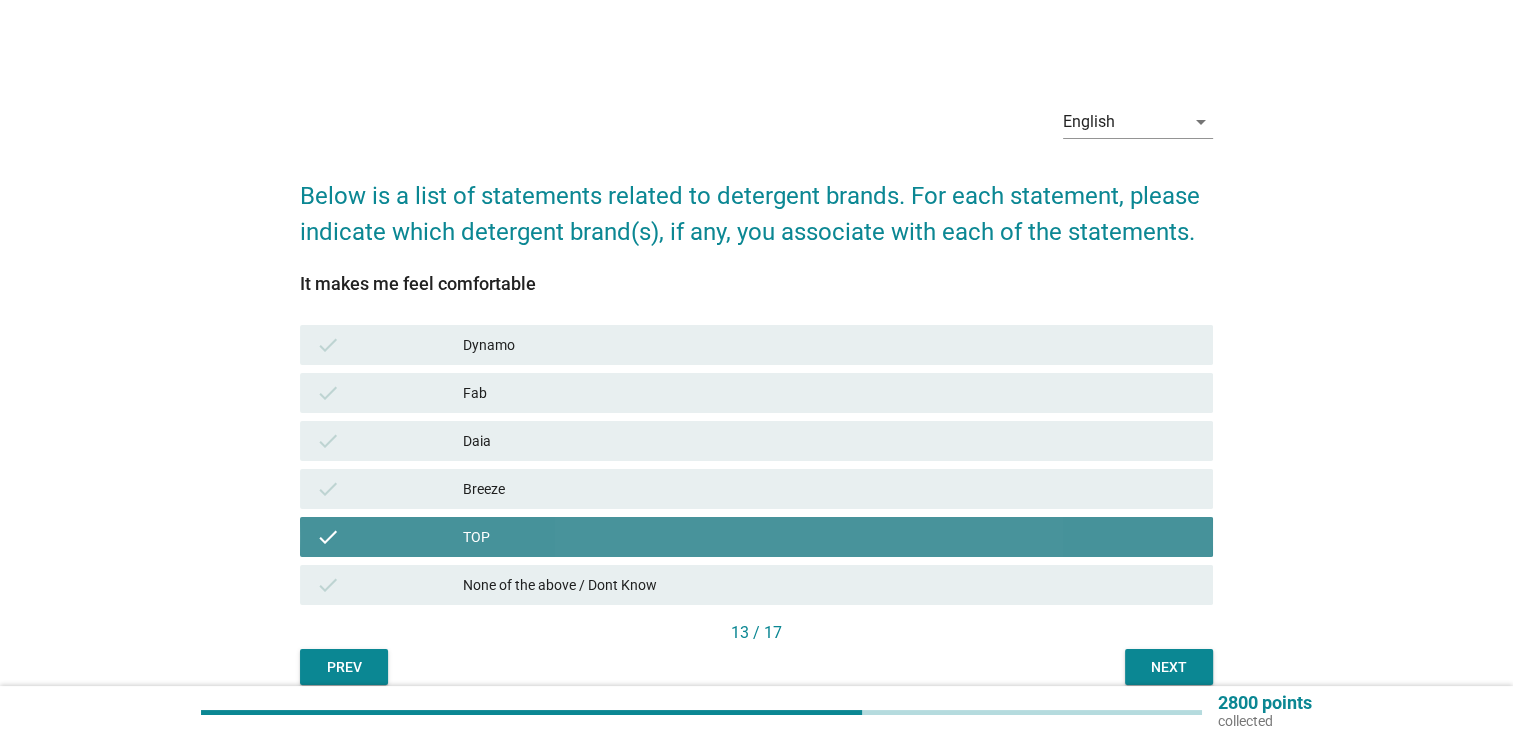 drag, startPoint x: 602, startPoint y: 491, endPoint x: 608, endPoint y: 476, distance: 16.155495 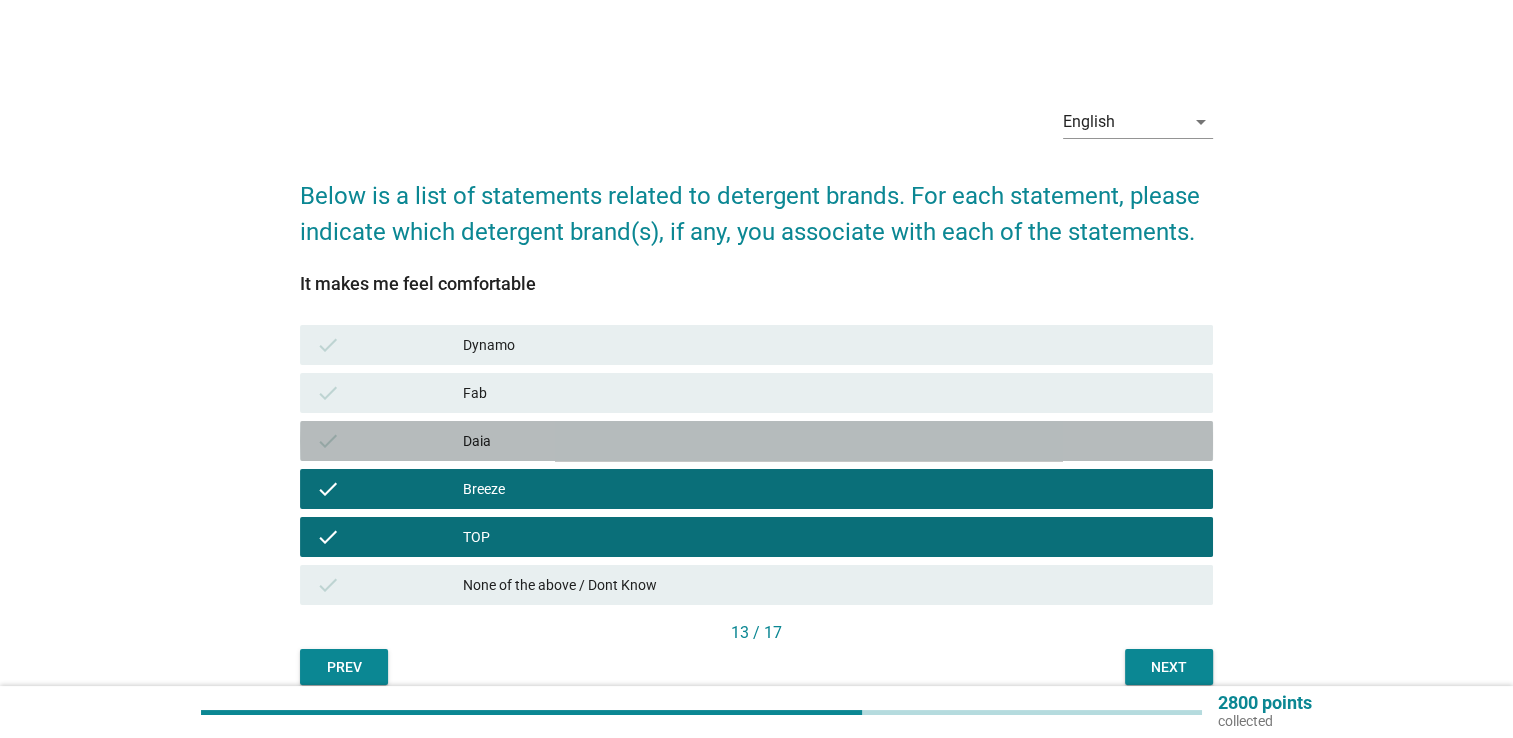 click on "Daia" at bounding box center [830, 441] 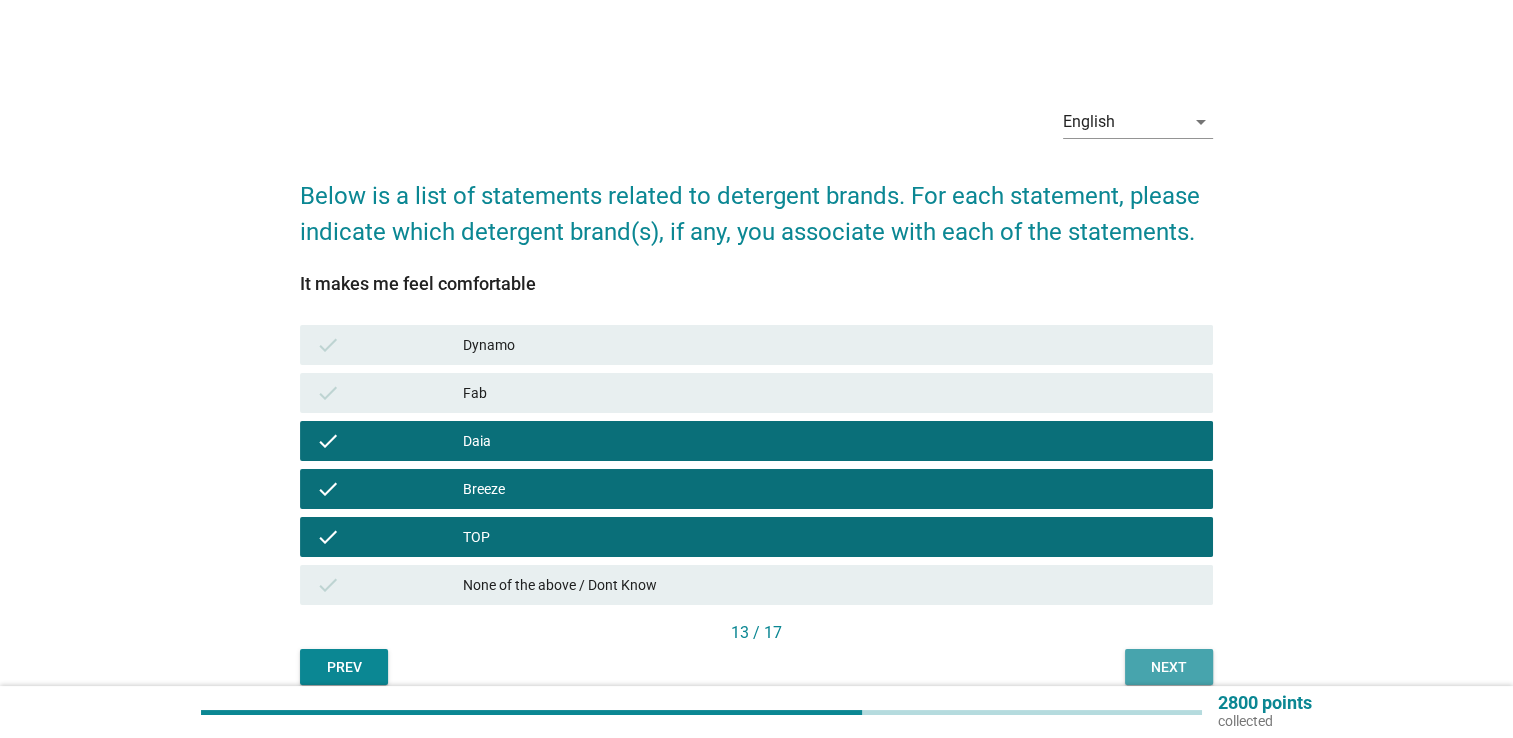 click on "Next" at bounding box center (1169, 667) 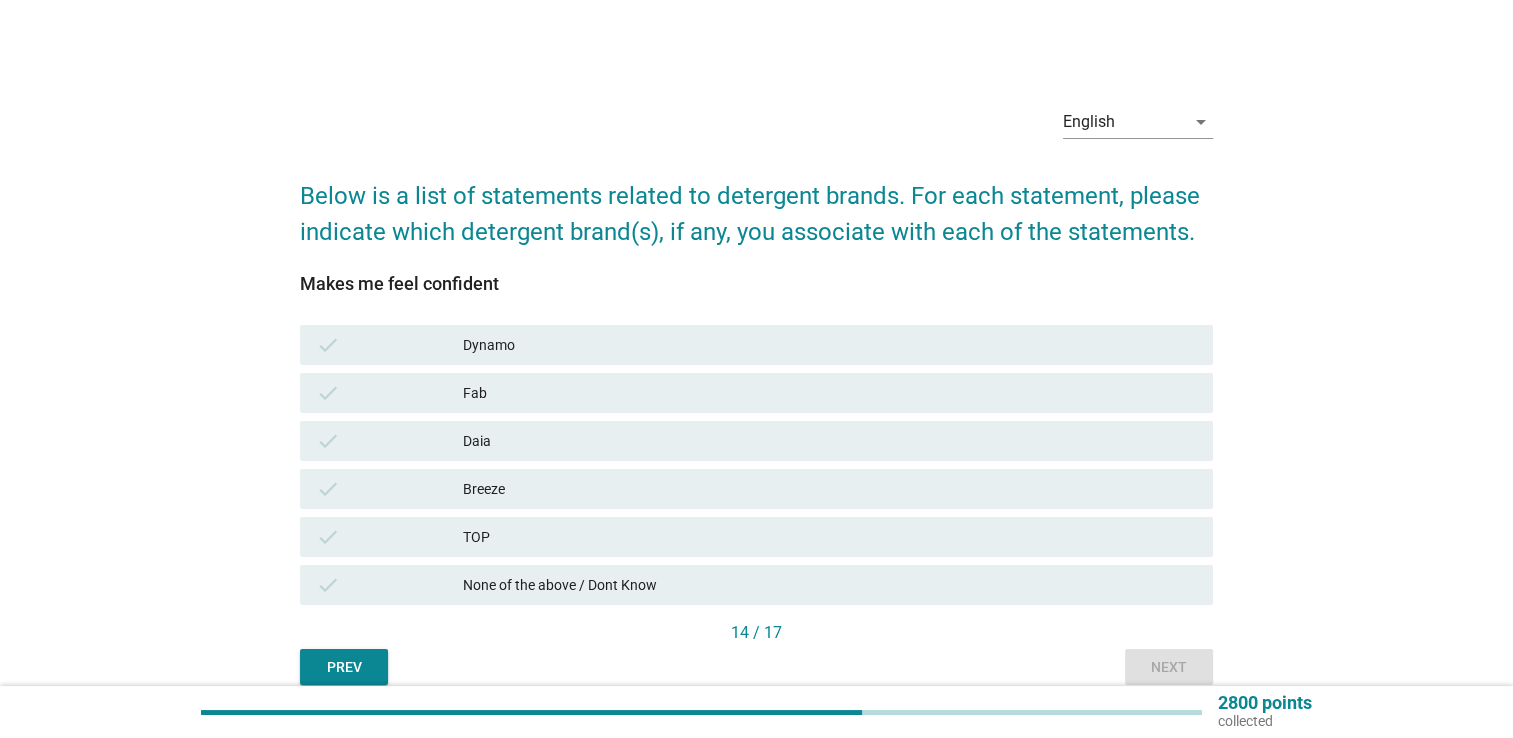 click on "TOP" at bounding box center (830, 537) 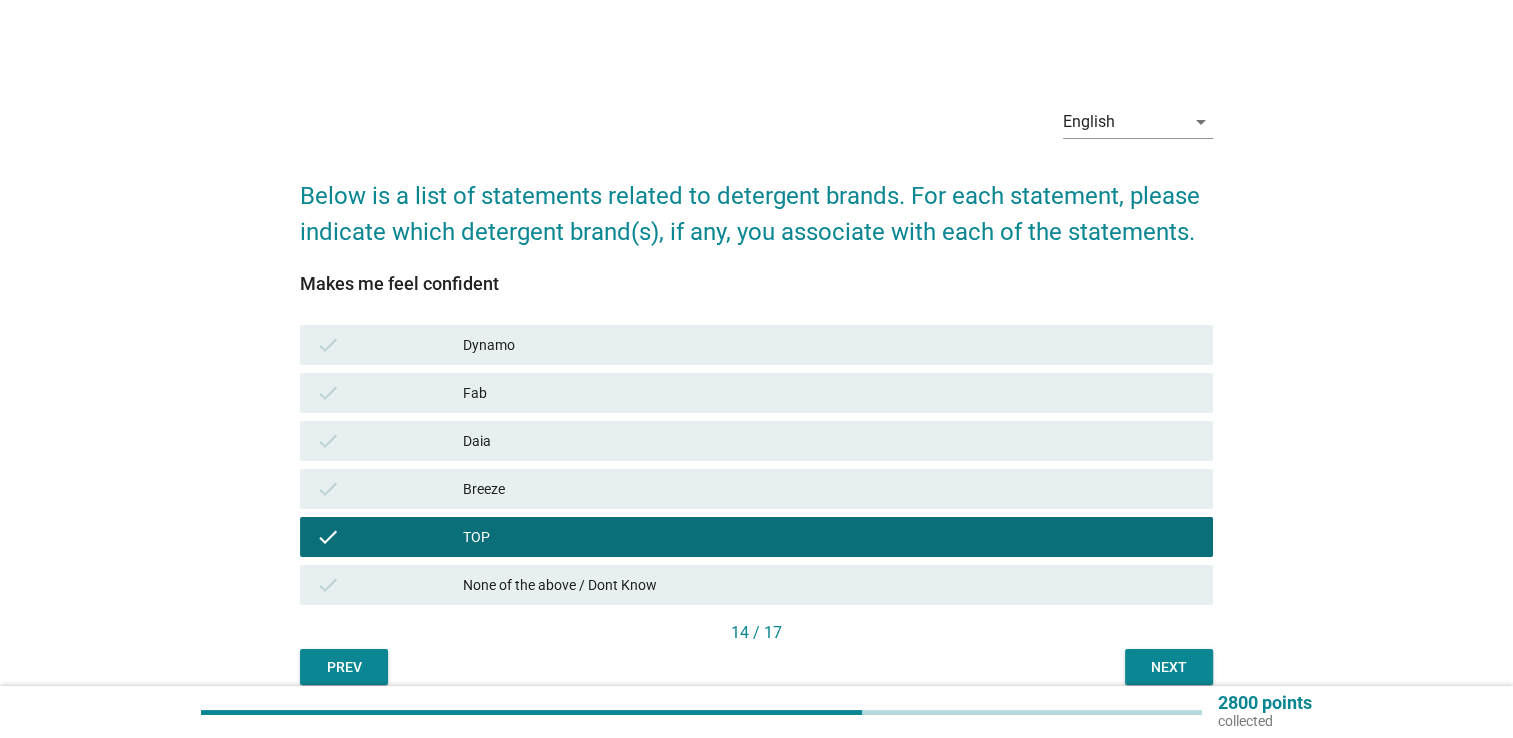 drag, startPoint x: 736, startPoint y: 482, endPoint x: 784, endPoint y: 435, distance: 67.17886 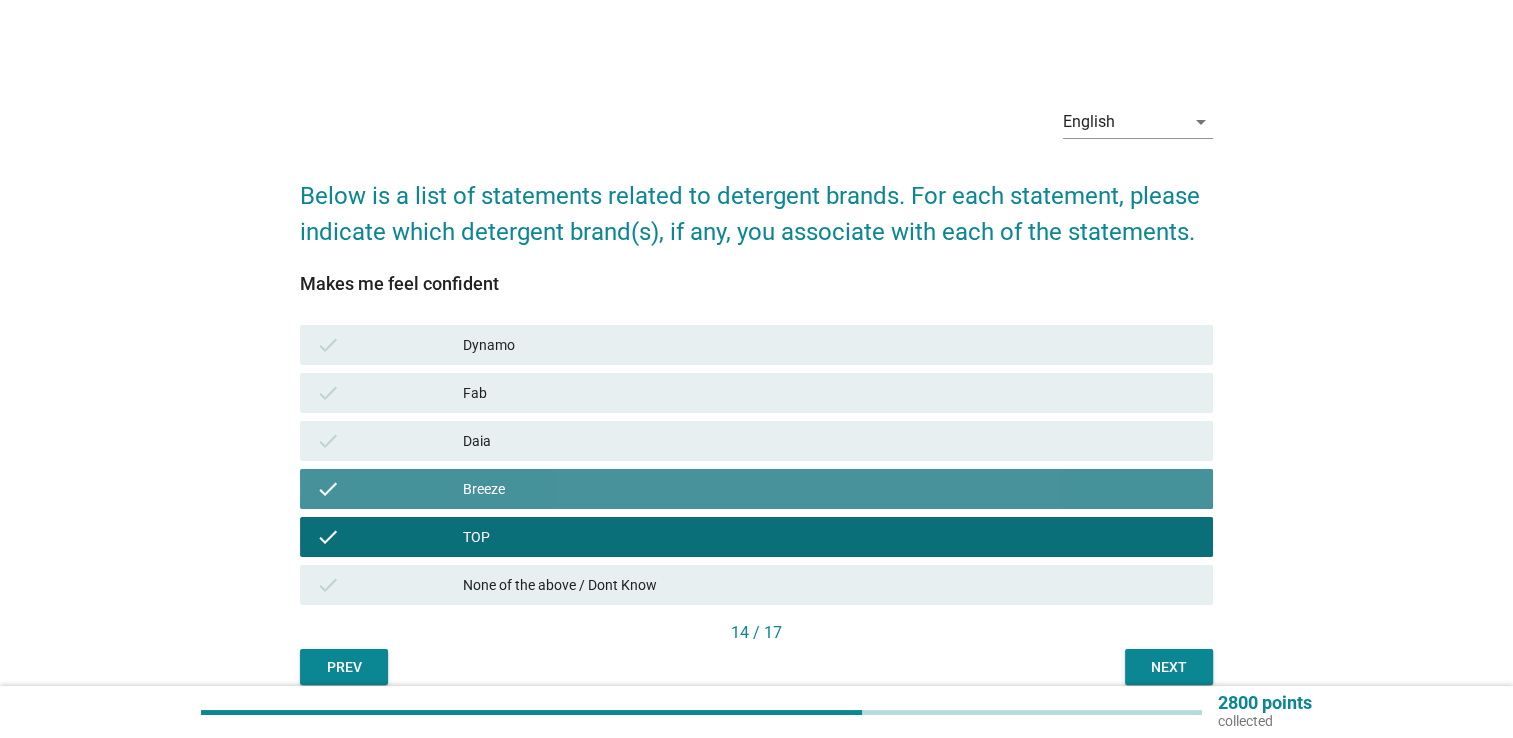 click on "Daia" at bounding box center [830, 441] 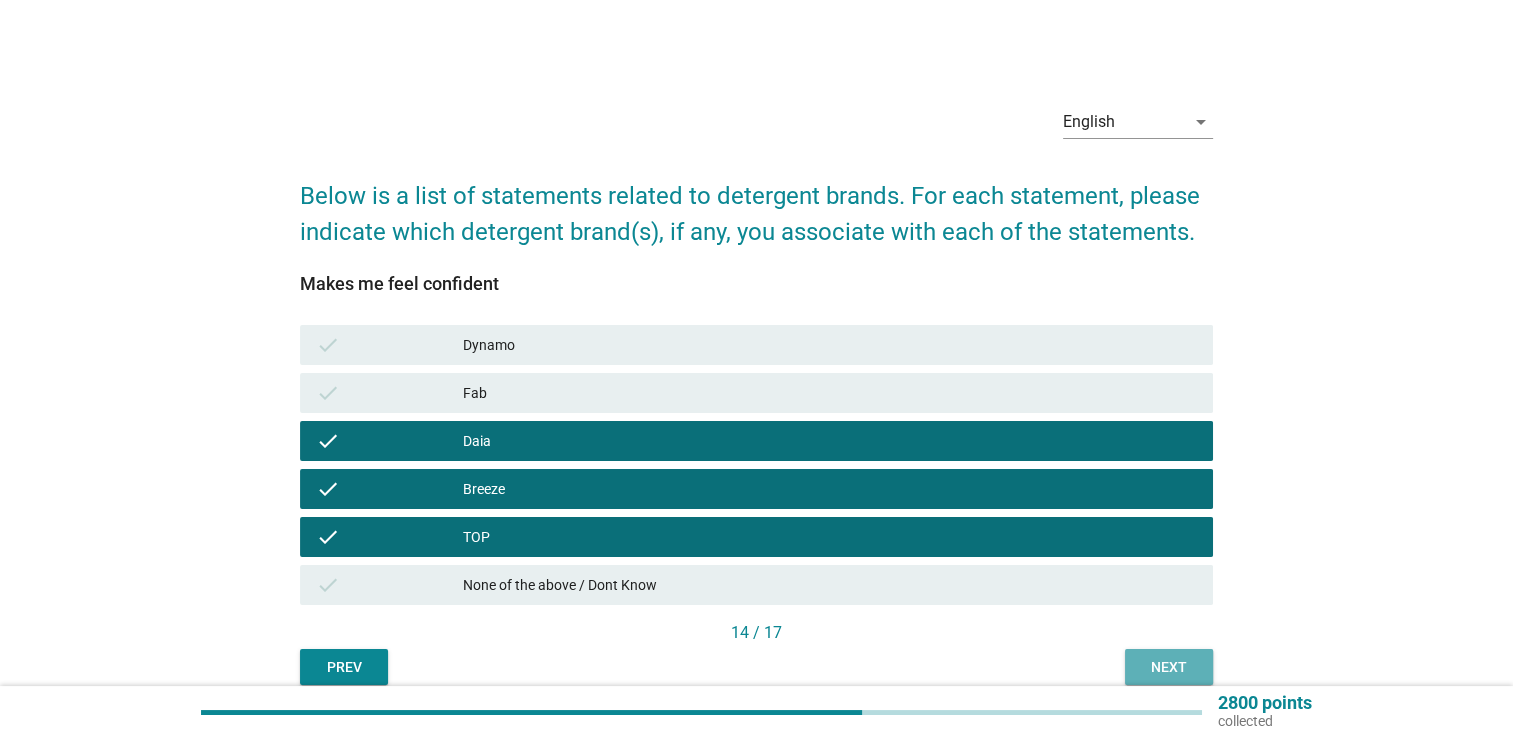 drag, startPoint x: 1188, startPoint y: 674, endPoint x: 1058, endPoint y: 675, distance: 130.00385 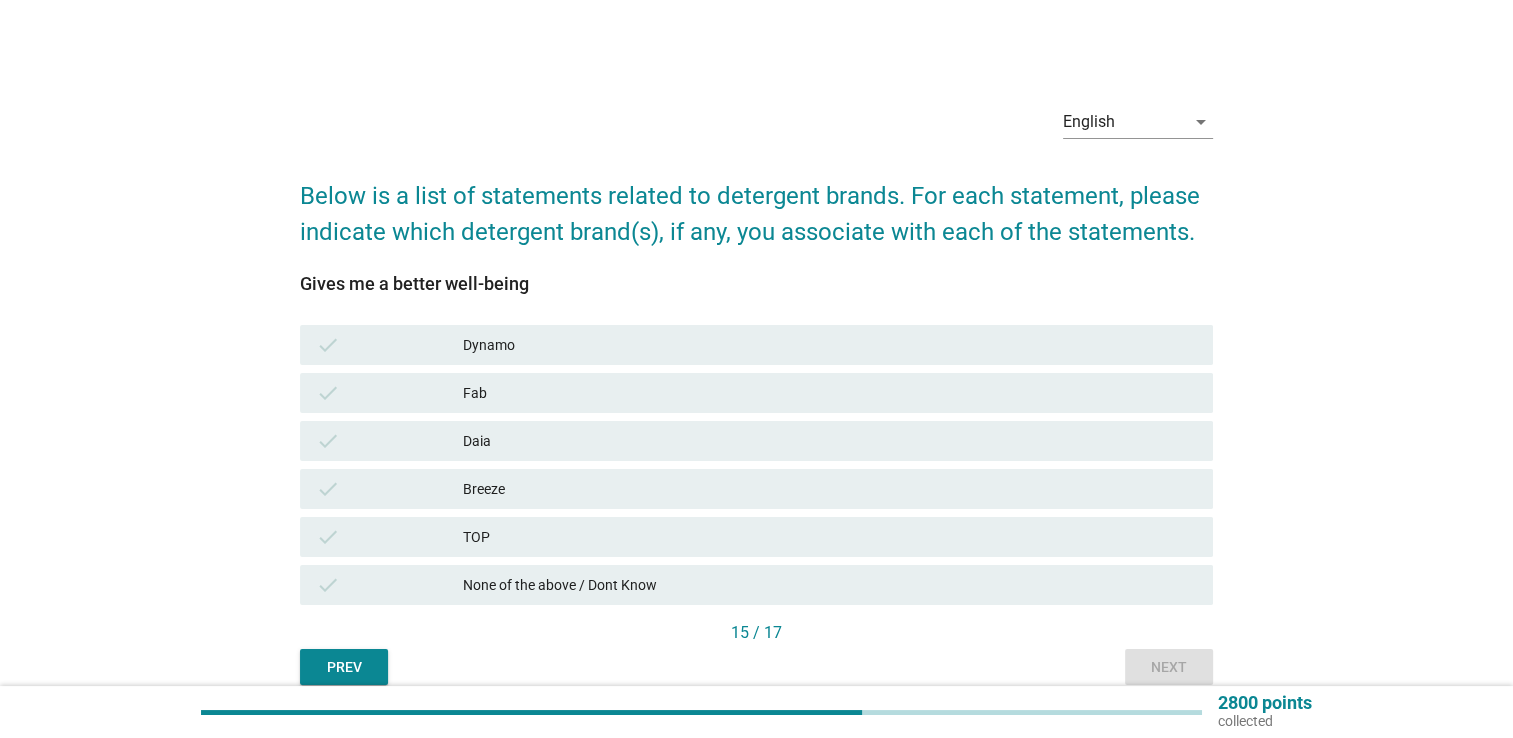 click on "Dynamo" at bounding box center (830, 345) 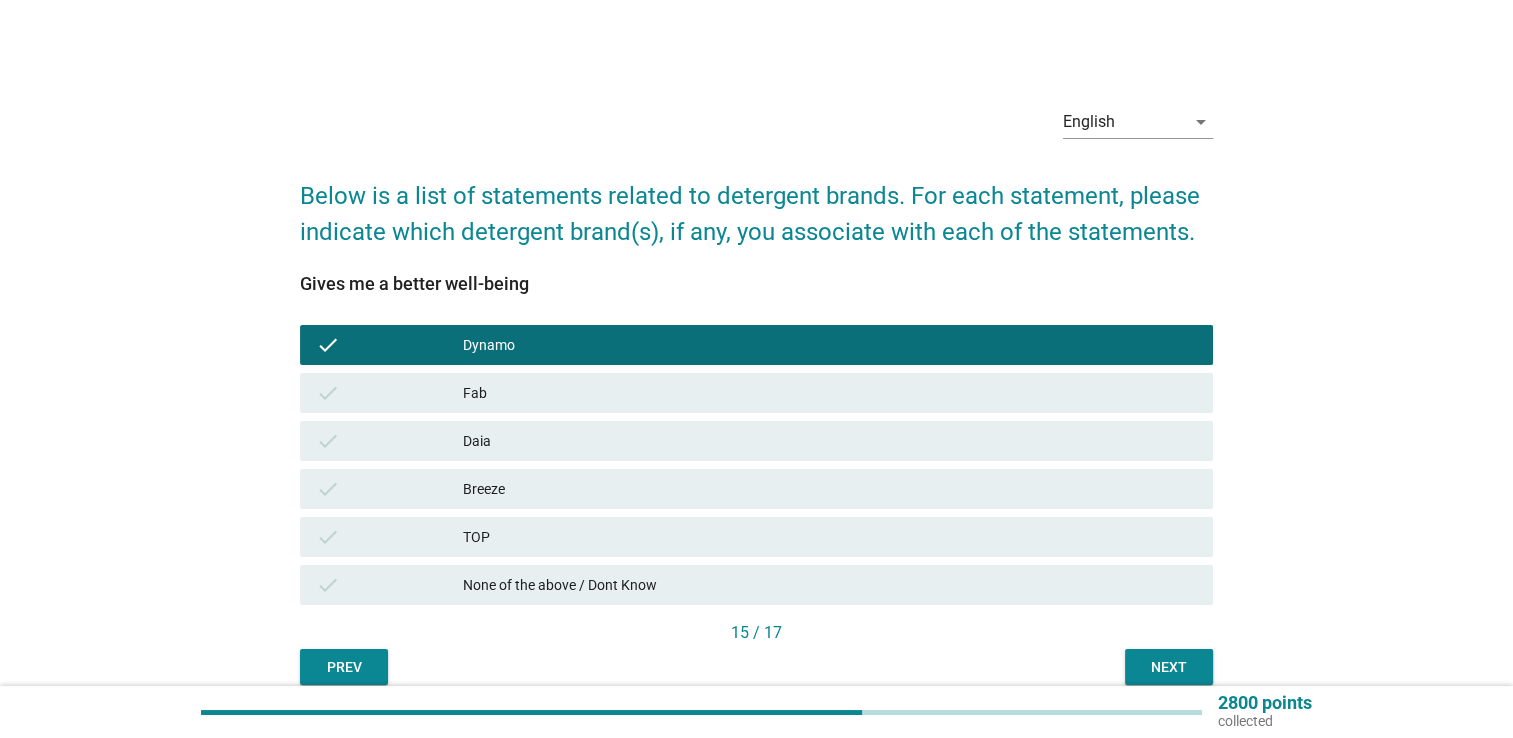 click on "TOP" at bounding box center (830, 537) 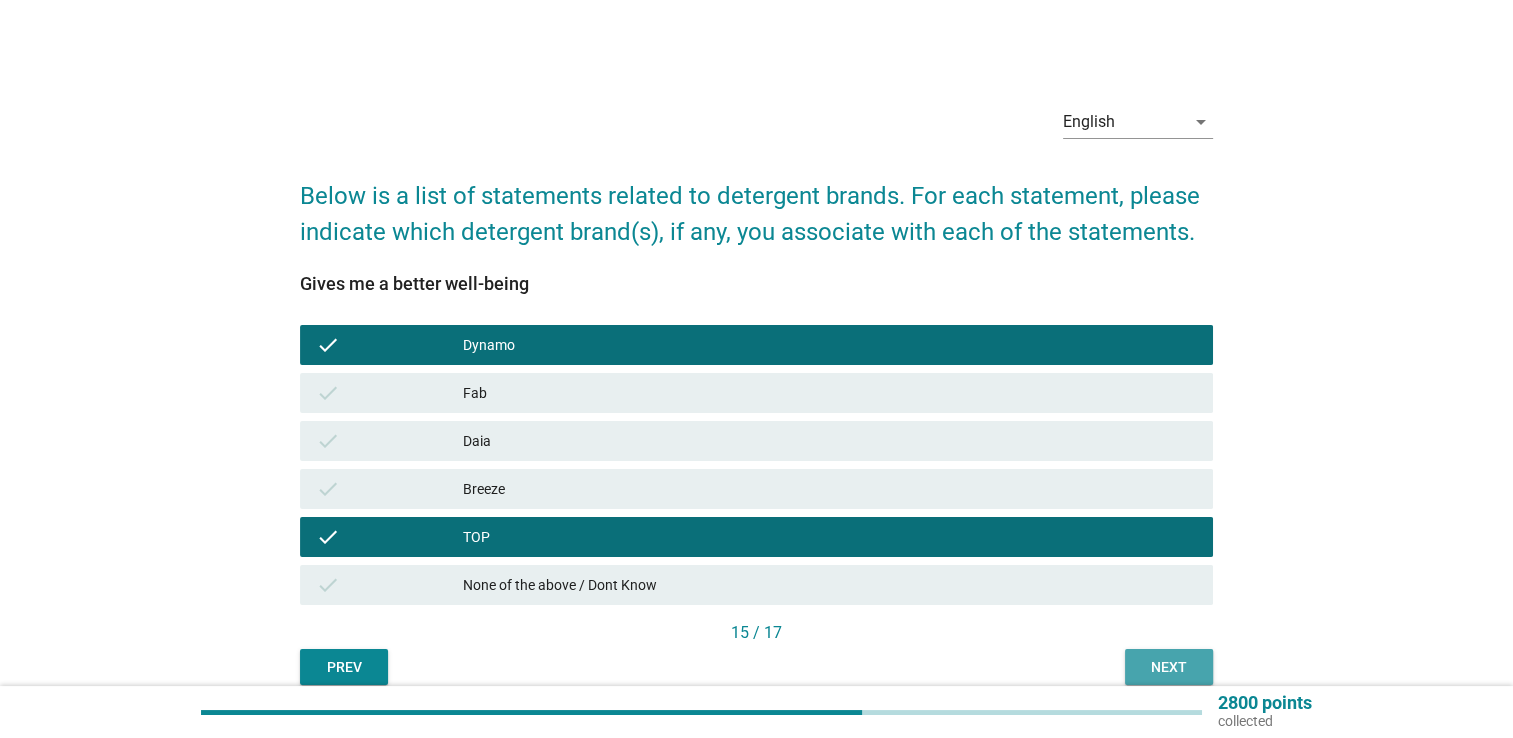 click on "Next" at bounding box center (1169, 667) 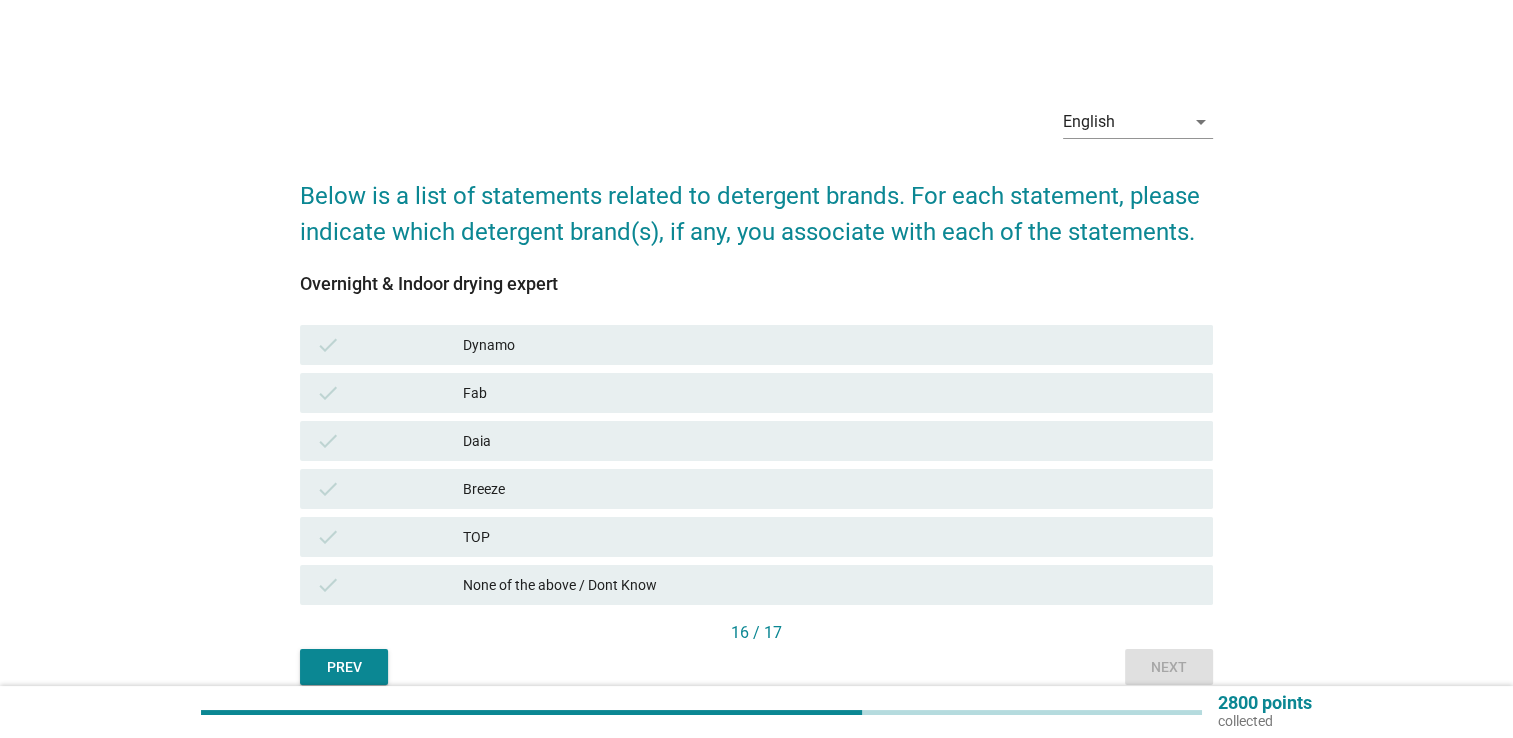 click on "TOP" at bounding box center [830, 537] 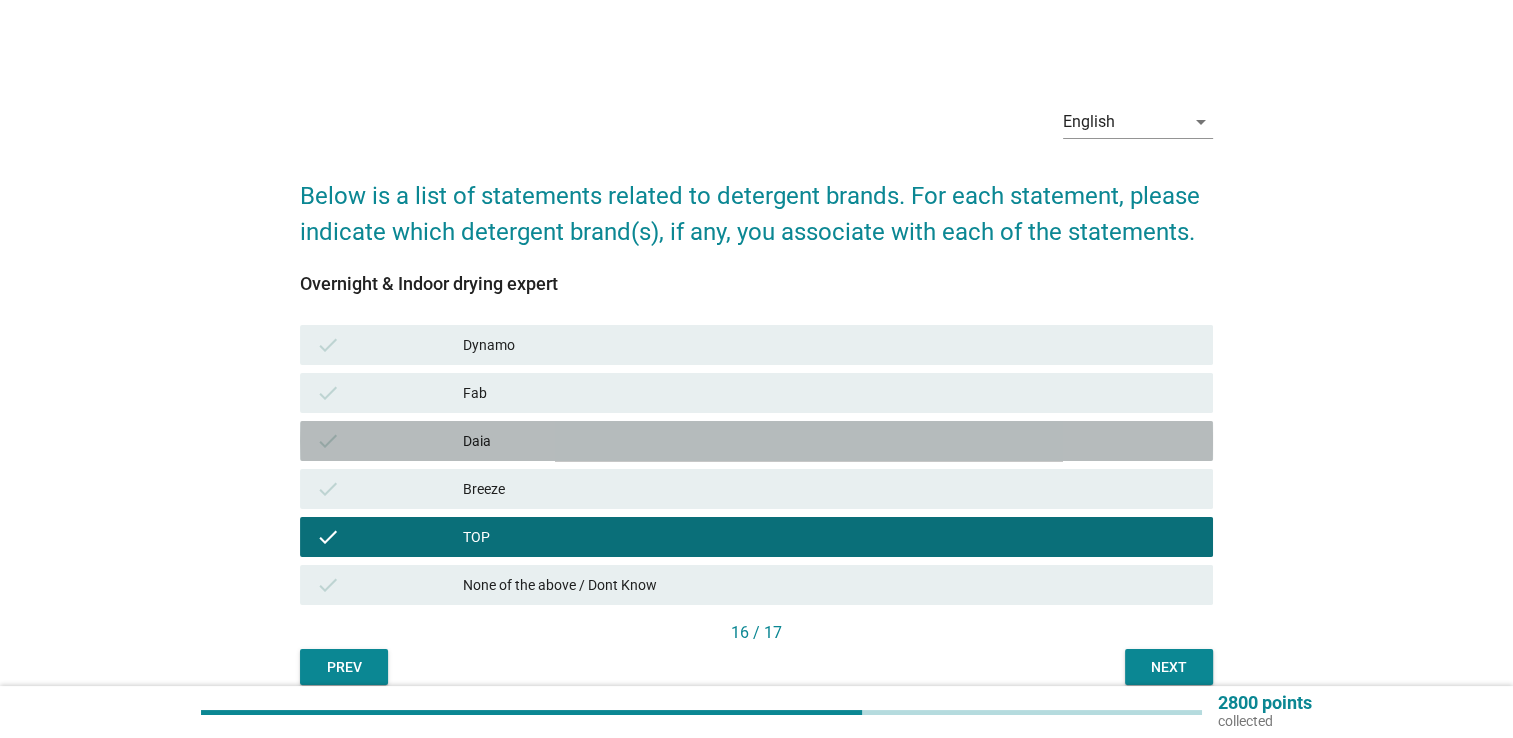 drag, startPoint x: 1146, startPoint y: 451, endPoint x: 1160, endPoint y: 392, distance: 60.63827 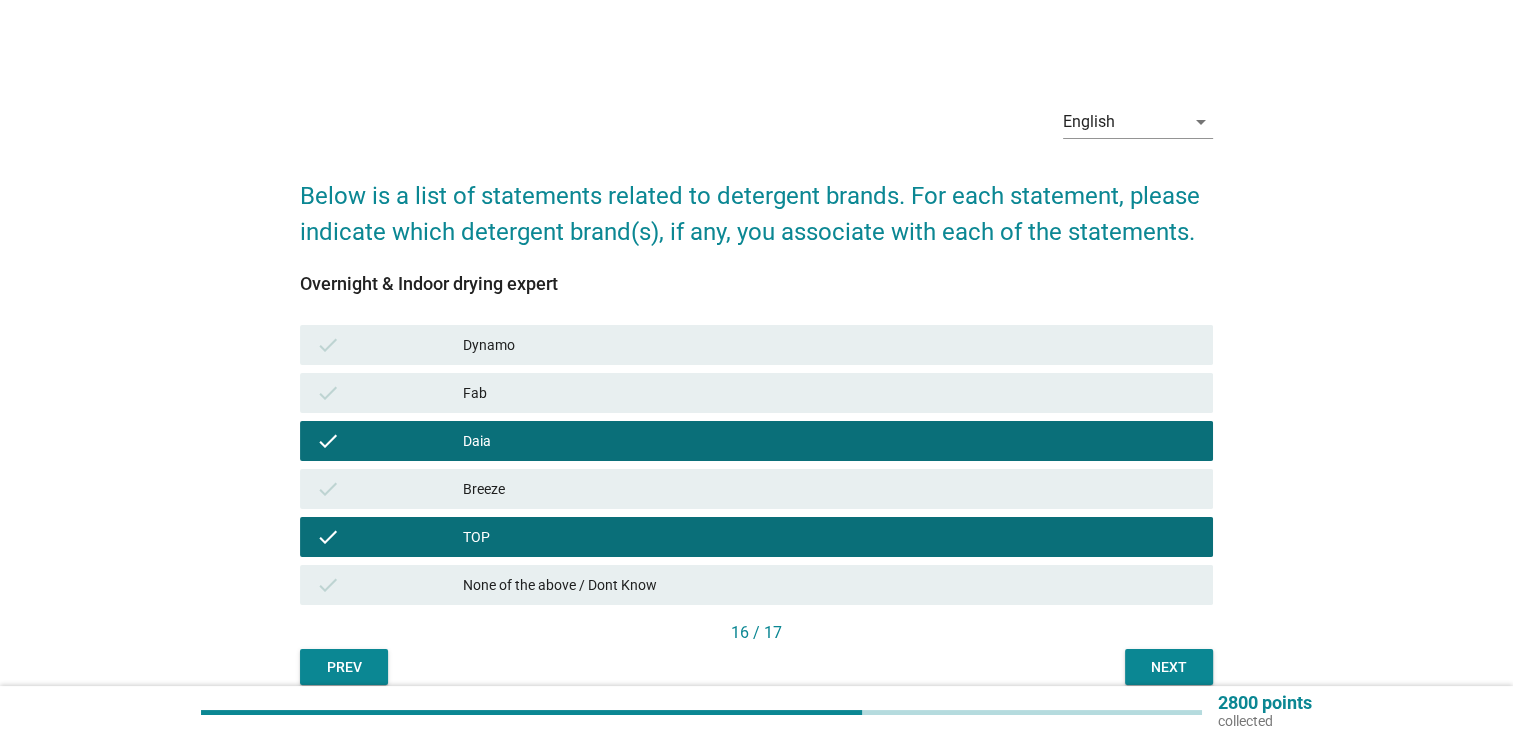 click on "check   Dynamo" at bounding box center (756, 345) 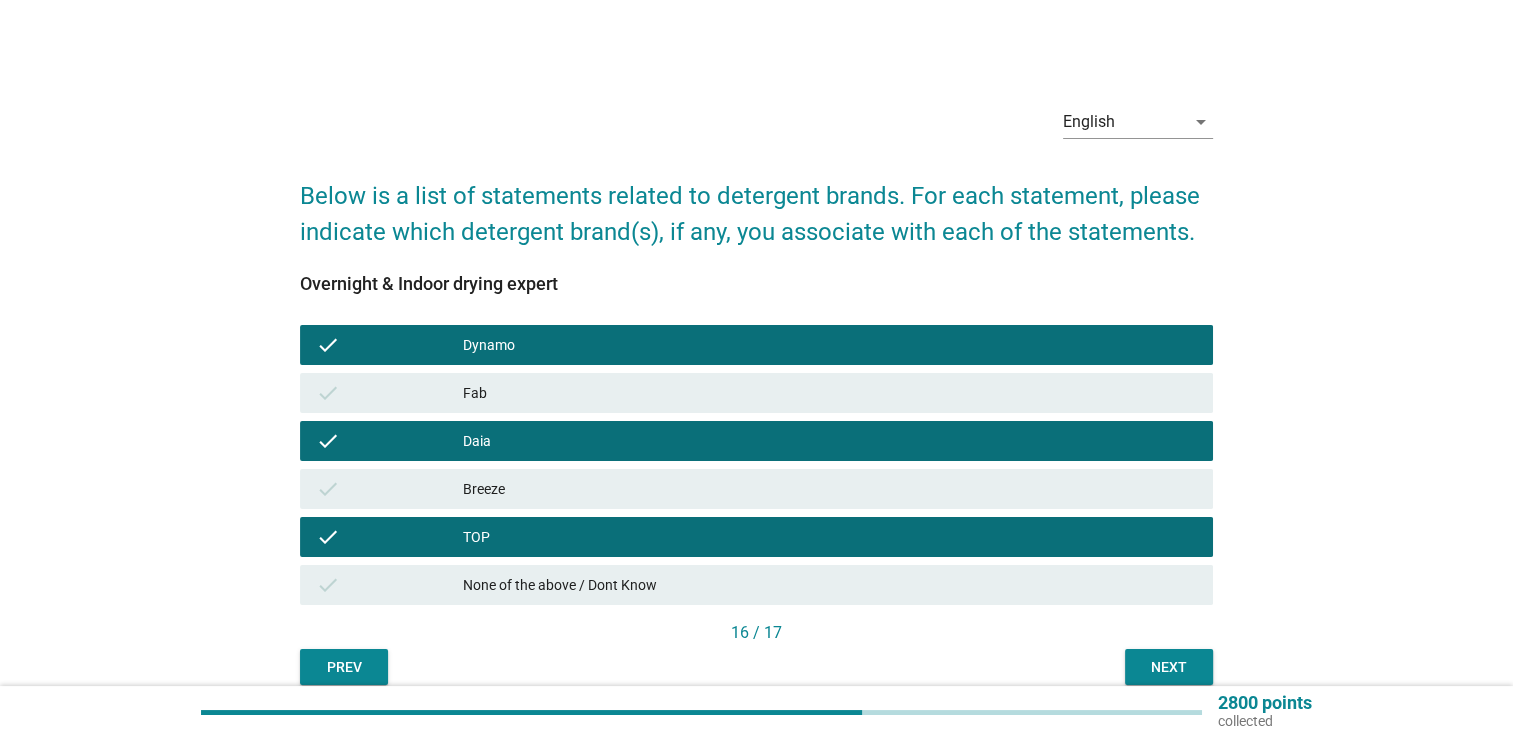 click on "Next" at bounding box center (1169, 667) 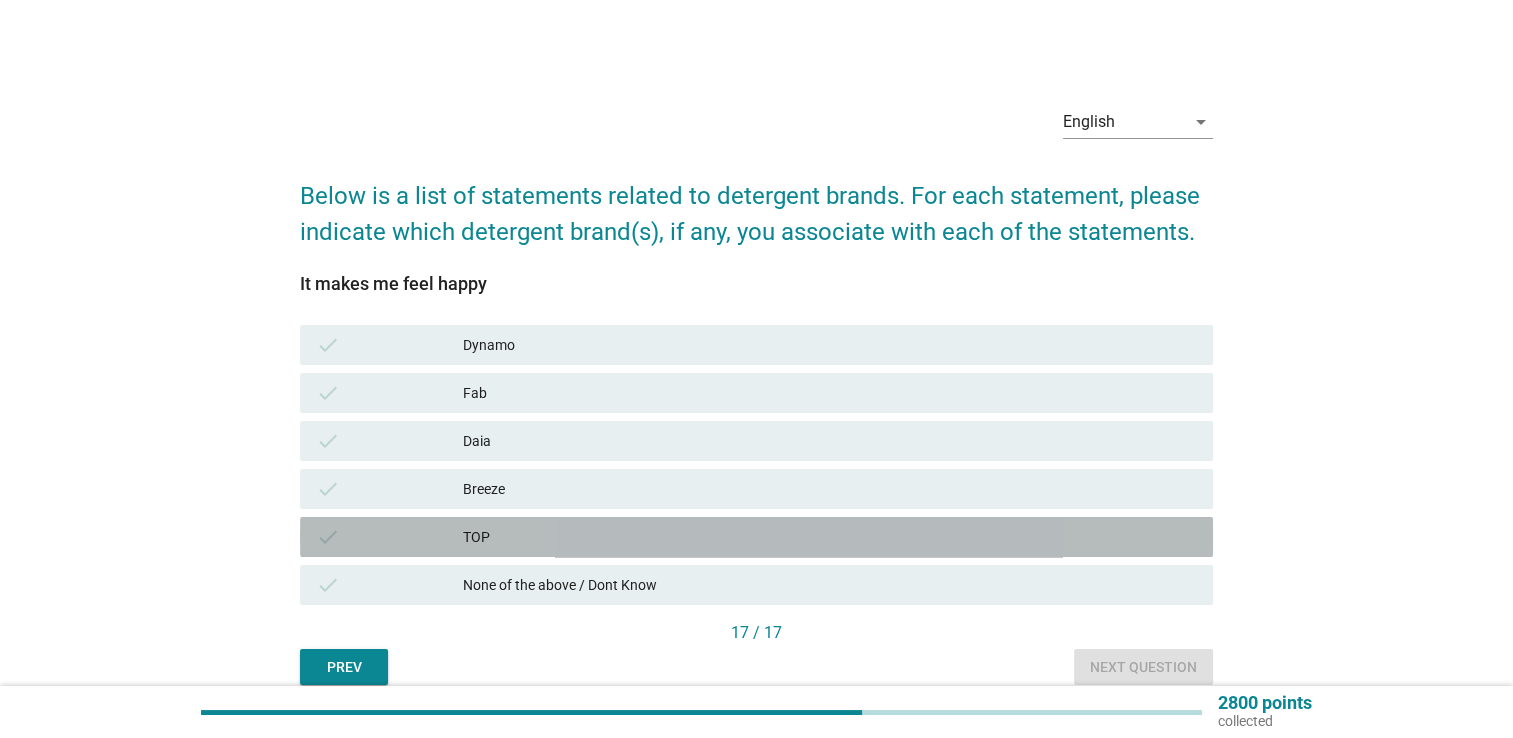 drag, startPoint x: 432, startPoint y: 536, endPoint x: 942, endPoint y: 547, distance: 510.11862 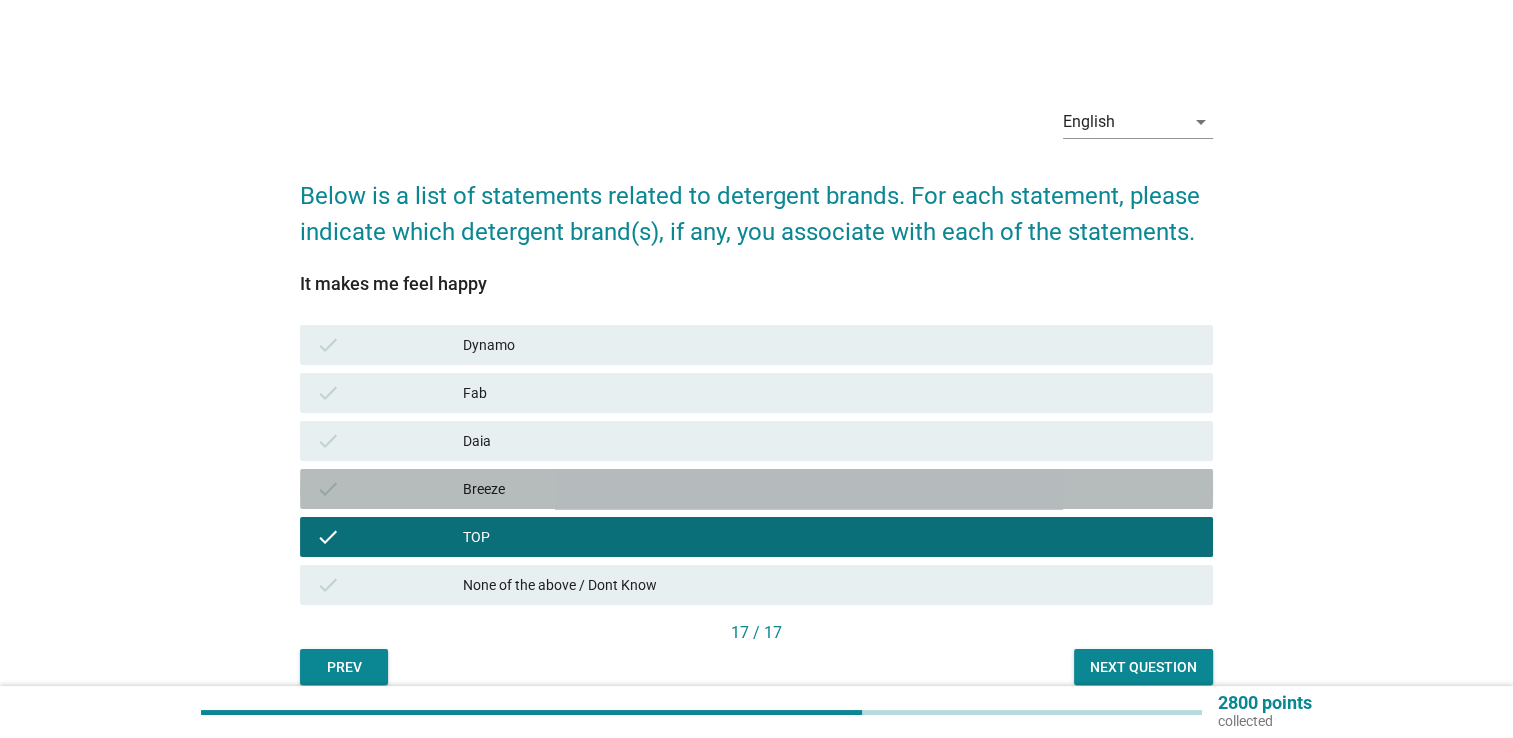 click on "Breeze" at bounding box center (830, 489) 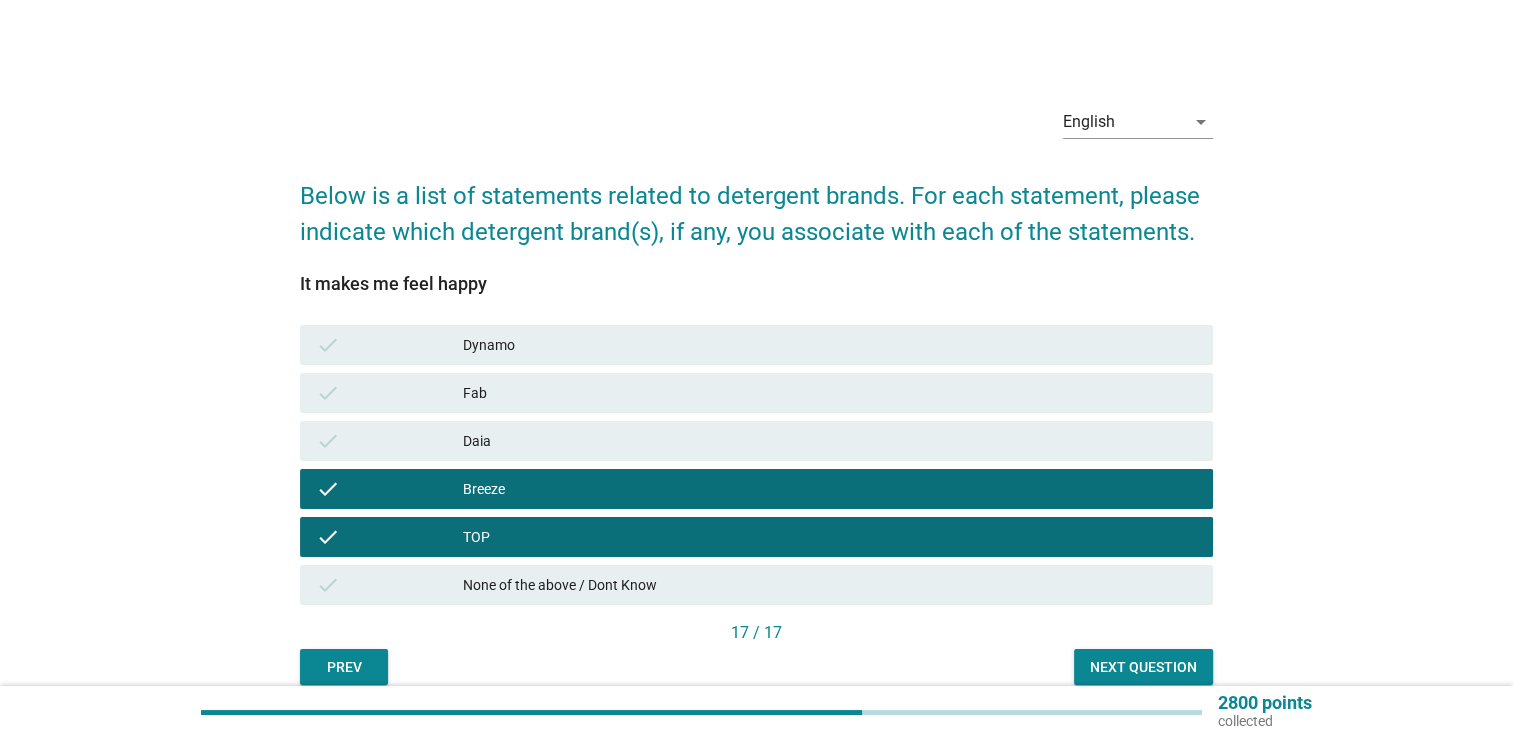 click on "Daia" at bounding box center [830, 441] 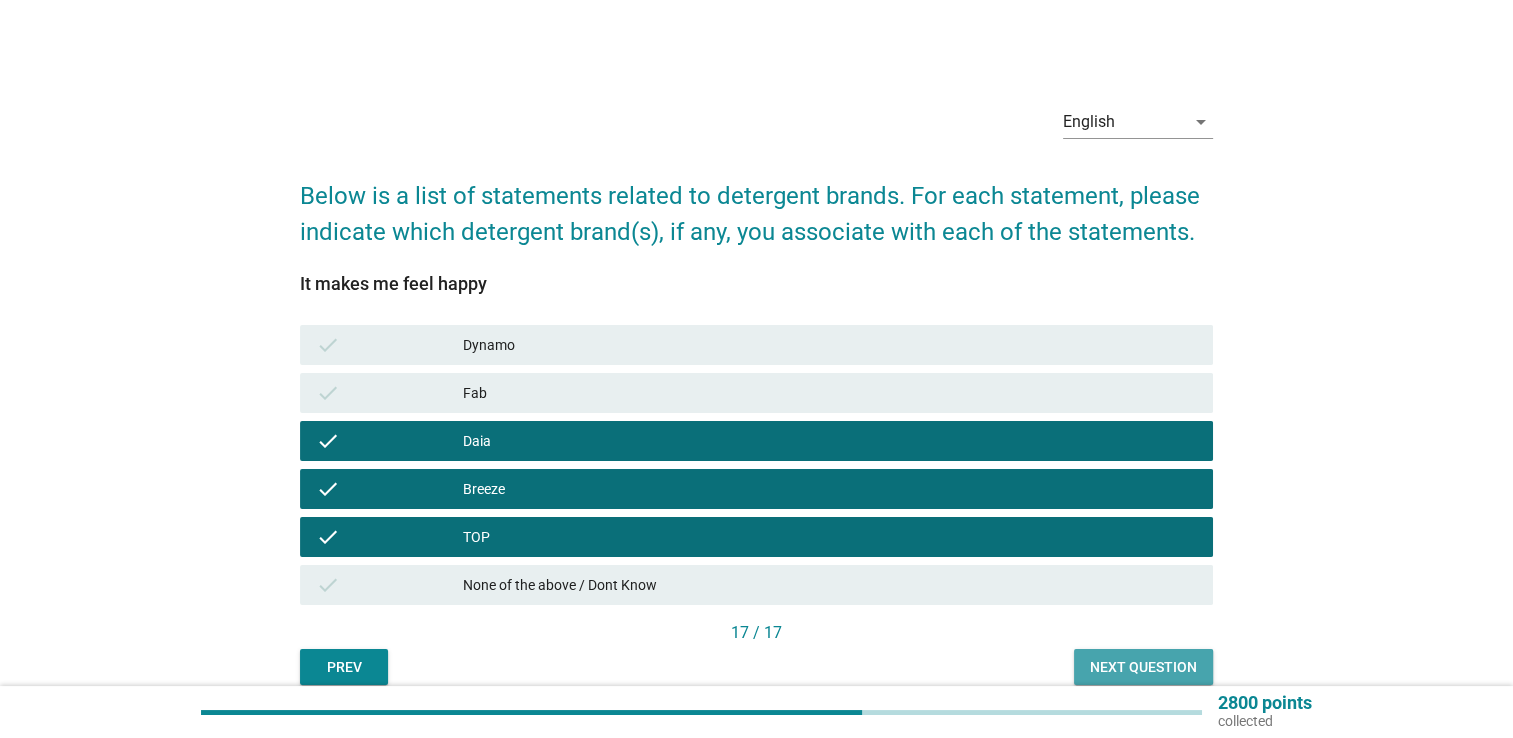 click on "Next question" at bounding box center [1143, 667] 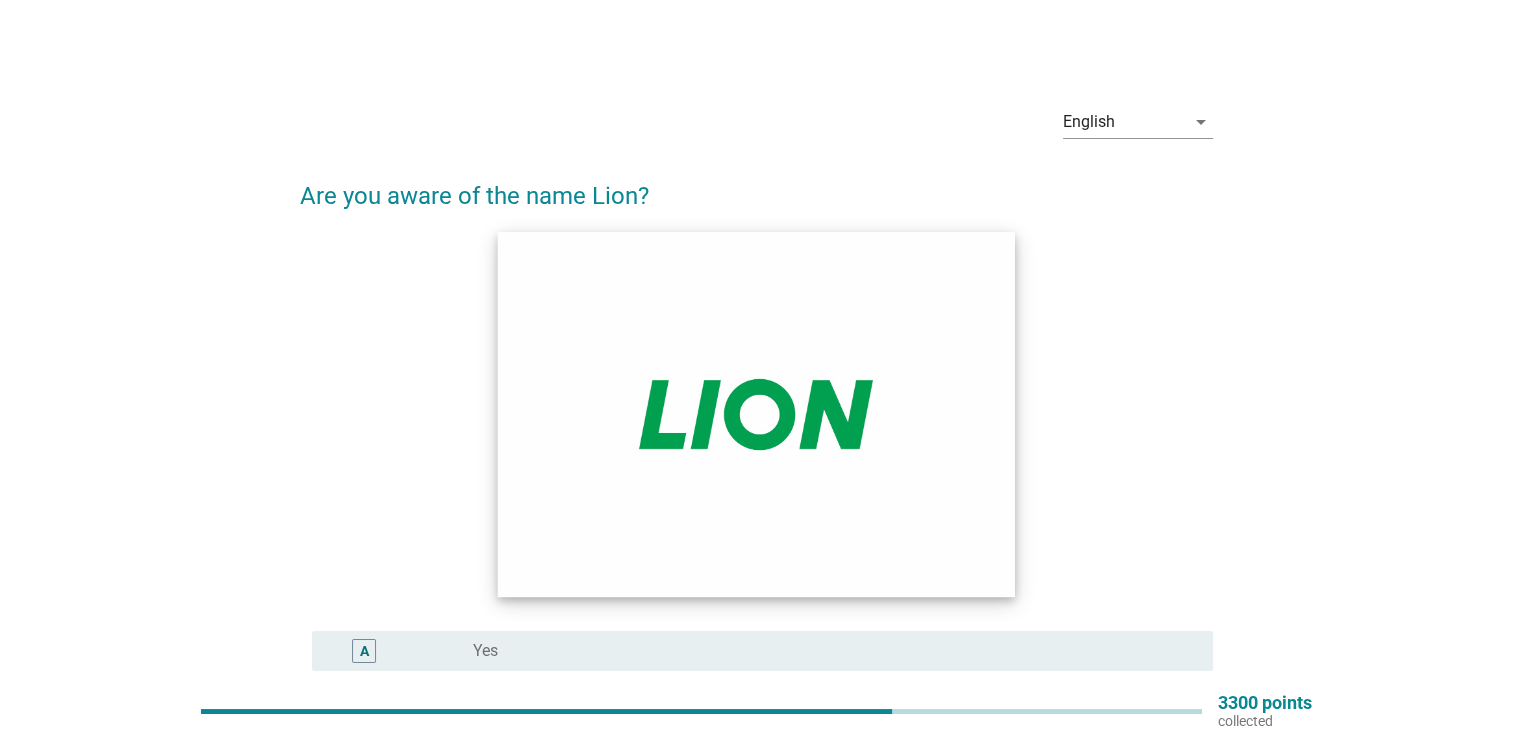 scroll, scrollTop: 250, scrollLeft: 0, axis: vertical 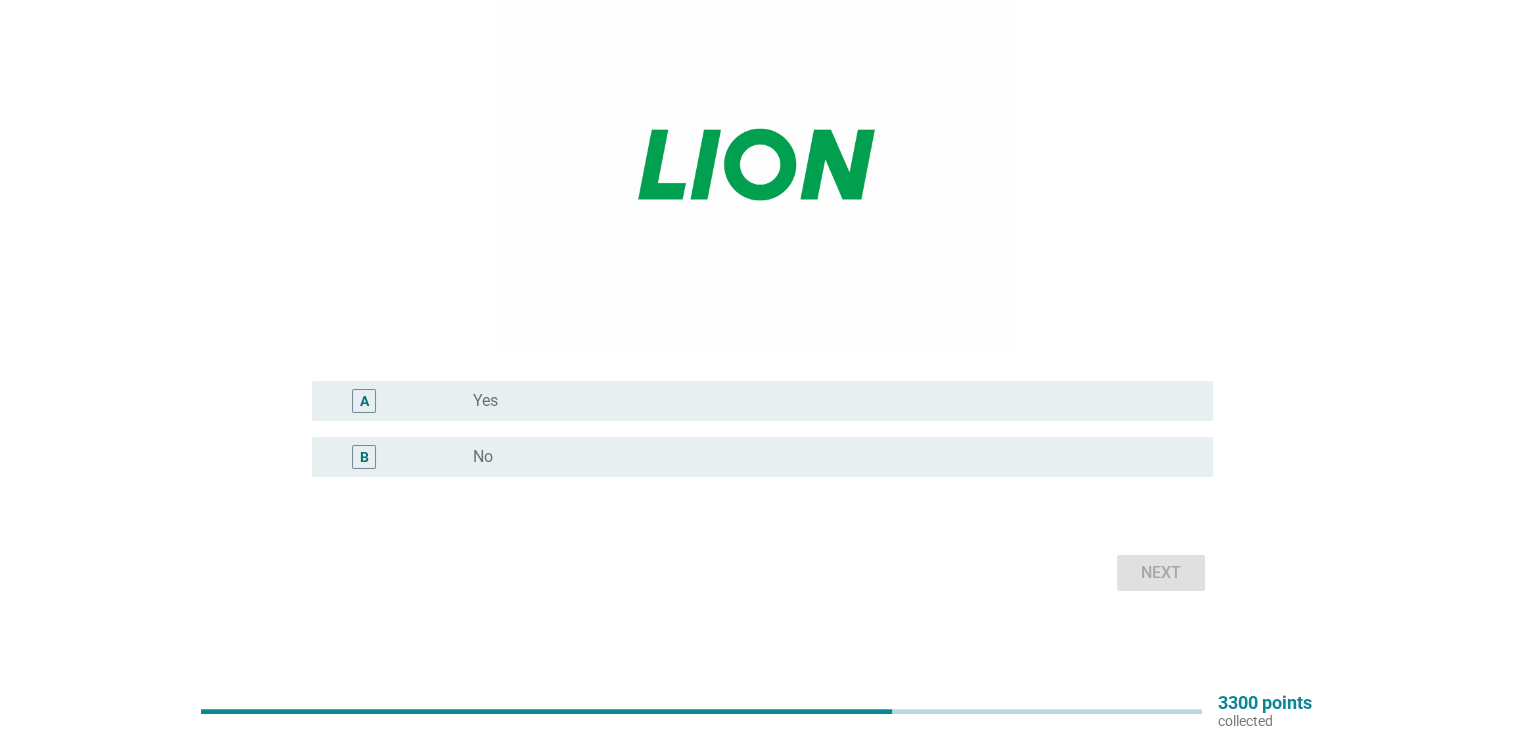 click on "A     radio_button_unchecked Yes" at bounding box center [756, 401] 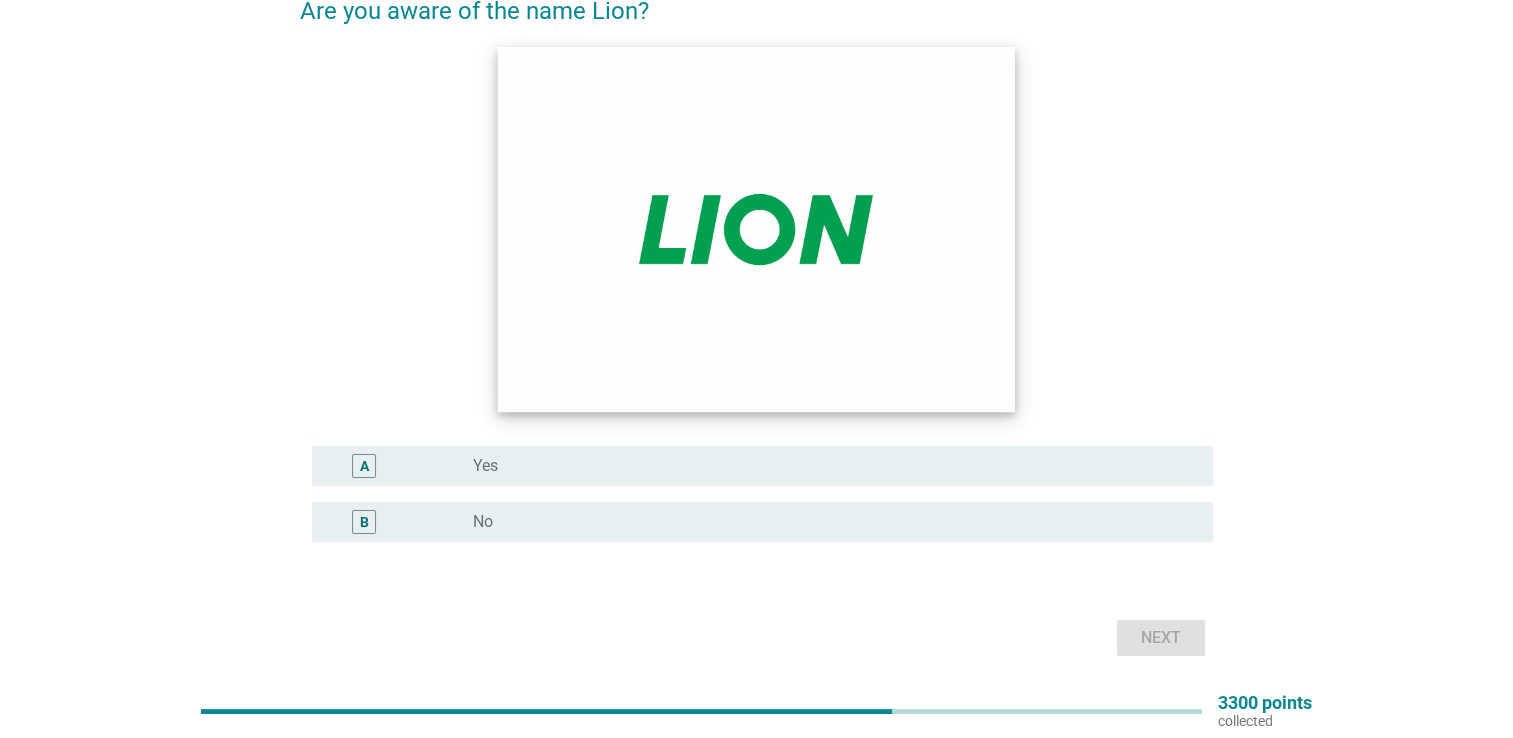 scroll, scrollTop: 150, scrollLeft: 0, axis: vertical 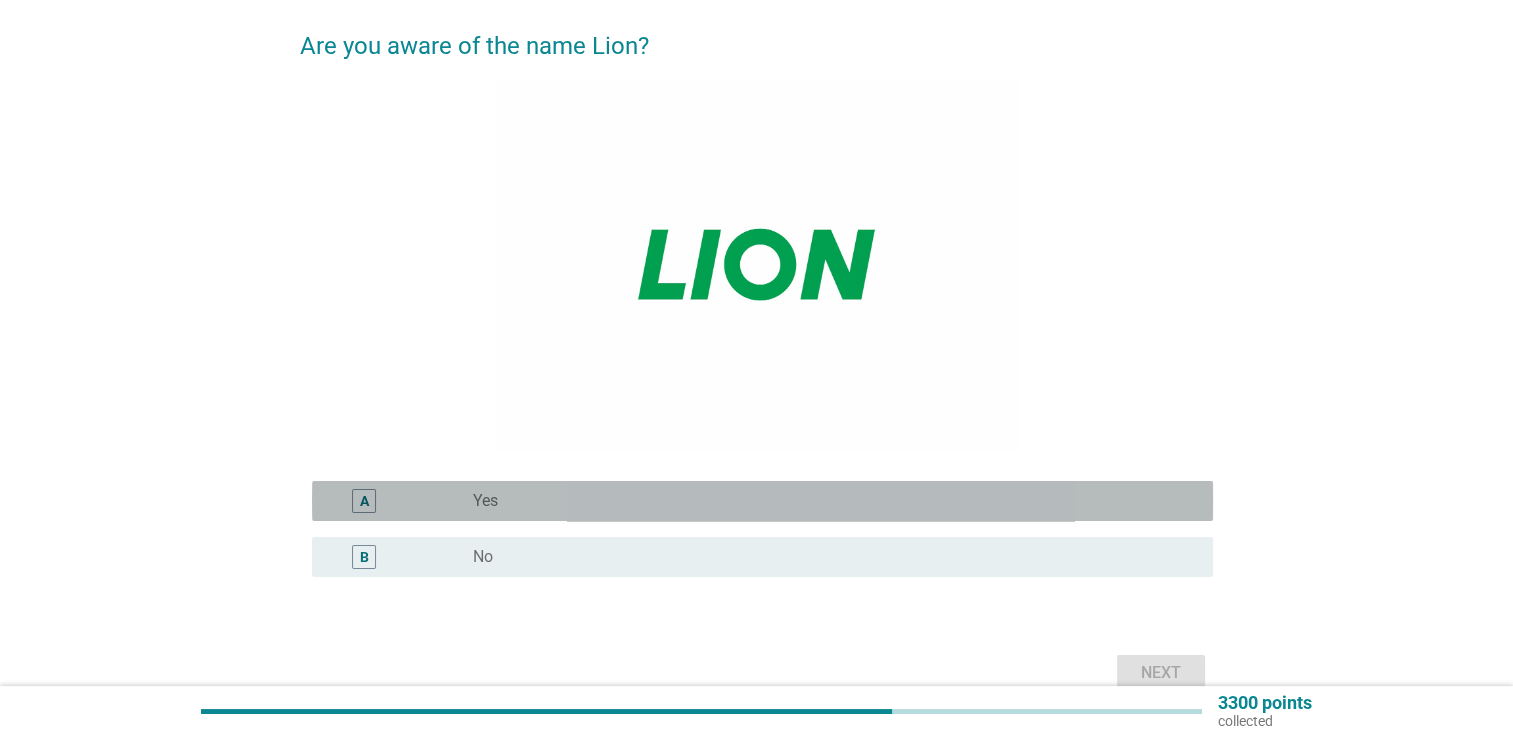click on "radio_button_unchecked Yes" at bounding box center (827, 501) 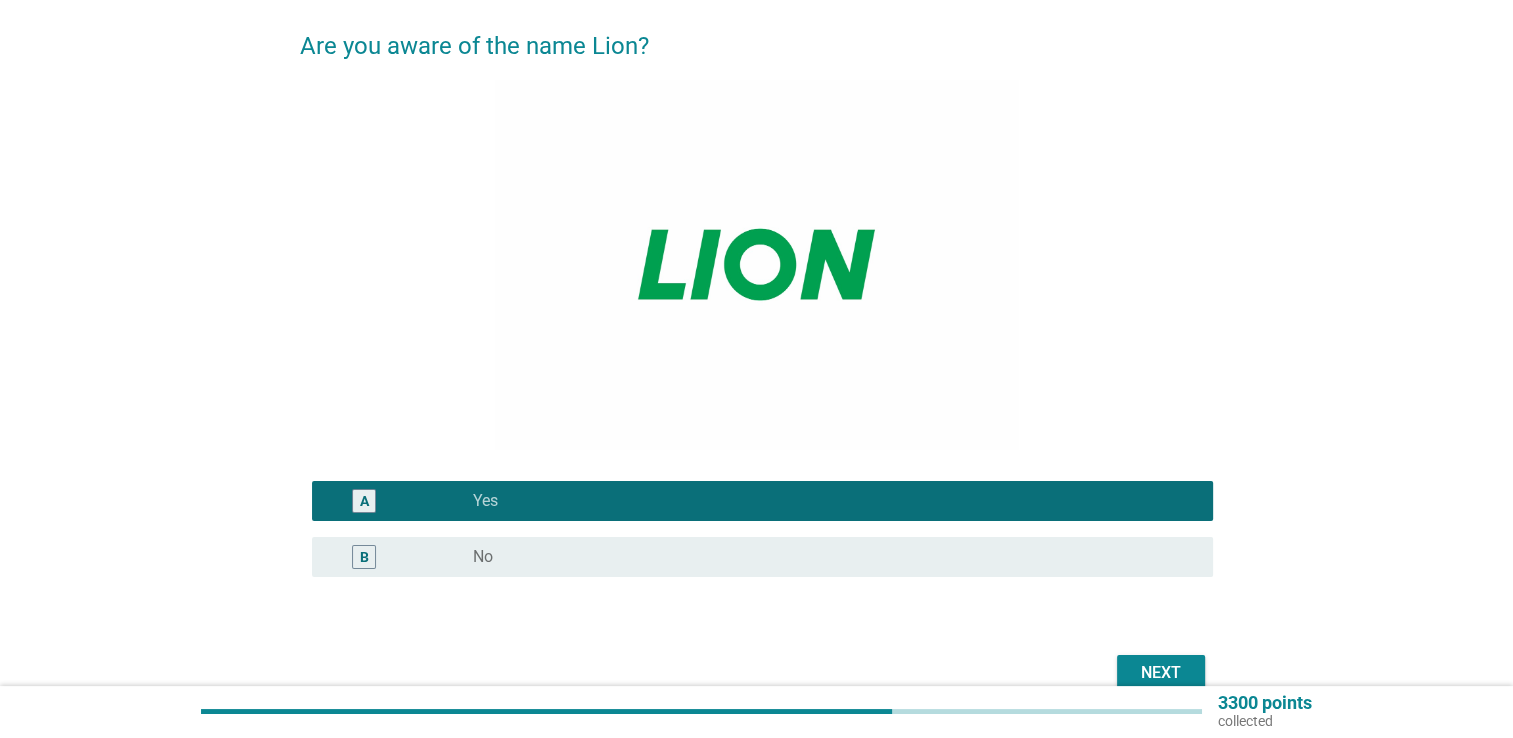 click on "[NUMBER] points
collected" at bounding box center (756, 712) 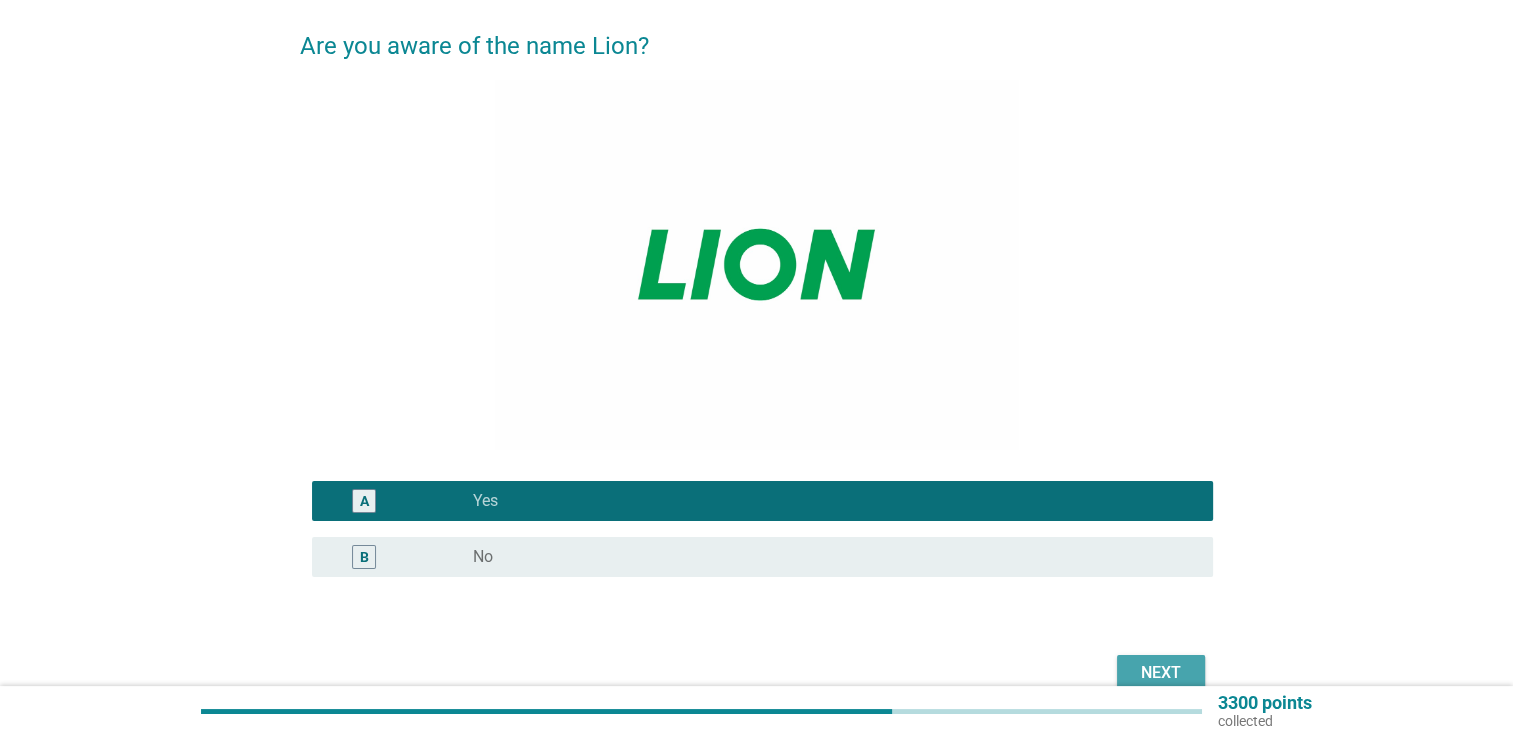 click on "Next" at bounding box center (1161, 673) 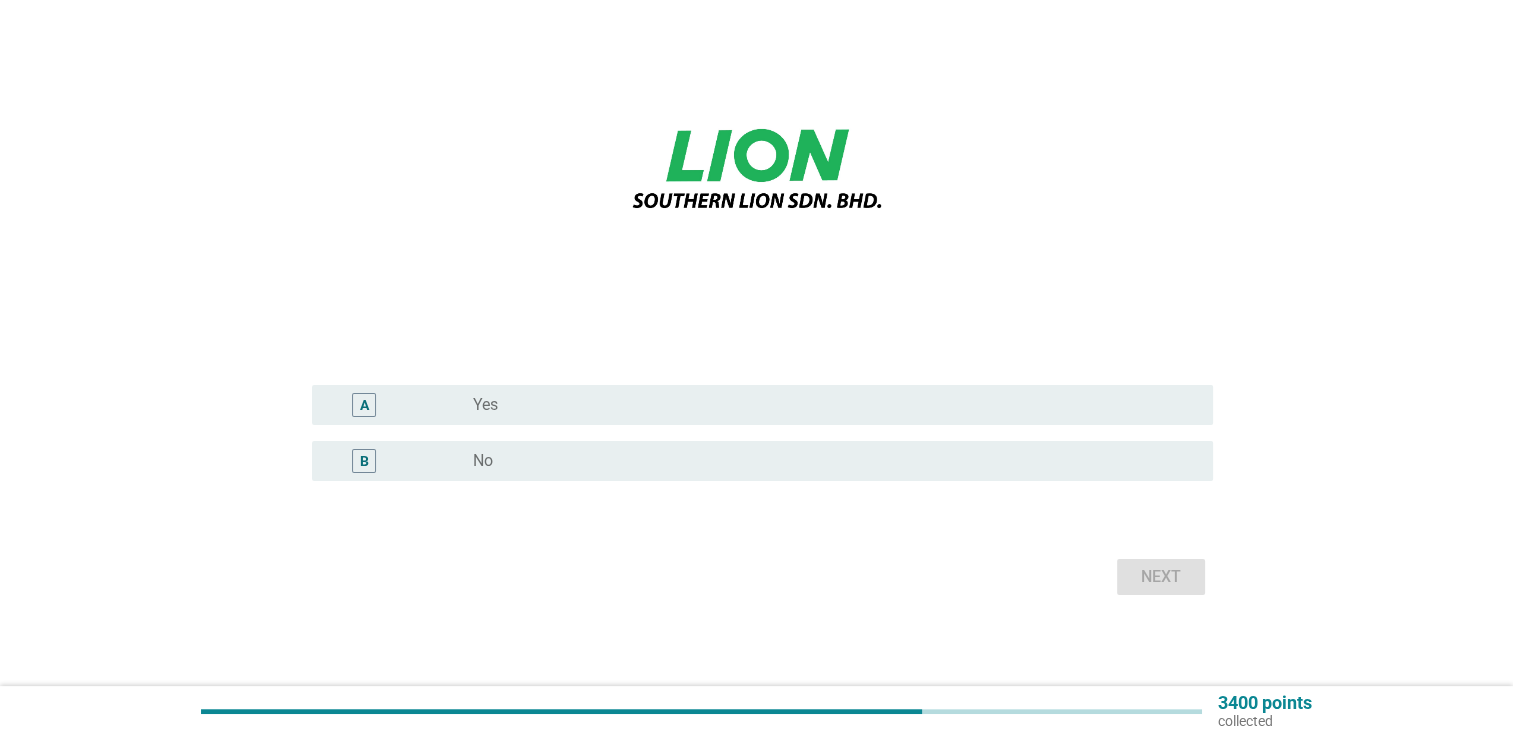 scroll, scrollTop: 250, scrollLeft: 0, axis: vertical 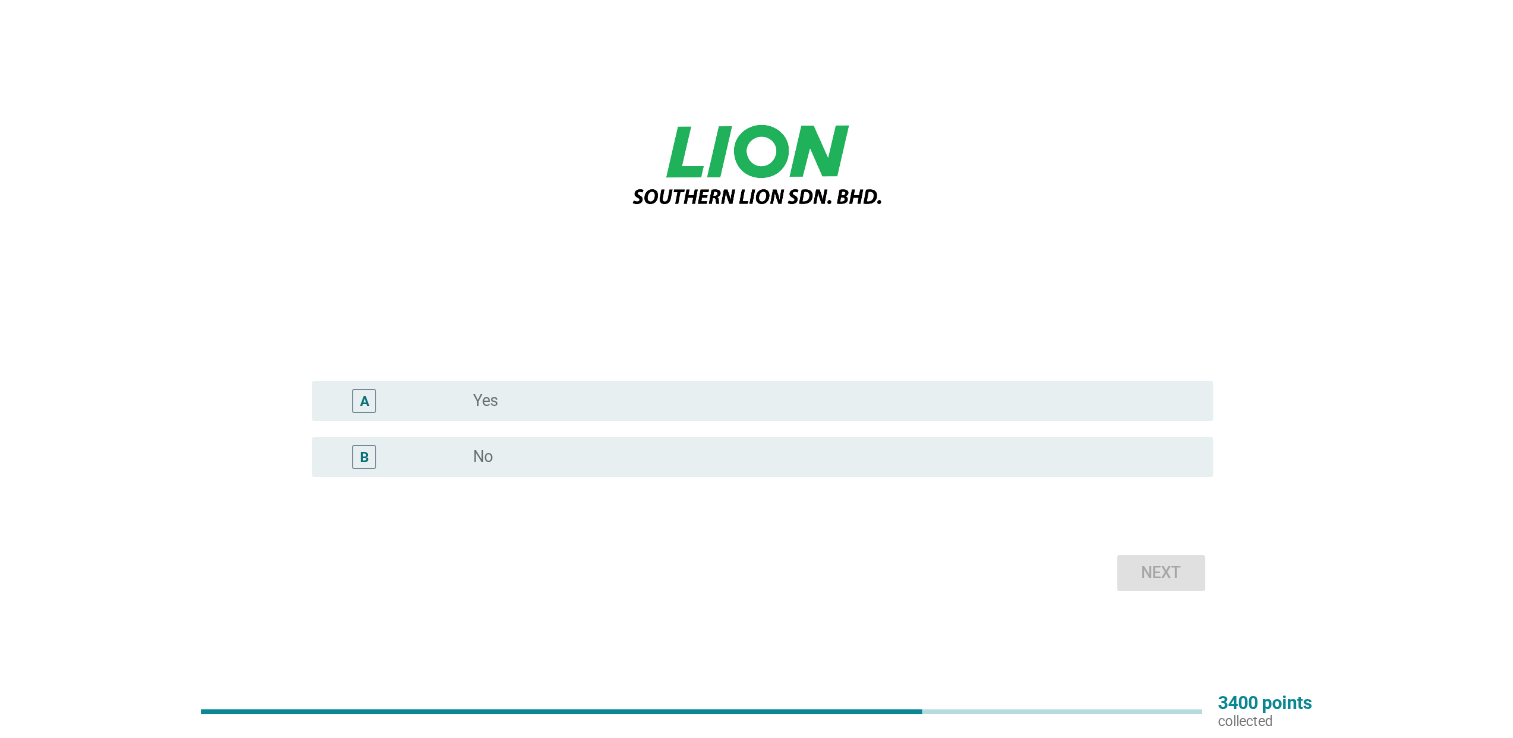 click on "radio_button_unchecked No" at bounding box center [835, 457] 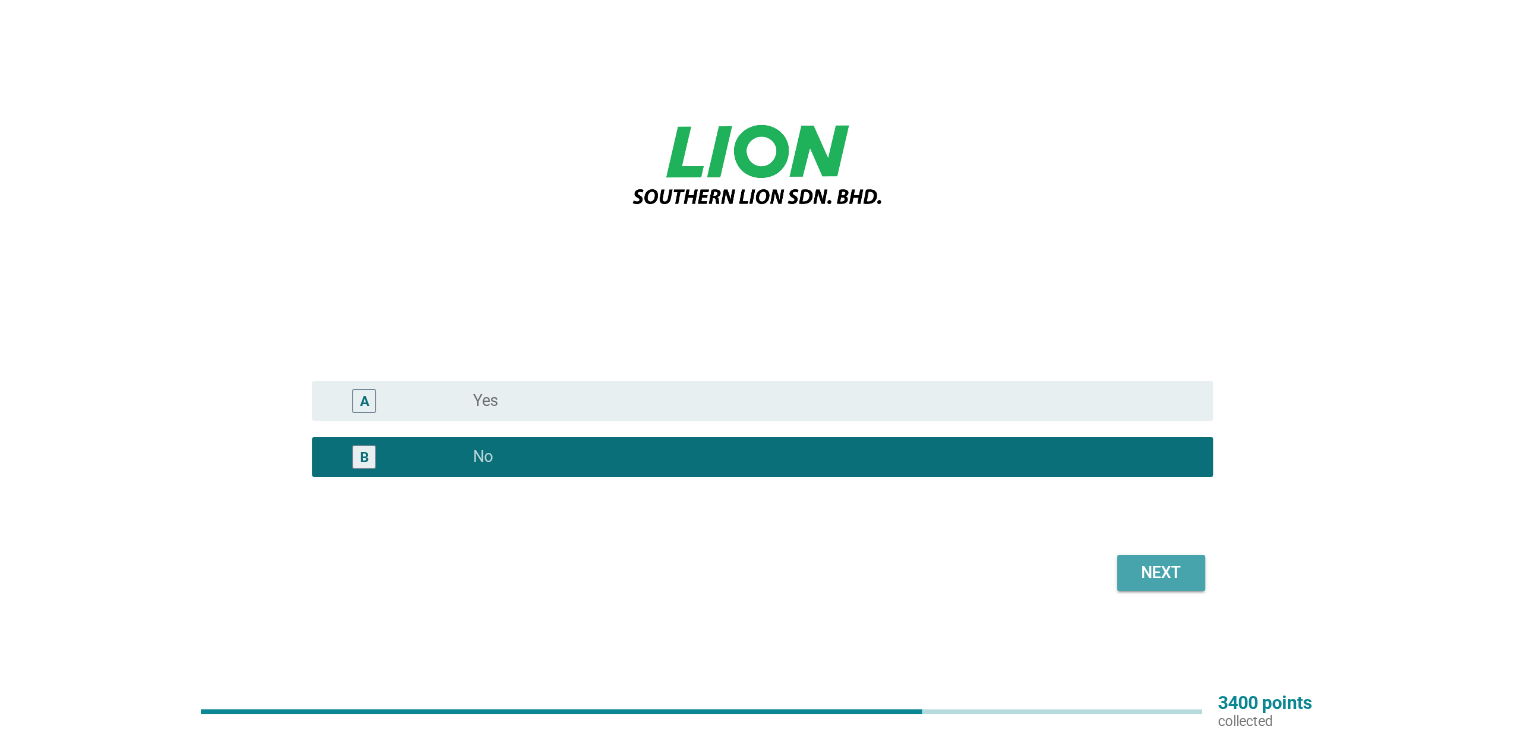 click on "Next" at bounding box center [1161, 573] 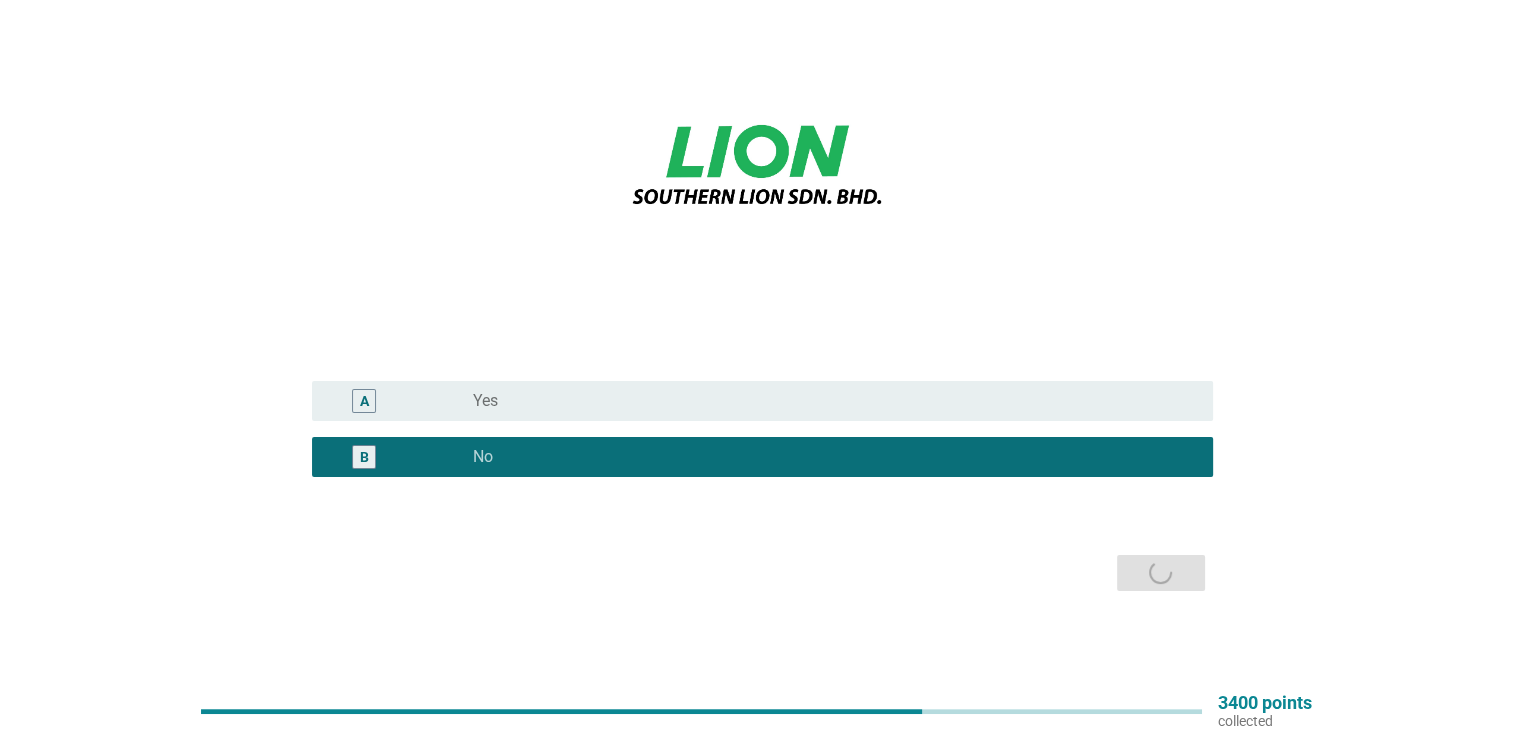 scroll, scrollTop: 0, scrollLeft: 0, axis: both 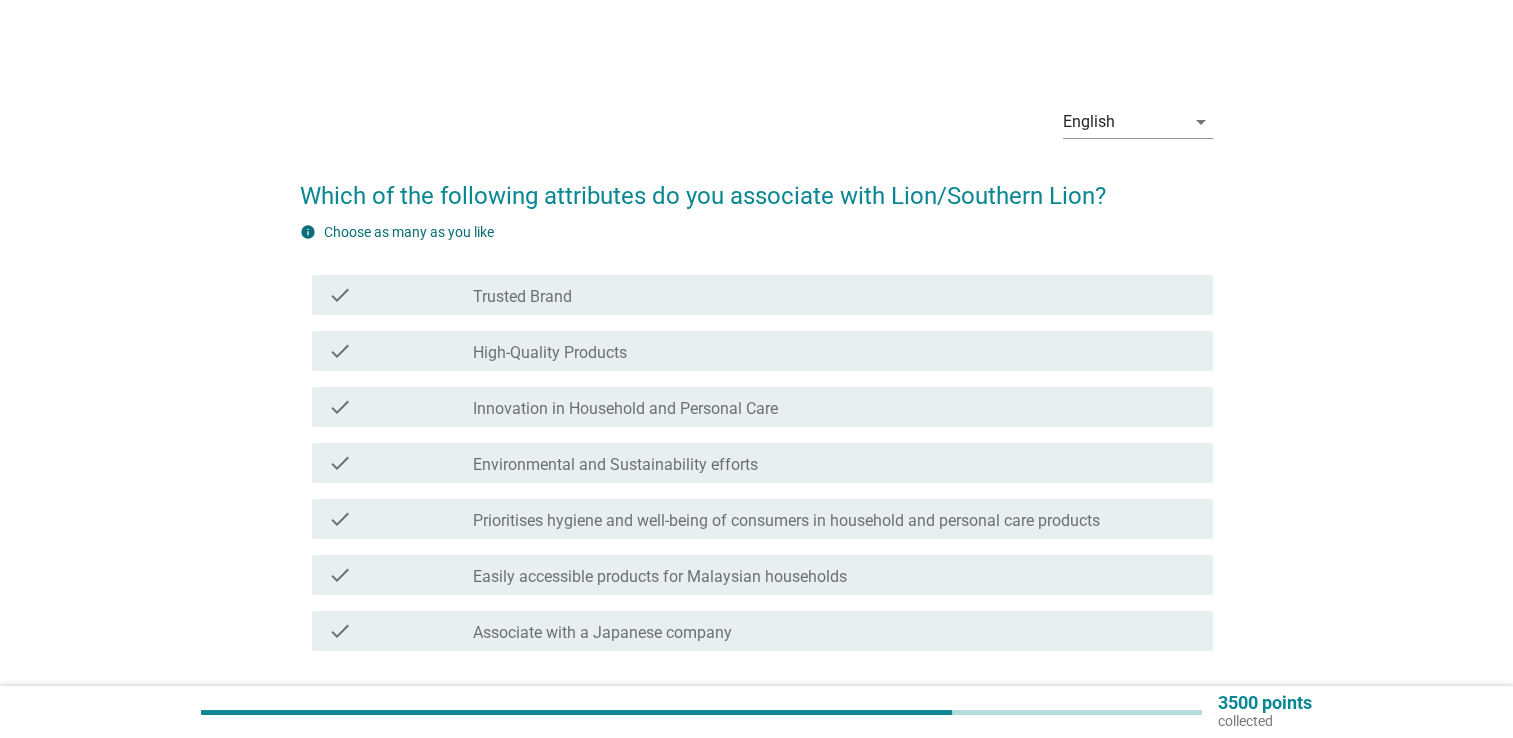 click on "check     check_box_outline_blank Prioritises hygiene and well-being of consumers in household and personal care products" at bounding box center (762, 519) 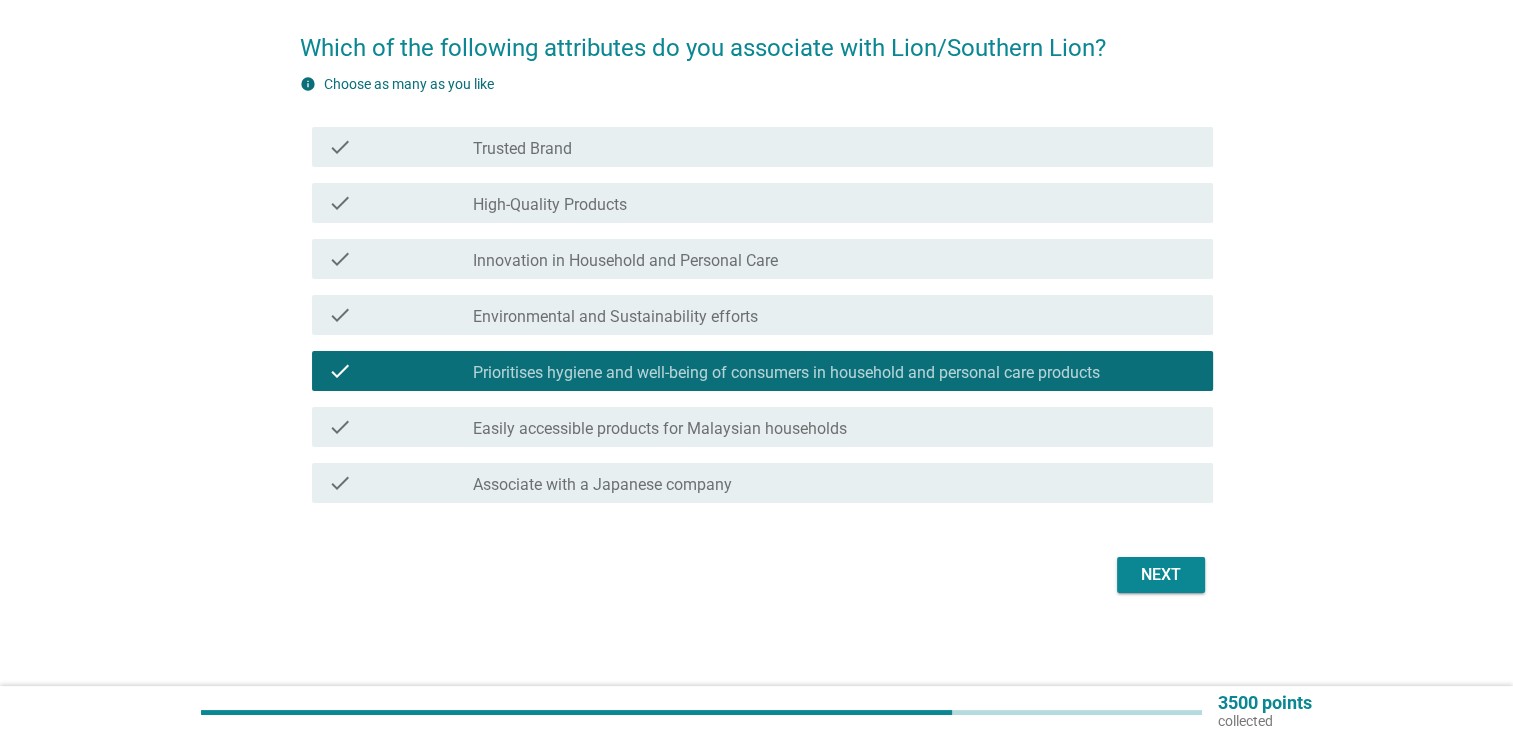 scroll, scrollTop: 150, scrollLeft: 0, axis: vertical 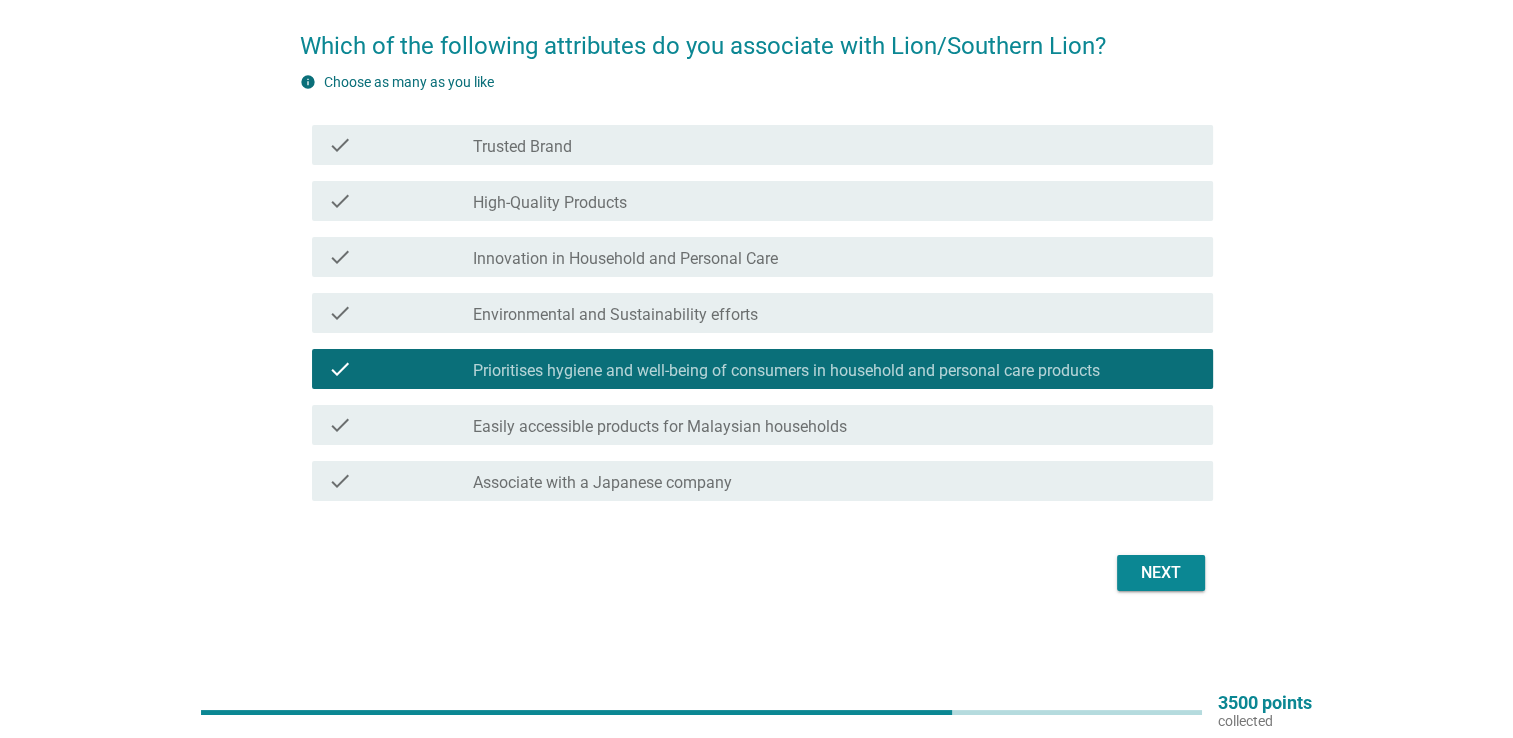 click on "Next" at bounding box center [1161, 573] 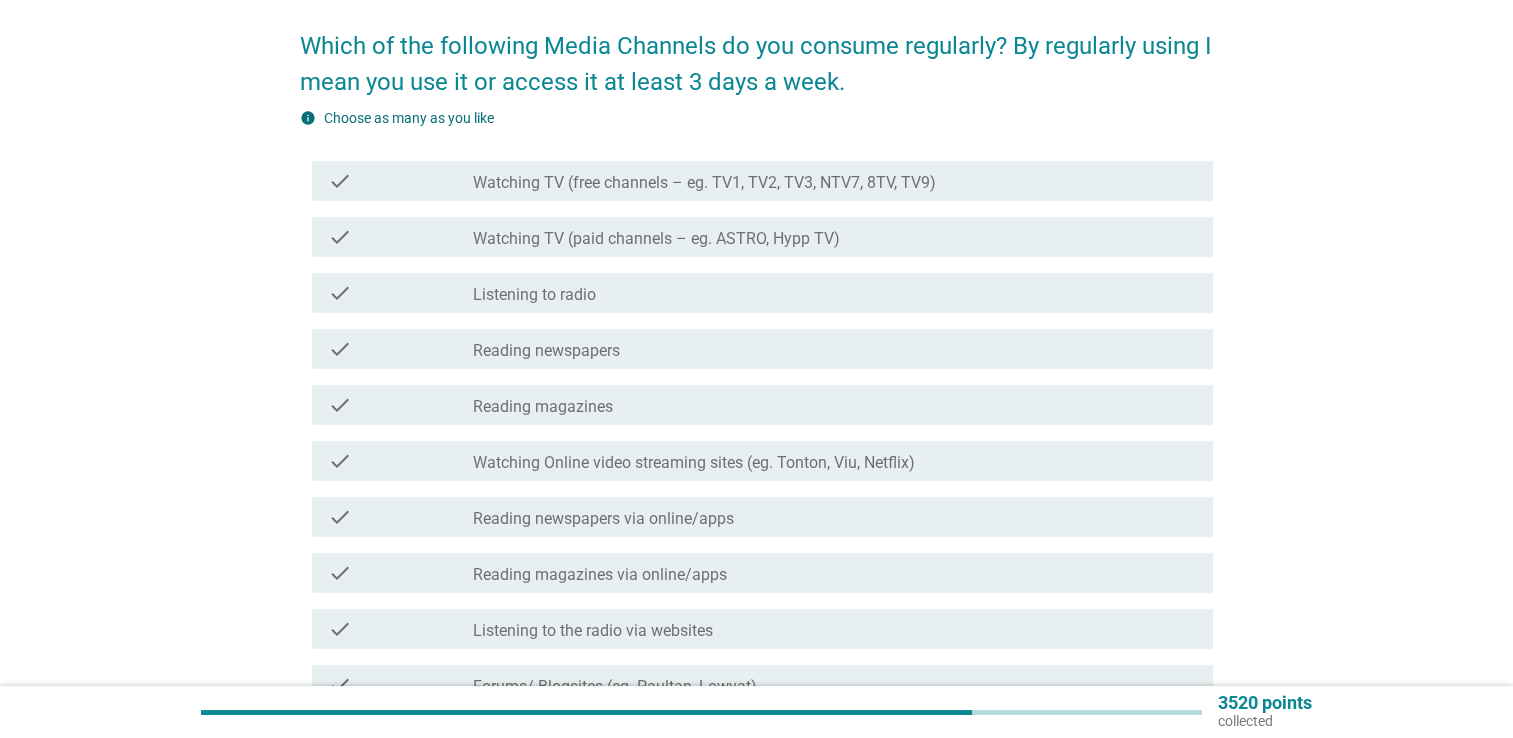 scroll, scrollTop: 0, scrollLeft: 0, axis: both 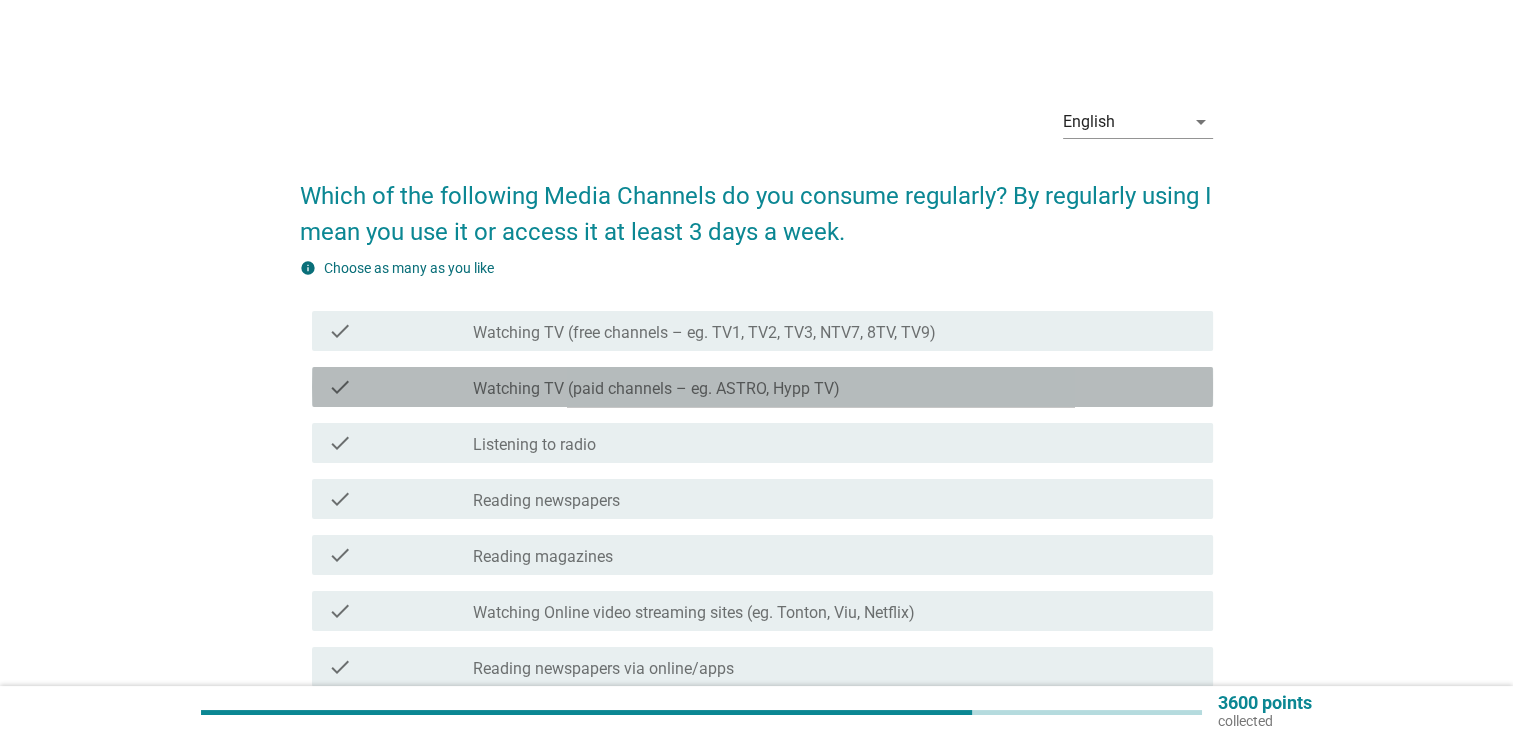 drag, startPoint x: 812, startPoint y: 378, endPoint x: 817, endPoint y: 348, distance: 30.413813 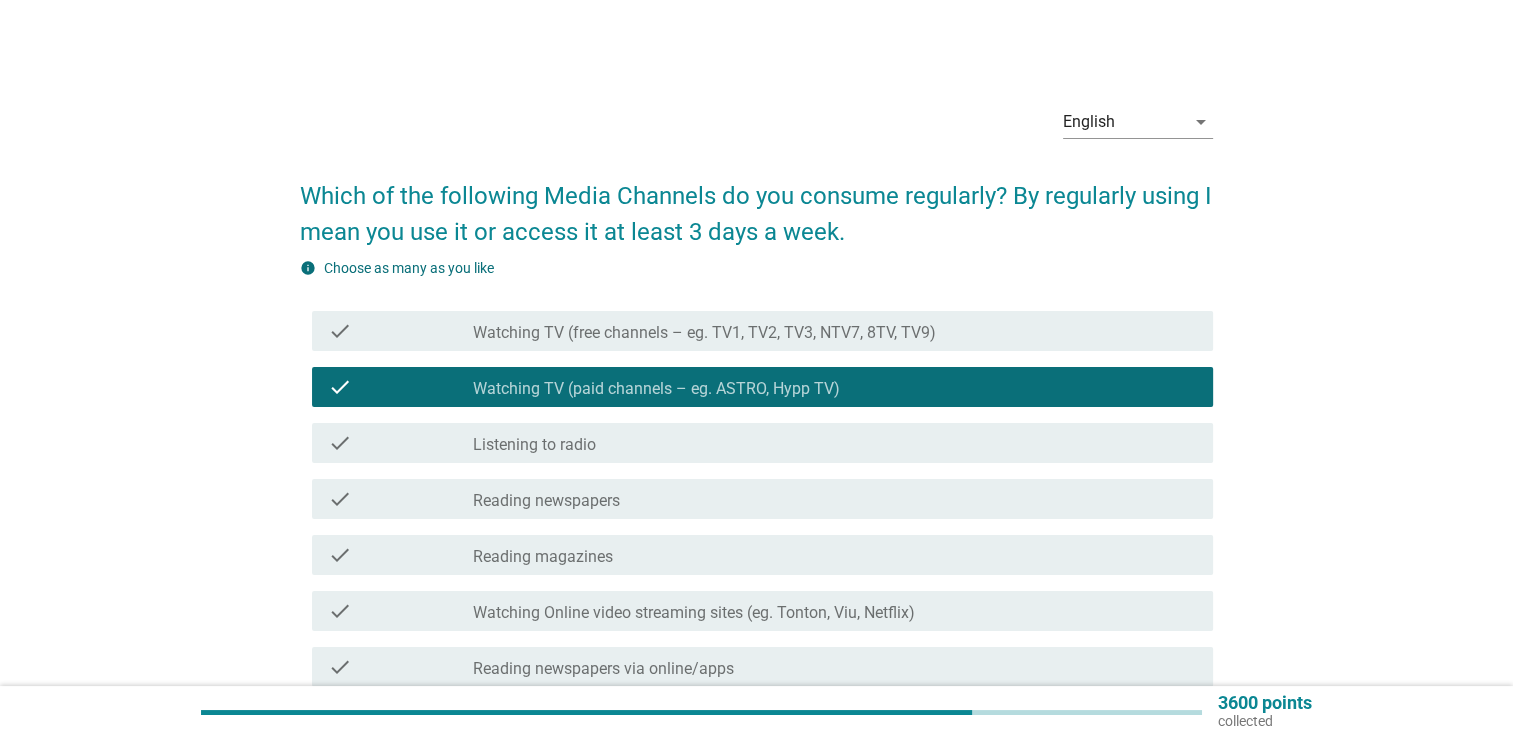 click on "check_box_outline_blank Listening to radio" at bounding box center [835, 443] 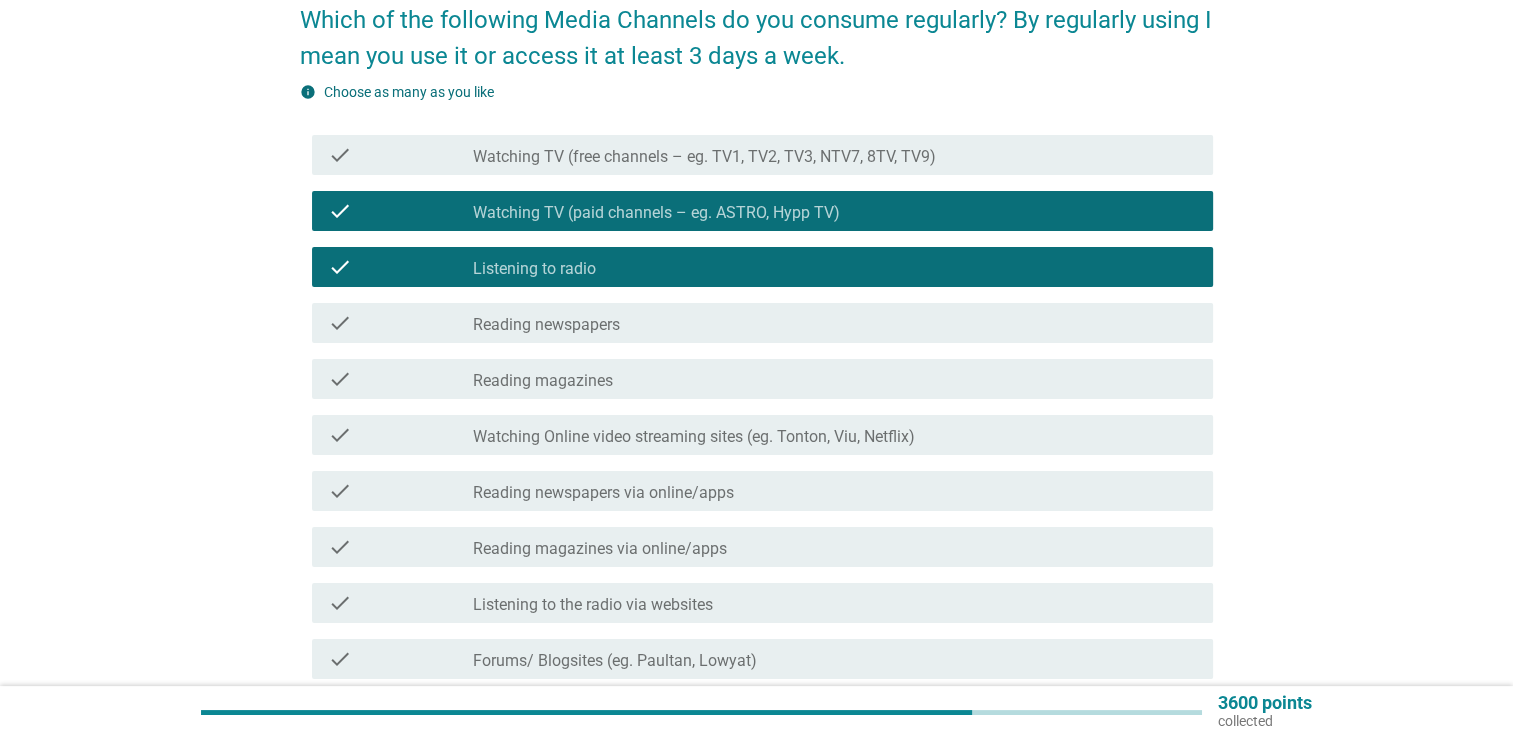 scroll, scrollTop: 200, scrollLeft: 0, axis: vertical 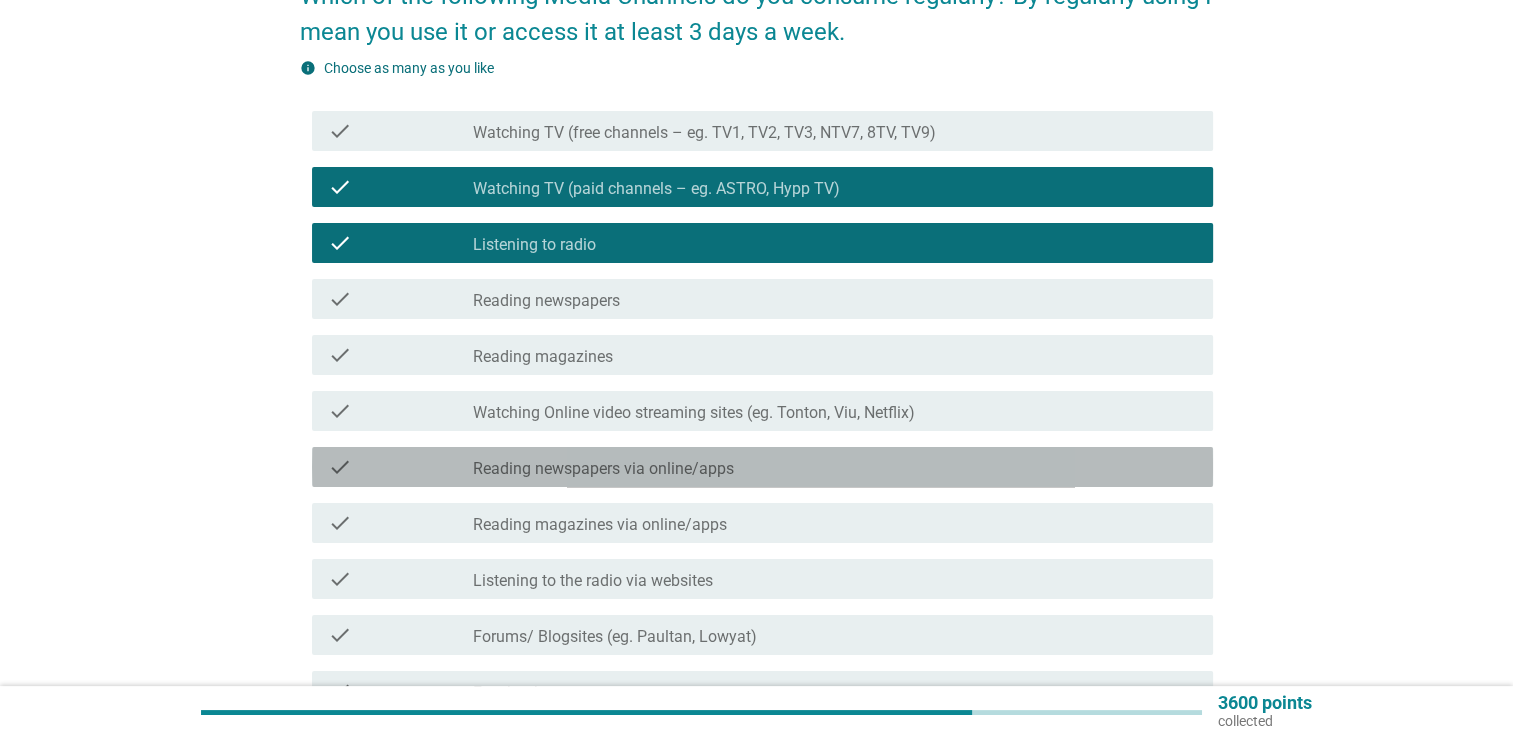 click on "check_box_outline_blank Reading newspapers via online/apps" at bounding box center [835, 467] 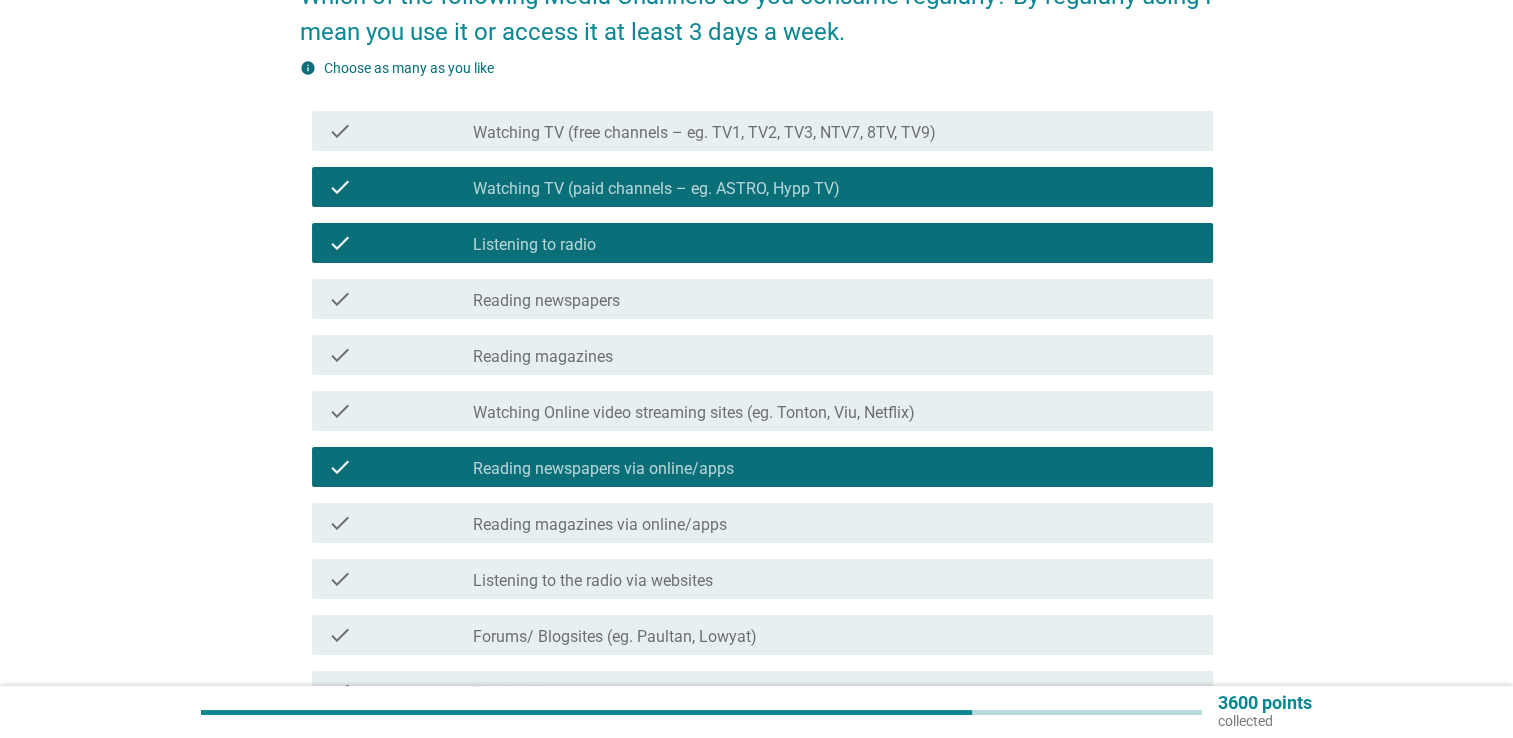 click on "Watching Online video streaming sites (eg. Tonton, Viu, Netflix)" at bounding box center (694, 413) 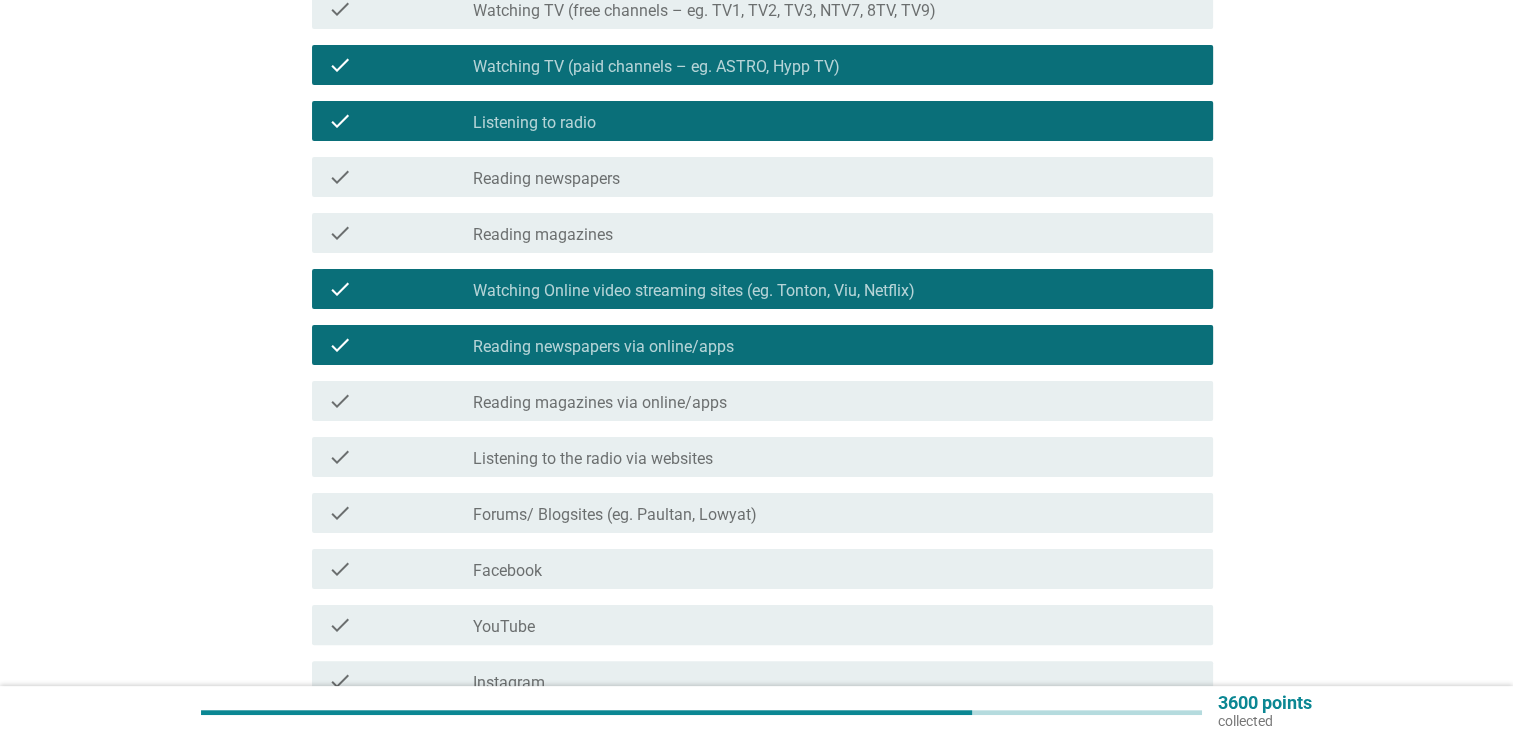 scroll, scrollTop: 500, scrollLeft: 0, axis: vertical 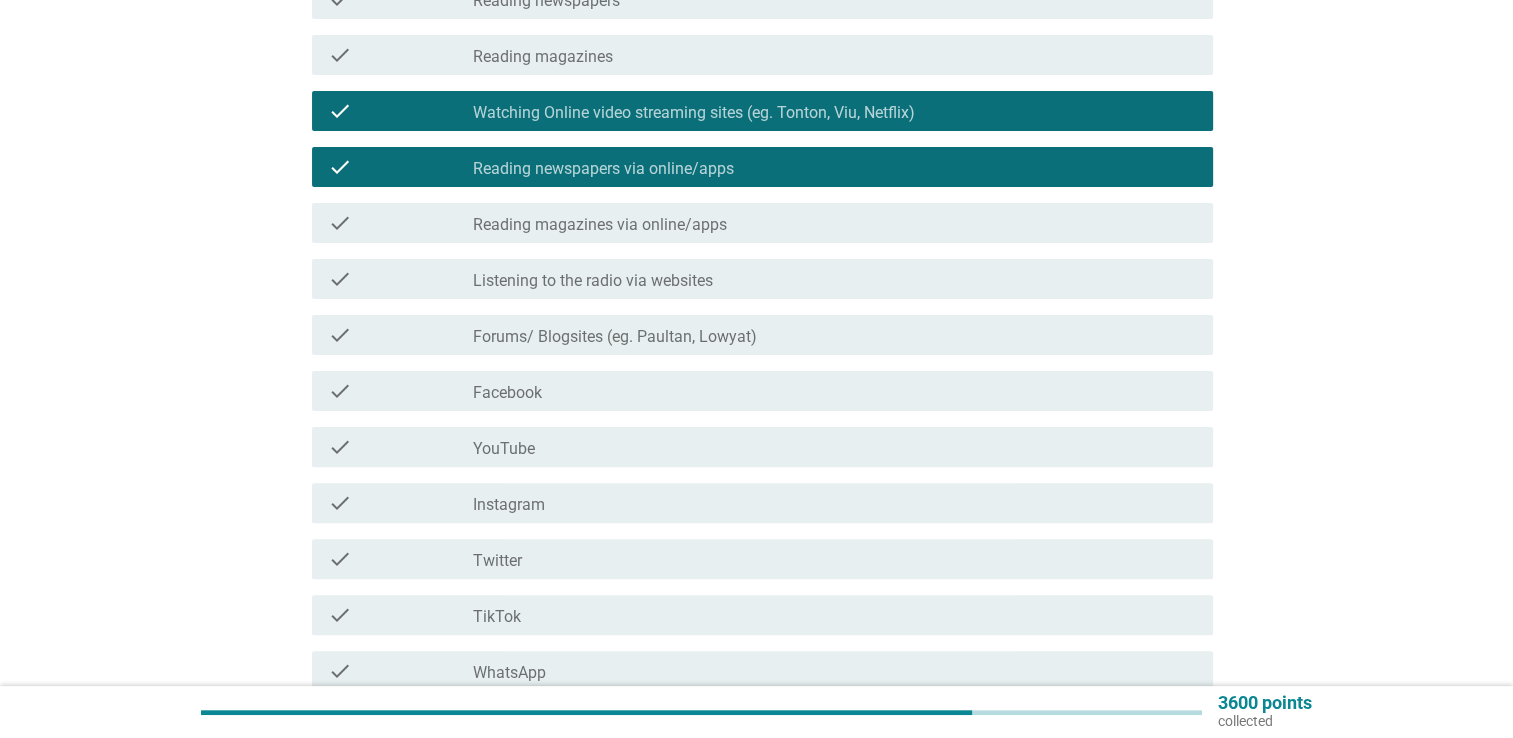 drag, startPoint x: 766, startPoint y: 401, endPoint x: 748, endPoint y: 426, distance: 30.805843 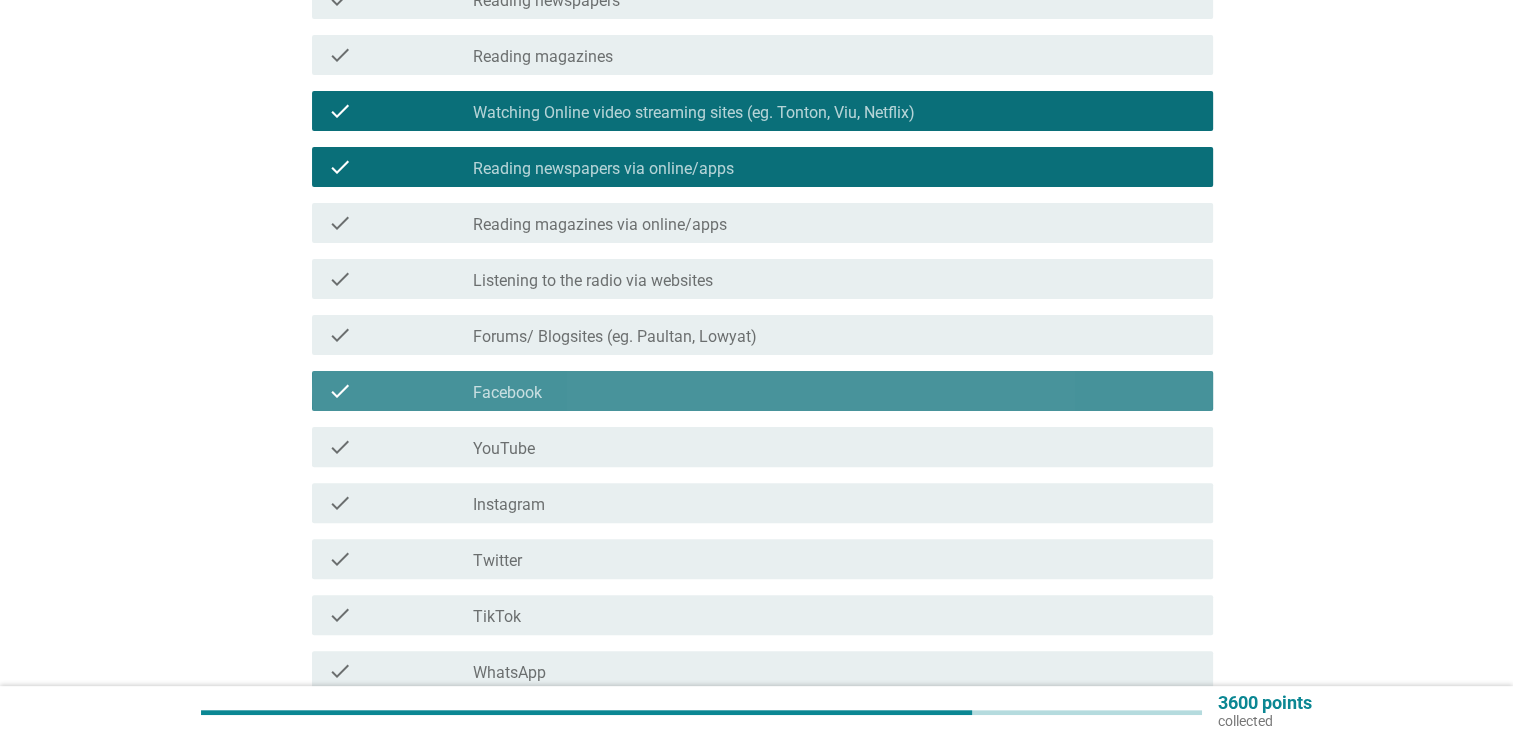 click on "check_box_outline_blank YouTube" at bounding box center [835, 447] 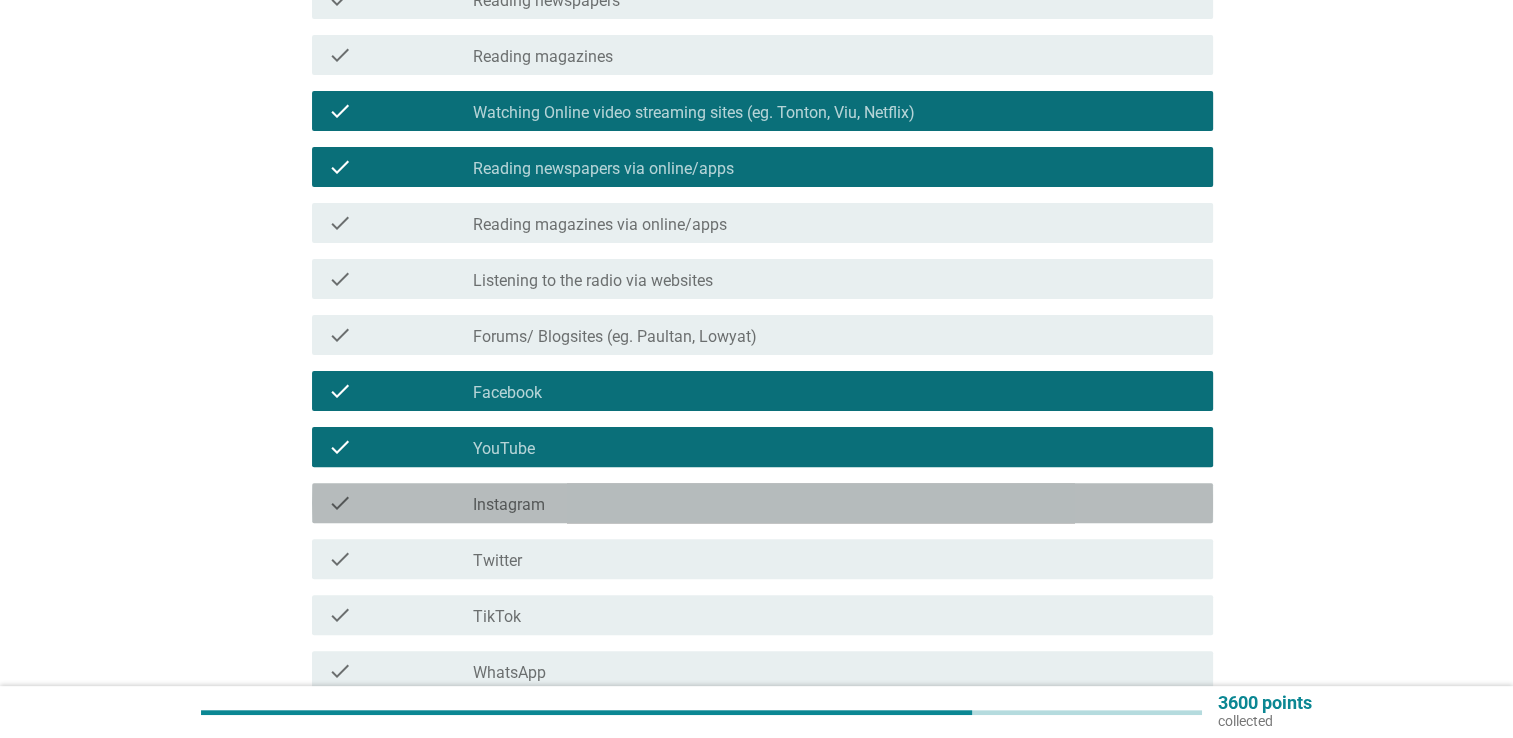 click on "check_box_outline_blank Instagram" at bounding box center (835, 503) 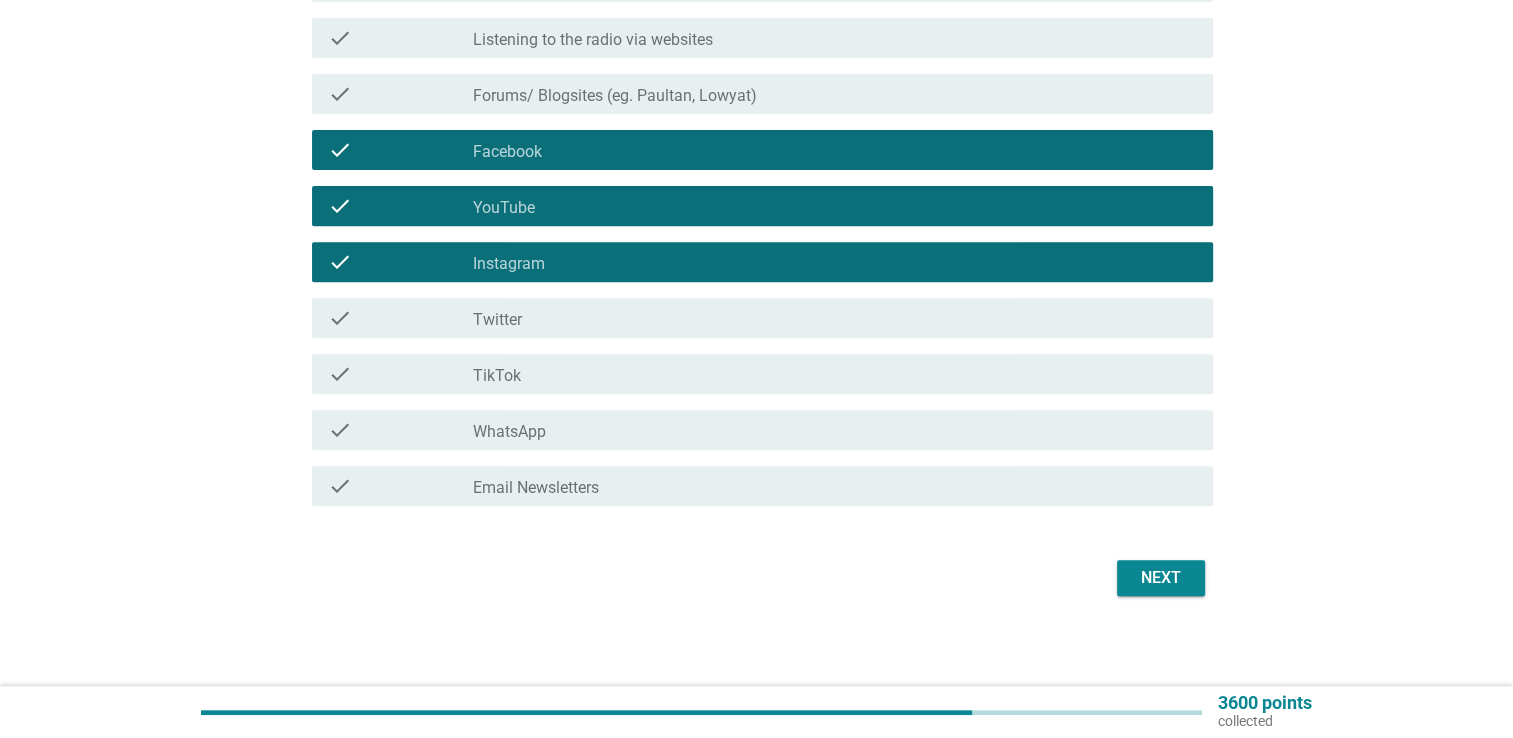 scroll, scrollTop: 746, scrollLeft: 0, axis: vertical 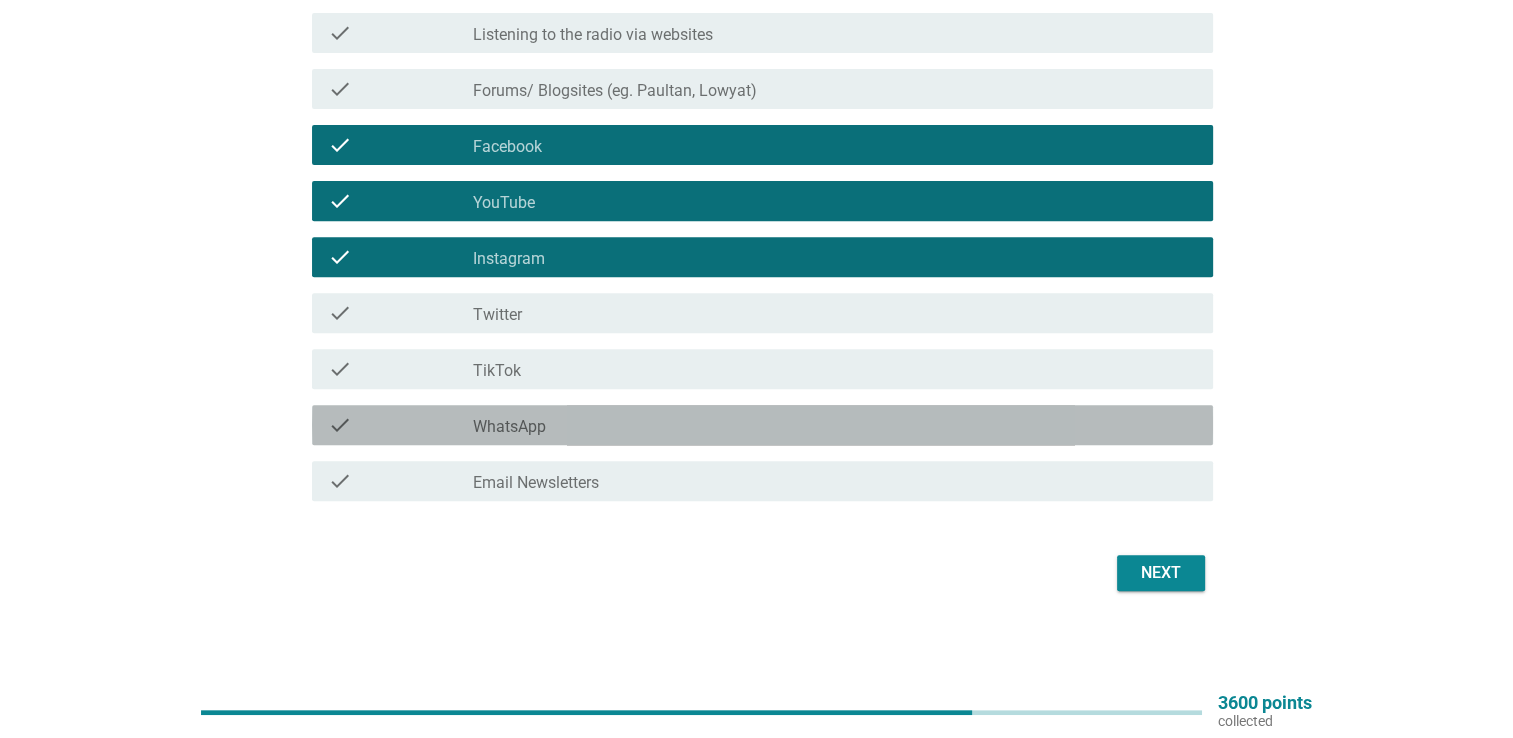drag, startPoint x: 596, startPoint y: 417, endPoint x: 617, endPoint y: 387, distance: 36.619667 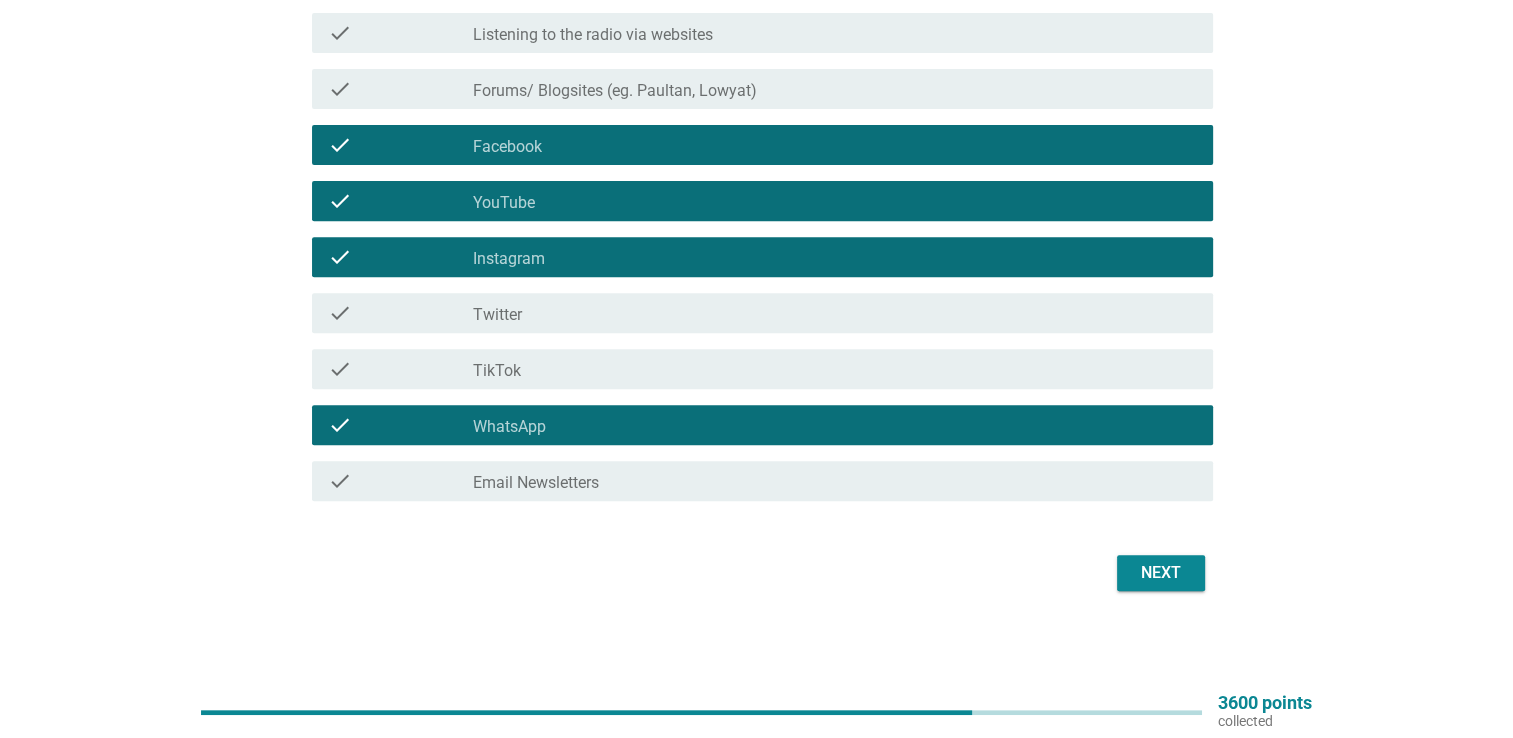 click on "Next" at bounding box center [1161, 573] 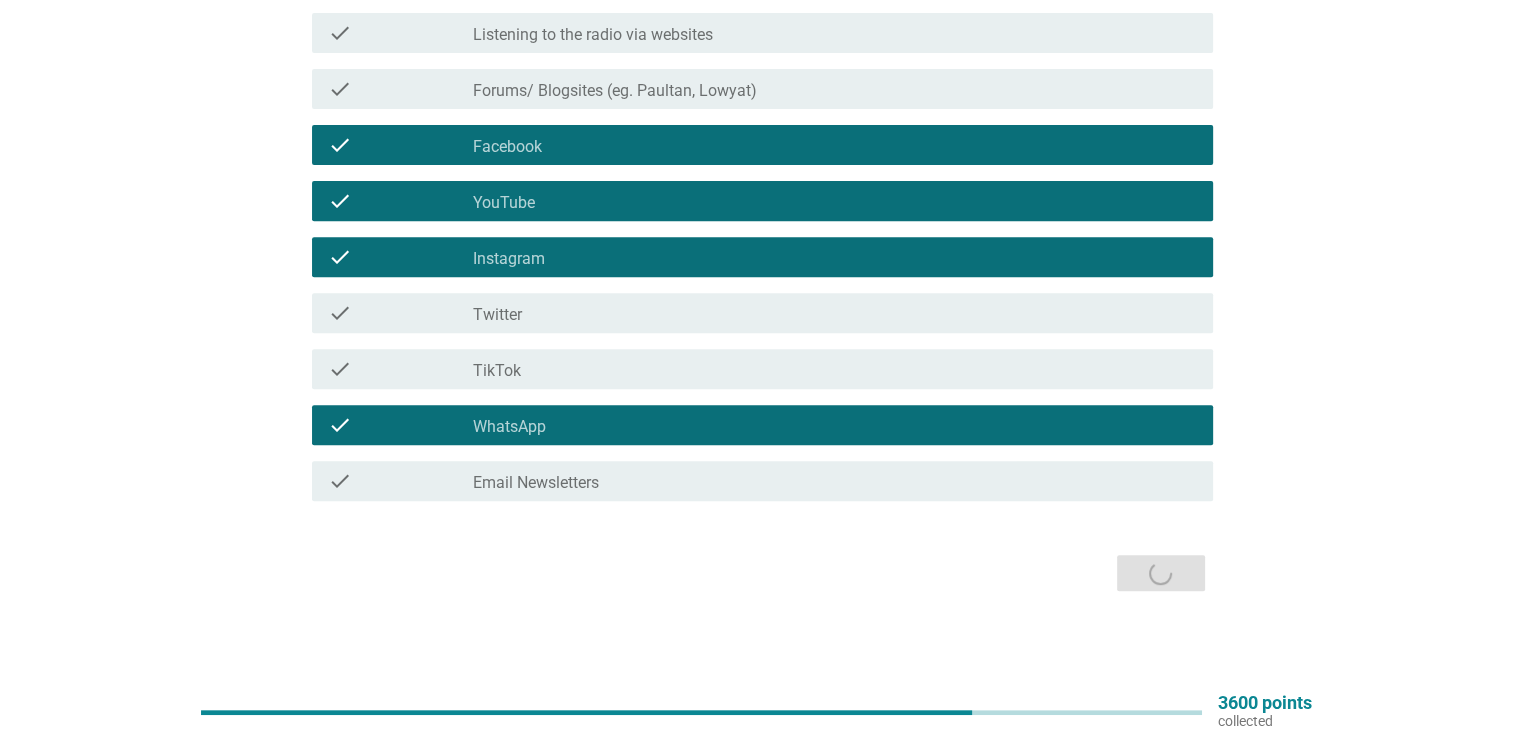scroll, scrollTop: 0, scrollLeft: 0, axis: both 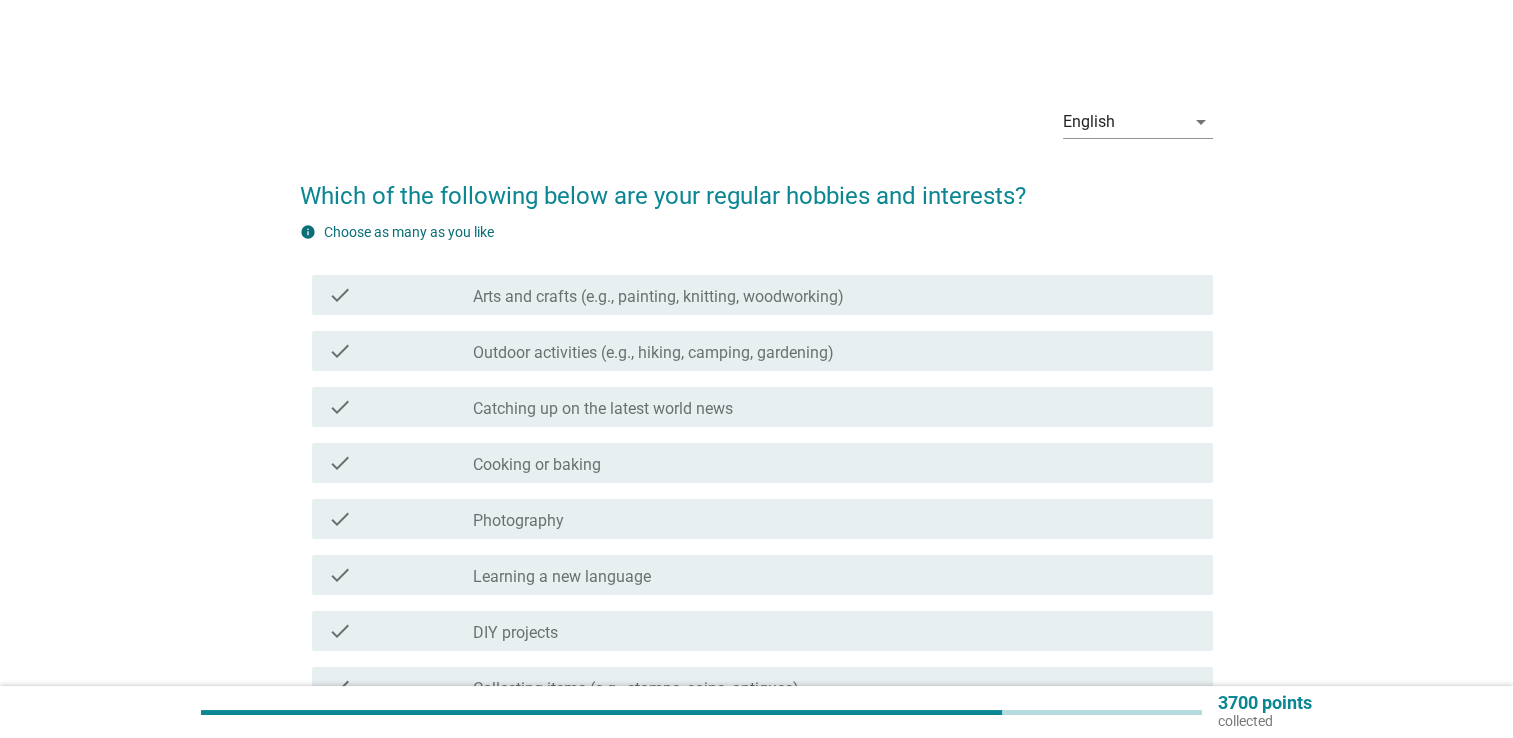 drag, startPoint x: 920, startPoint y: 307, endPoint x: 913, endPoint y: 328, distance: 22.135944 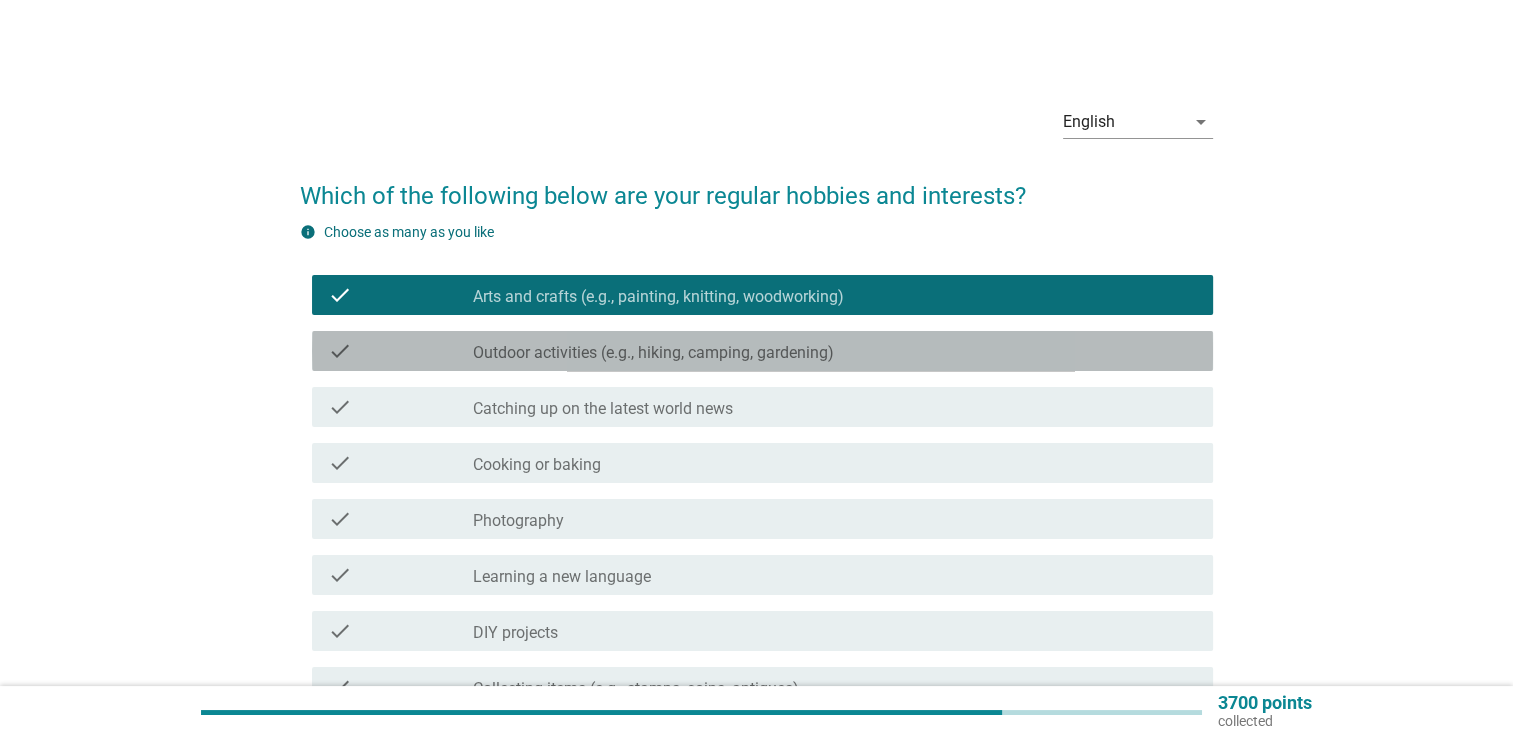 drag, startPoint x: 906, startPoint y: 342, endPoint x: 864, endPoint y: 402, distance: 73.239334 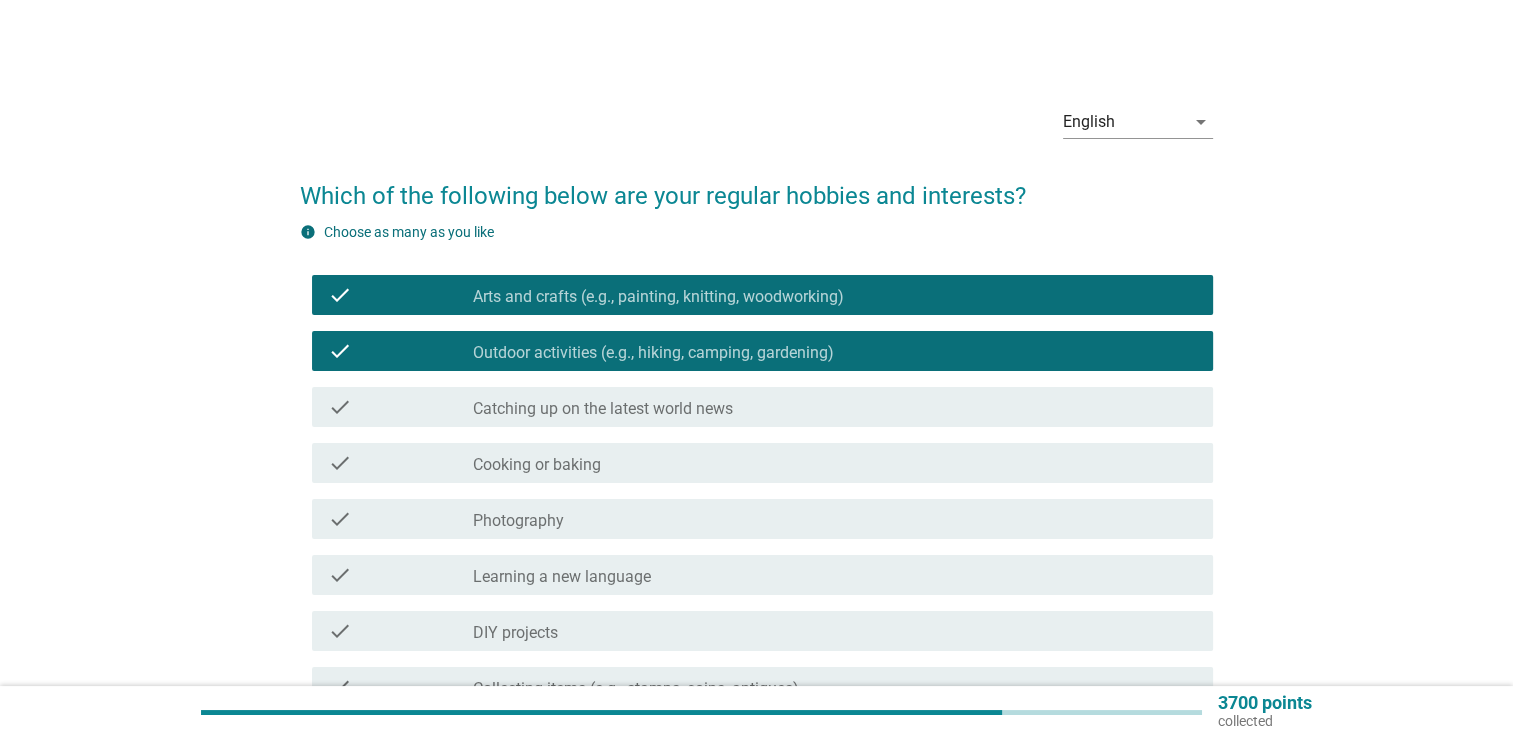 click on "check     check_box_outline_blank Catching up on the latest world news" at bounding box center [762, 407] 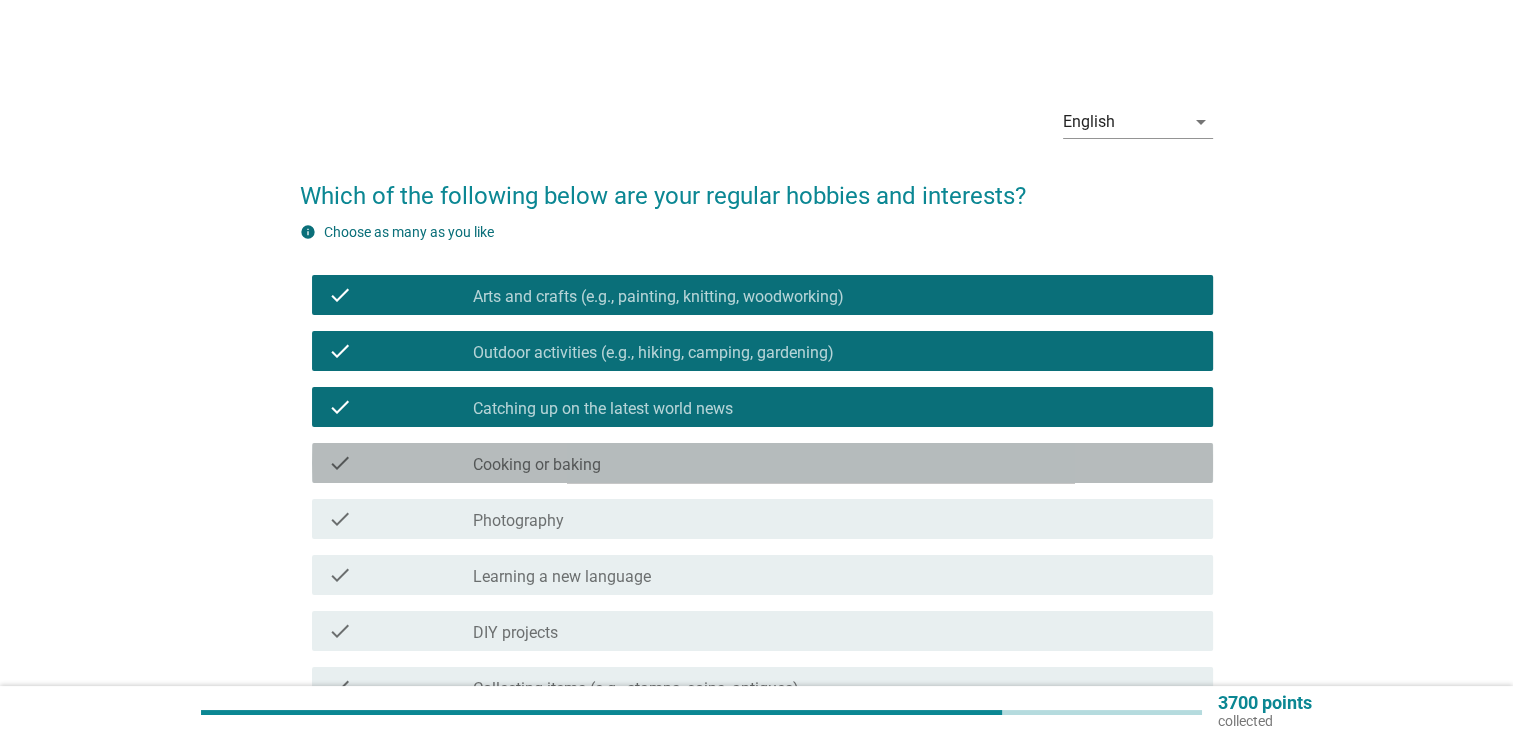 drag, startPoint x: 832, startPoint y: 466, endPoint x: 832, endPoint y: 482, distance: 16 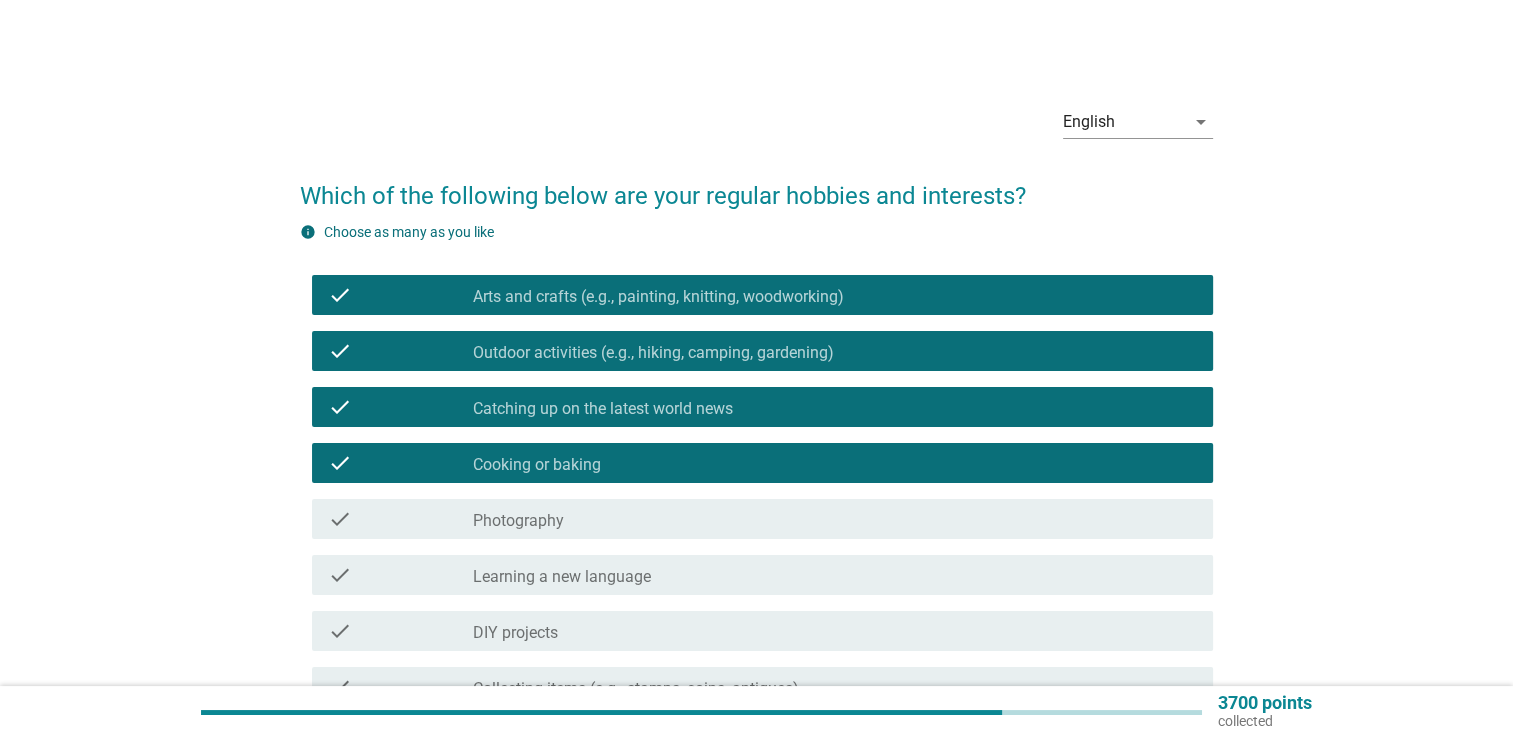 click on "check_box_outline_blank Photography" at bounding box center [835, 519] 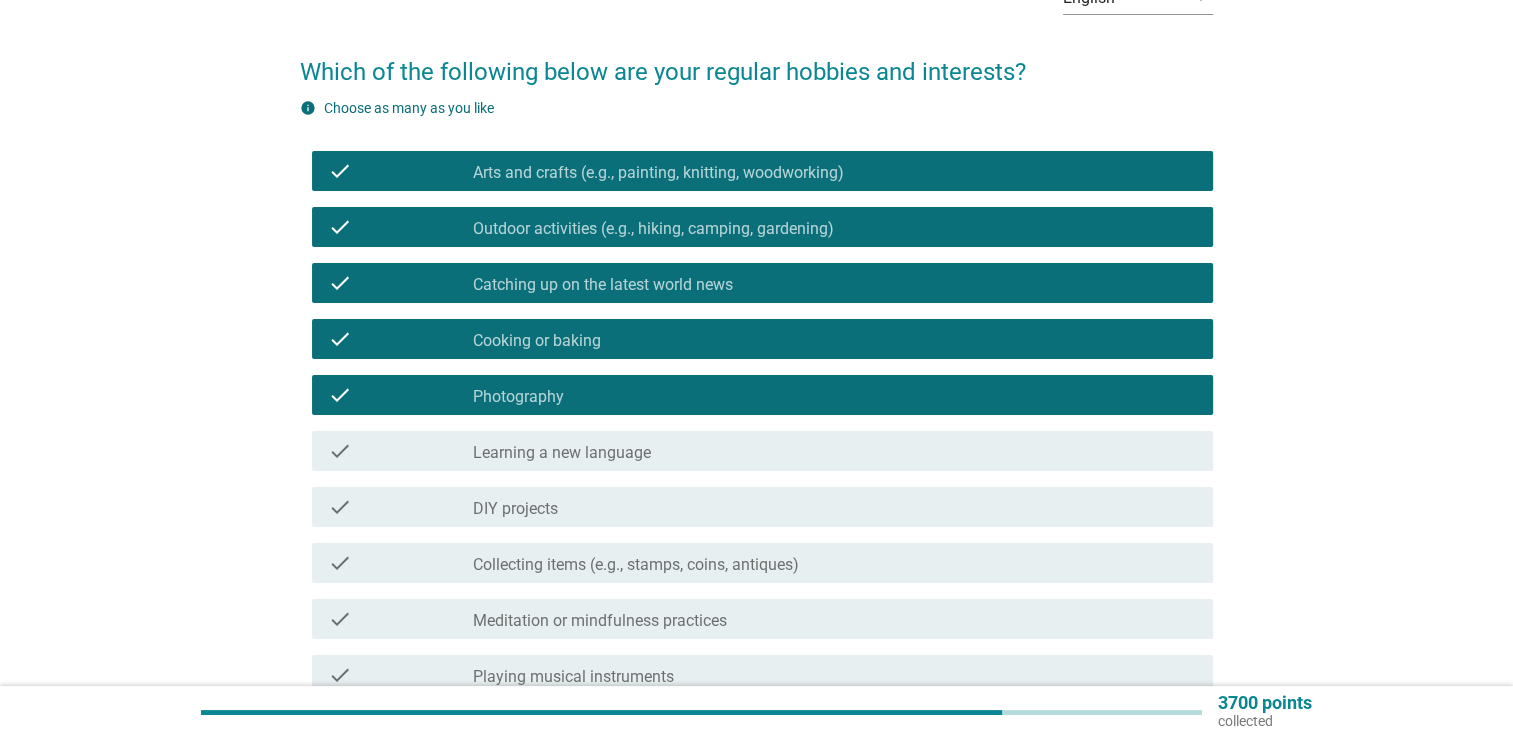 scroll, scrollTop: 200, scrollLeft: 0, axis: vertical 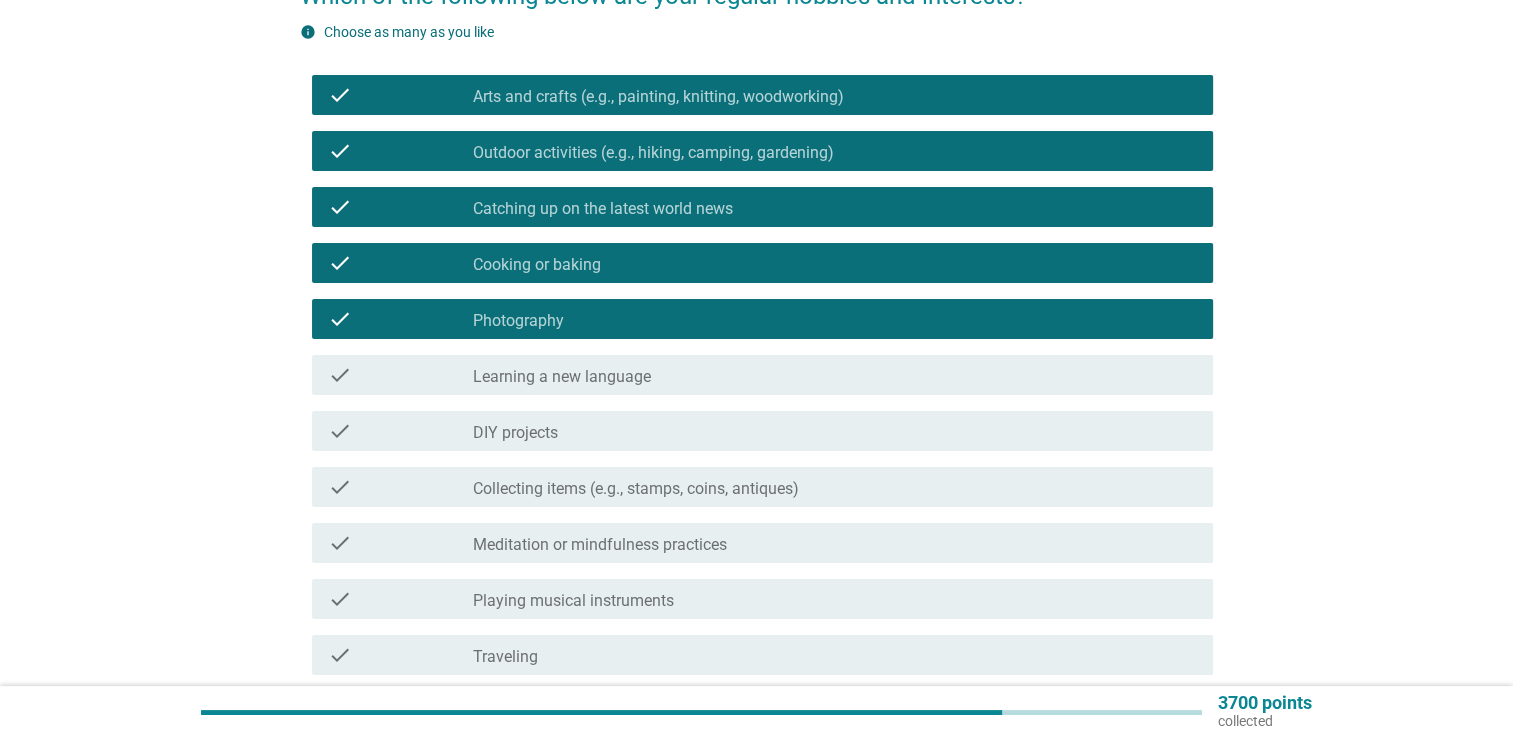 click on "check_box_outline_blank Learning a new language" at bounding box center (835, 375) 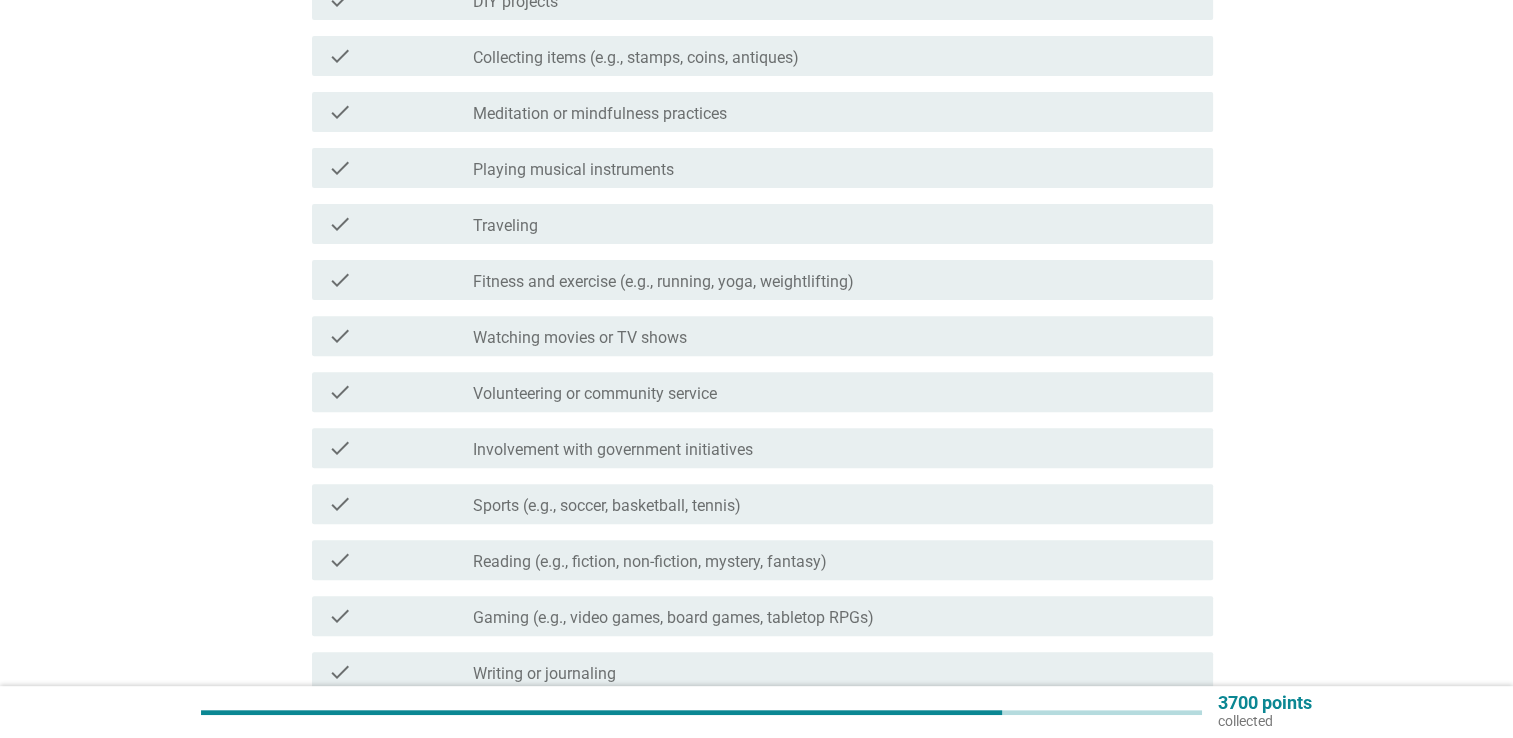 scroll, scrollTop: 878, scrollLeft: 0, axis: vertical 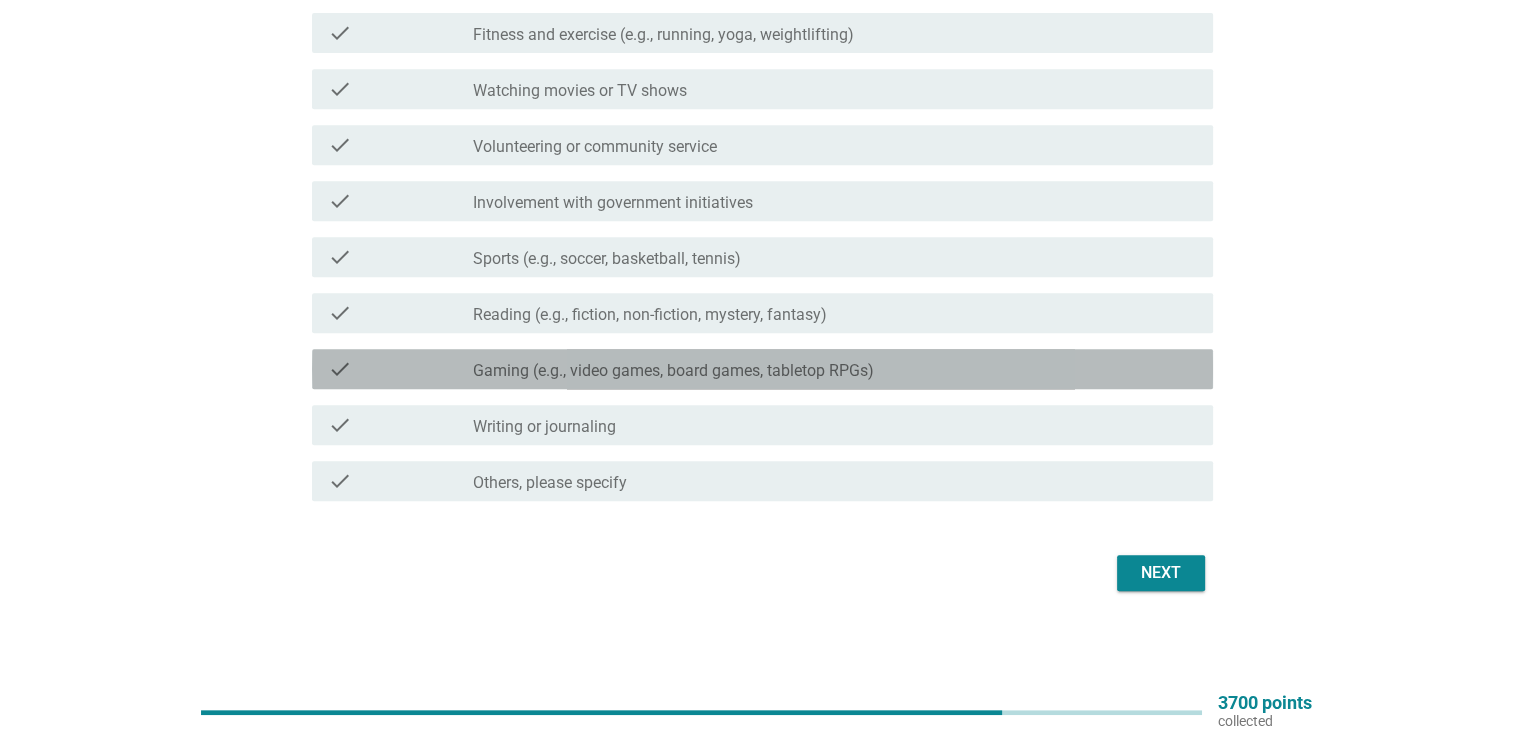 click on "check     check_box_outline_blank Gaming (e.g., video games, board games, tabletop RPGs)" at bounding box center (762, 369) 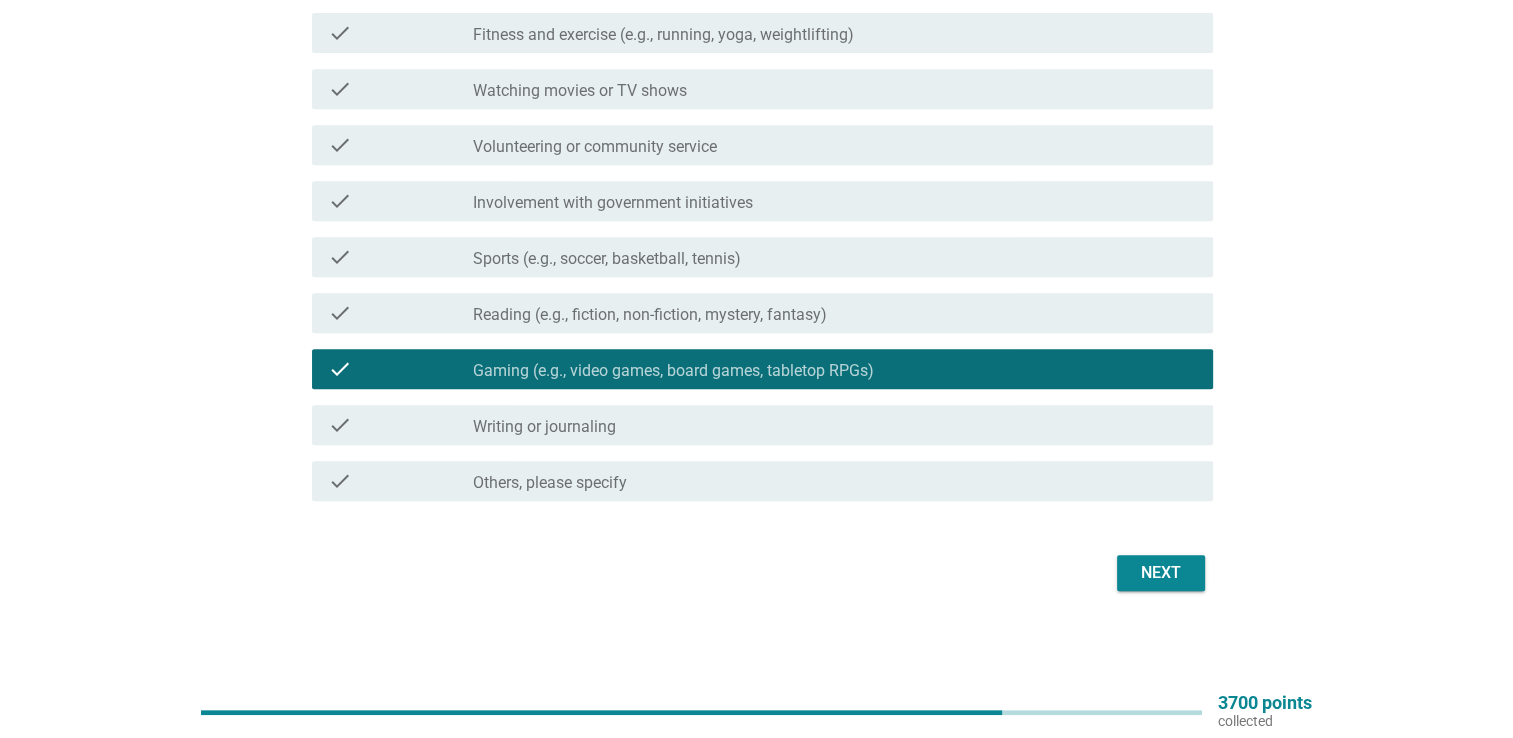 click on "check_box_outline_blank Watching movies or TV shows" at bounding box center [835, 89] 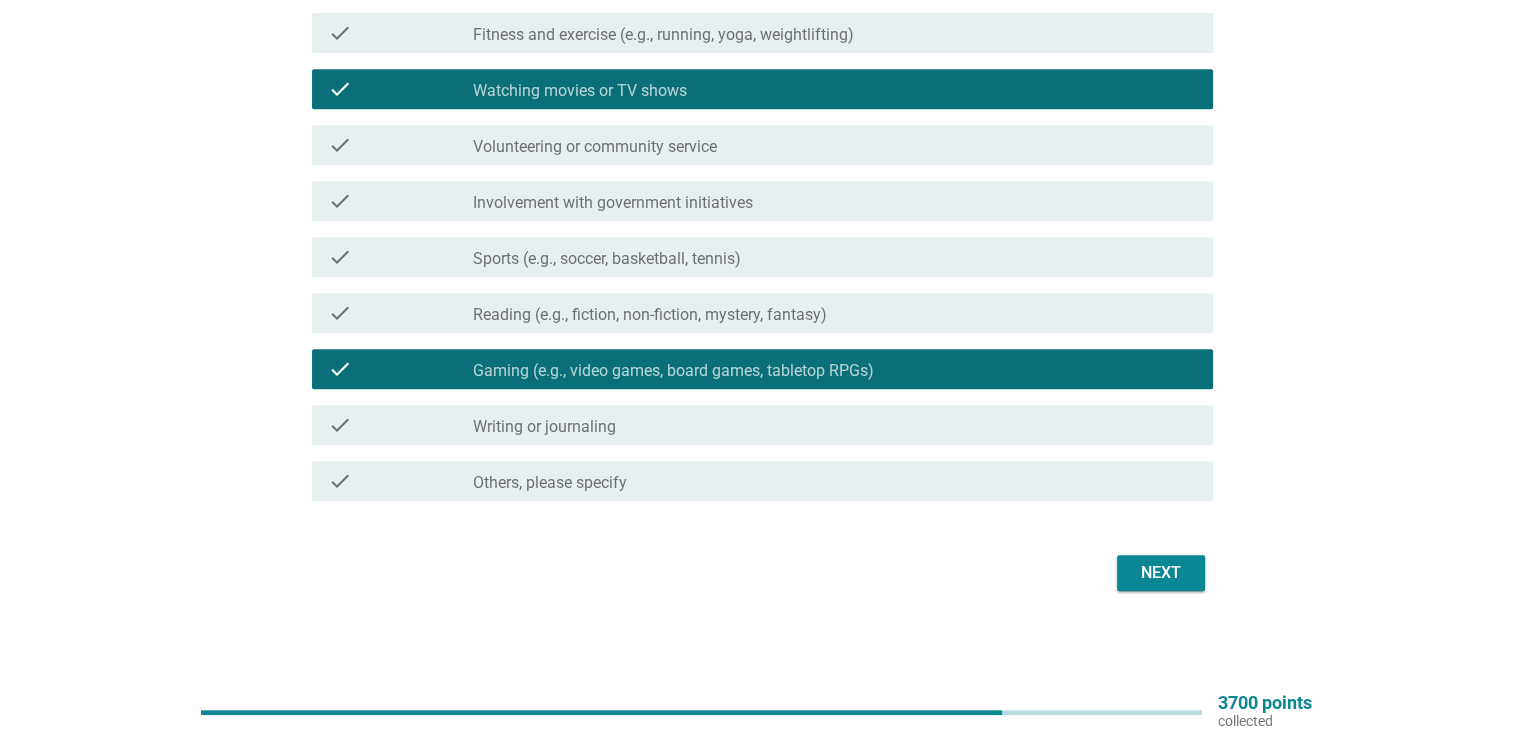click on "check_box_outline_blank Fitness and exercise (e.g., running, yoga, weightlifting)" at bounding box center (835, 33) 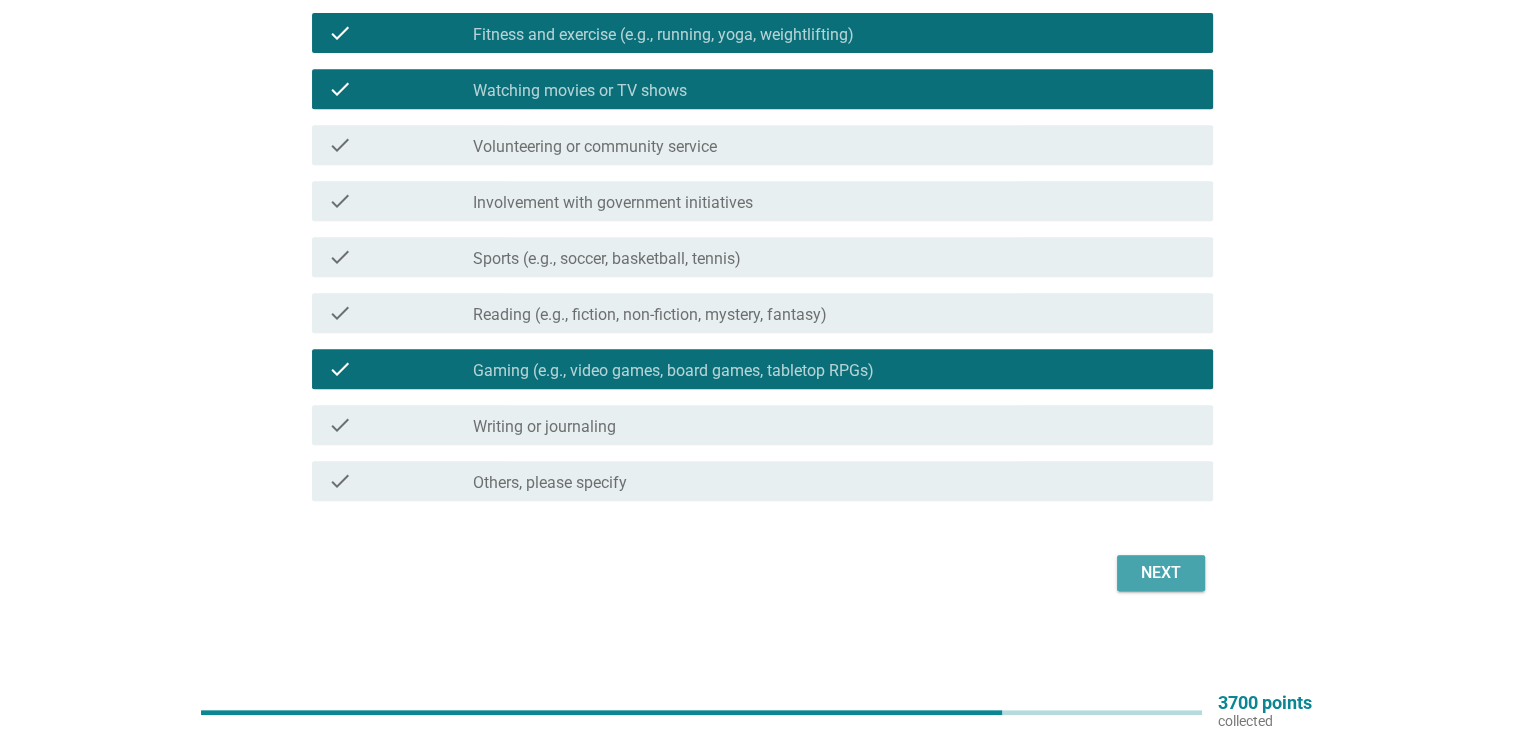 click on "Next" at bounding box center [1161, 573] 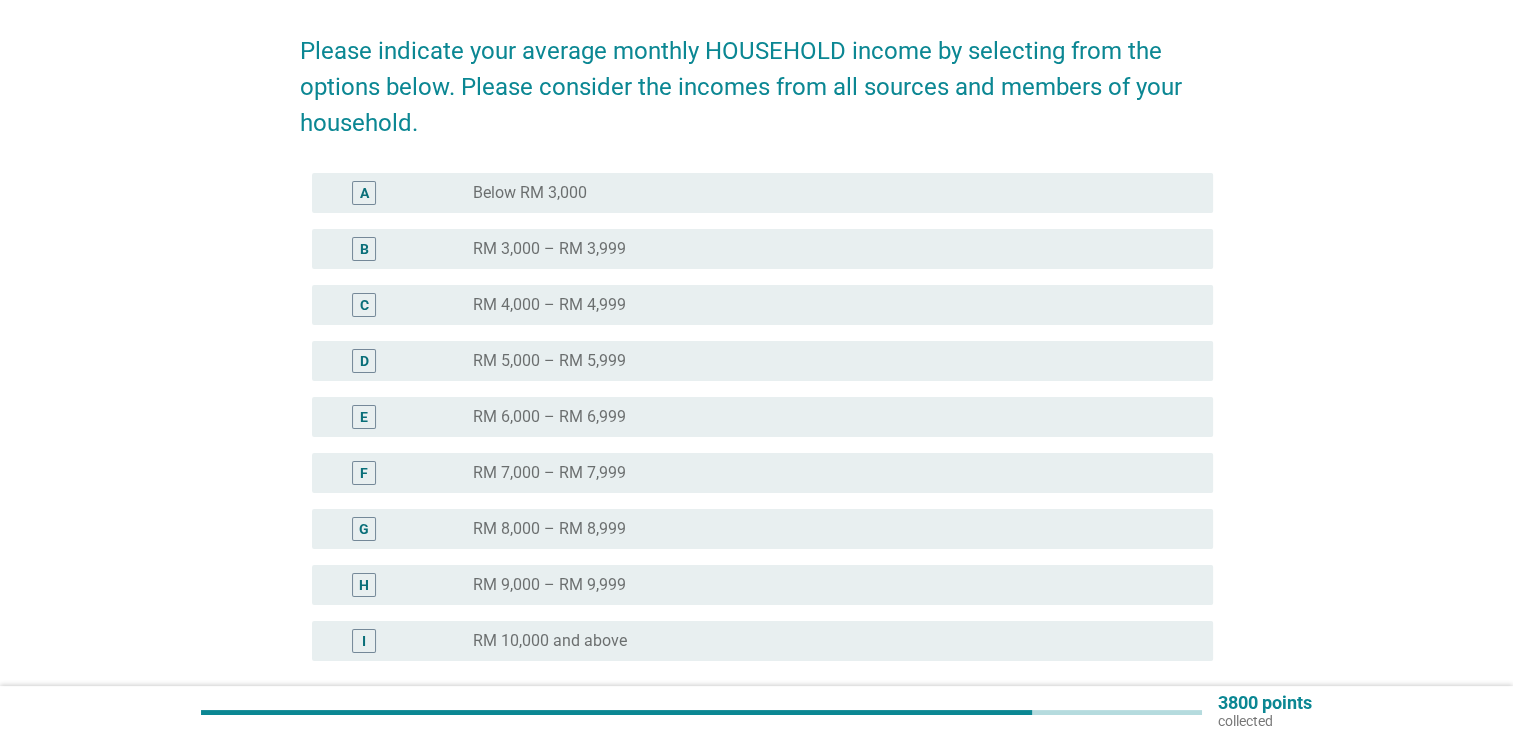 scroll, scrollTop: 329, scrollLeft: 0, axis: vertical 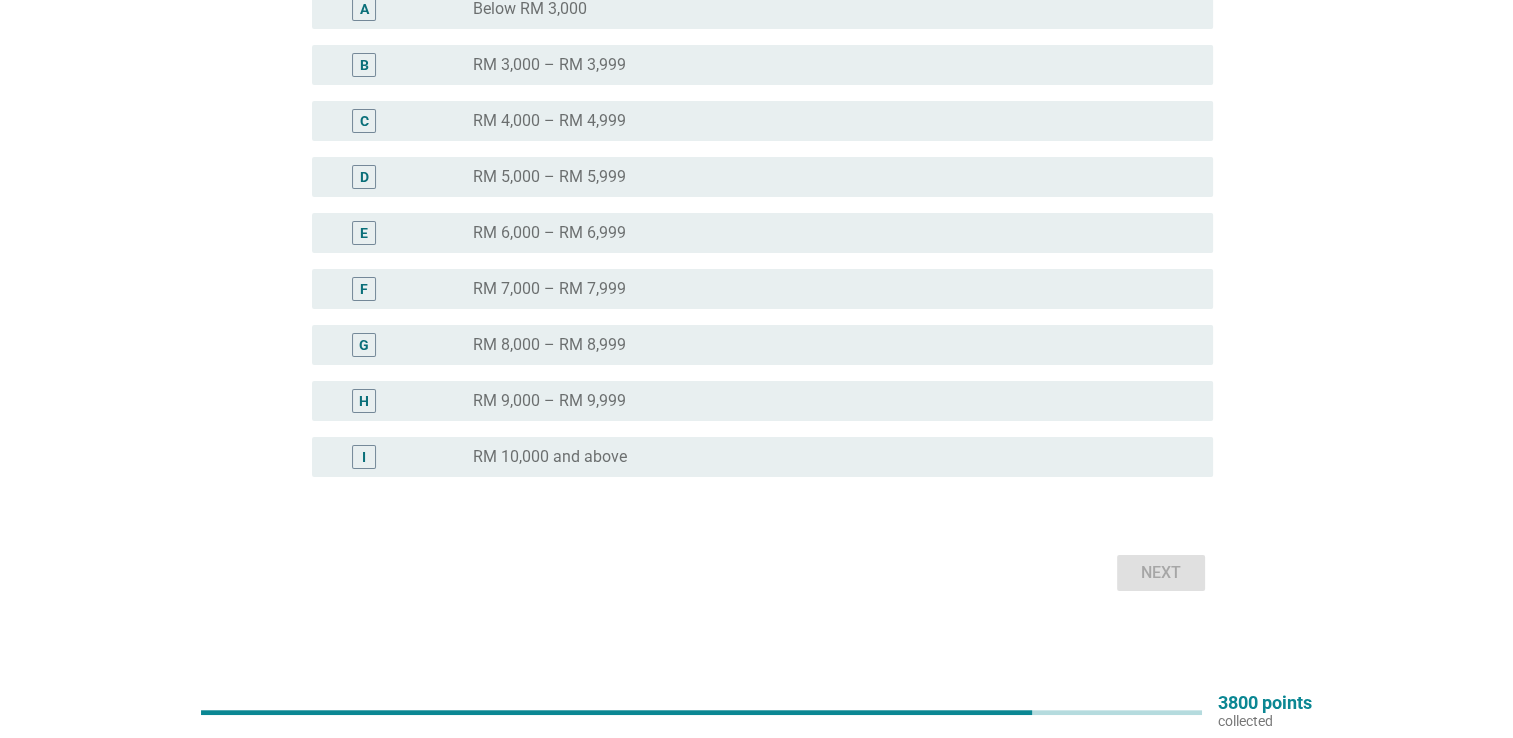 click on "I     radio_button_unchecked RM 10,000 and above" at bounding box center [762, 457] 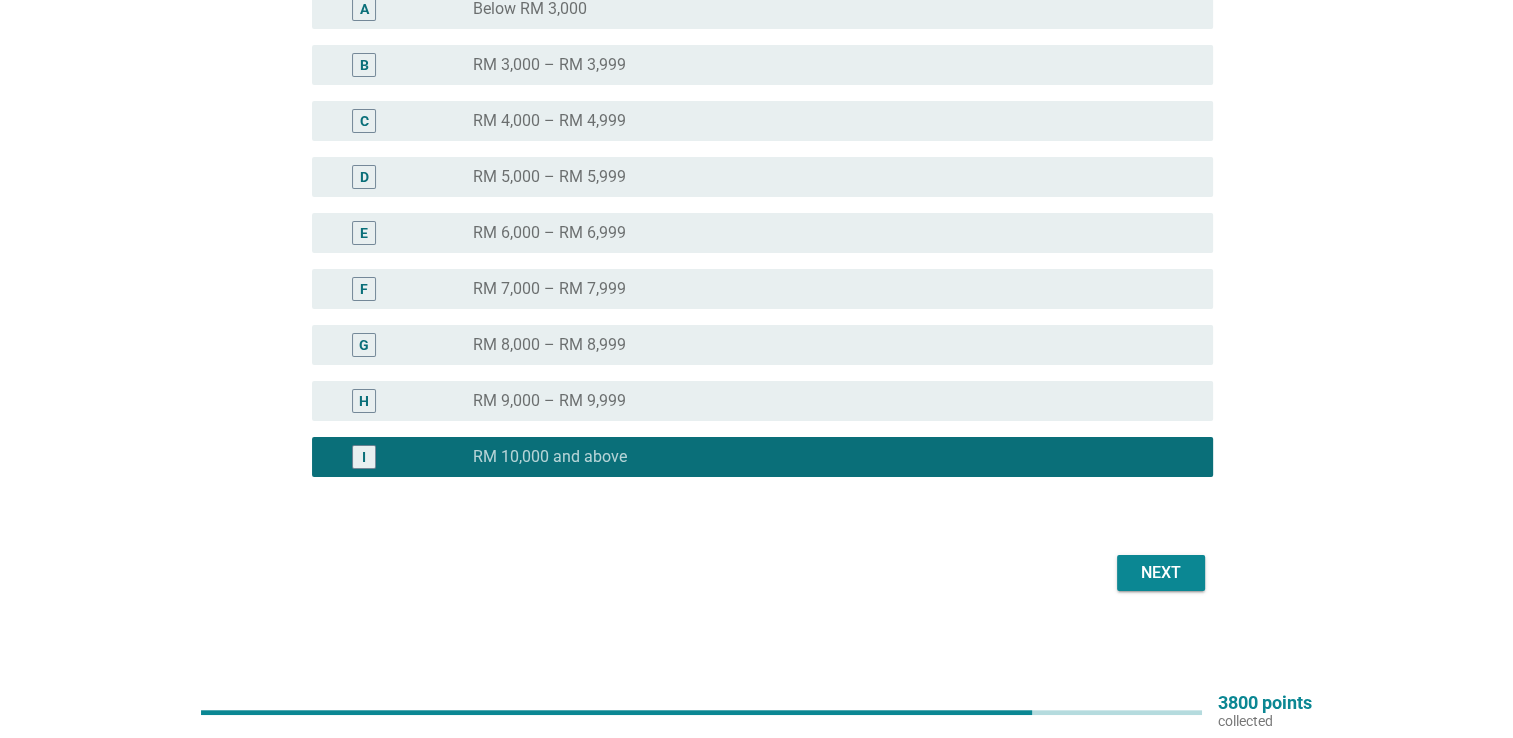 click on "Next" at bounding box center [1161, 573] 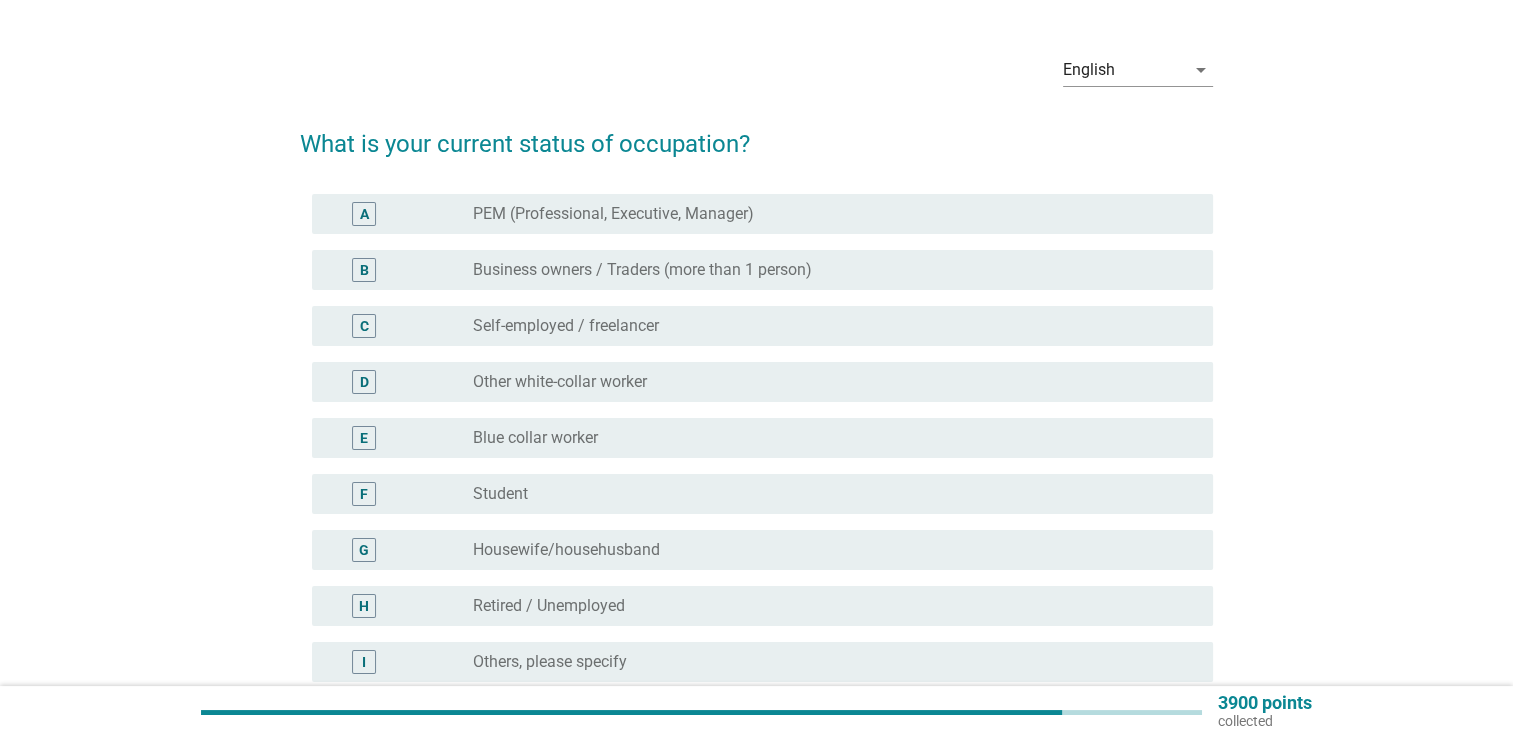 scroll, scrollTop: 100, scrollLeft: 0, axis: vertical 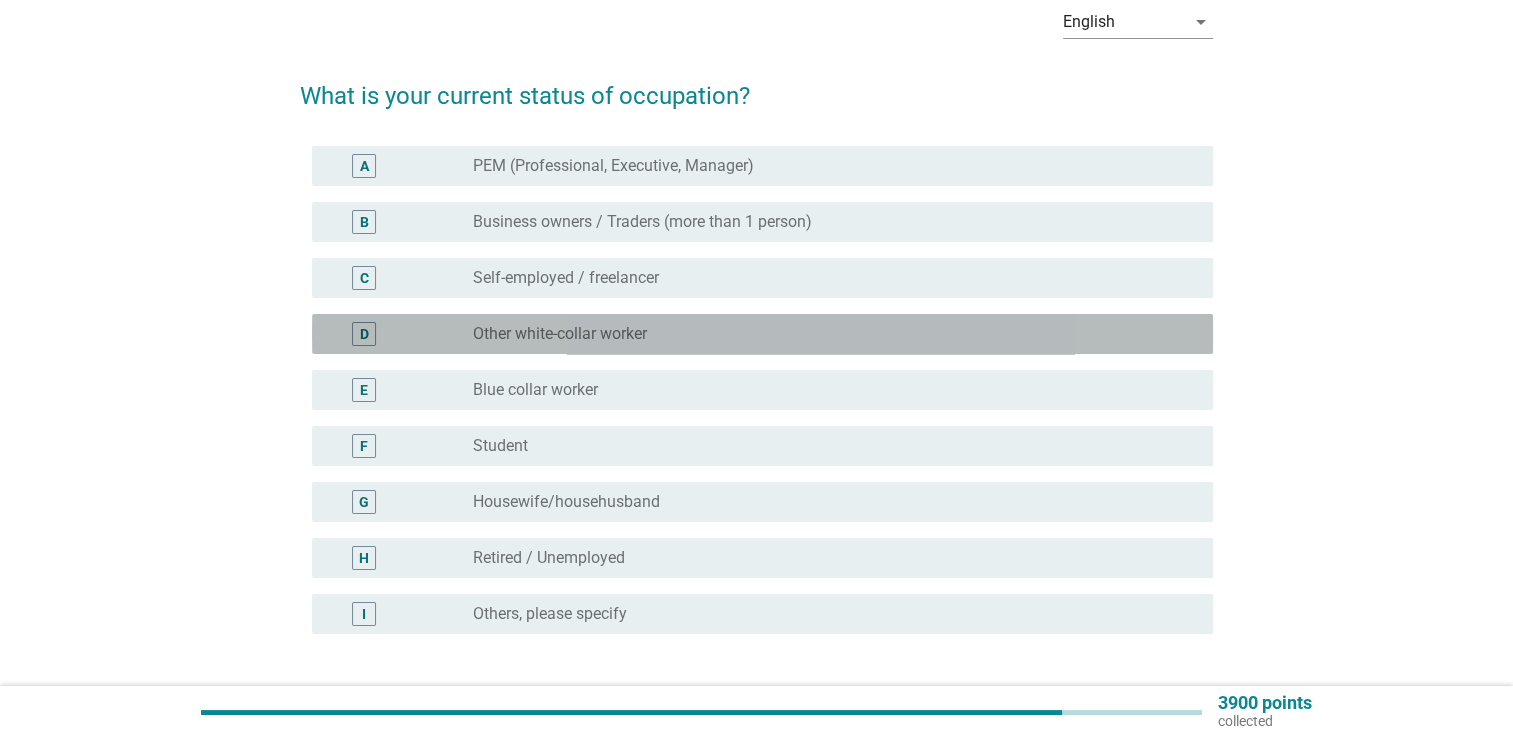 click on "radio_button_unchecked Other white-collar worker" at bounding box center [827, 334] 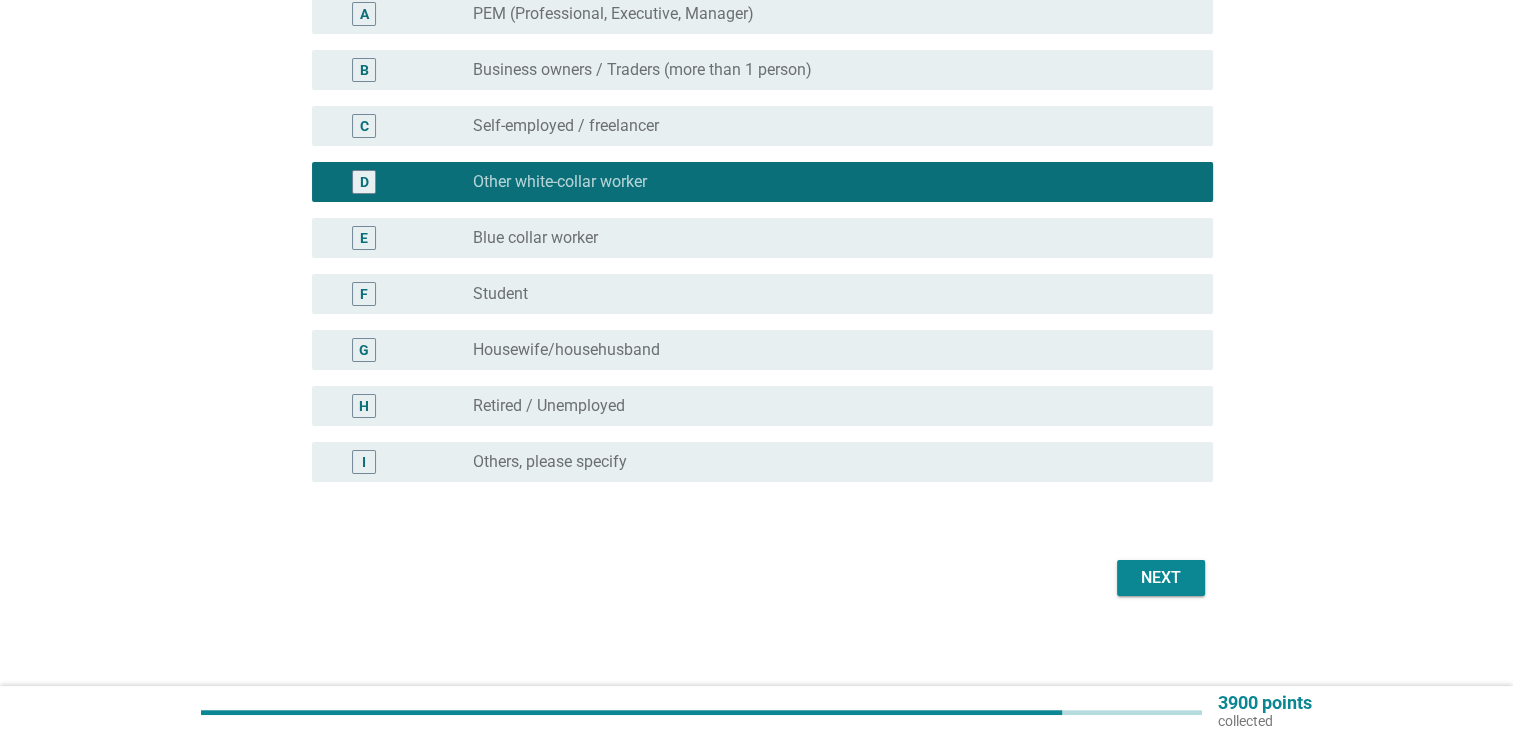 scroll, scrollTop: 257, scrollLeft: 0, axis: vertical 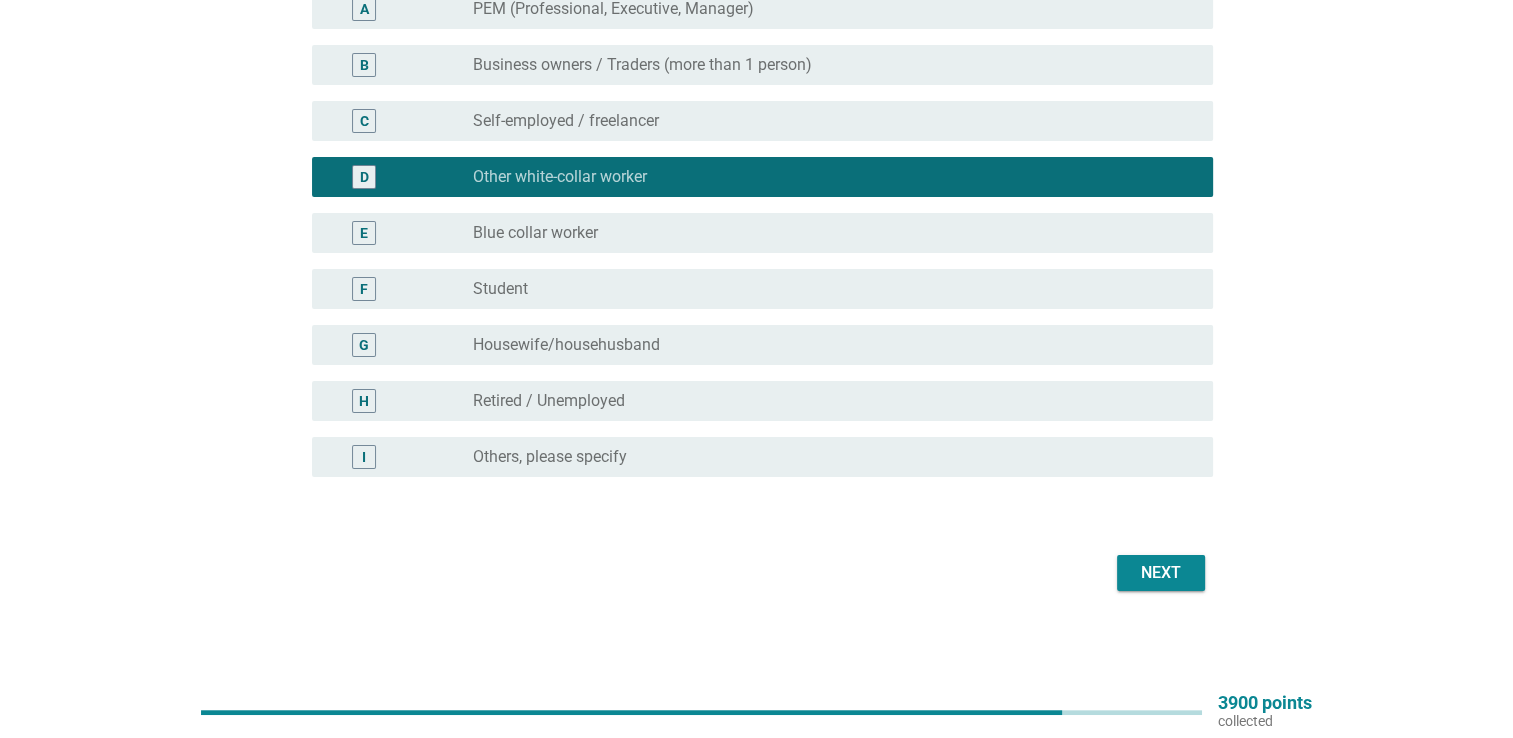 click on "Next" at bounding box center [1161, 573] 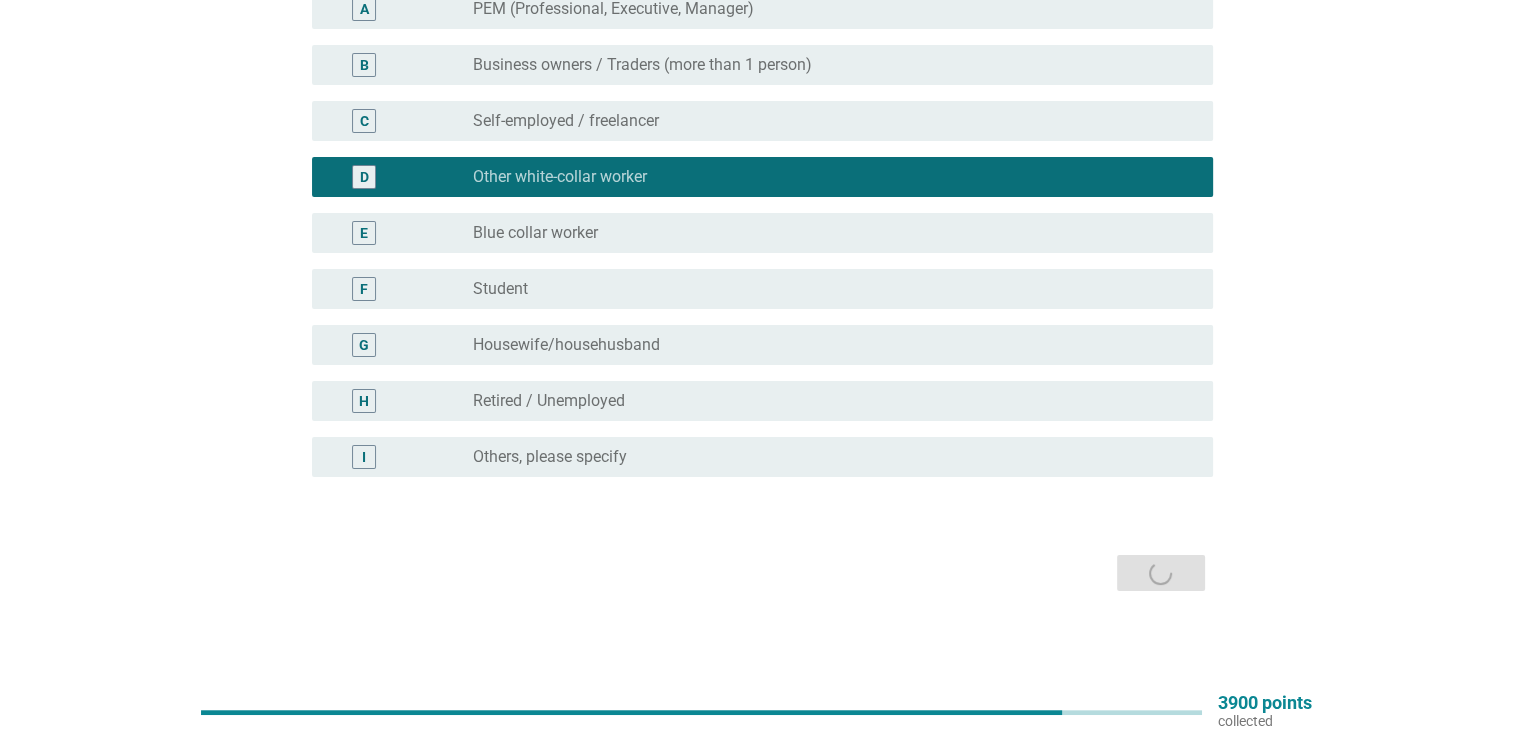 scroll, scrollTop: 0, scrollLeft: 0, axis: both 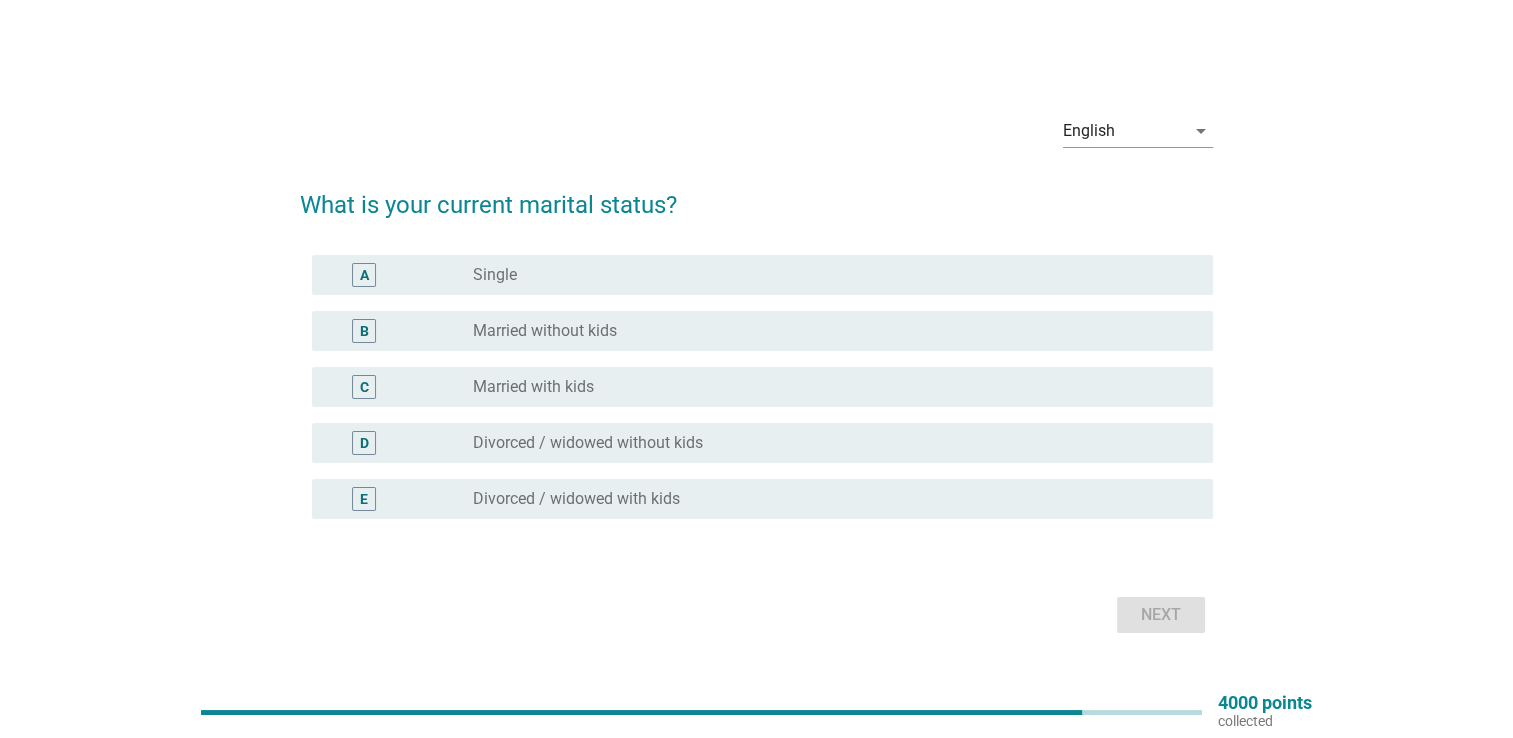 click on "radio_button_unchecked Married with kids" at bounding box center [827, 387] 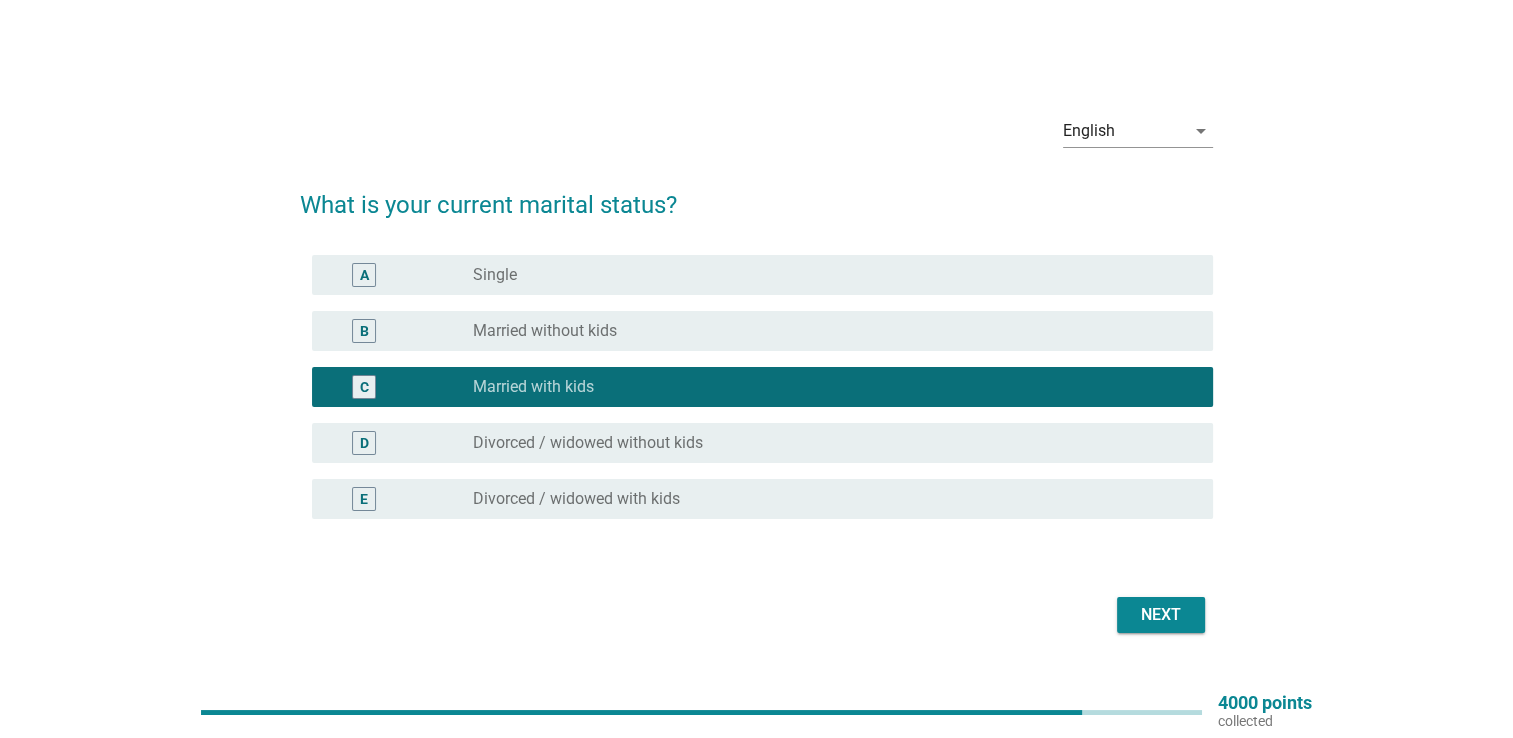 click on "Next" at bounding box center (1161, 615) 